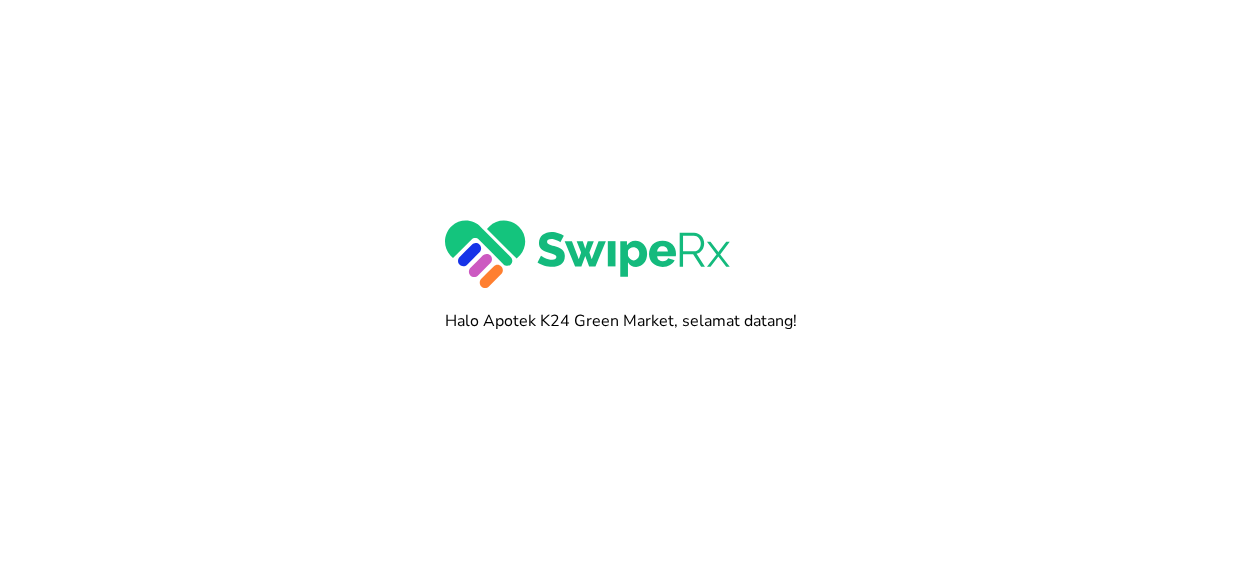 scroll, scrollTop: 0, scrollLeft: 0, axis: both 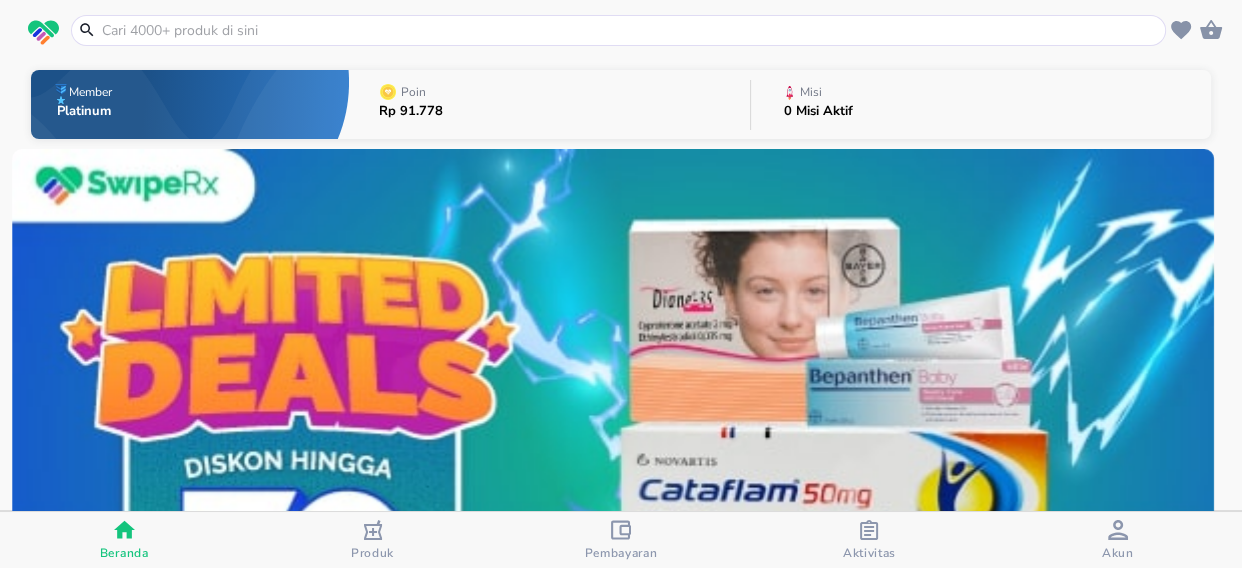 click on "Poin" at bounding box center [413, 92] 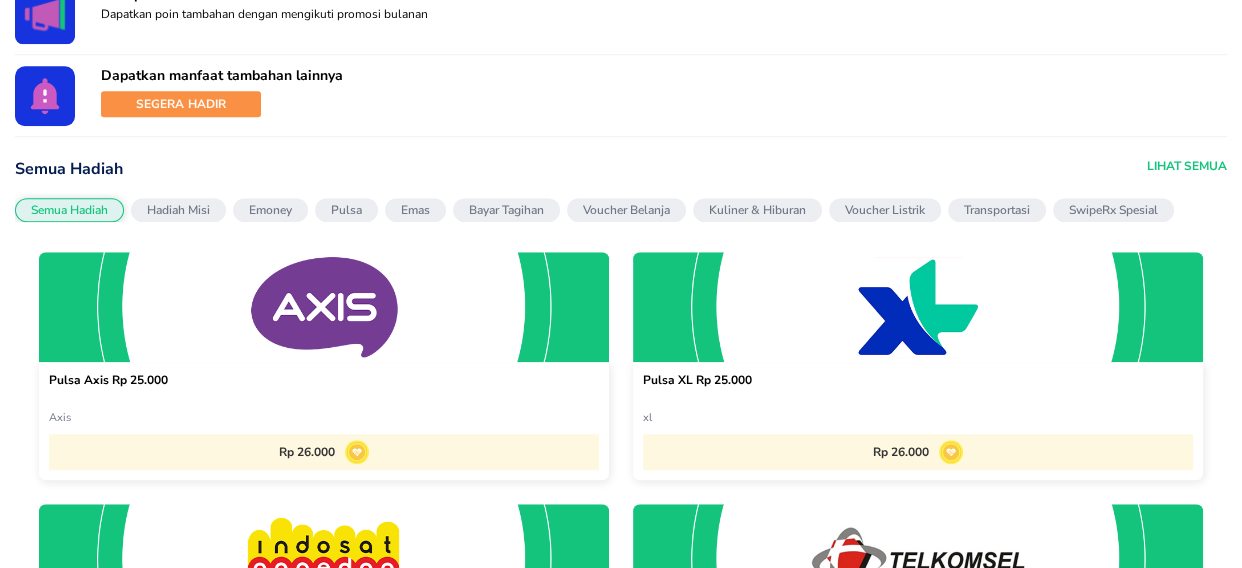 scroll, scrollTop: 1727, scrollLeft: 0, axis: vertical 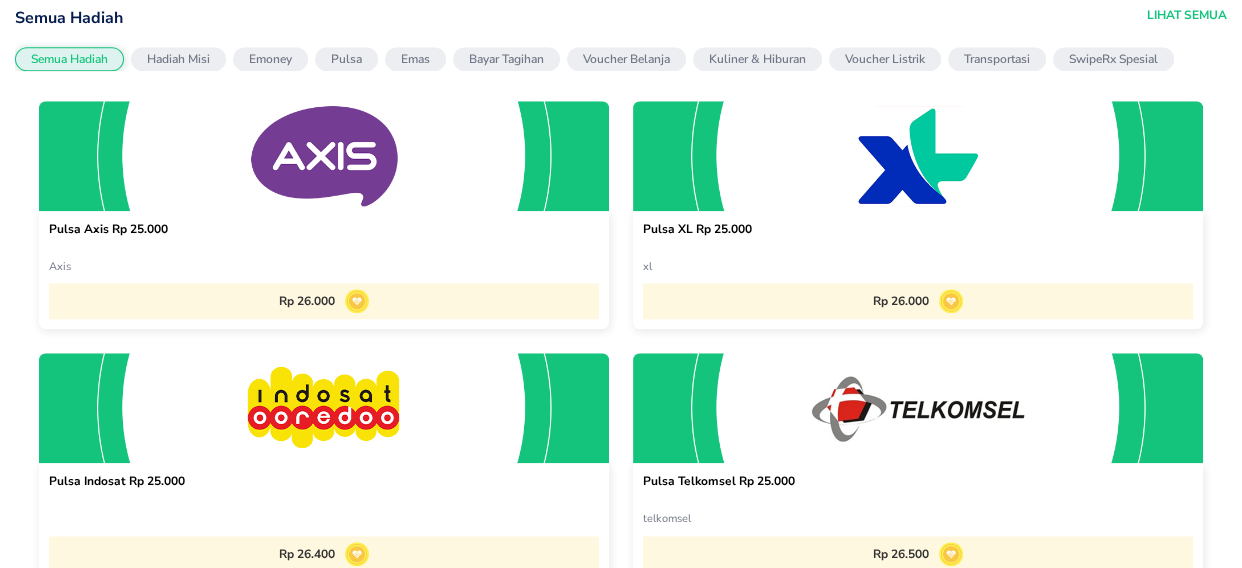 click on "Emoney" at bounding box center [270, 59] 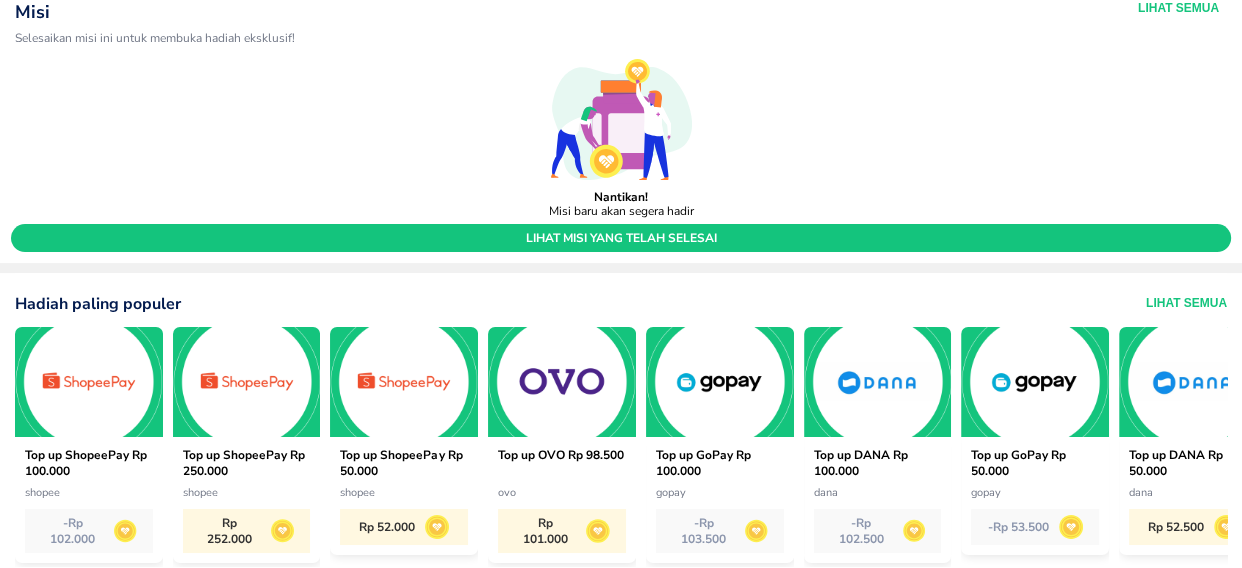 scroll, scrollTop: 363, scrollLeft: 0, axis: vertical 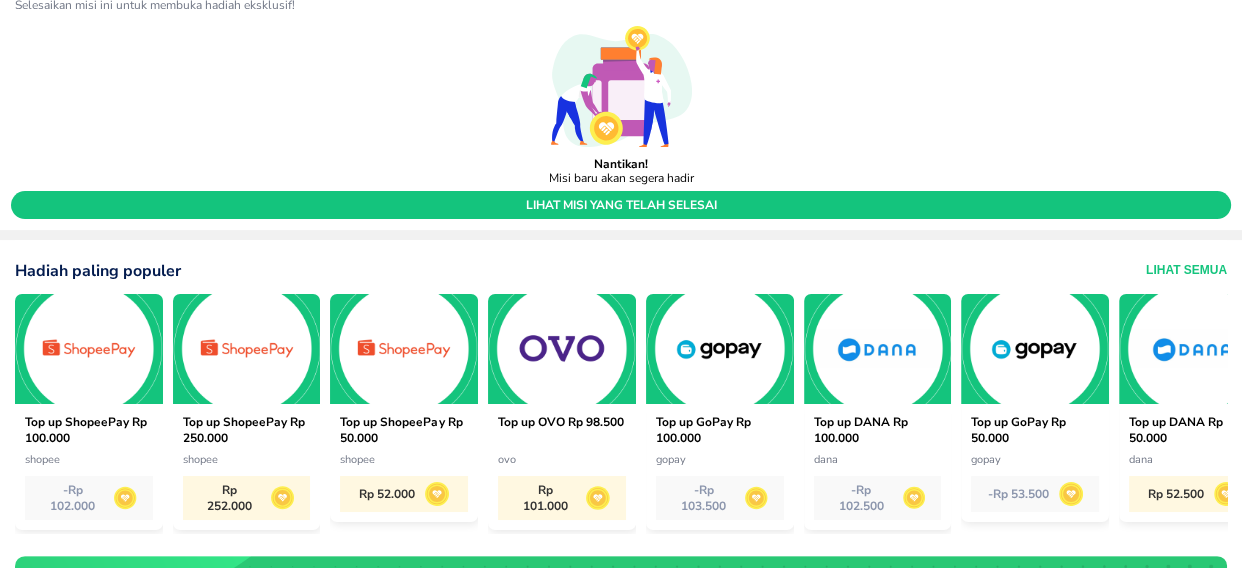 click on "- Rp 53.500" at bounding box center (1035, 494) 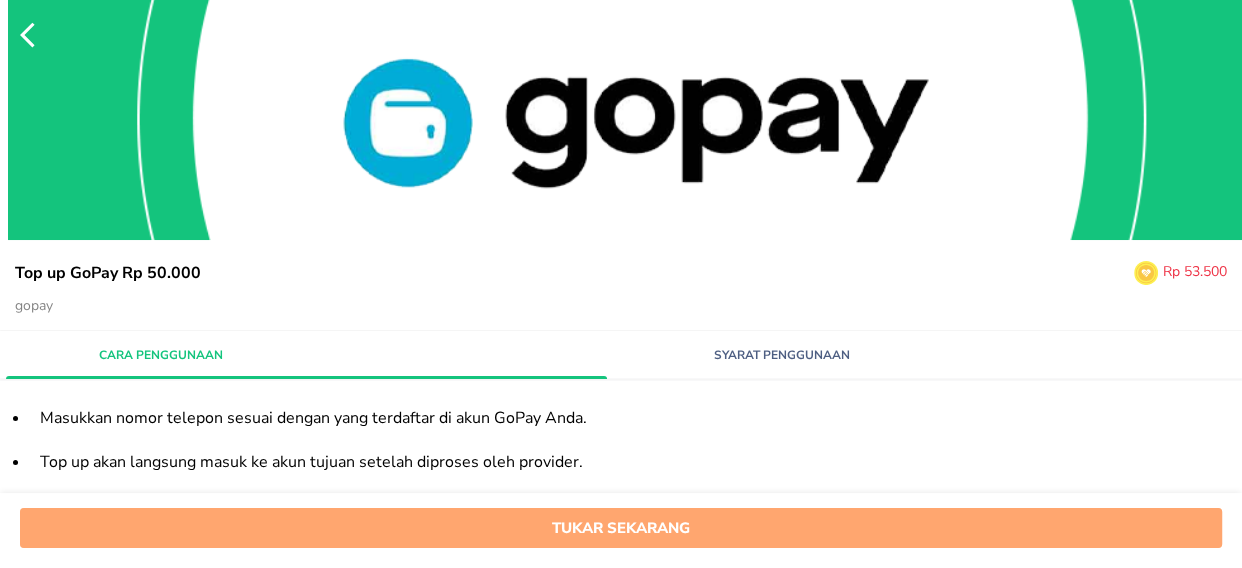 click on "Tukar sekarang" at bounding box center (621, 528) 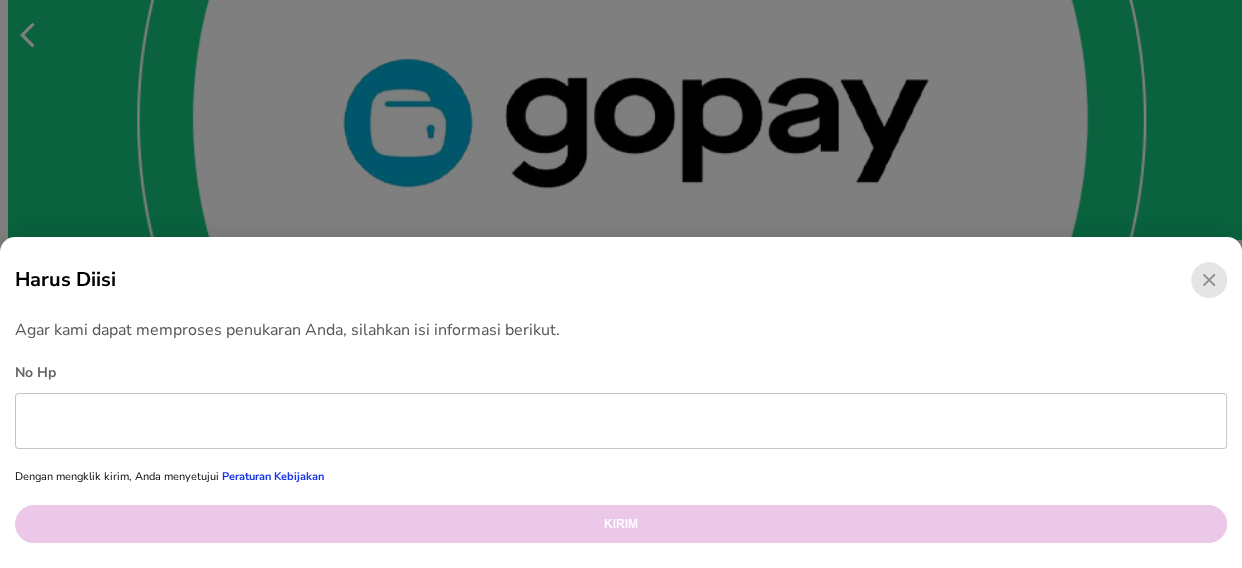 click at bounding box center (621, 421) 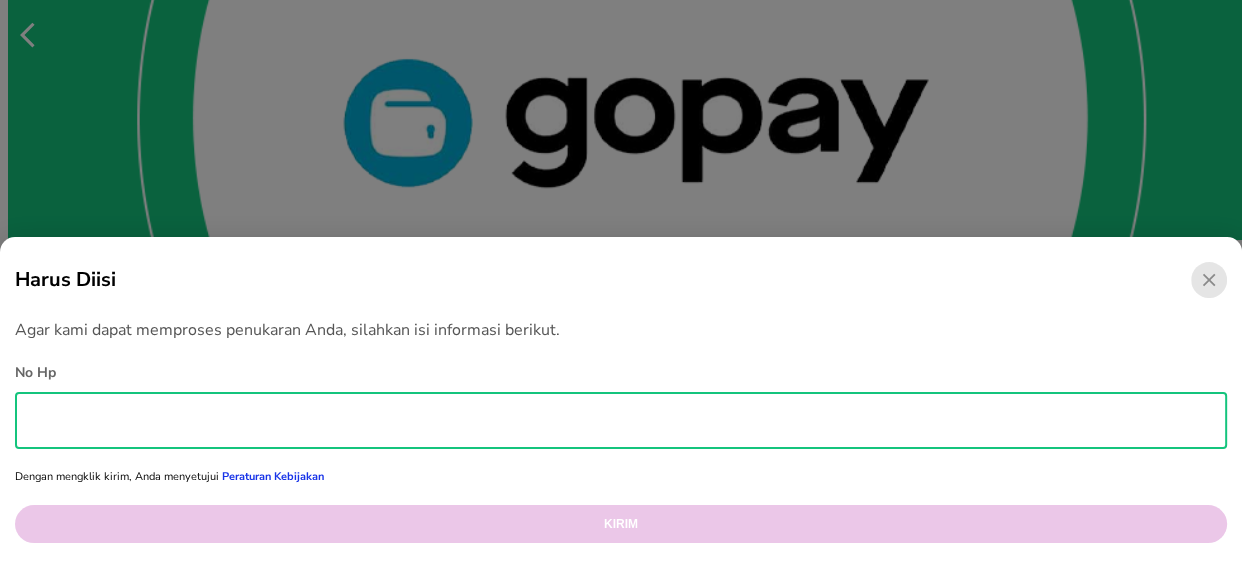 type on "[PHONE]" 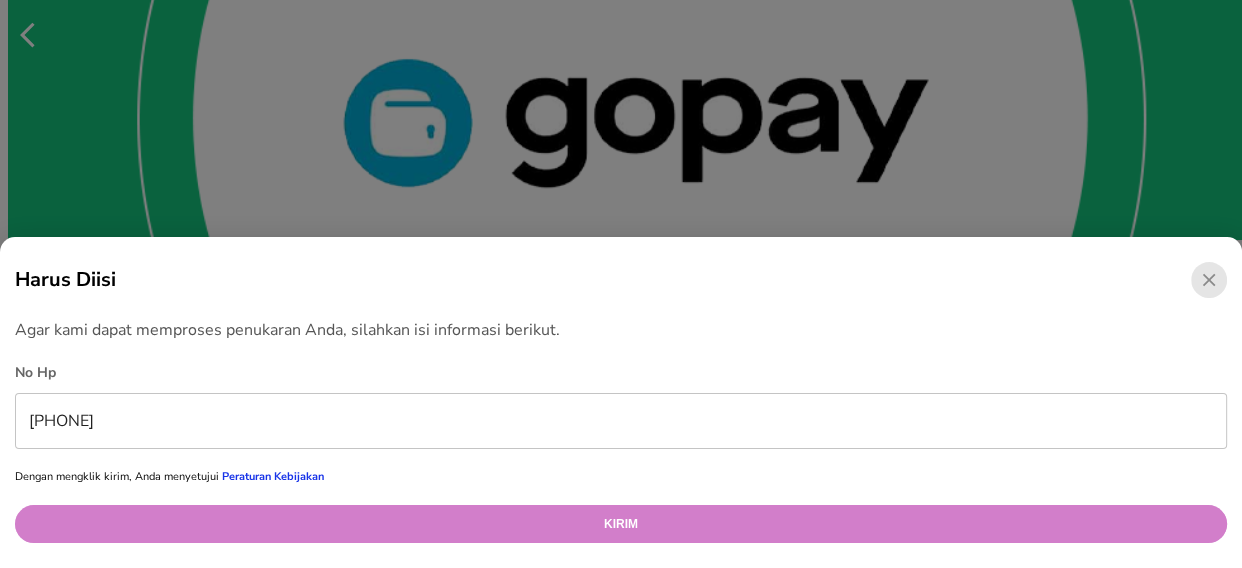 click on "Kirim" at bounding box center [621, 524] 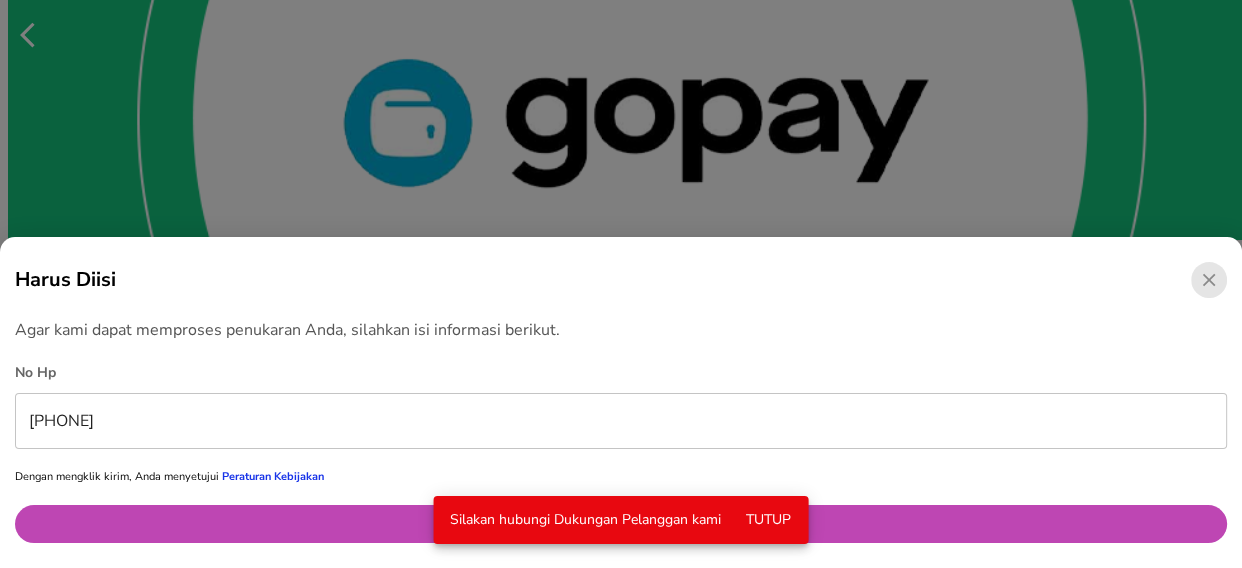 click on "Tutup" at bounding box center (769, 520) 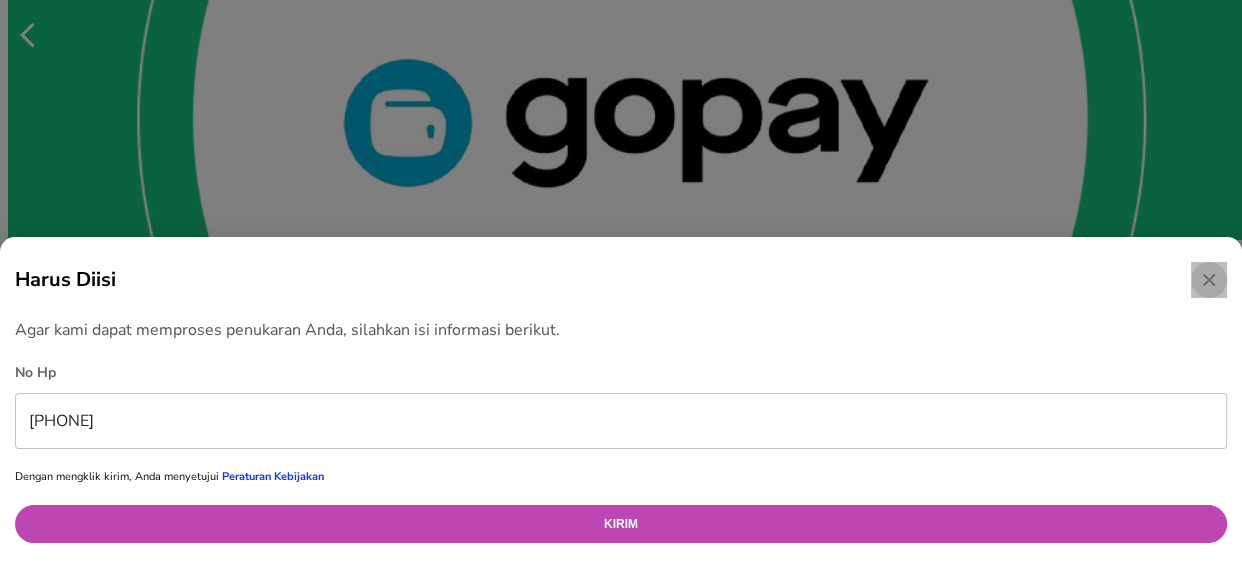 click 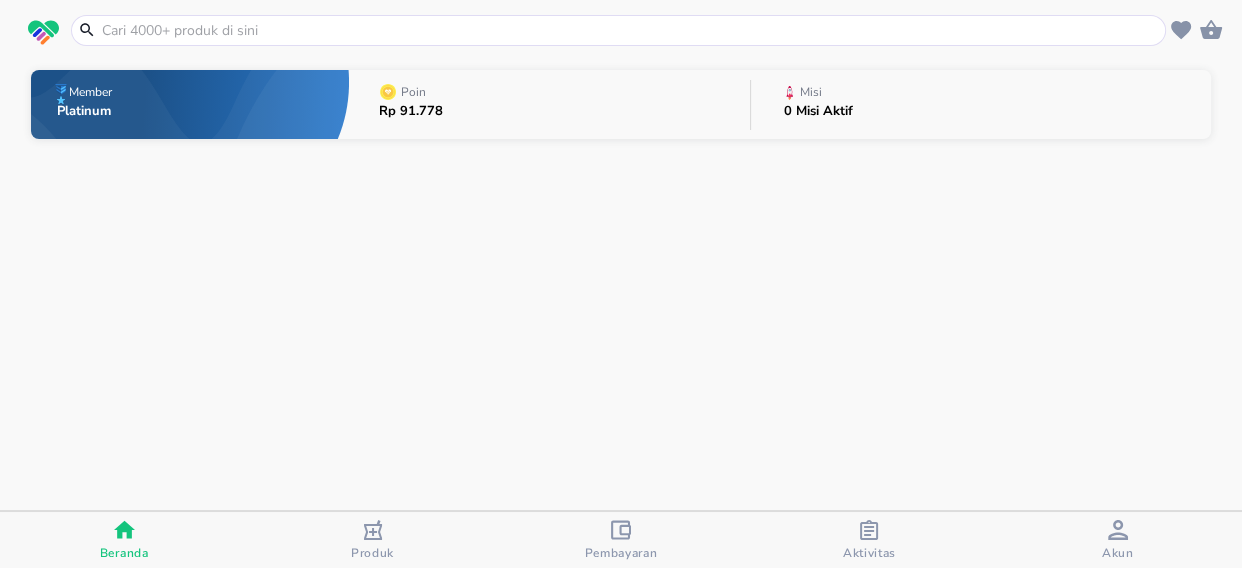 click at bounding box center [630, 30] 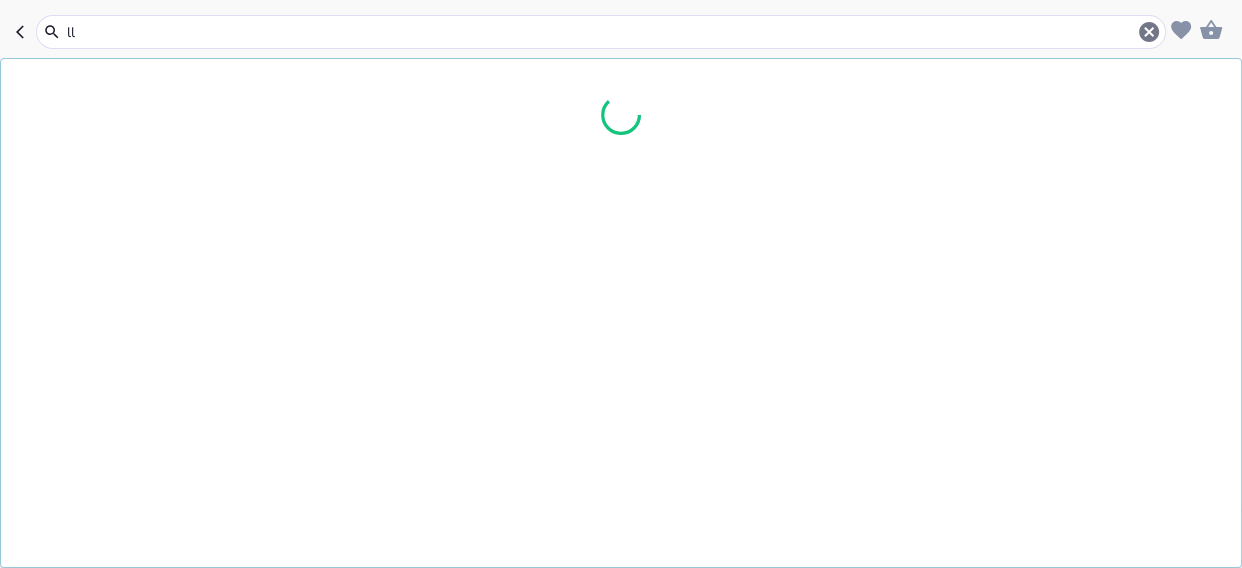 type on "llm" 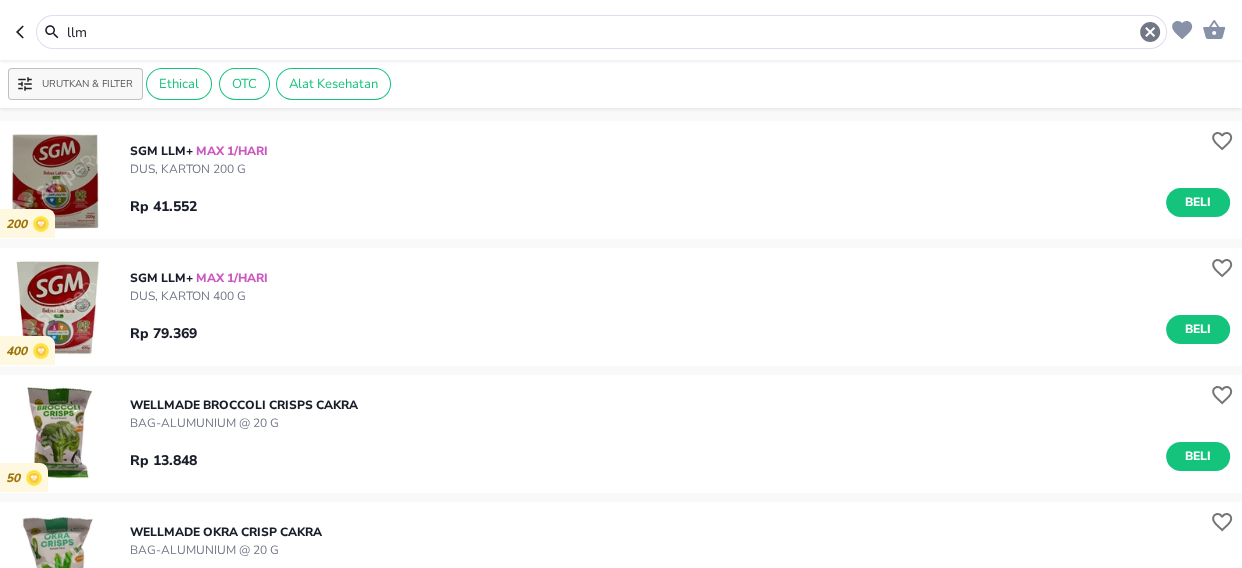 click on "DUS, KARTON 200 G" at bounding box center (199, 169) 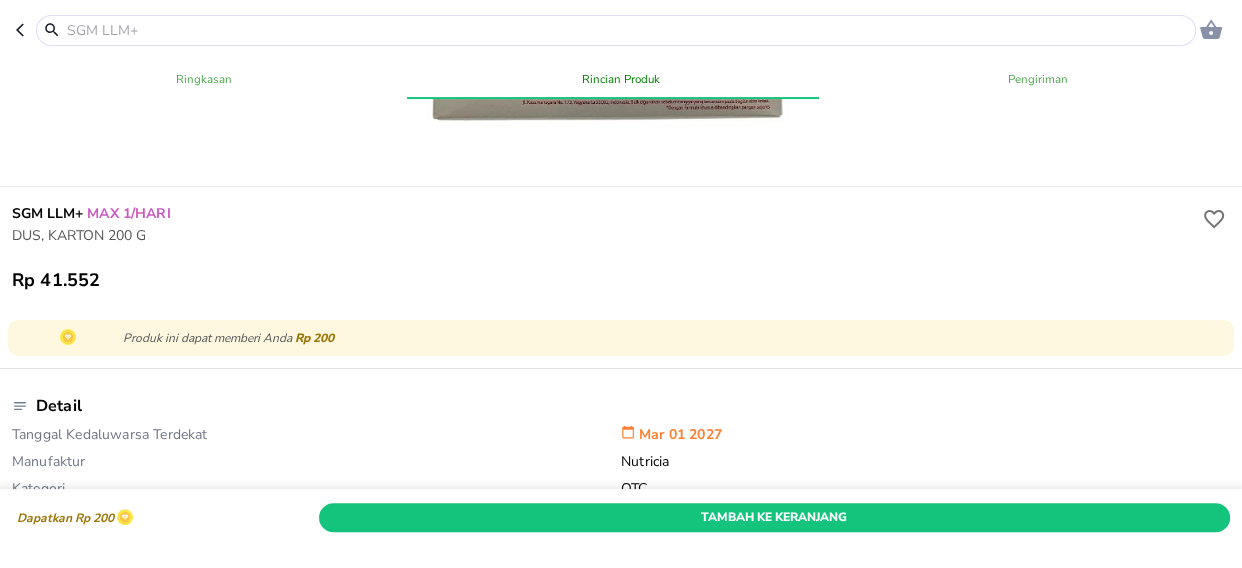 scroll, scrollTop: 181, scrollLeft: 0, axis: vertical 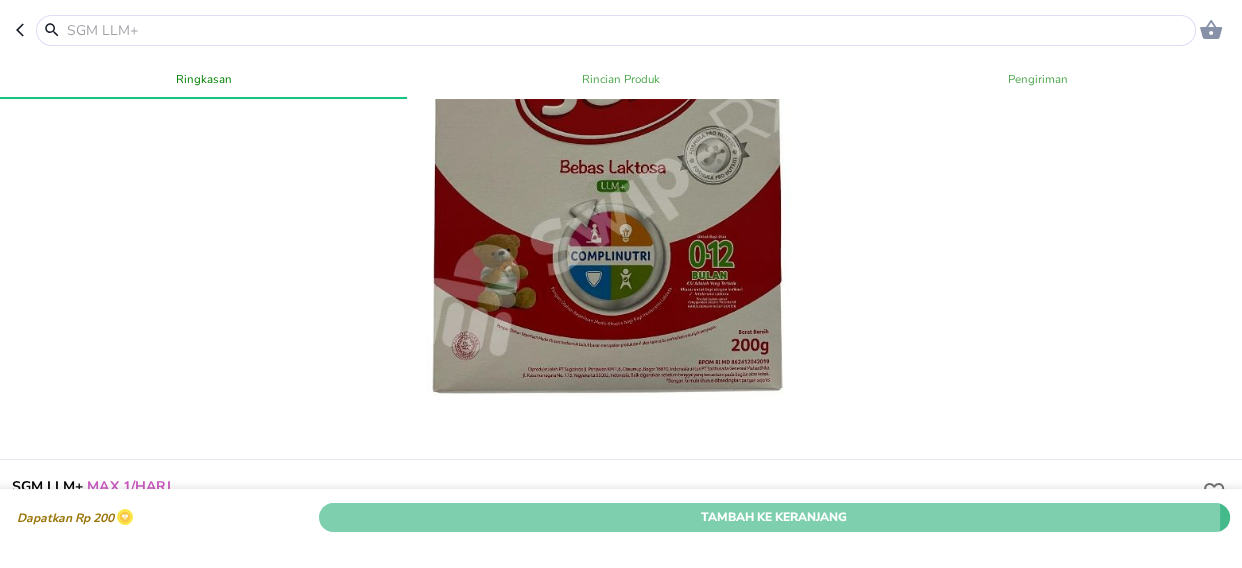 click on "Tambah Ke Keranjang" at bounding box center [775, 517] 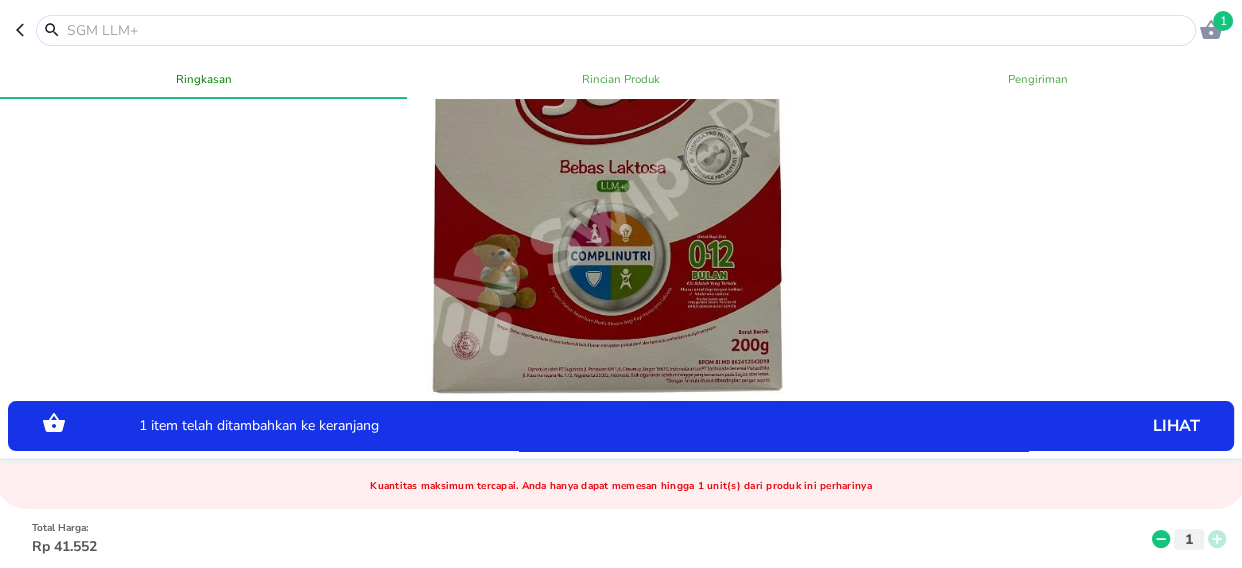 click 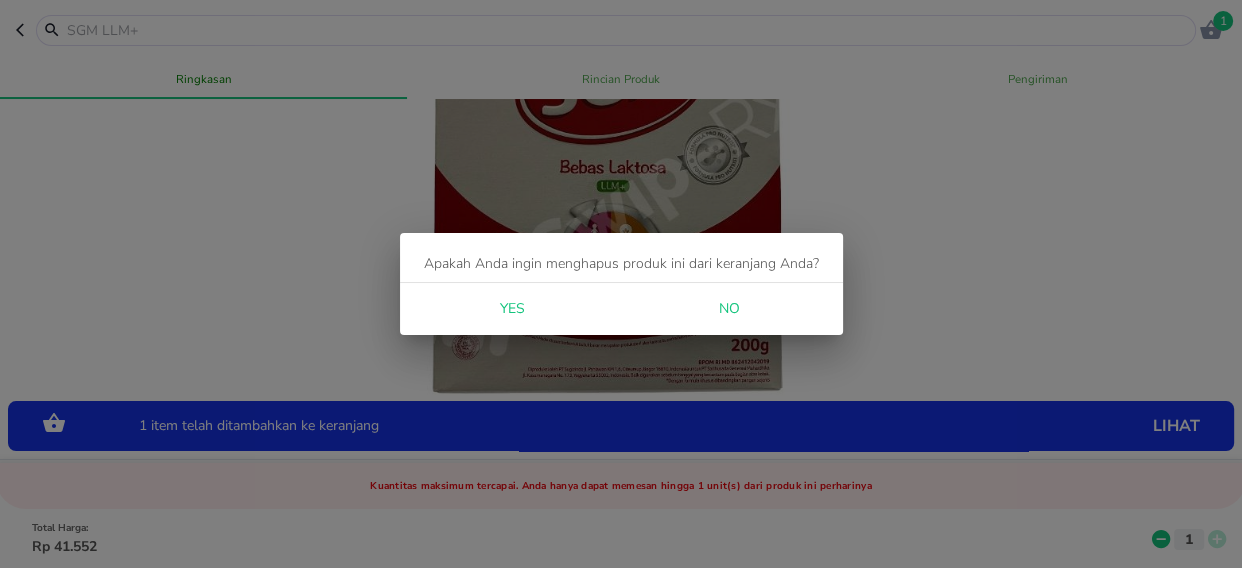 click on "Yes" at bounding box center (512, 309) 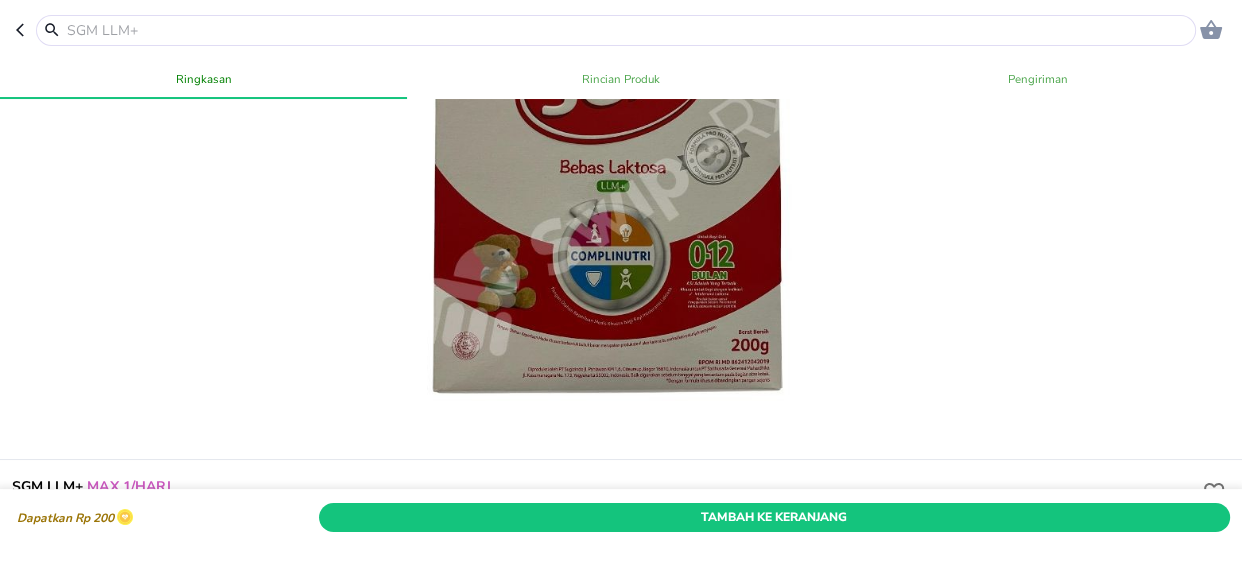 click at bounding box center (628, 30) 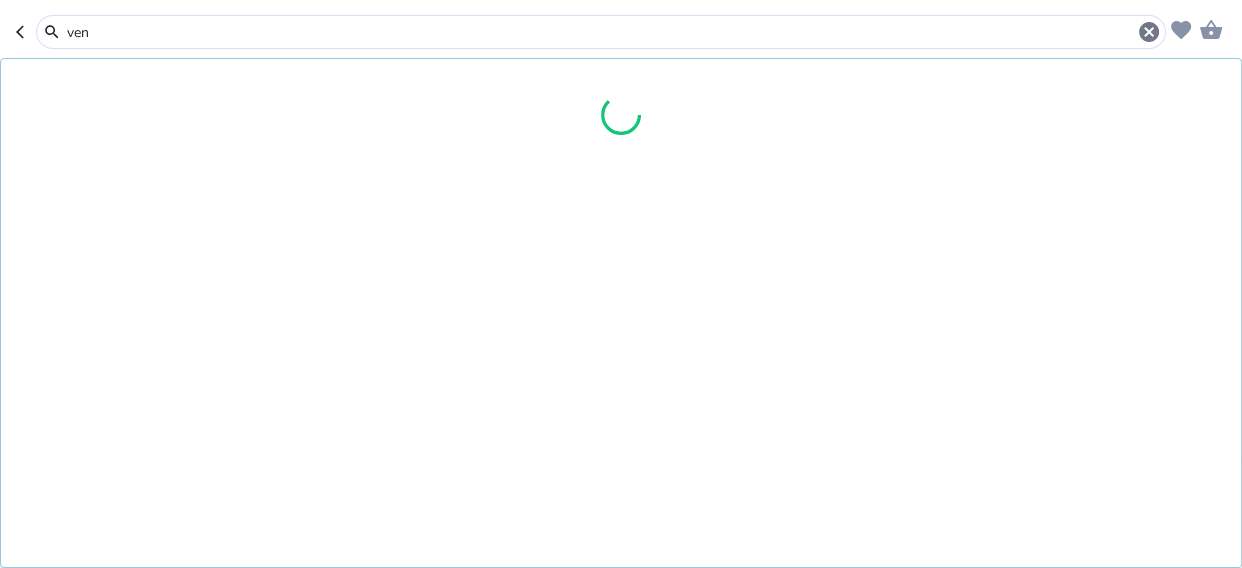 type on "vent" 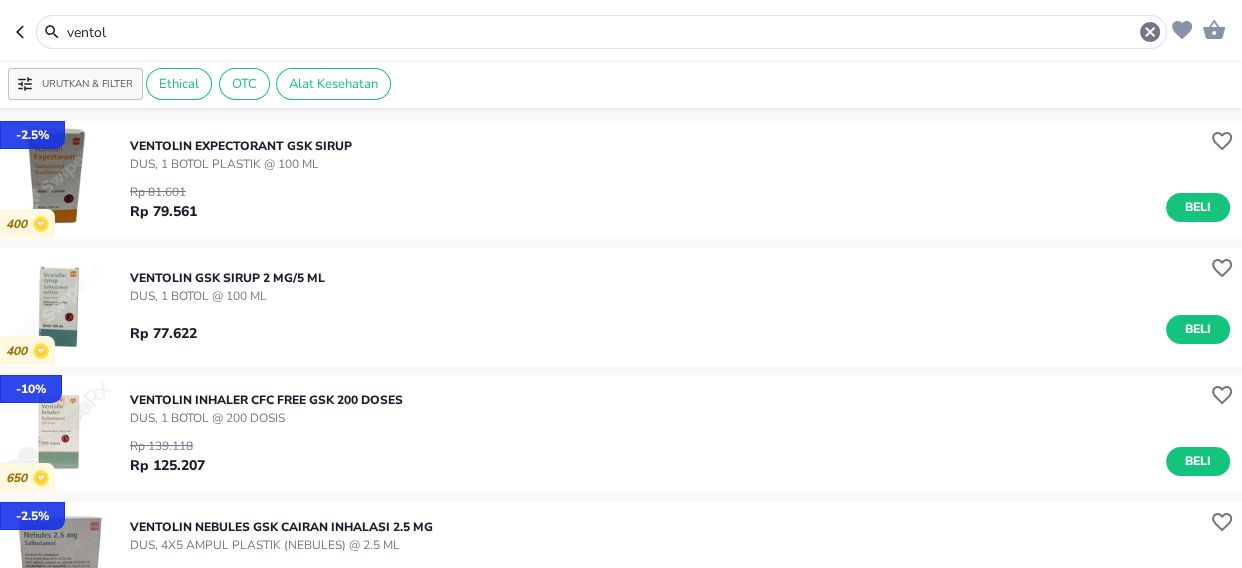 scroll, scrollTop: 90, scrollLeft: 0, axis: vertical 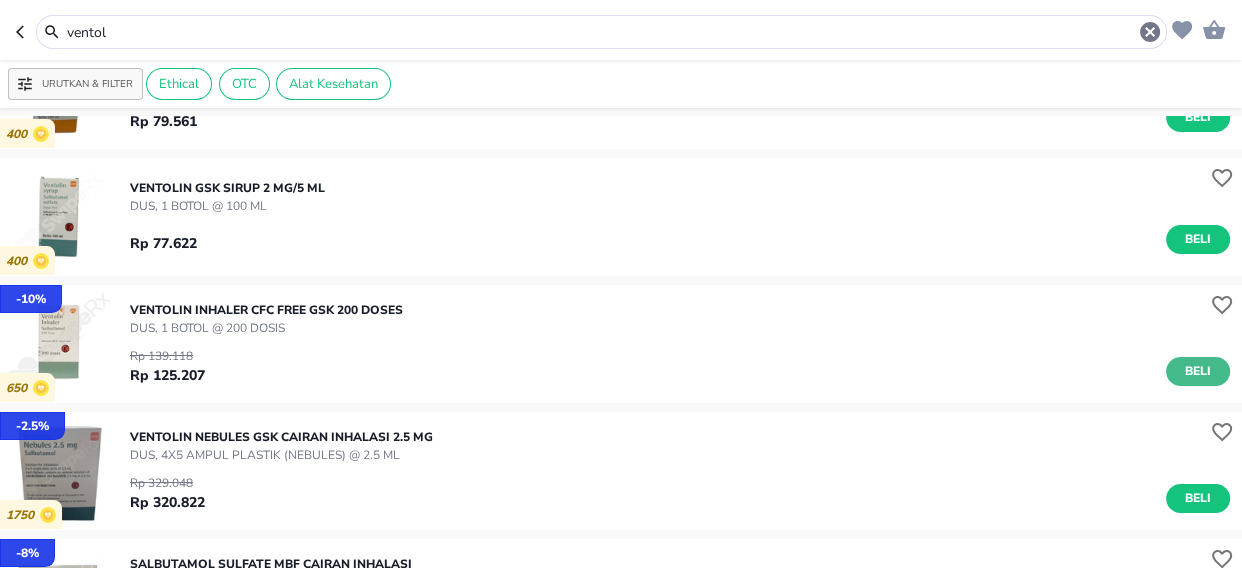 click on "Beli" at bounding box center [1198, 371] 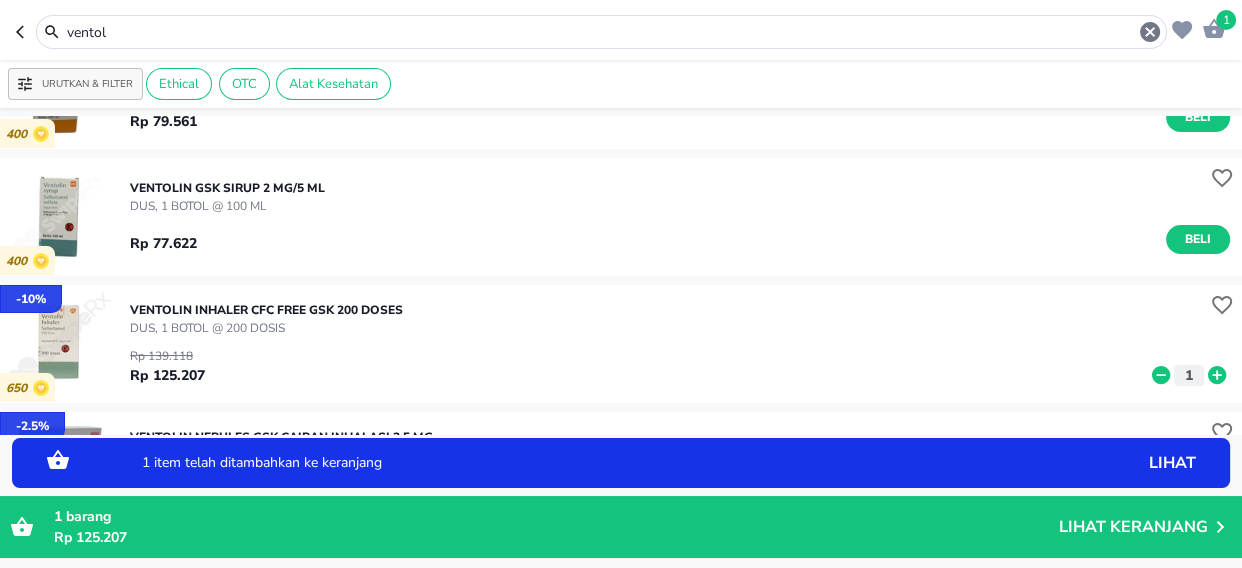 click 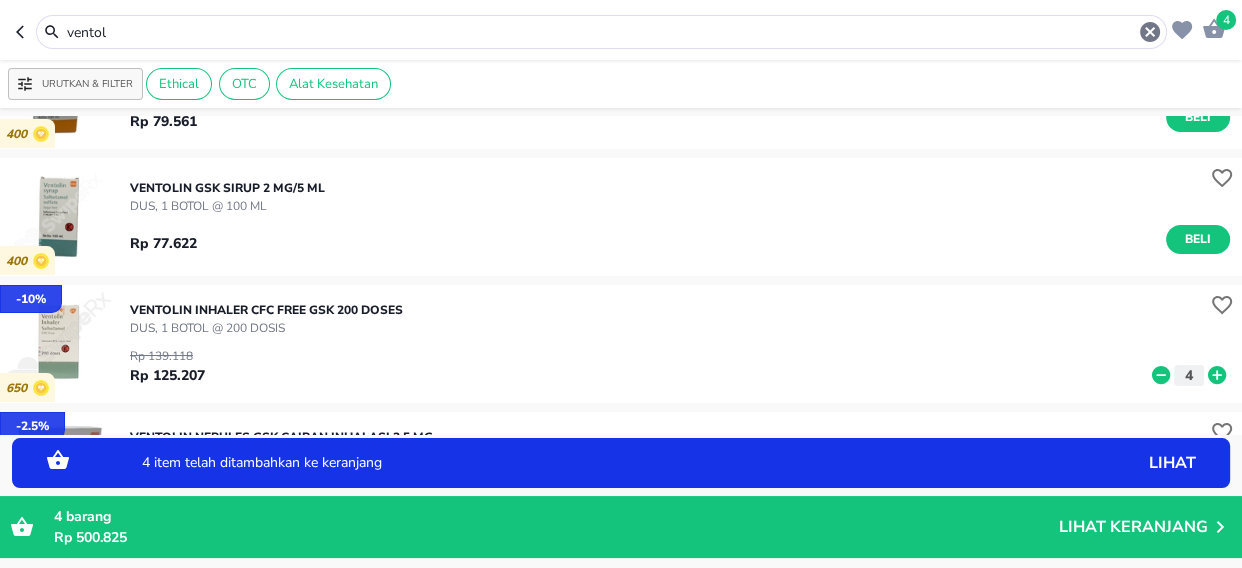 click 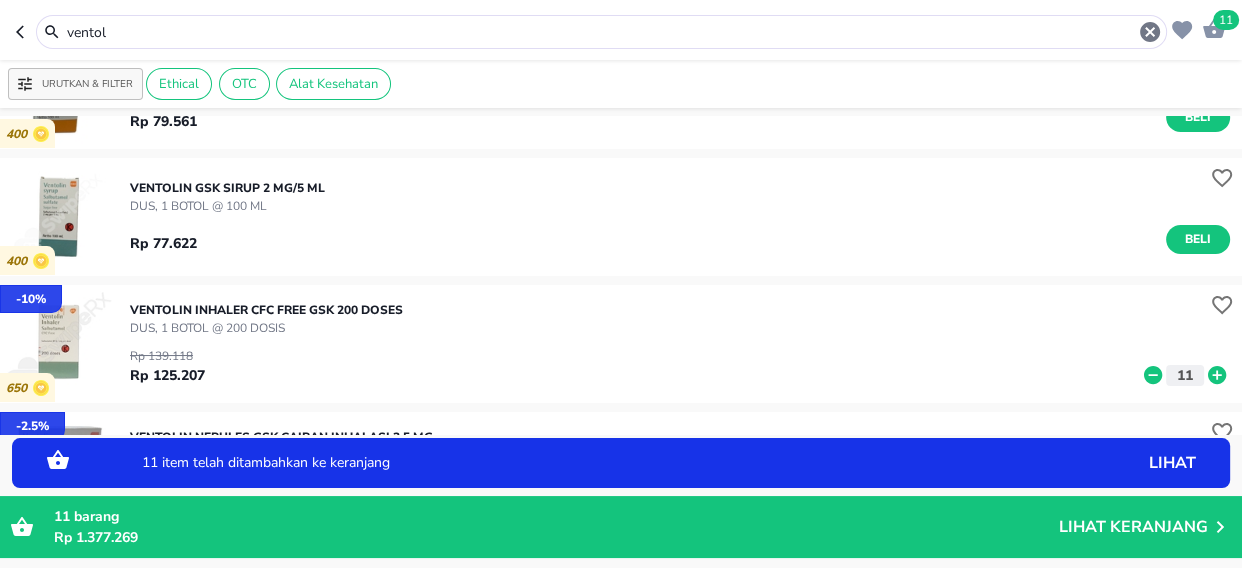 click 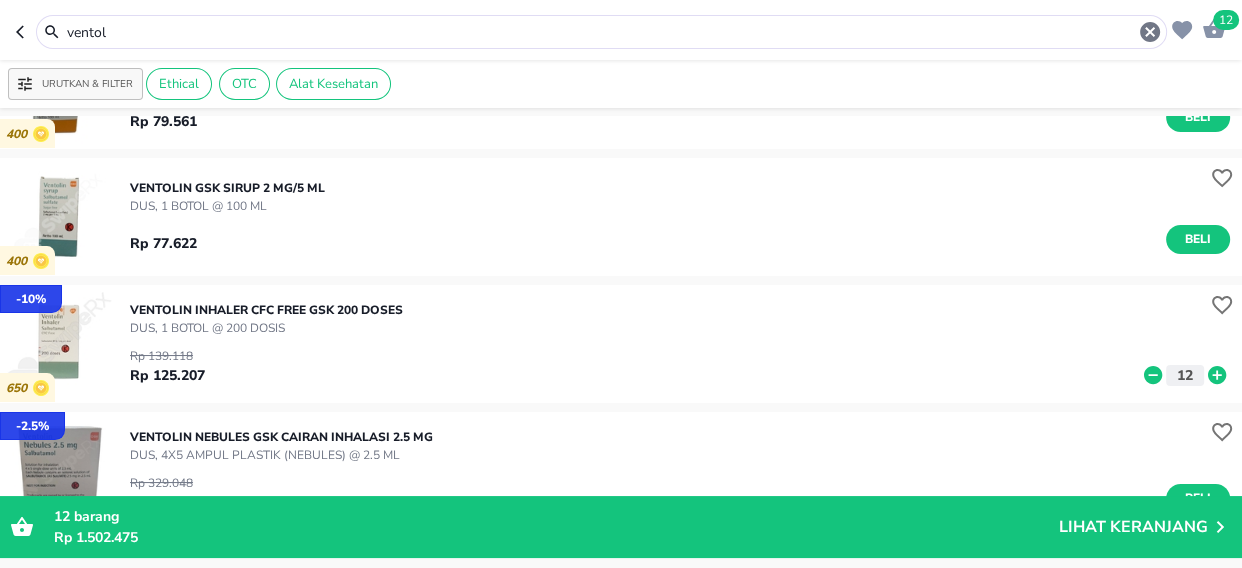 click on "ventol" at bounding box center [601, 32] 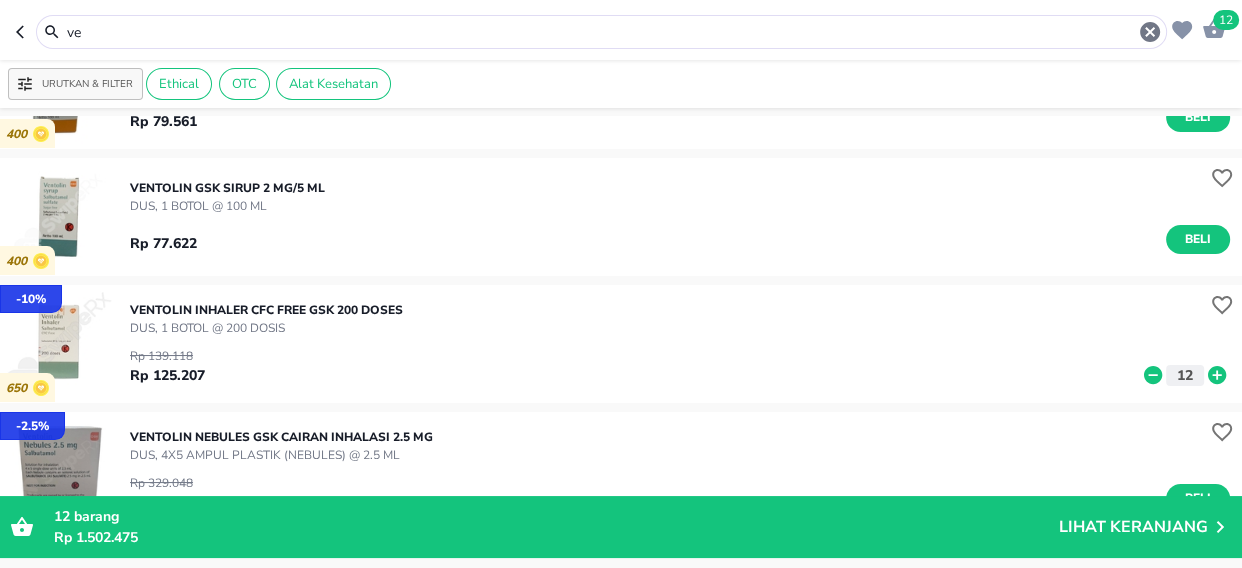 type on "v" 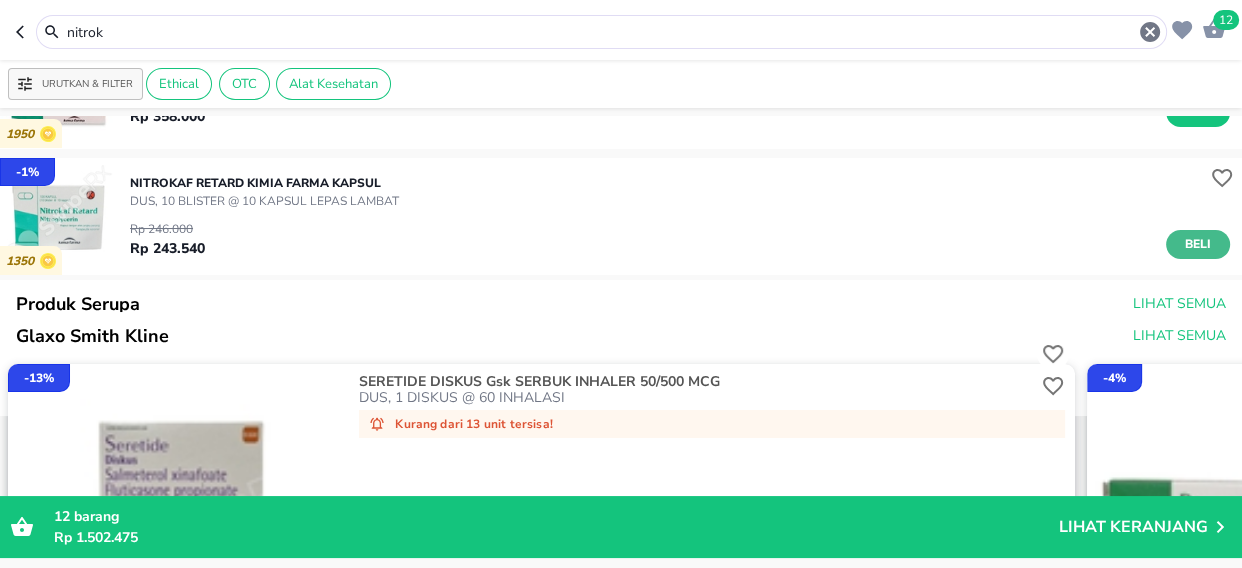 click on "Beli" at bounding box center (1198, 244) 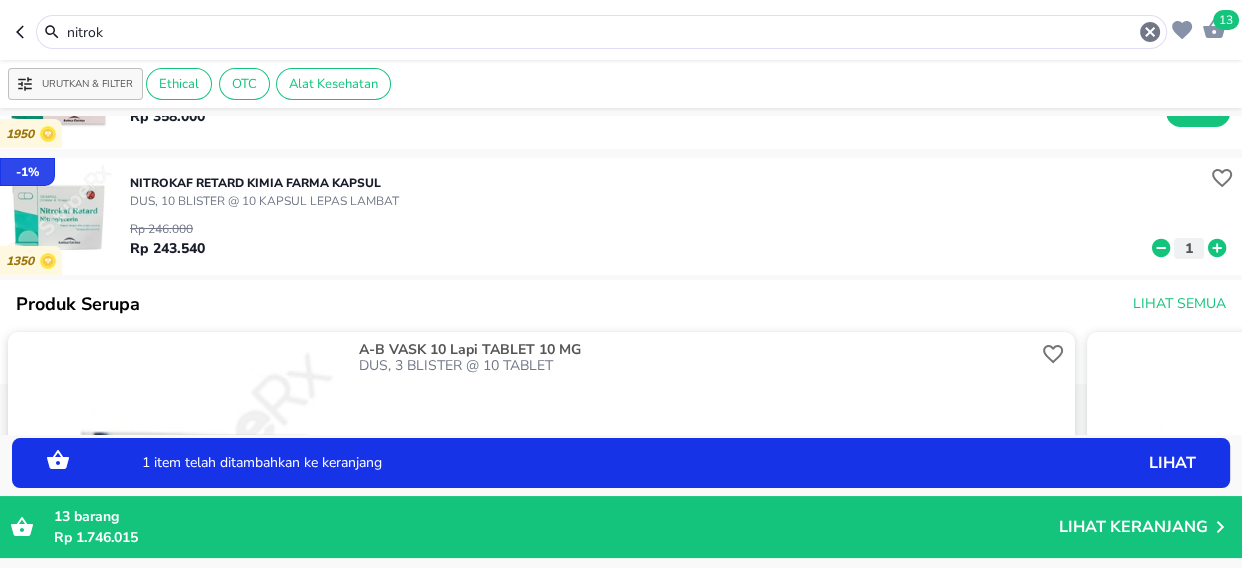 click 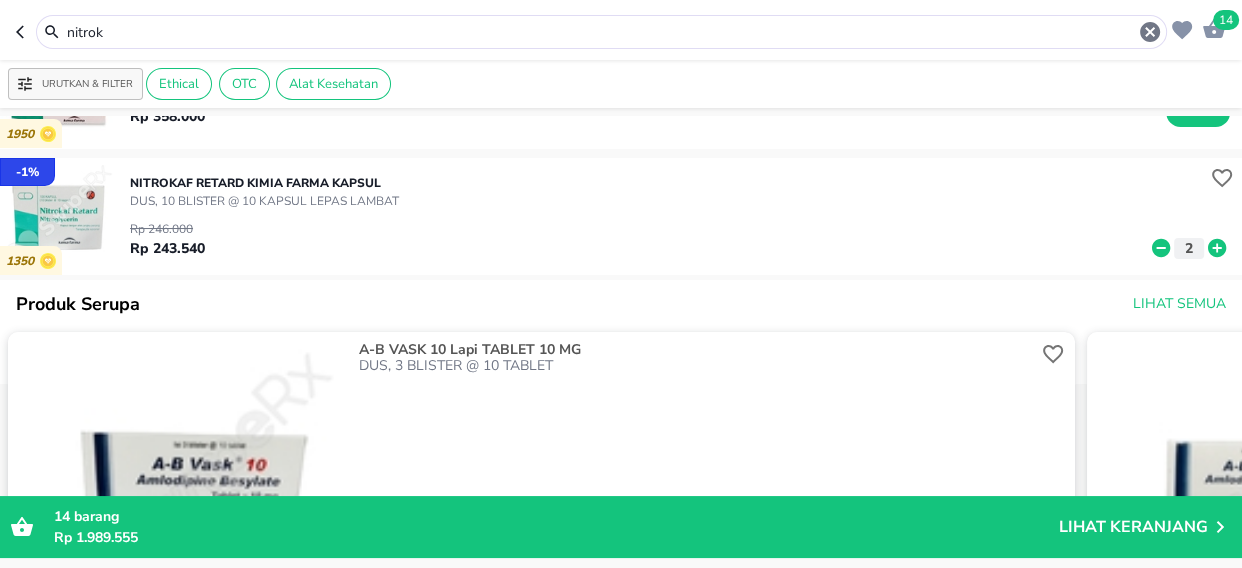 click on "nitrok" at bounding box center [601, 32] 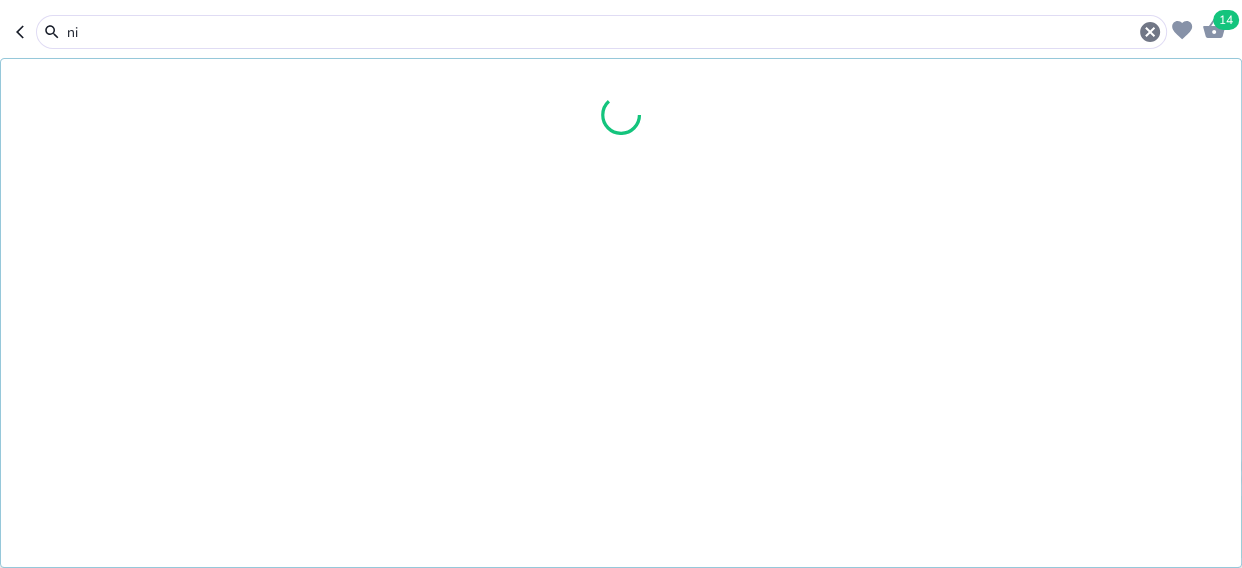 type on "n" 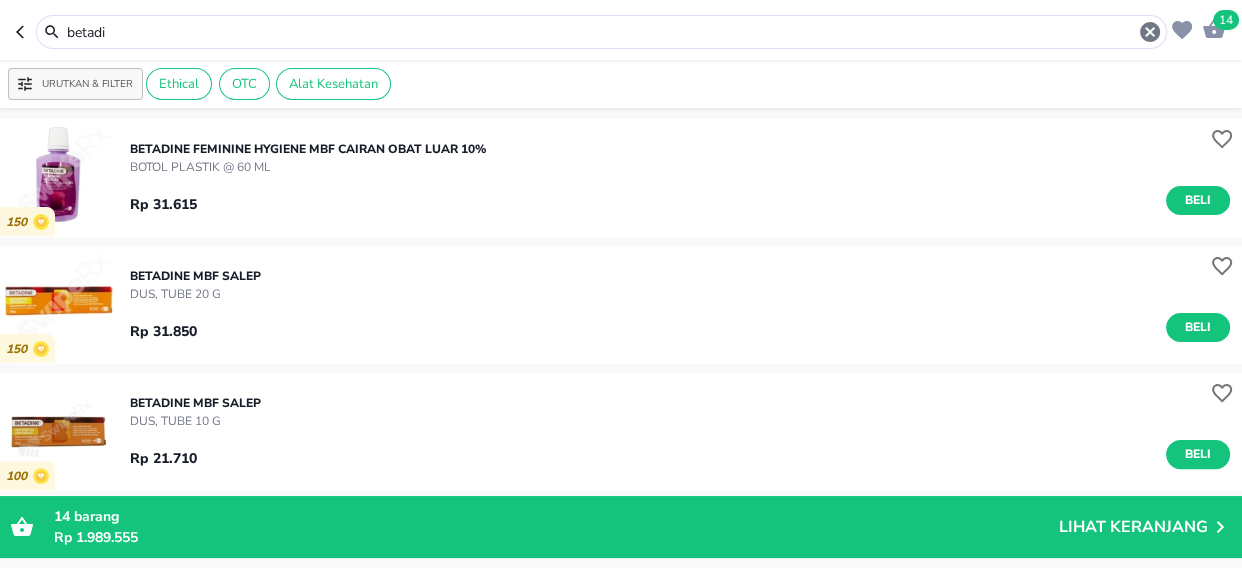 scroll, scrollTop: 545, scrollLeft: 0, axis: vertical 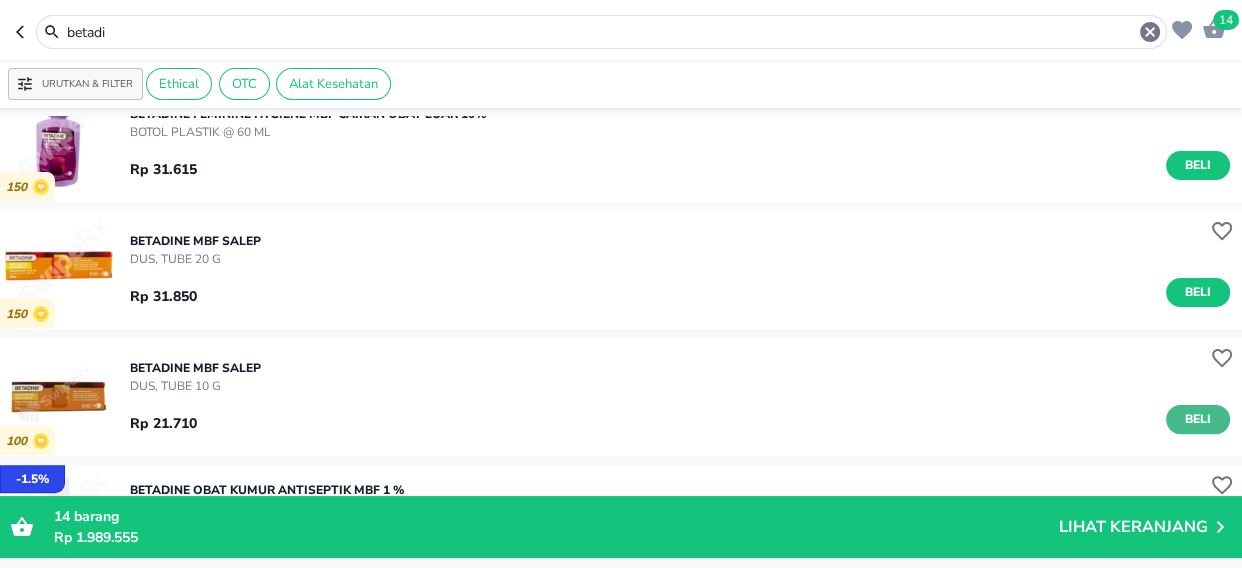click on "Beli" at bounding box center [1198, 419] 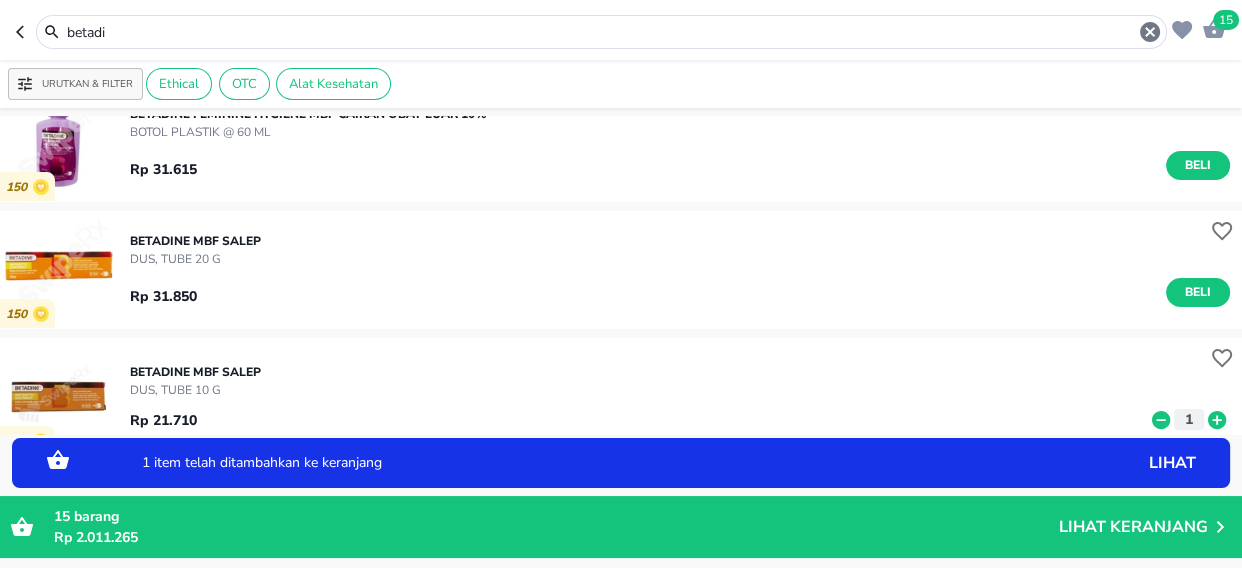 click 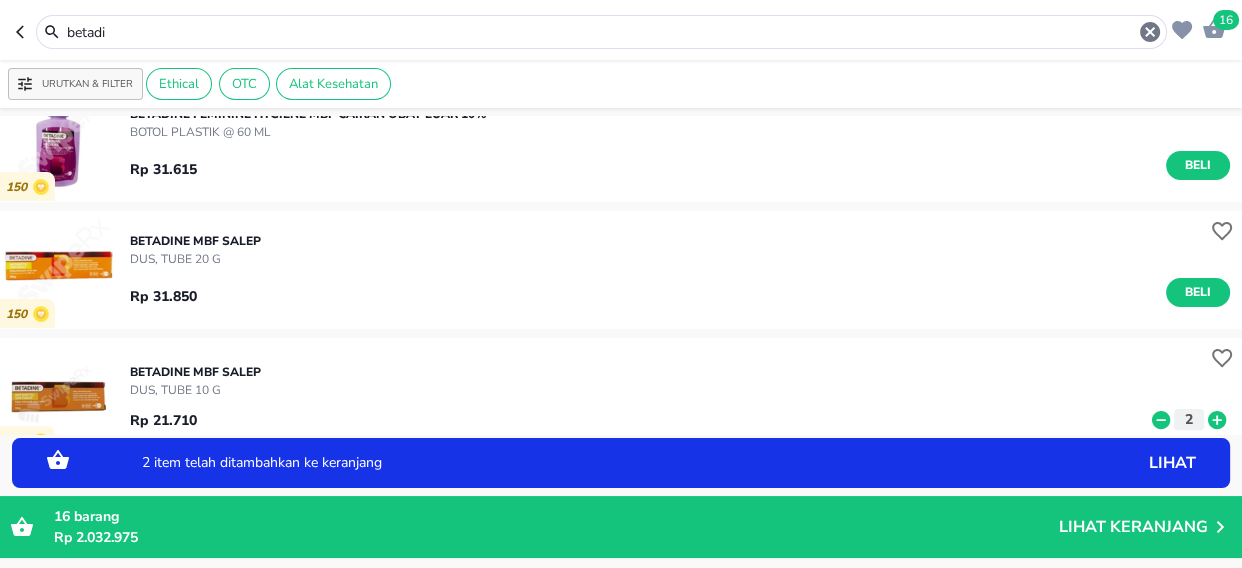 click 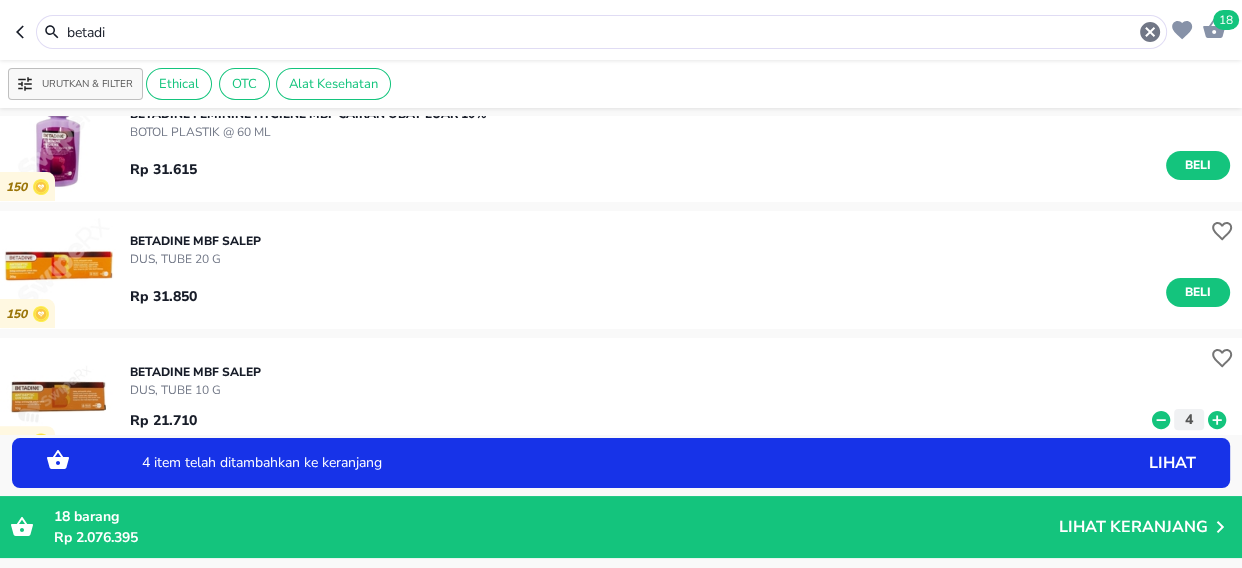 click 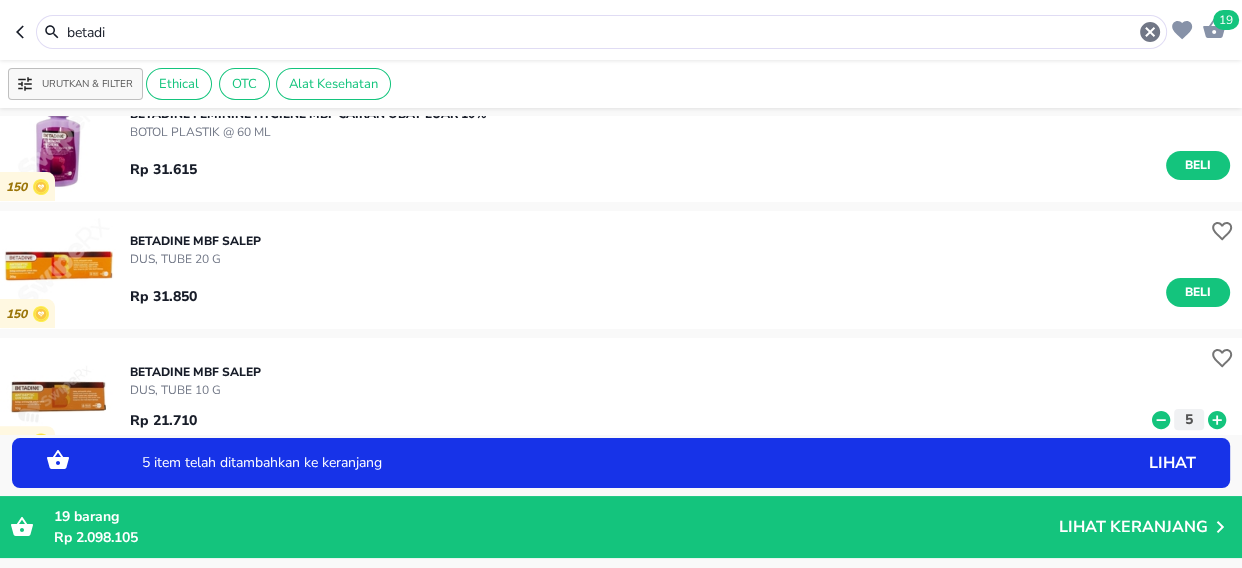 click 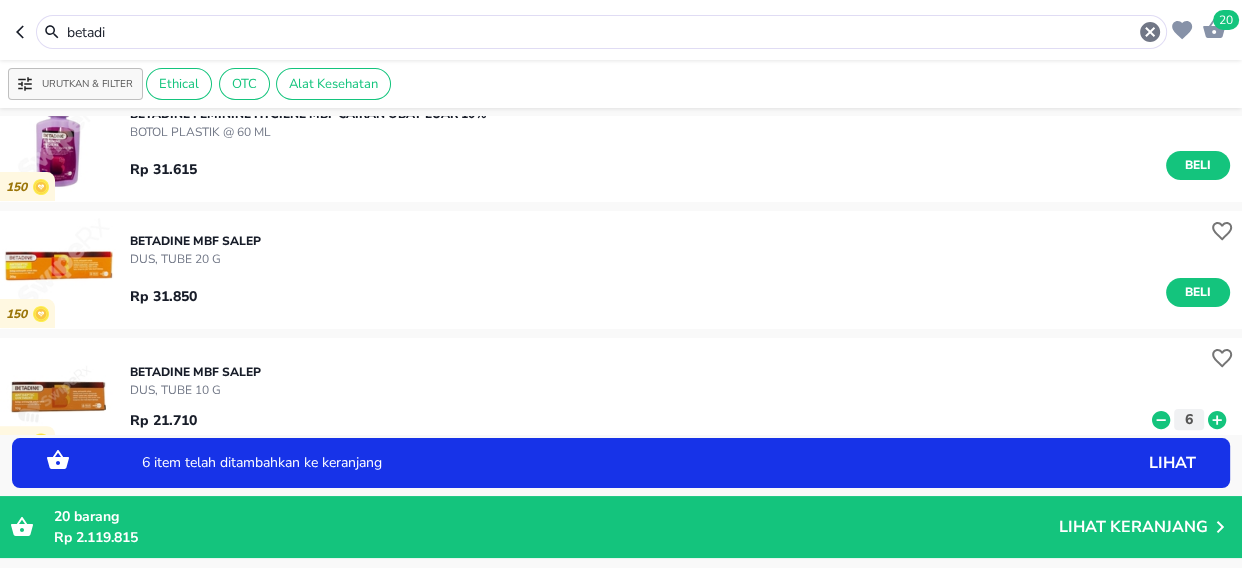 click on "betadi" at bounding box center [601, 32] 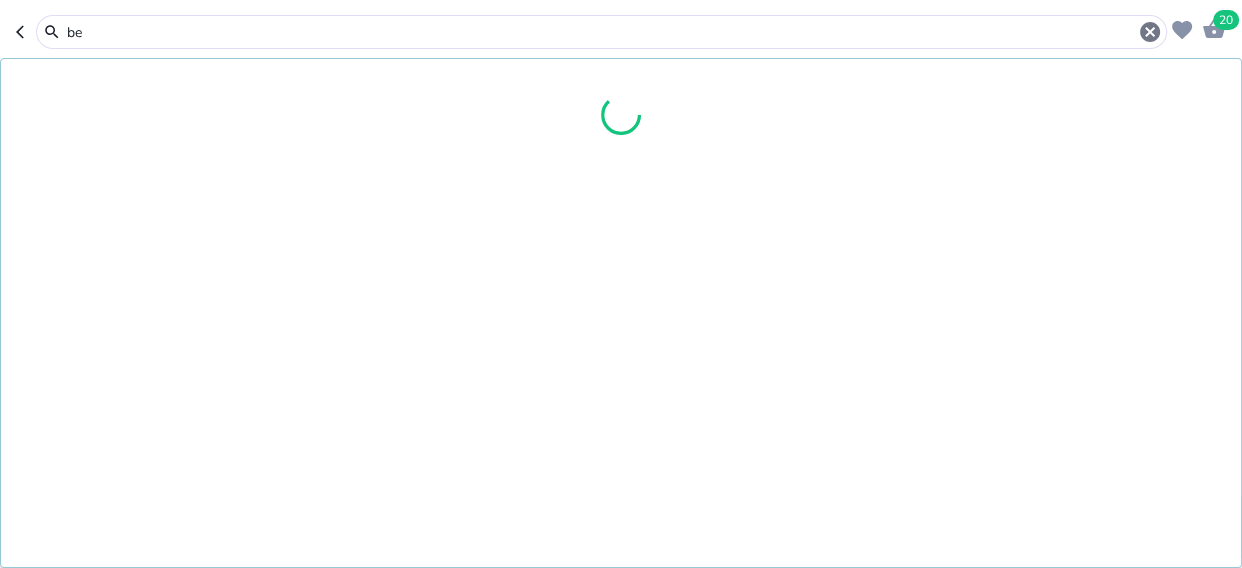 type on "b" 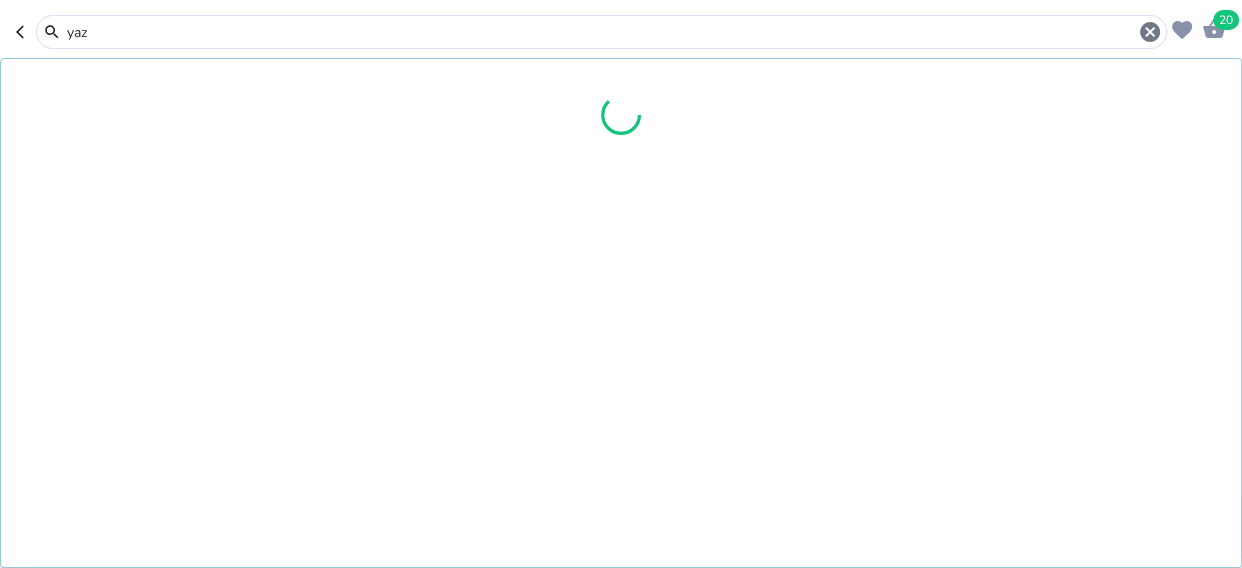 type on "yaz" 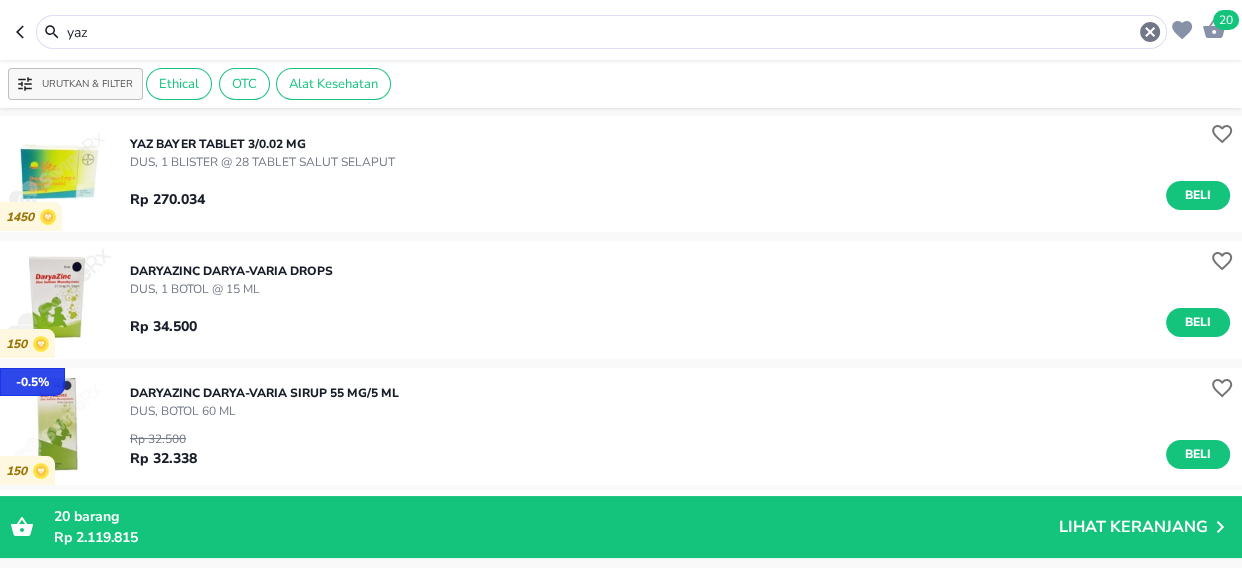 scroll, scrollTop: 0, scrollLeft: 0, axis: both 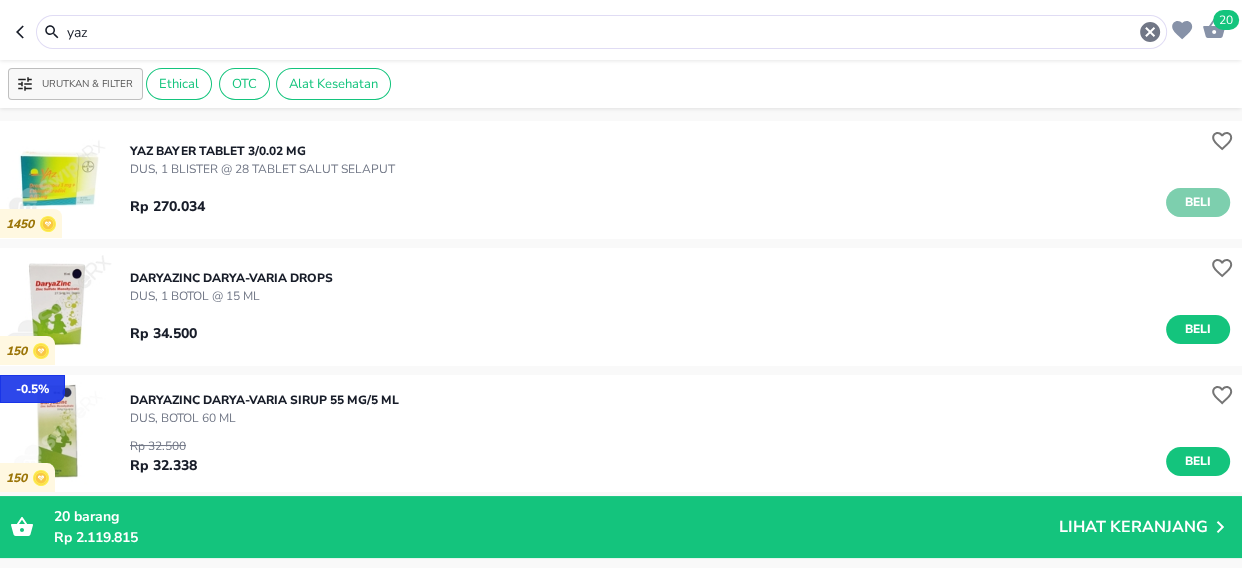 click on "Beli" at bounding box center [1198, 202] 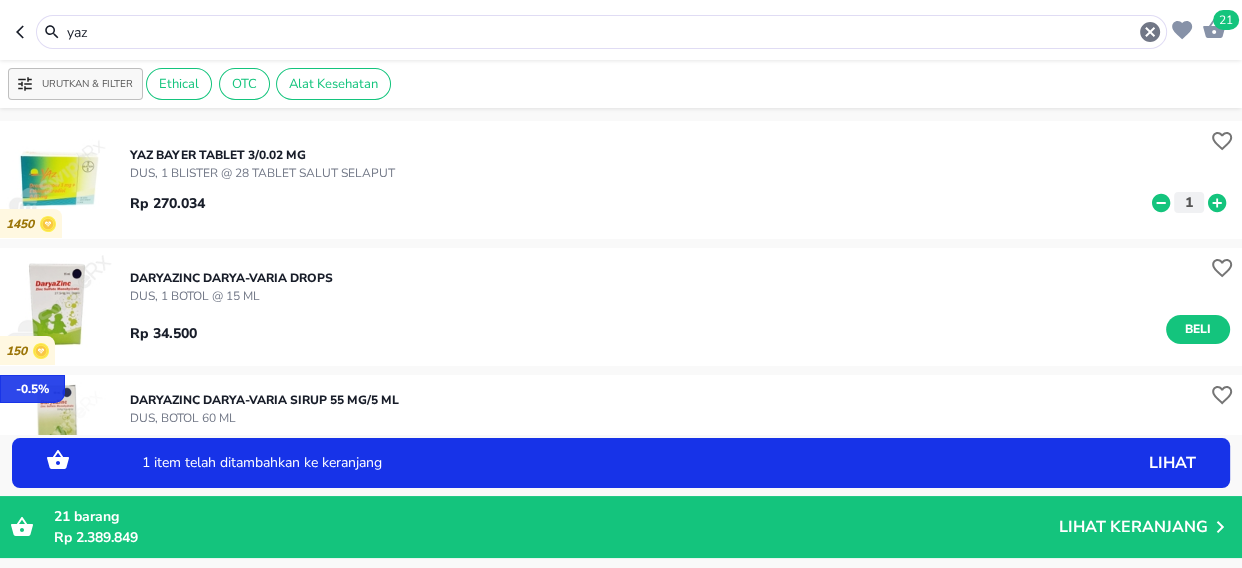 click 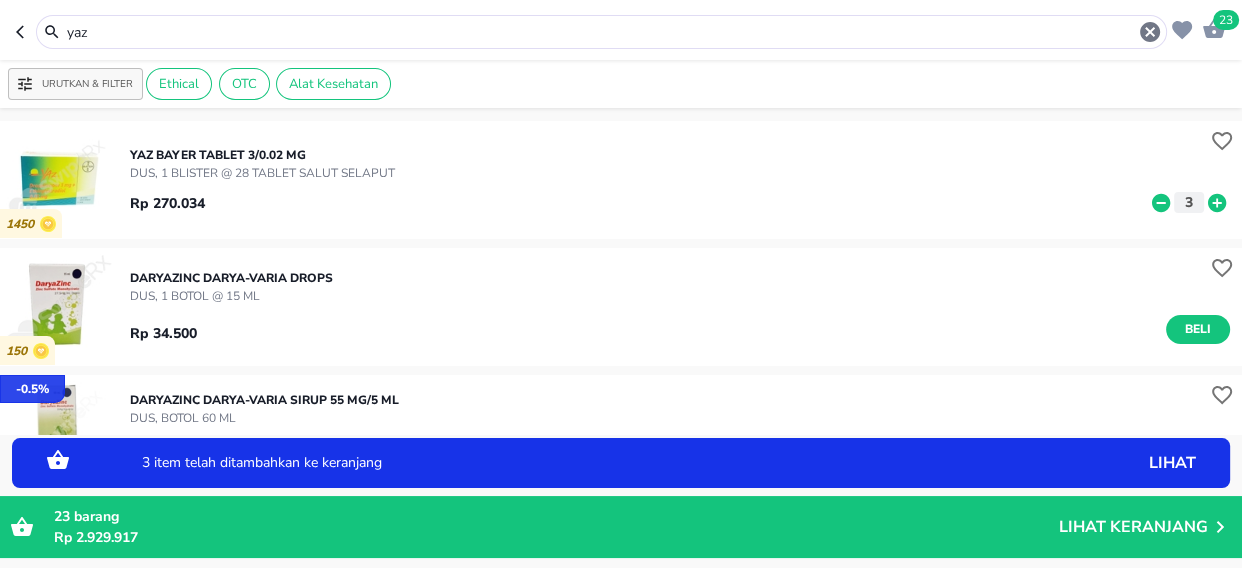 click 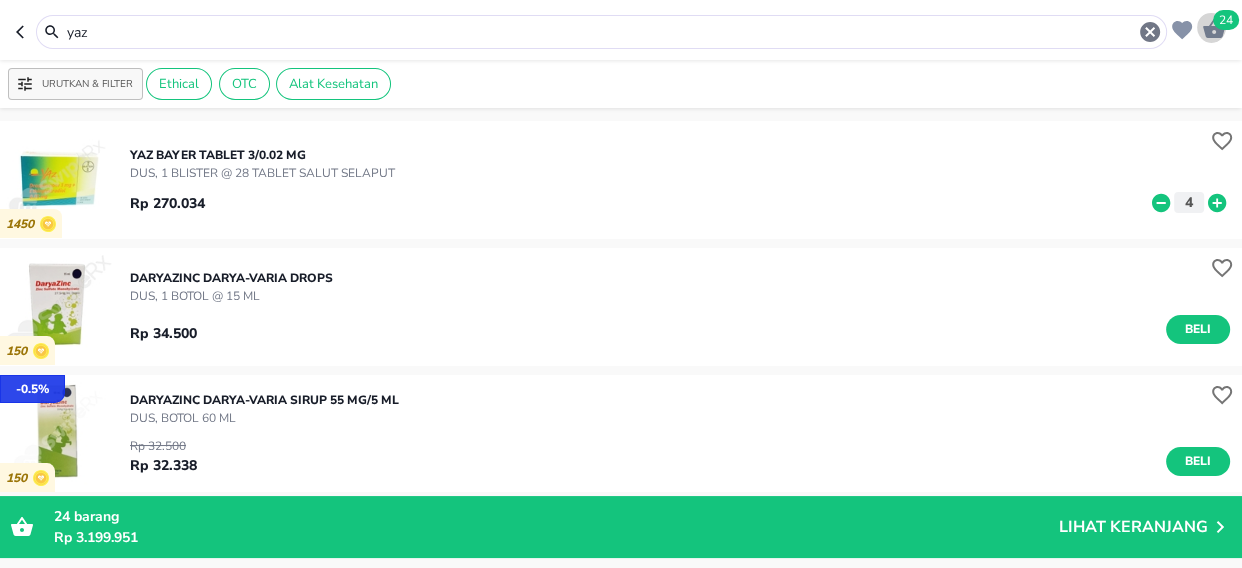click on "24" at bounding box center [1226, 20] 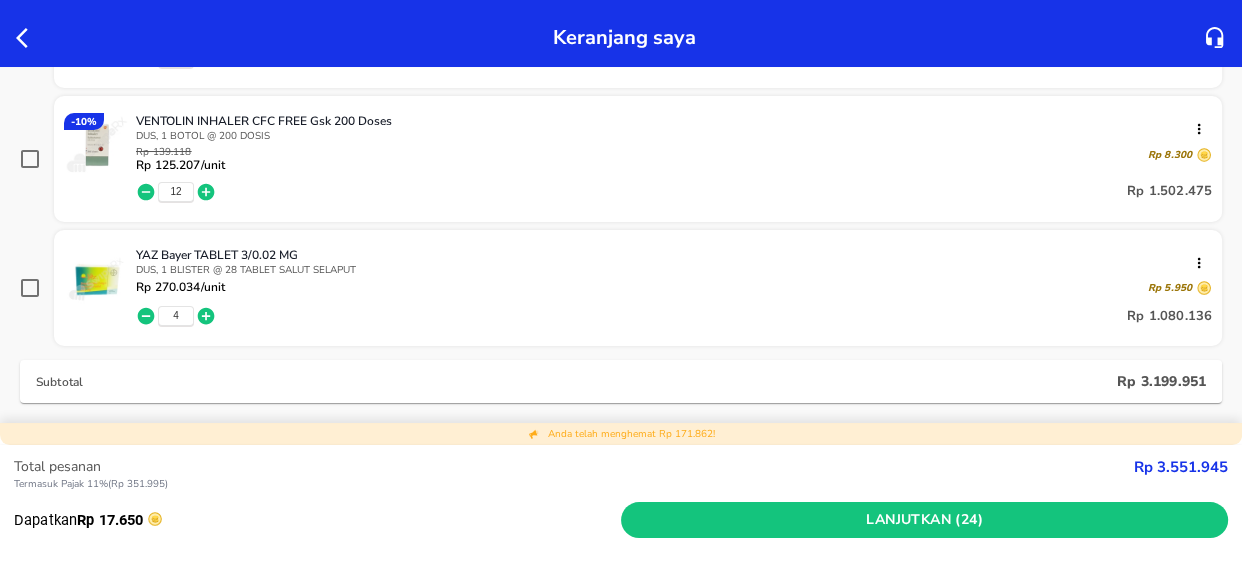 scroll, scrollTop: 727, scrollLeft: 0, axis: vertical 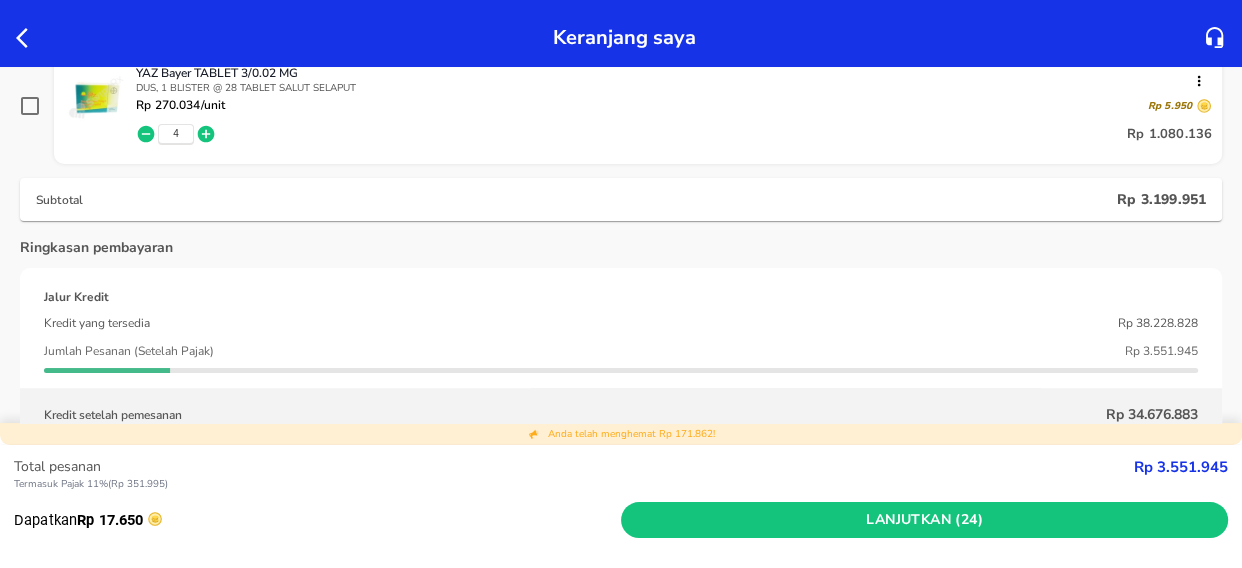 click 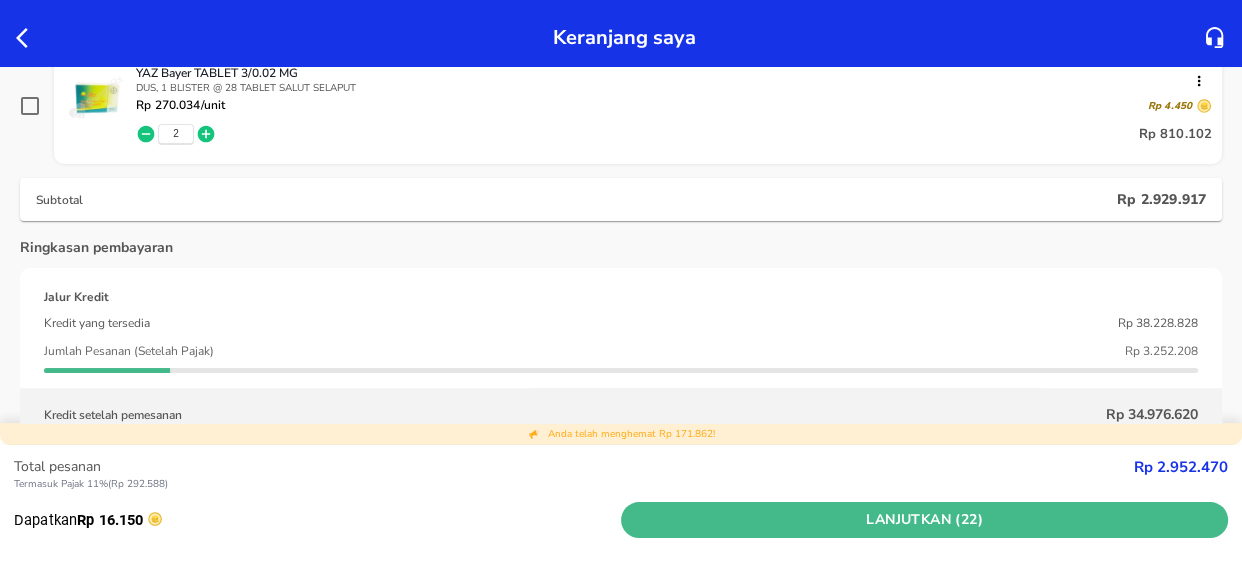 click on "Lanjutkan (22)" at bounding box center (924, 520) 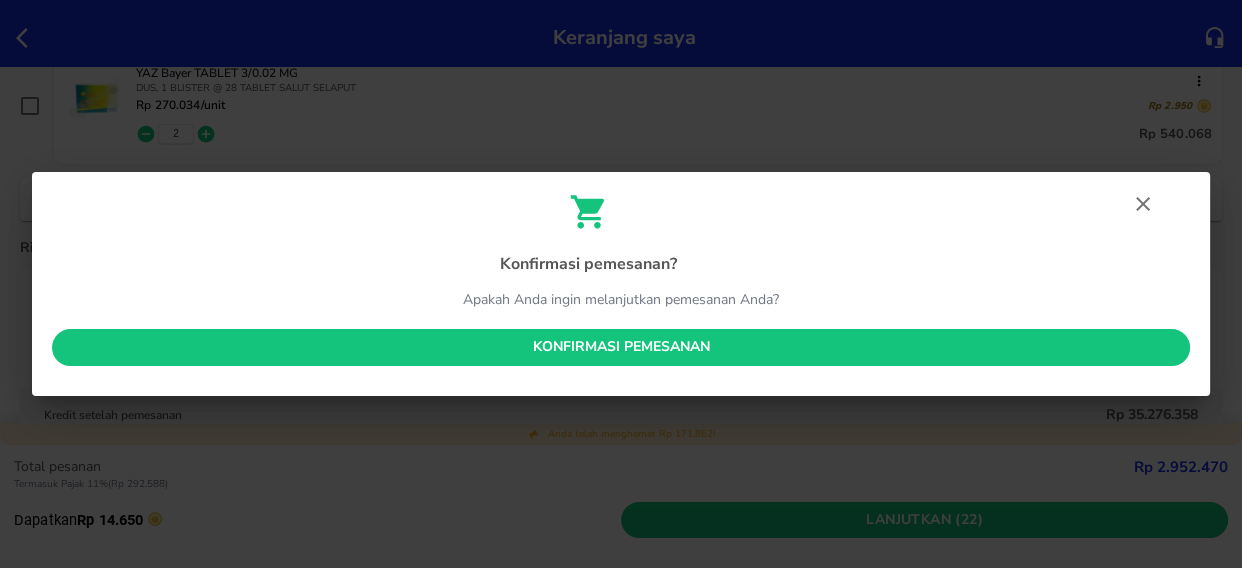 click on "Konfirmasi pemesanan" at bounding box center (621, 347) 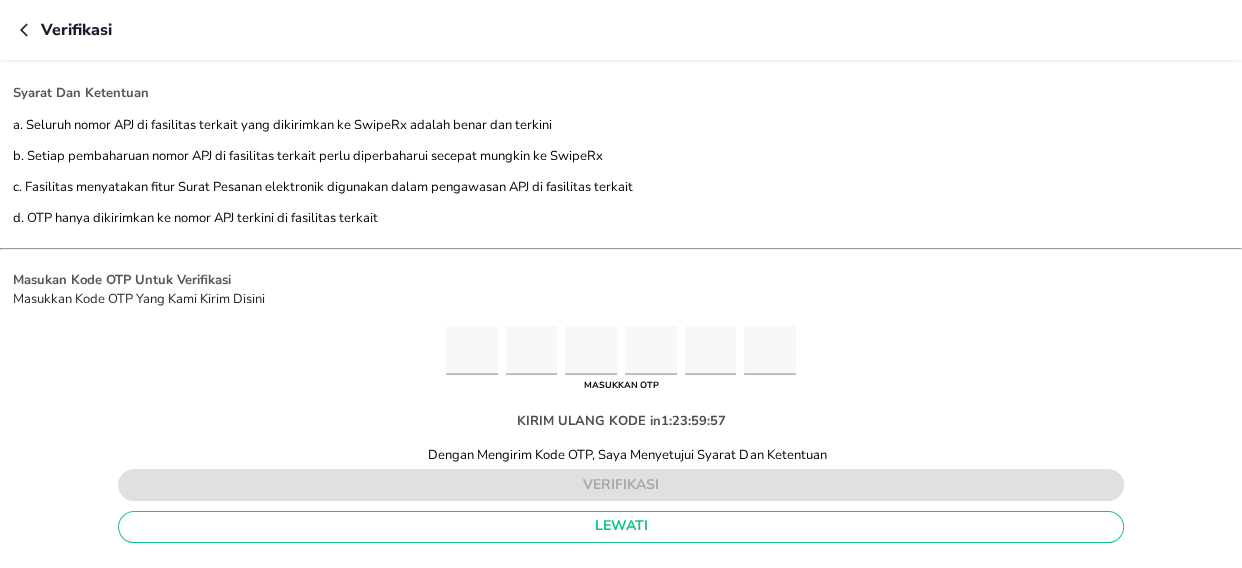 click at bounding box center (472, 350) 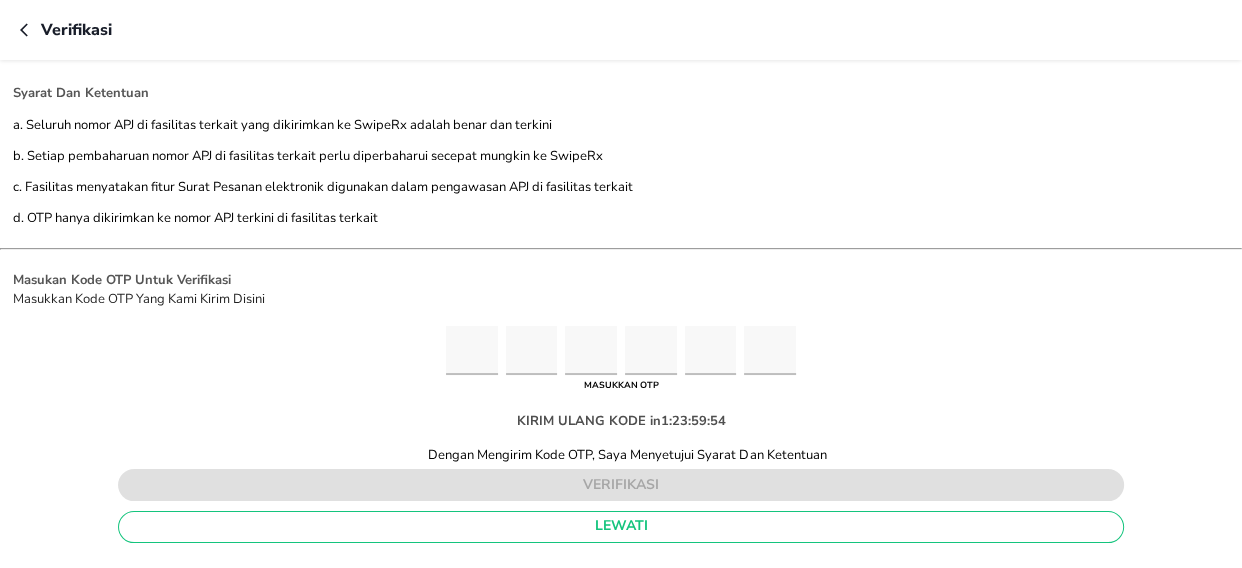 type on "5" 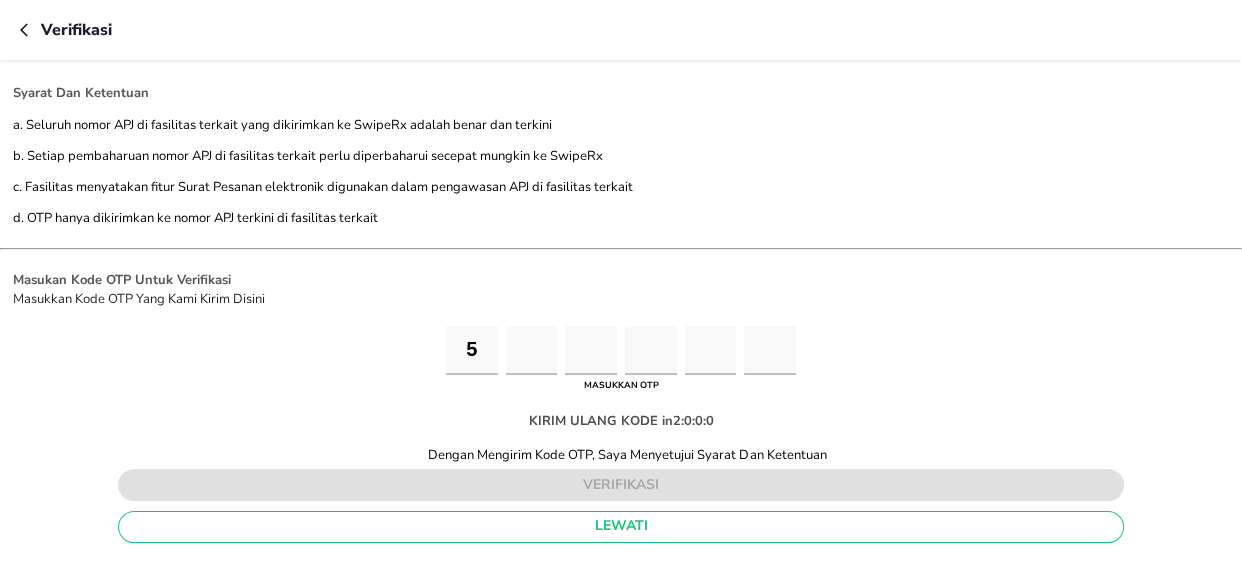 type on "6" 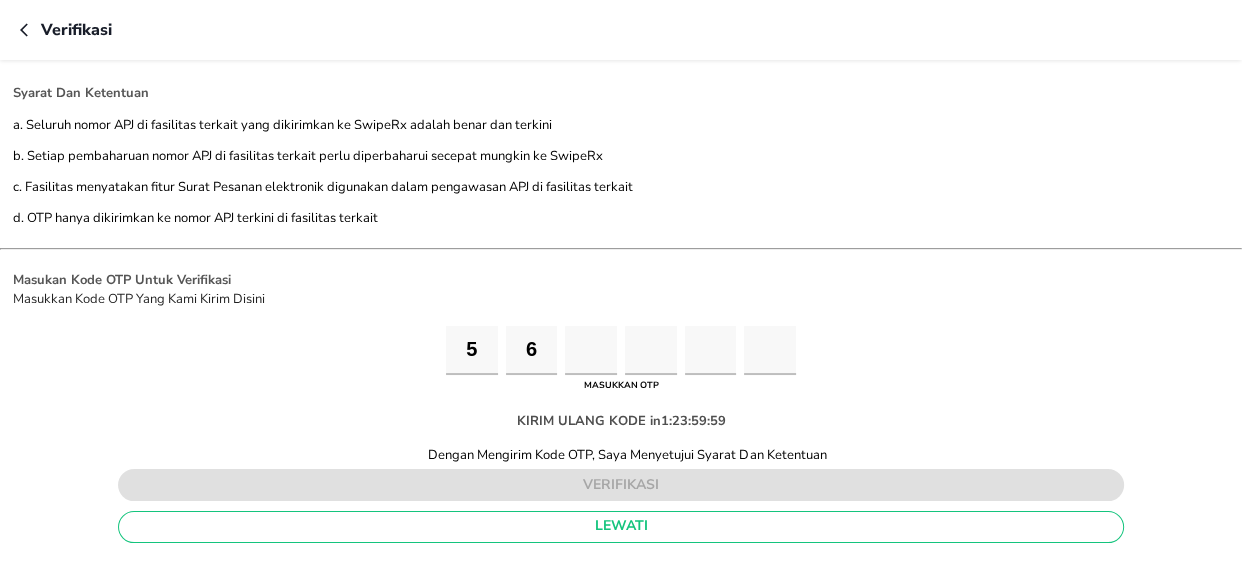 type on "8" 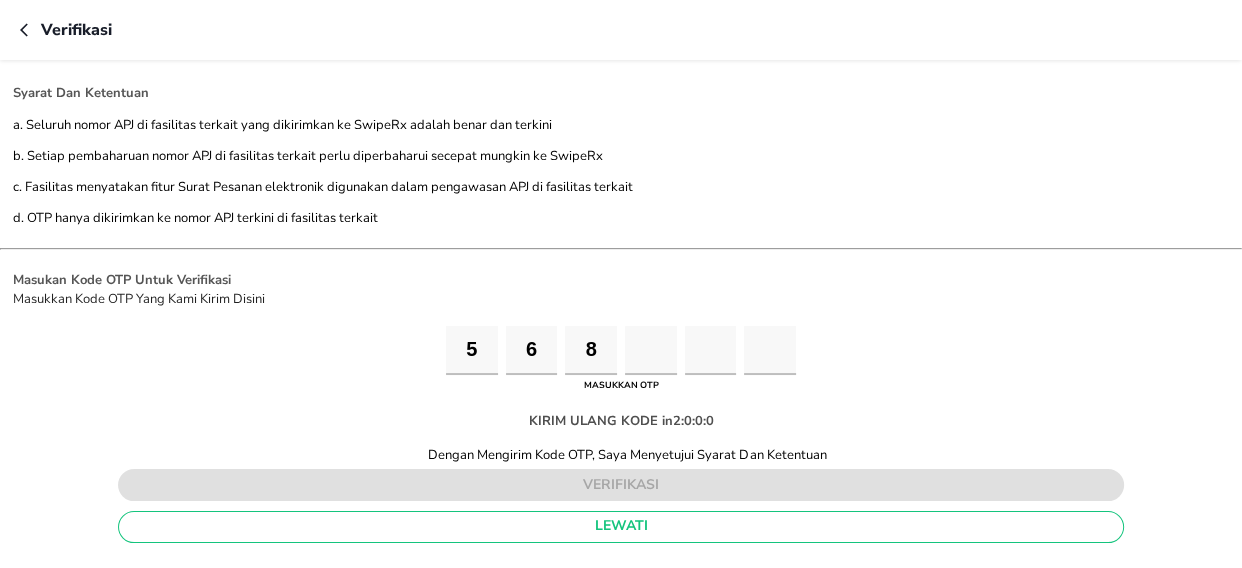 type on "4" 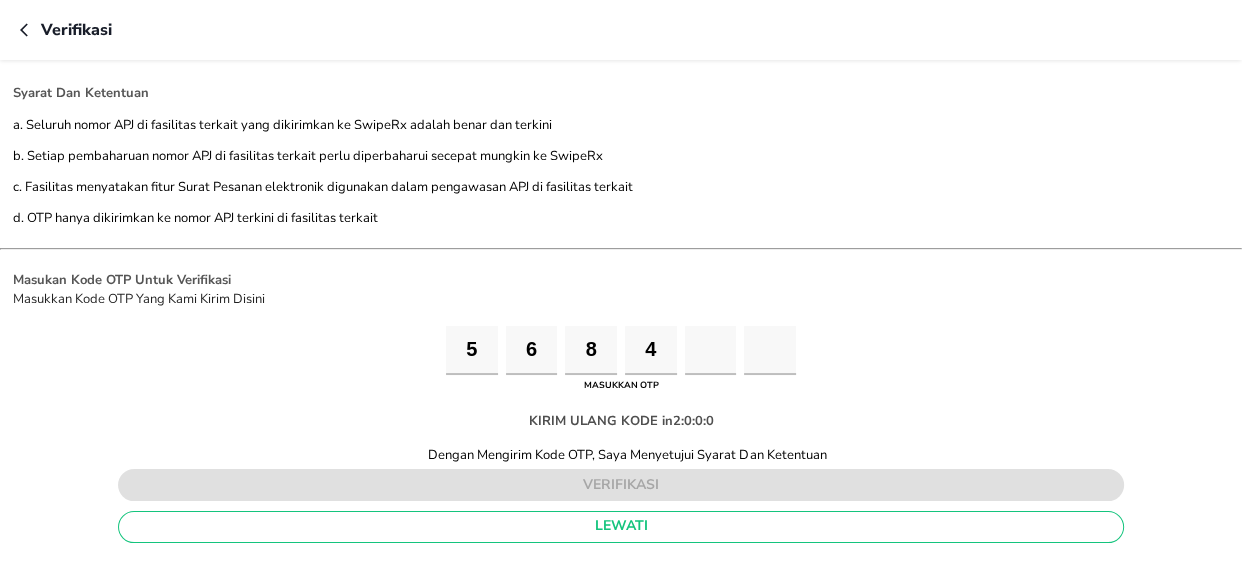 type on "8" 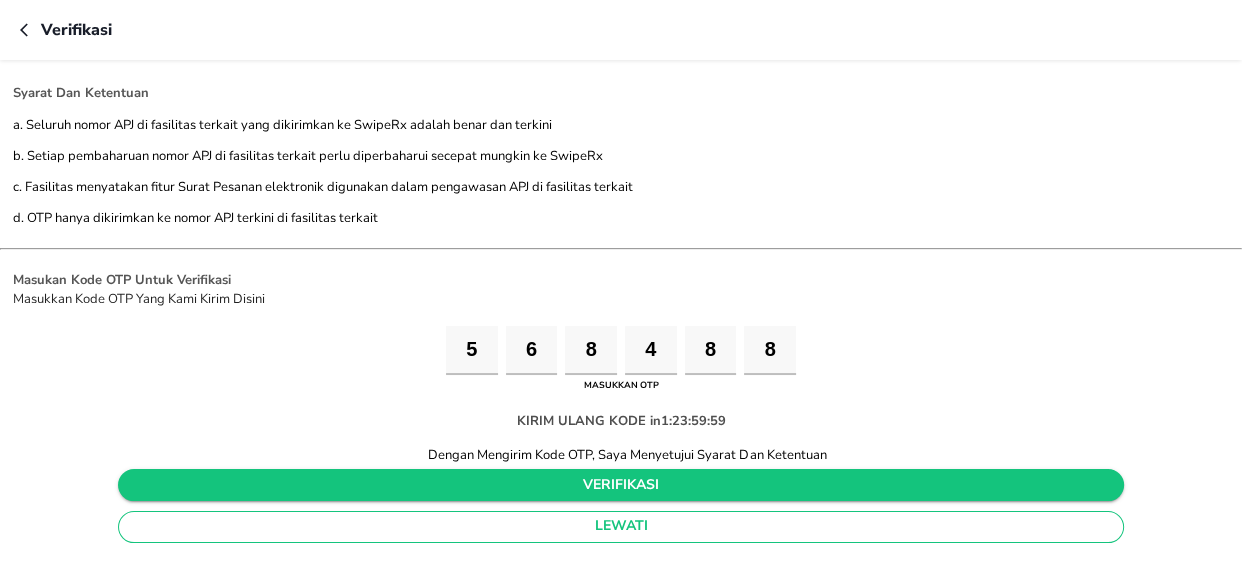 type on "8" 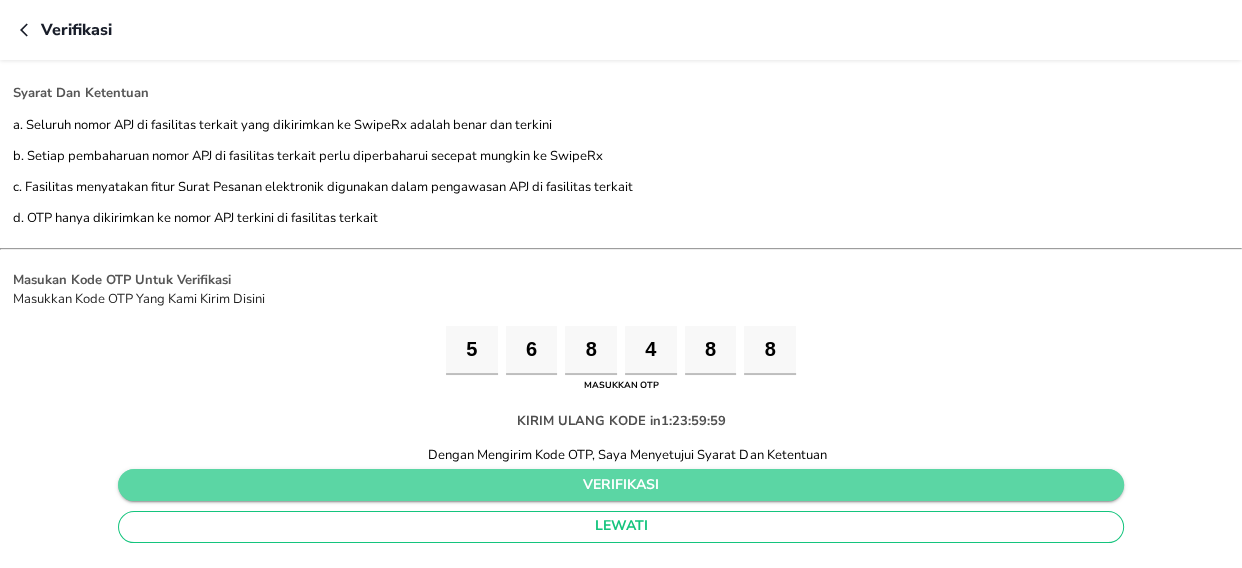 click on "verifikasi" at bounding box center (621, 485) 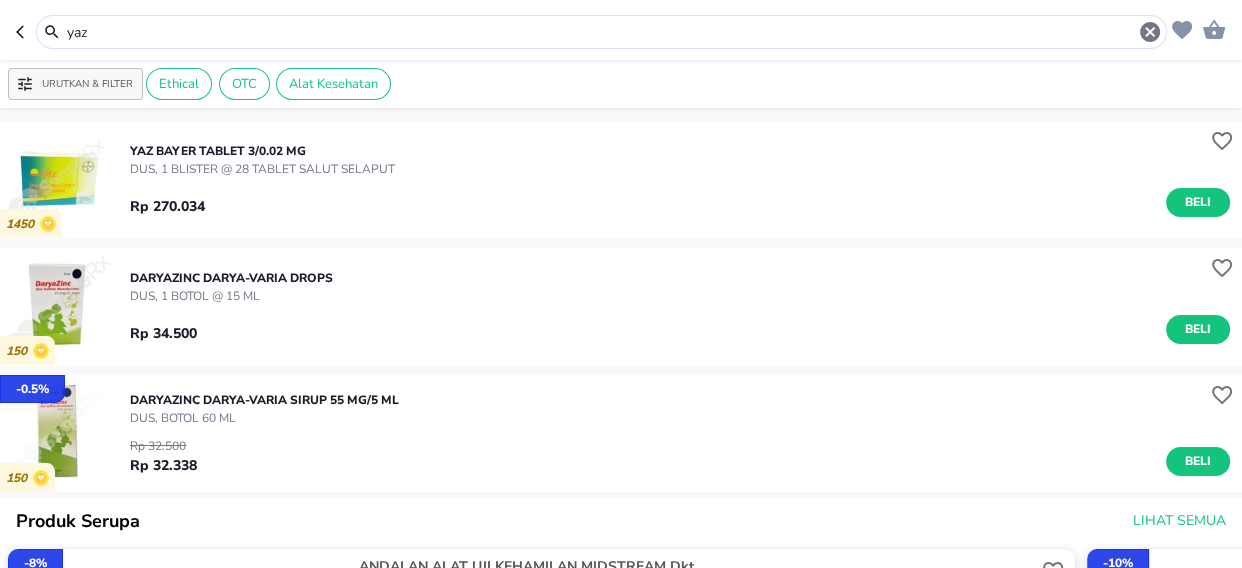 click on "yaz" at bounding box center [601, 32] 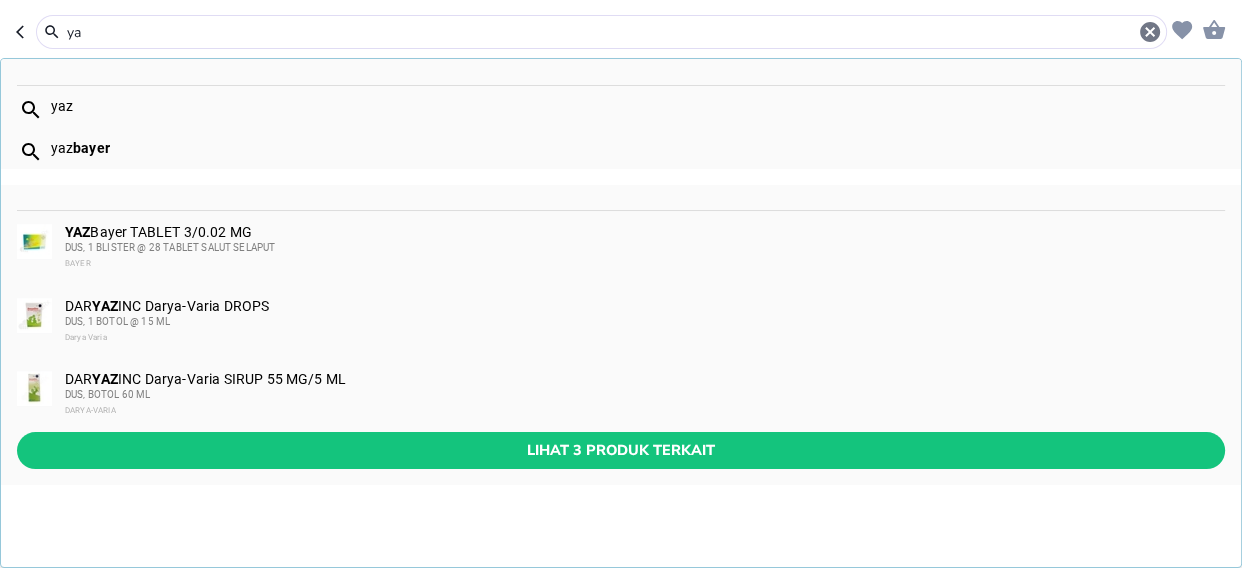 type on "y" 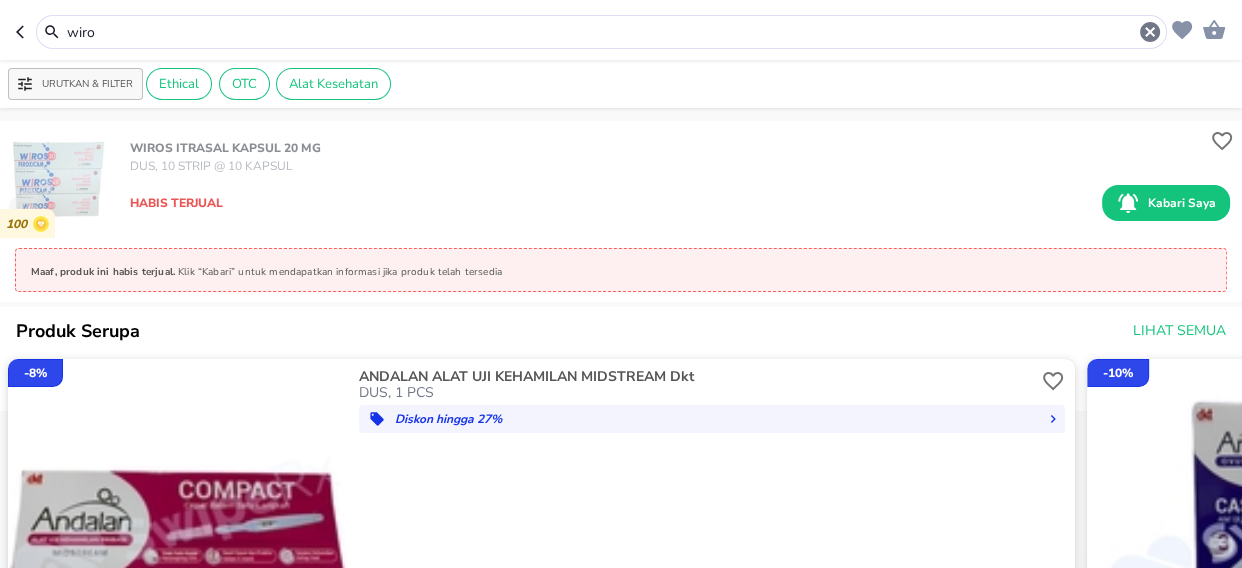 click on "wiro" at bounding box center (601, 32) 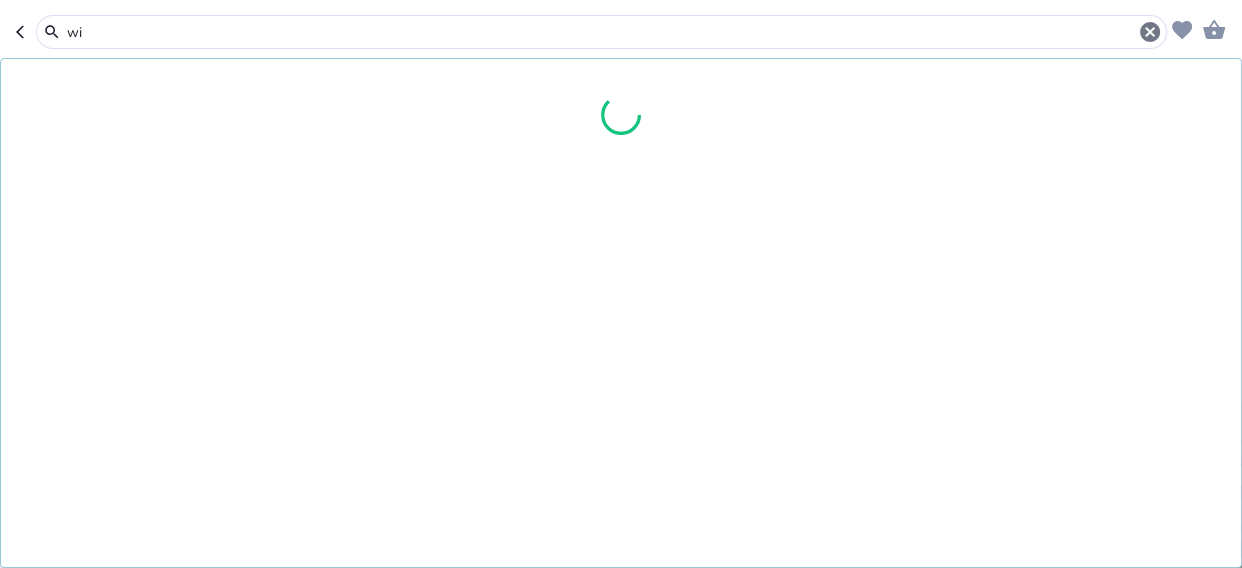 type on "w" 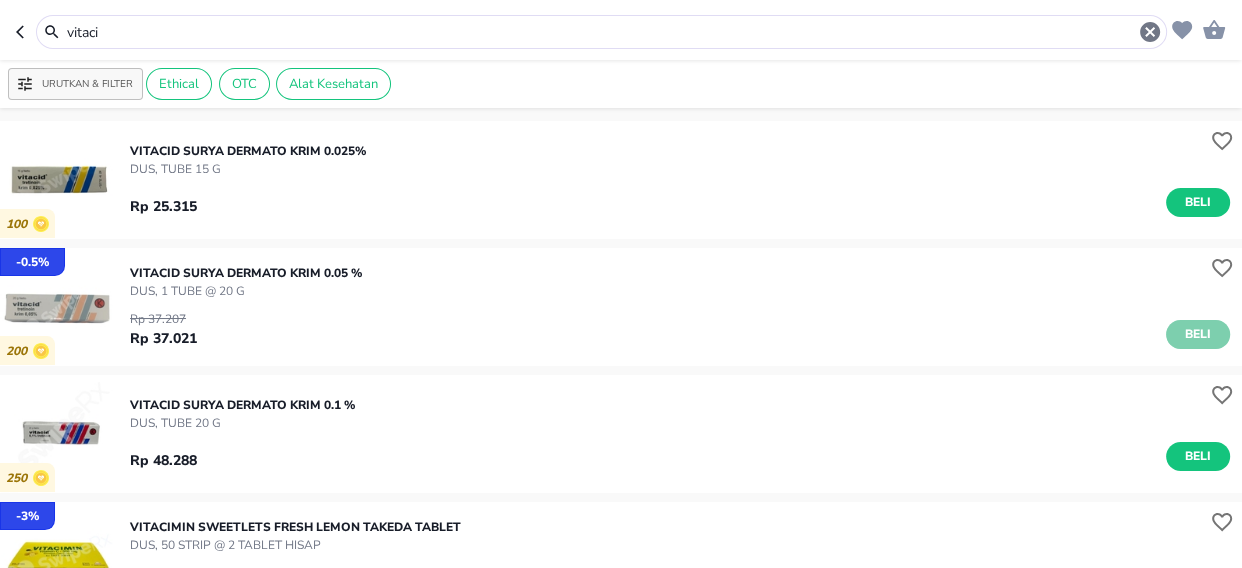 click on "Beli" at bounding box center [1198, 334] 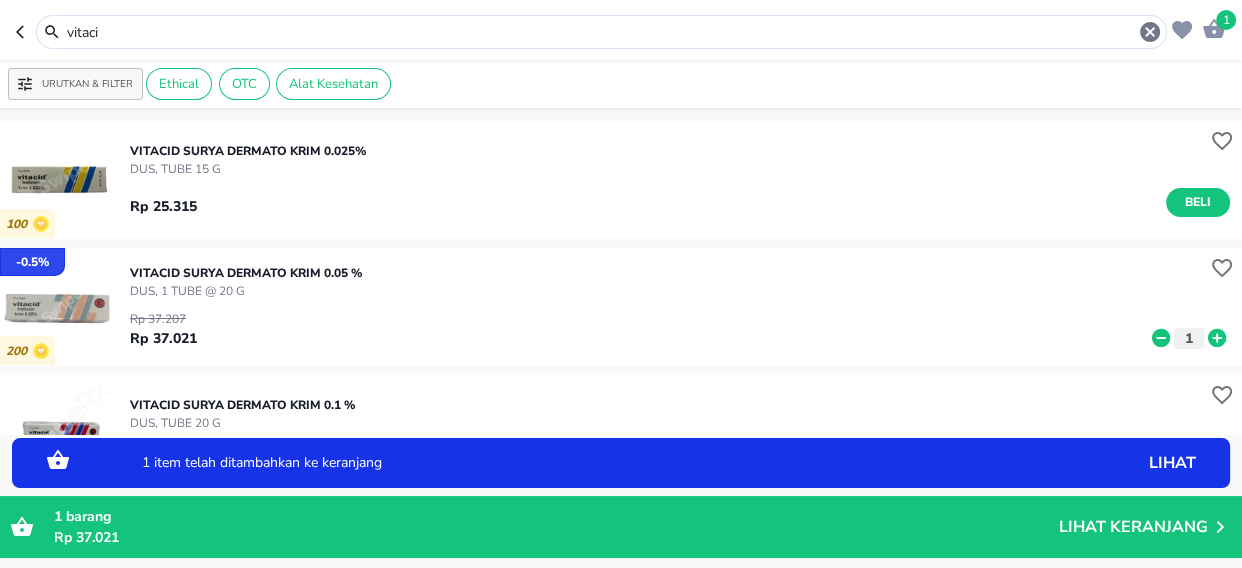 click 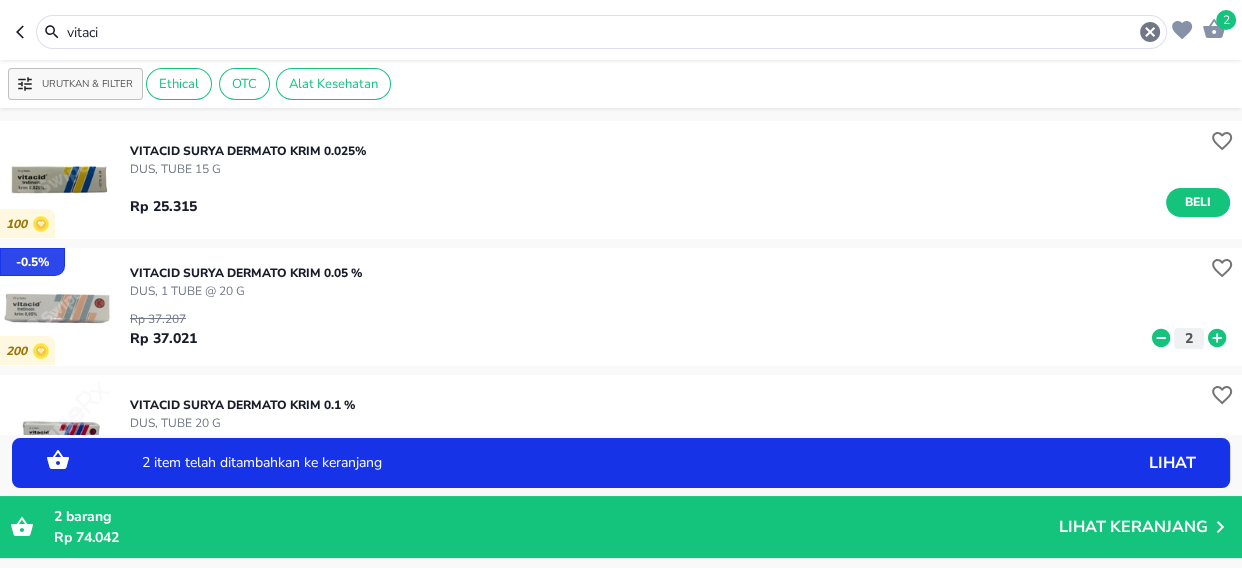 click 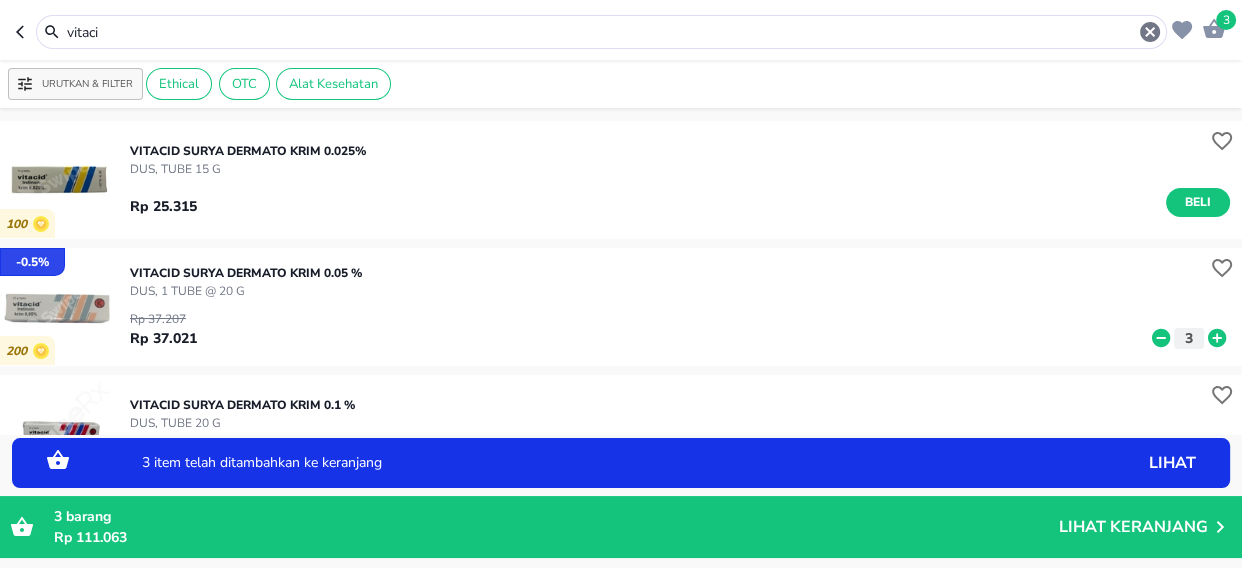 click 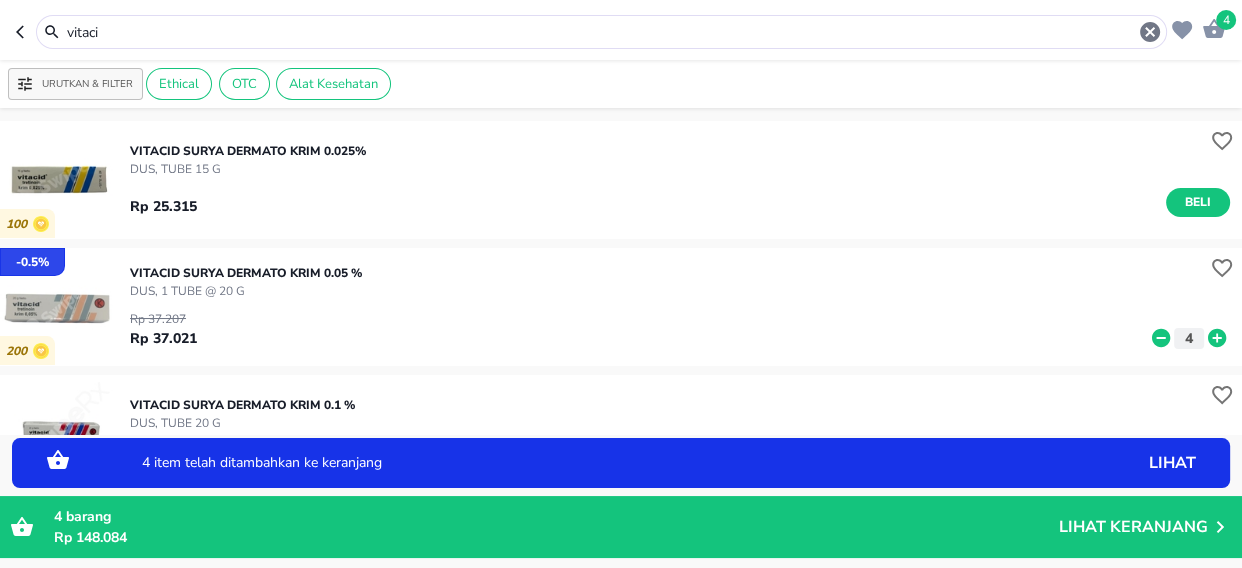 click 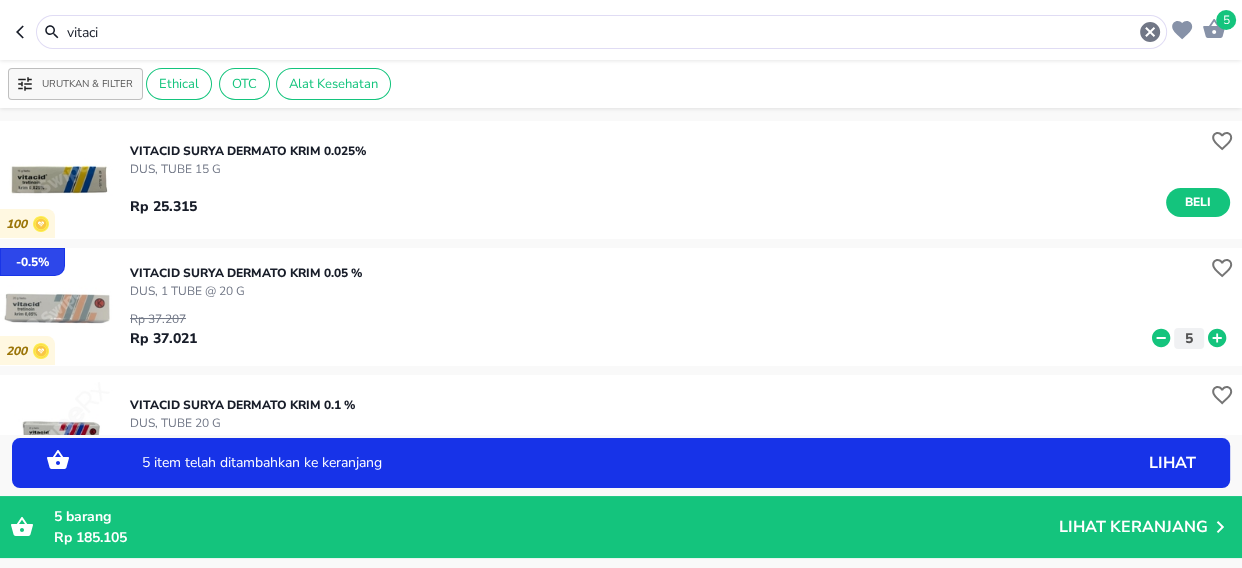 click 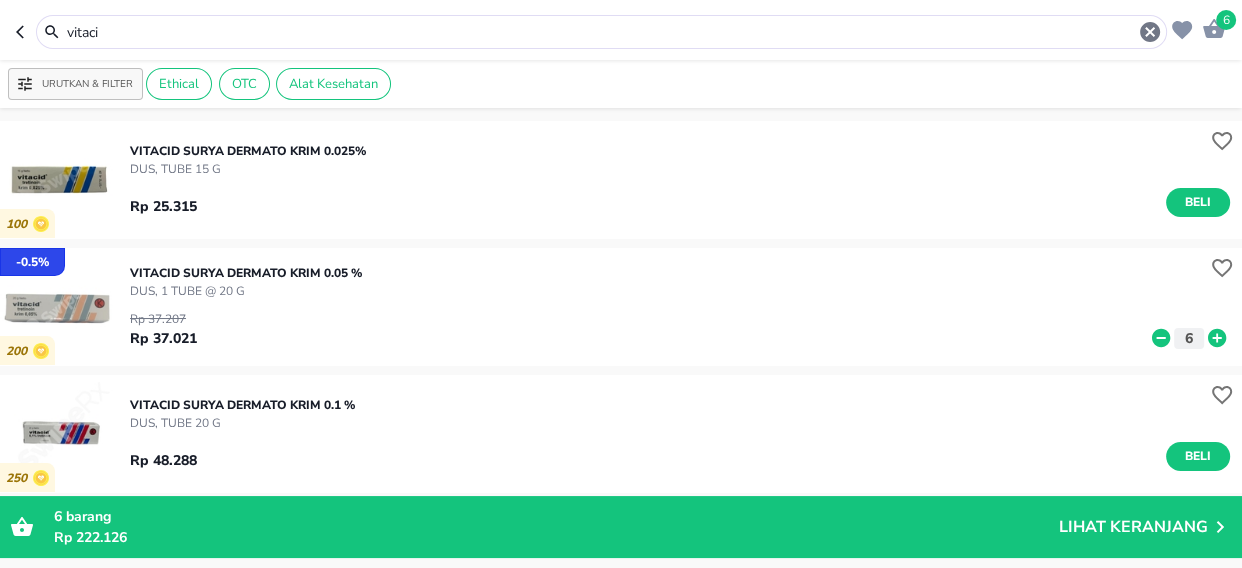 click on "vitaci" at bounding box center [601, 32] 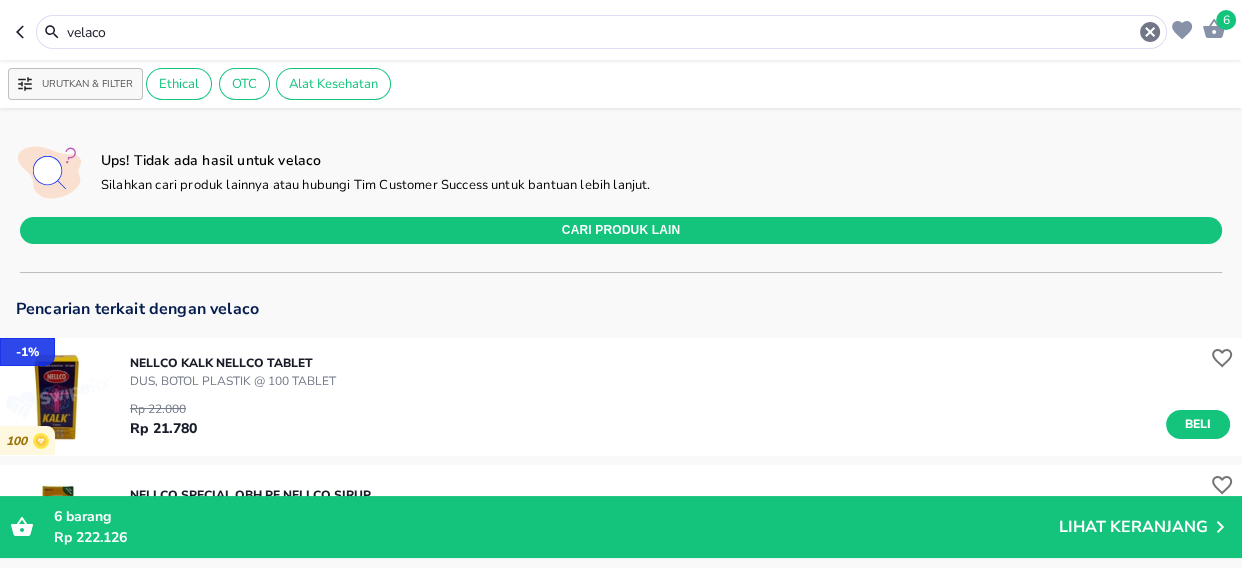 click on "velaco" at bounding box center [601, 32] 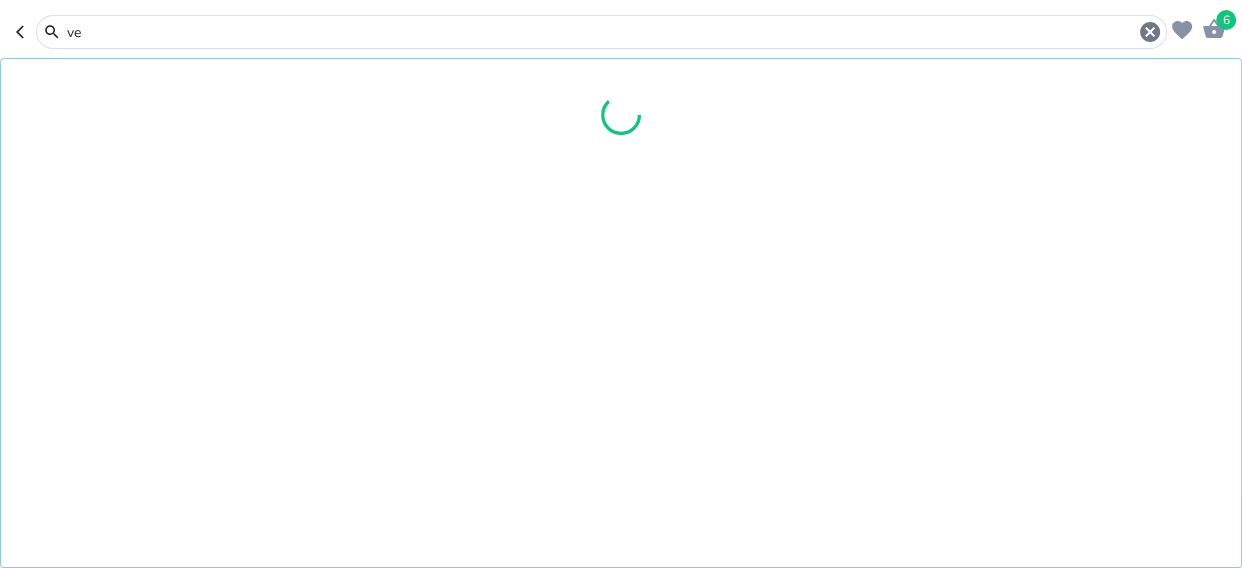 type on "v" 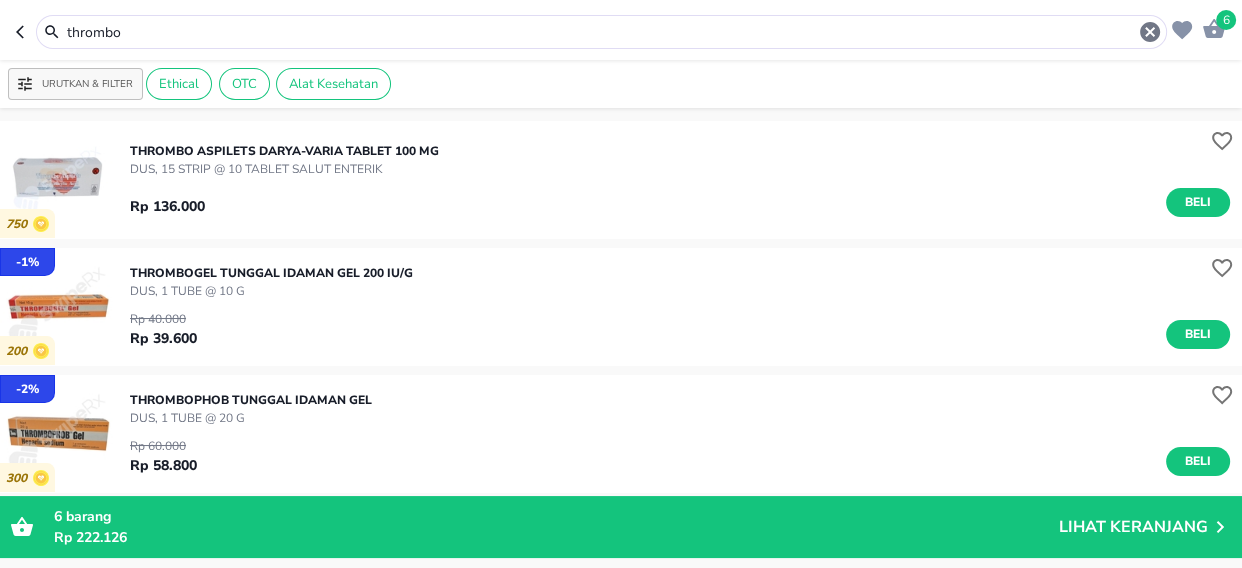 scroll, scrollTop: 181, scrollLeft: 0, axis: vertical 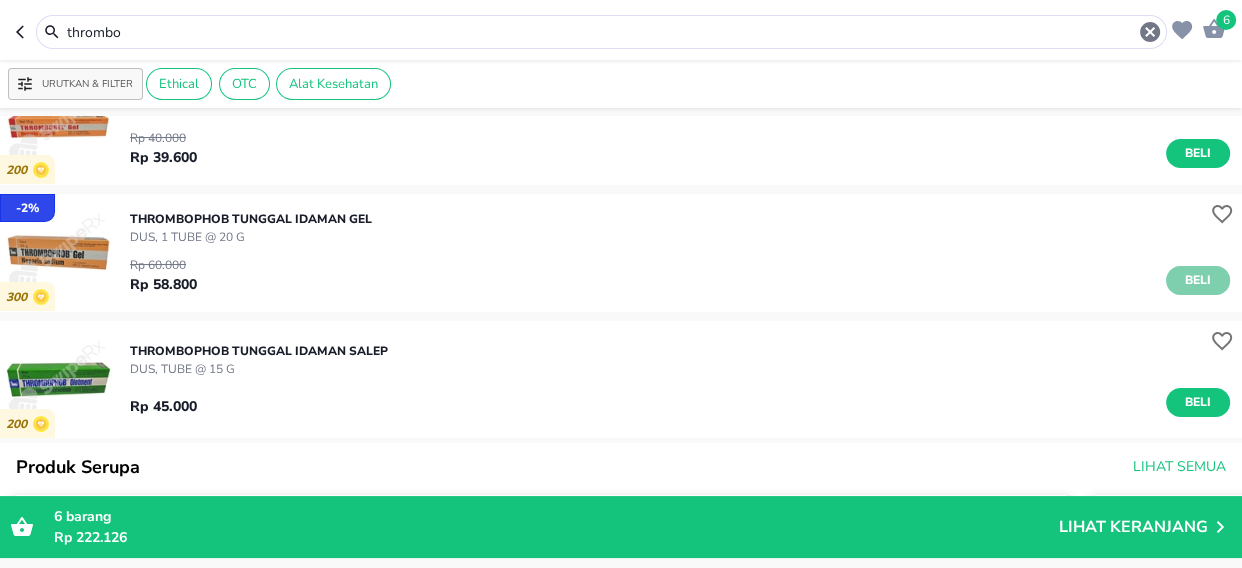 click on "Beli" at bounding box center (1198, 280) 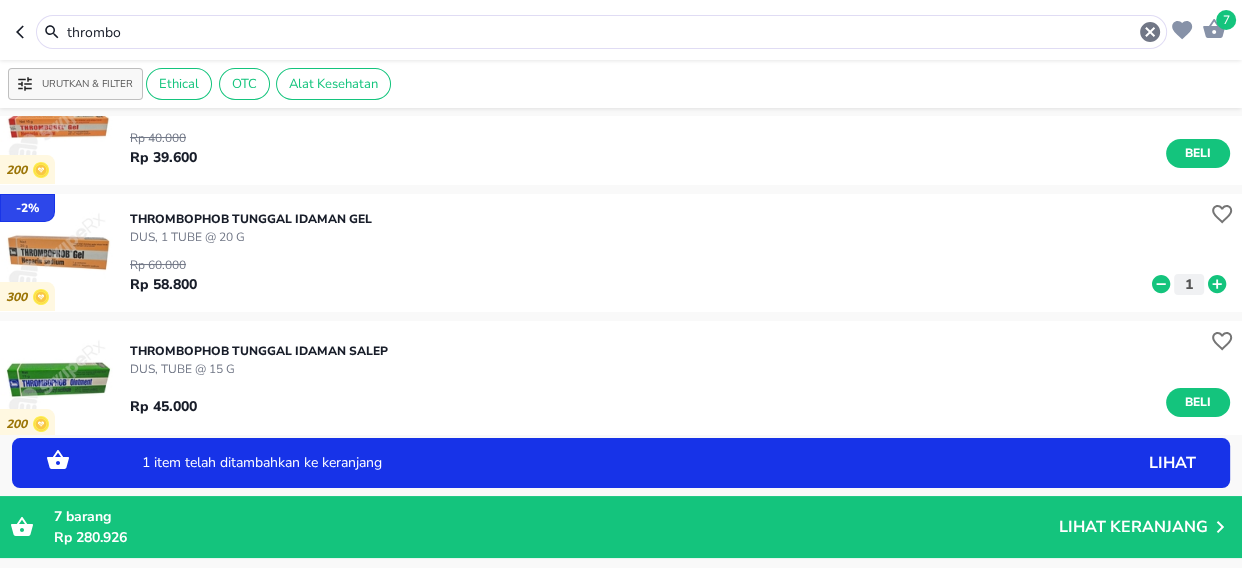 click 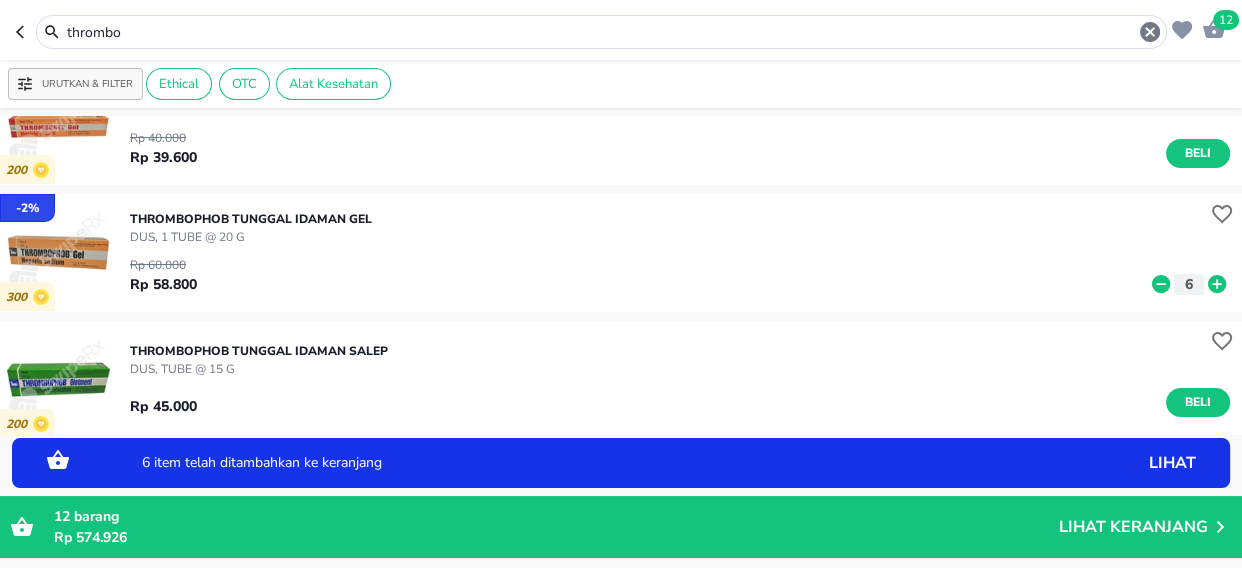 click 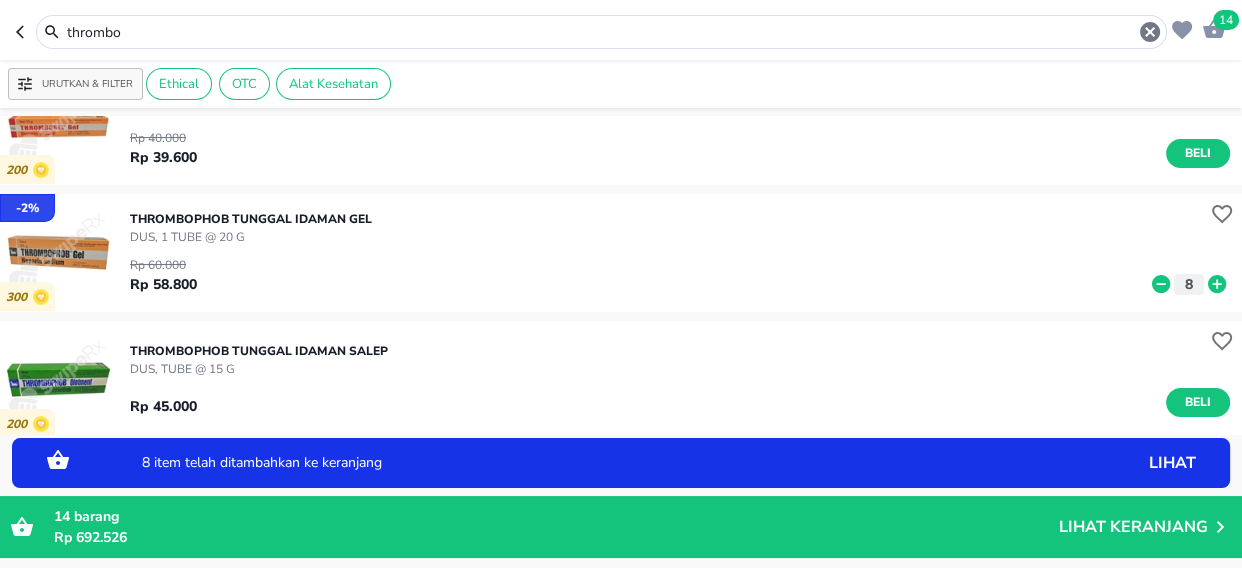 click 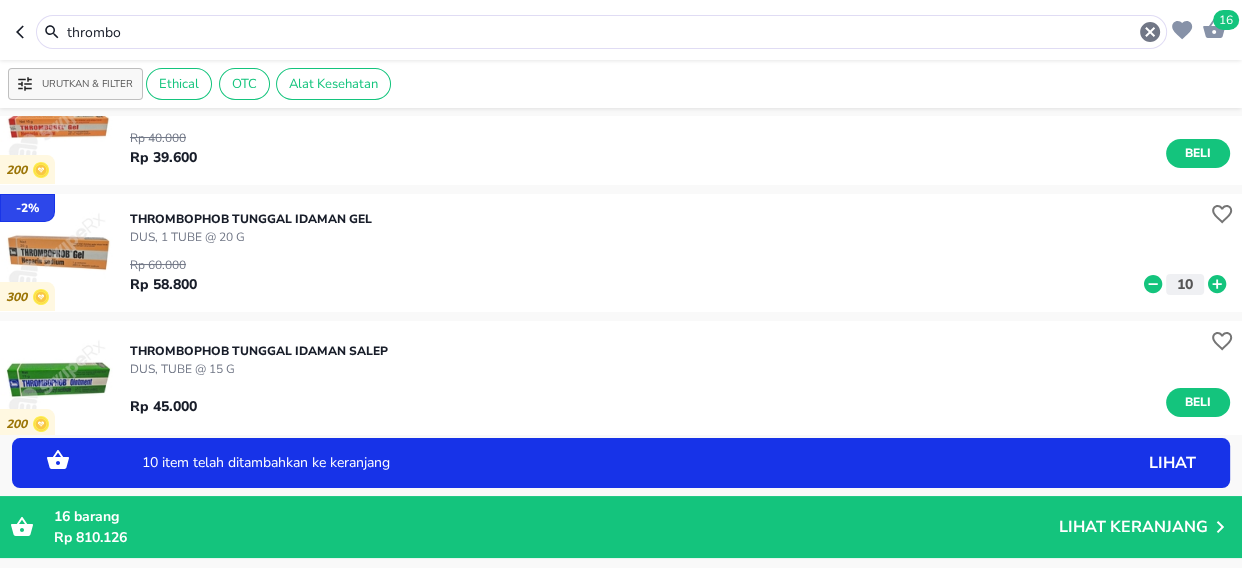 click 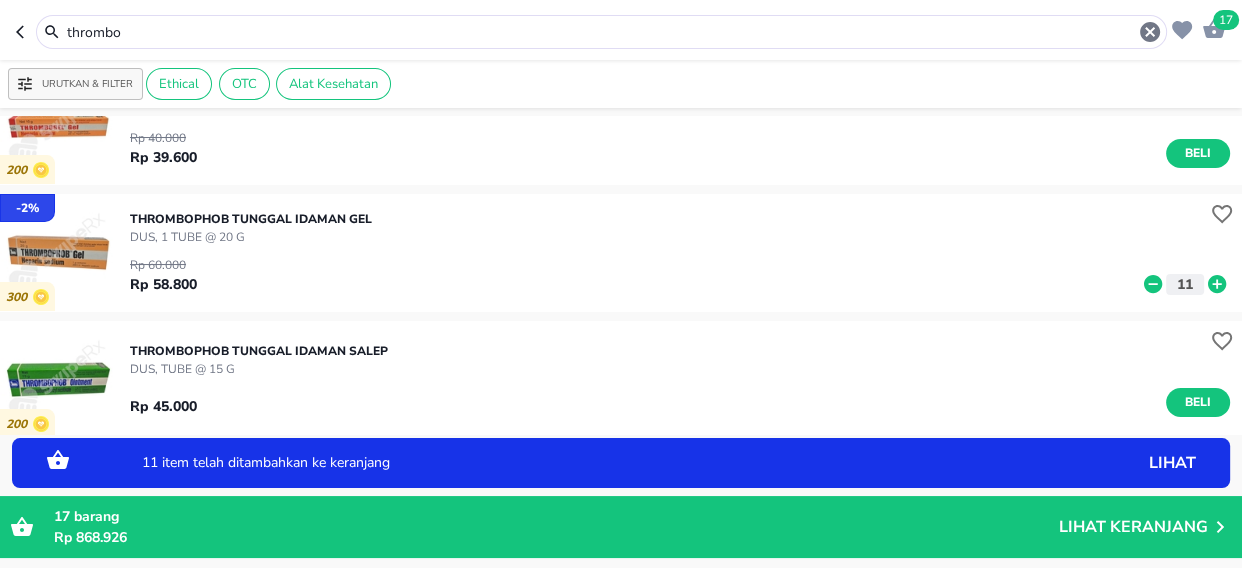 click 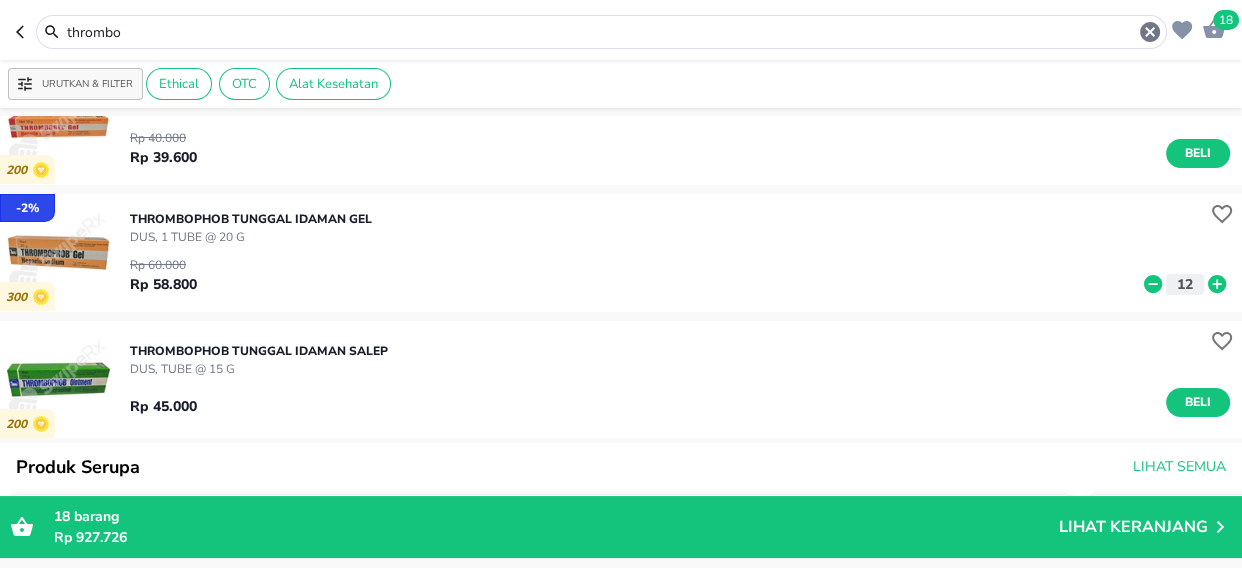 click on "thrombo" at bounding box center [601, 32] 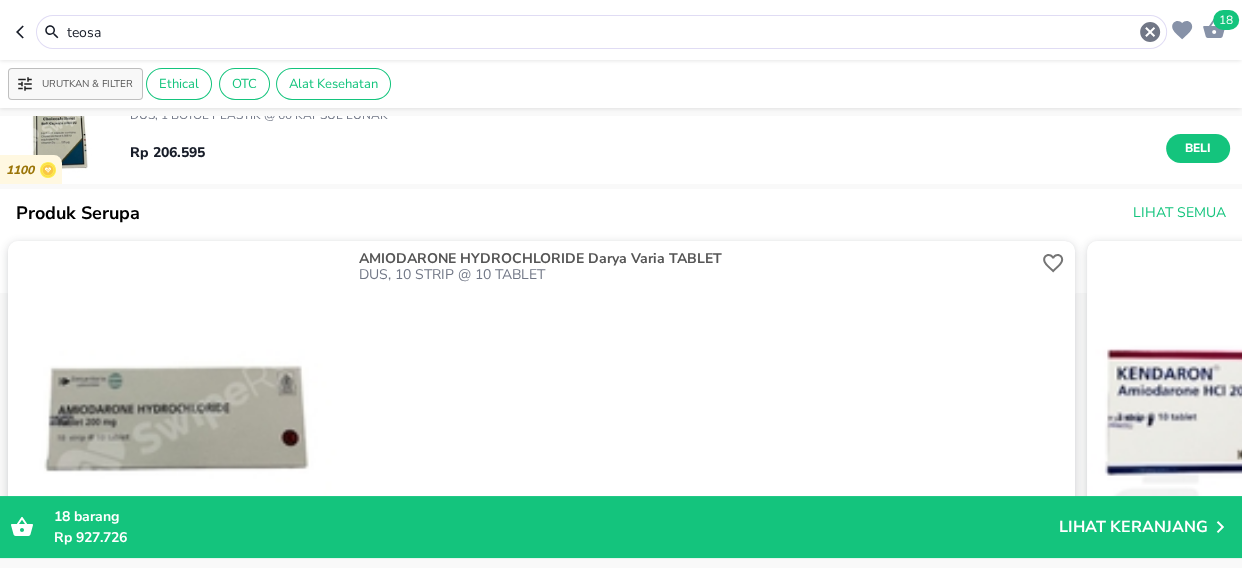 scroll, scrollTop: 0, scrollLeft: 0, axis: both 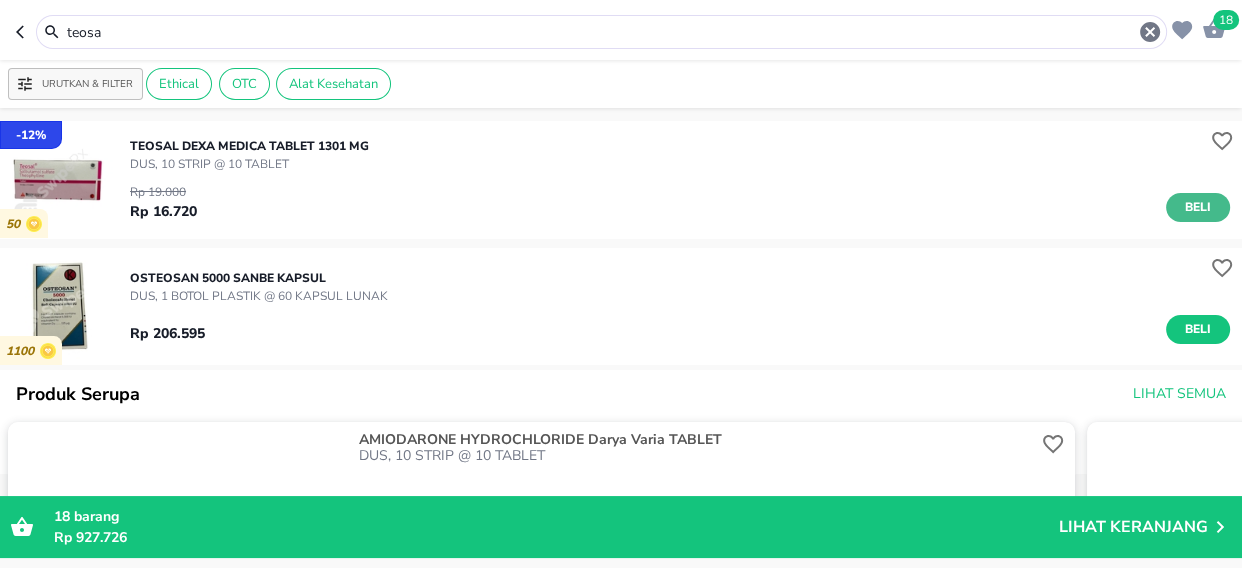 click on "Beli" at bounding box center [1198, 207] 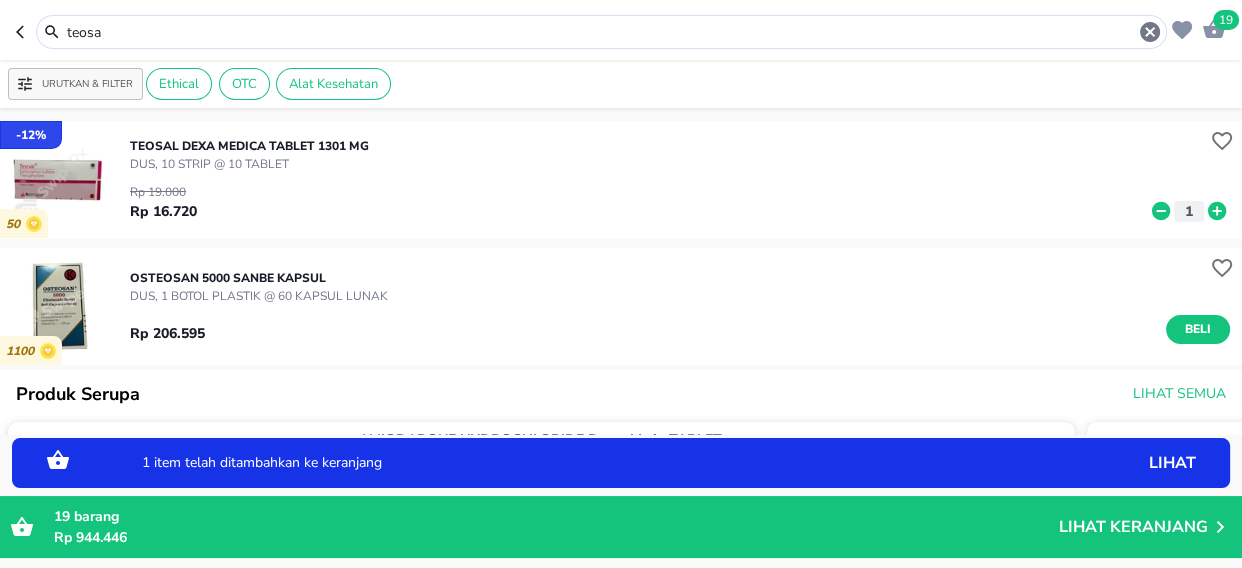 click 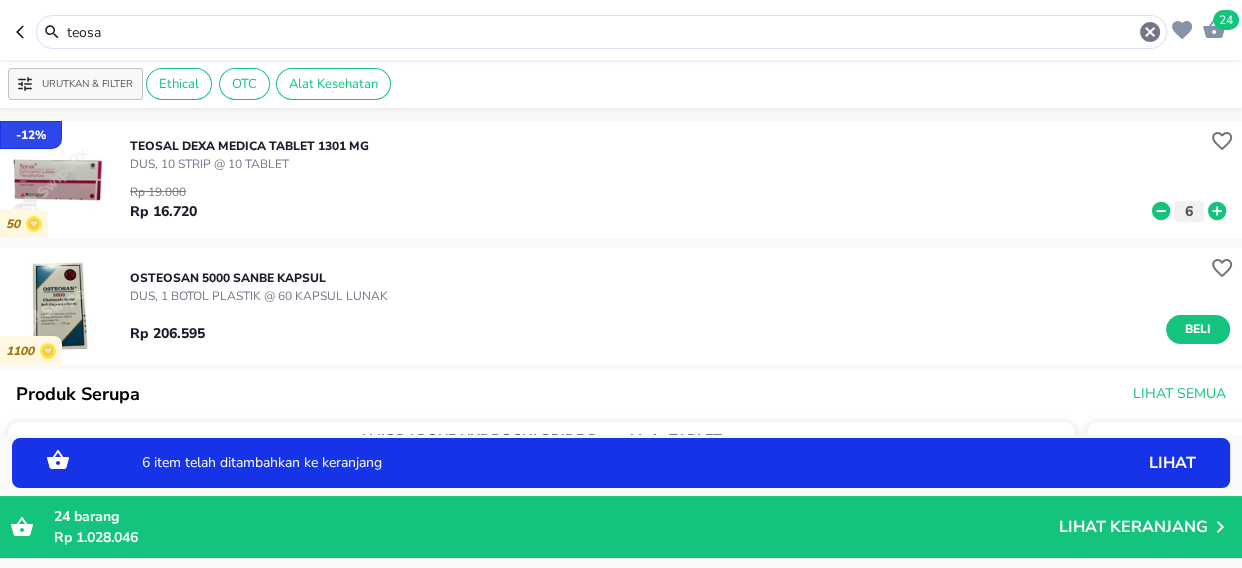 click 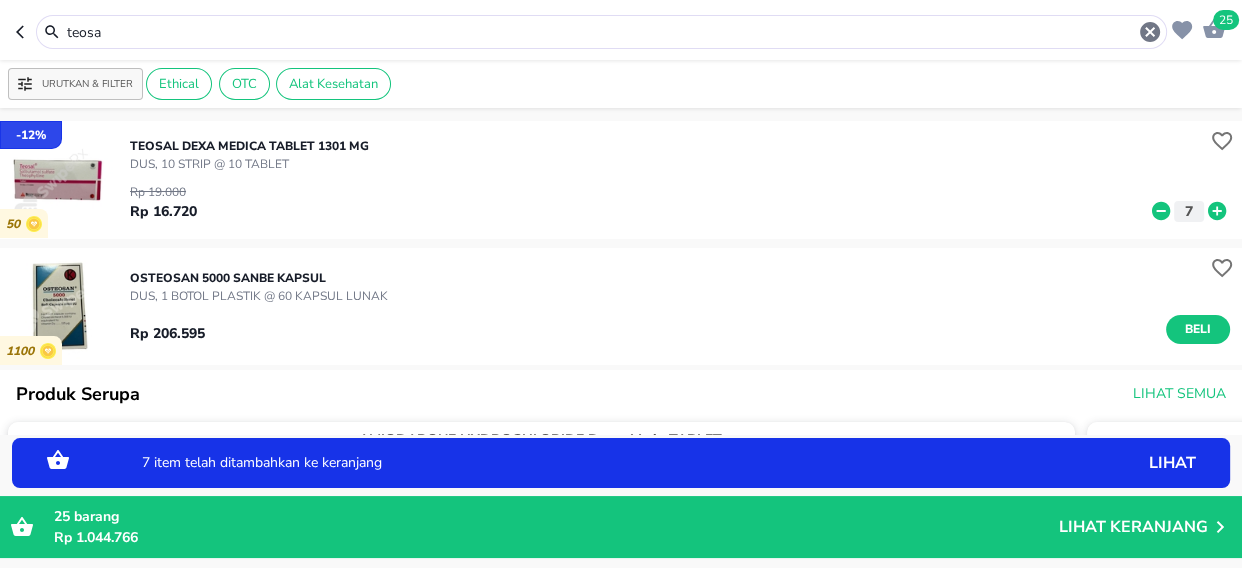 click 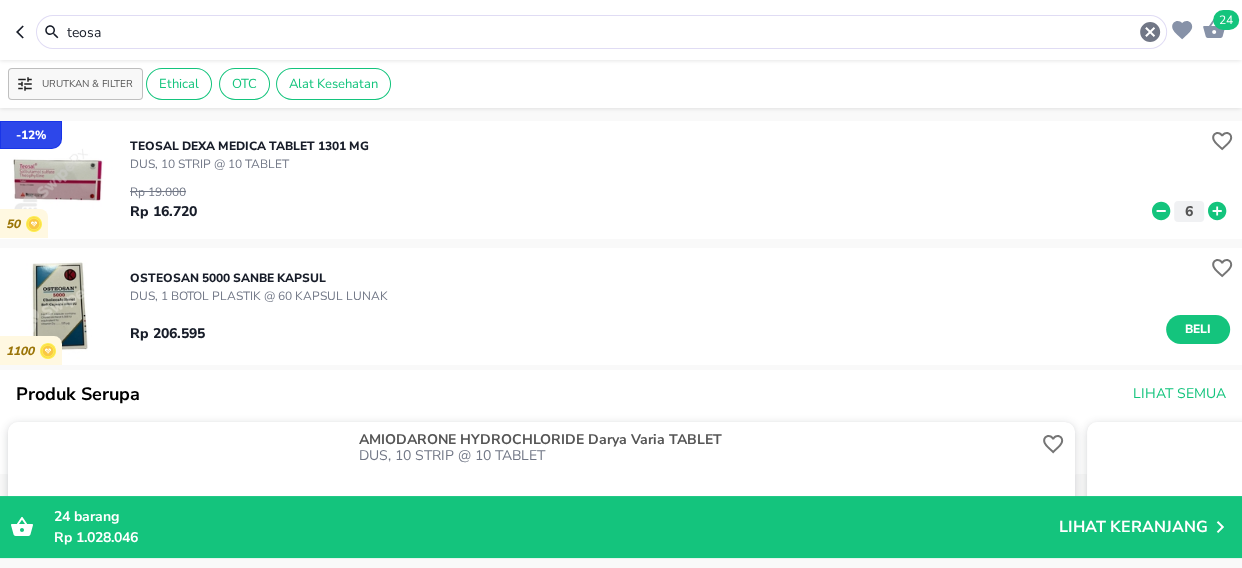 click on "teosa" at bounding box center [601, 32] 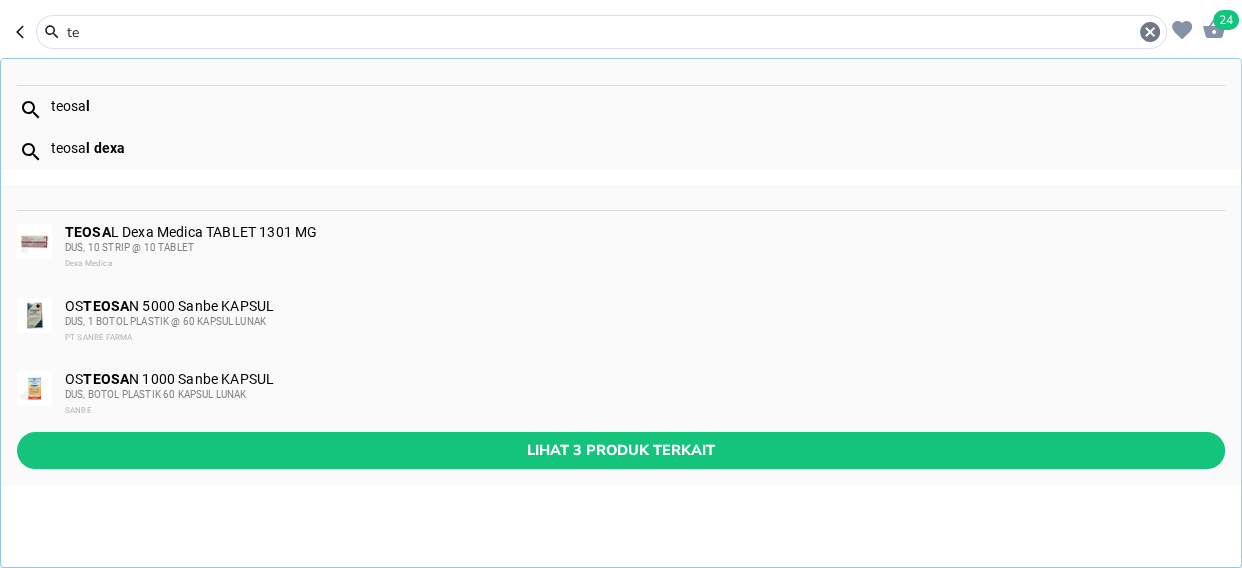type on "t" 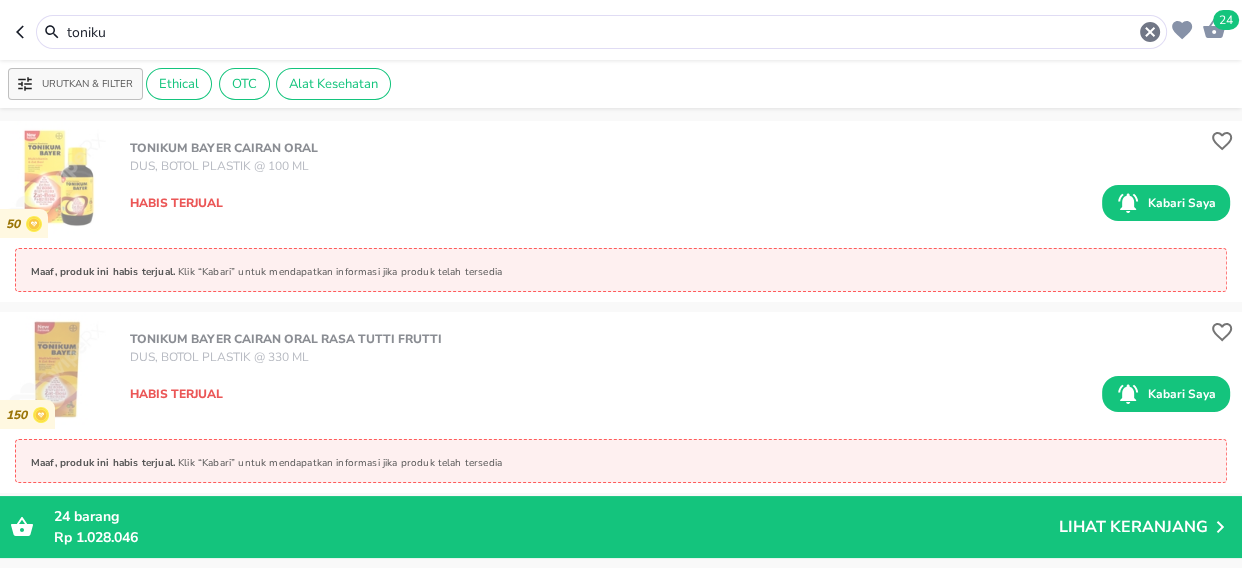click on "toniku" at bounding box center (601, 32) 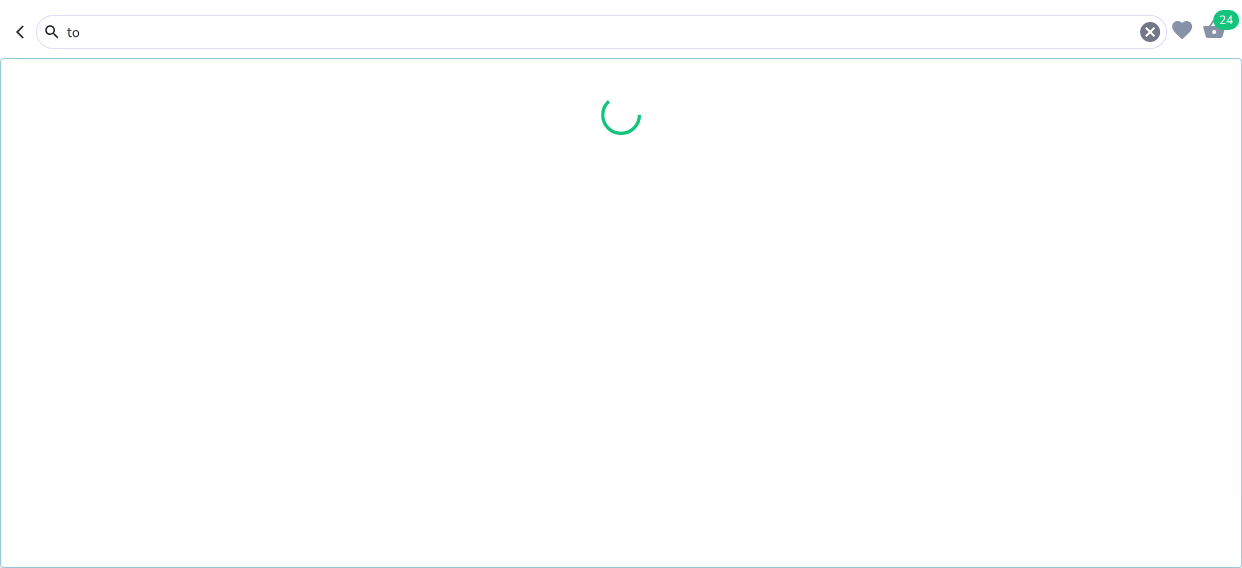 type on "t" 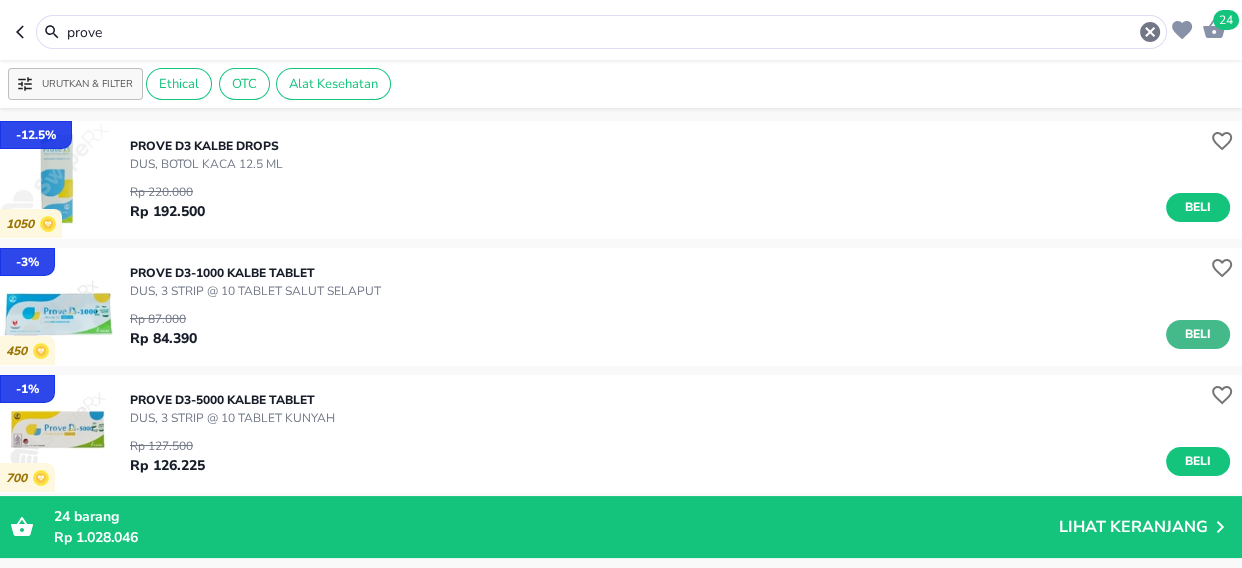 click on "Beli" at bounding box center (1198, 334) 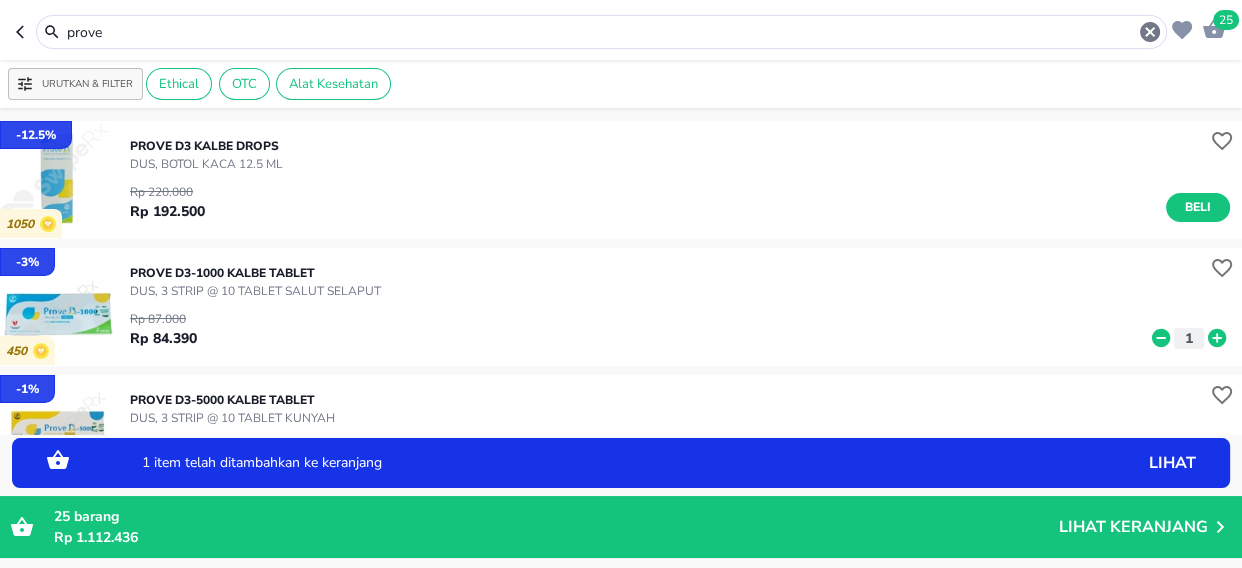 click 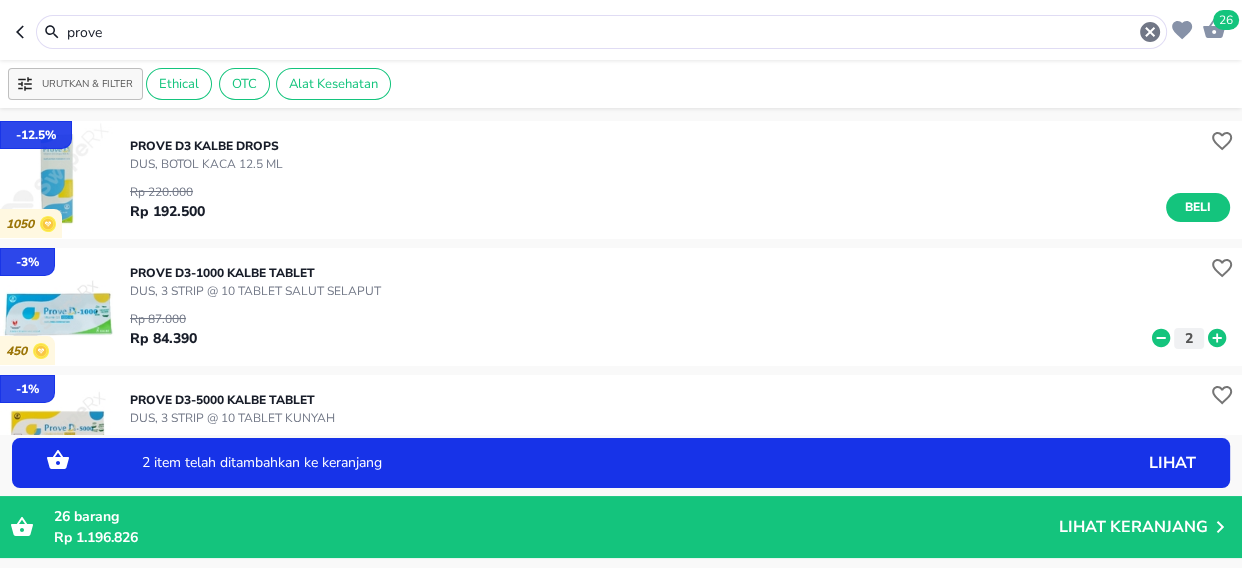 click 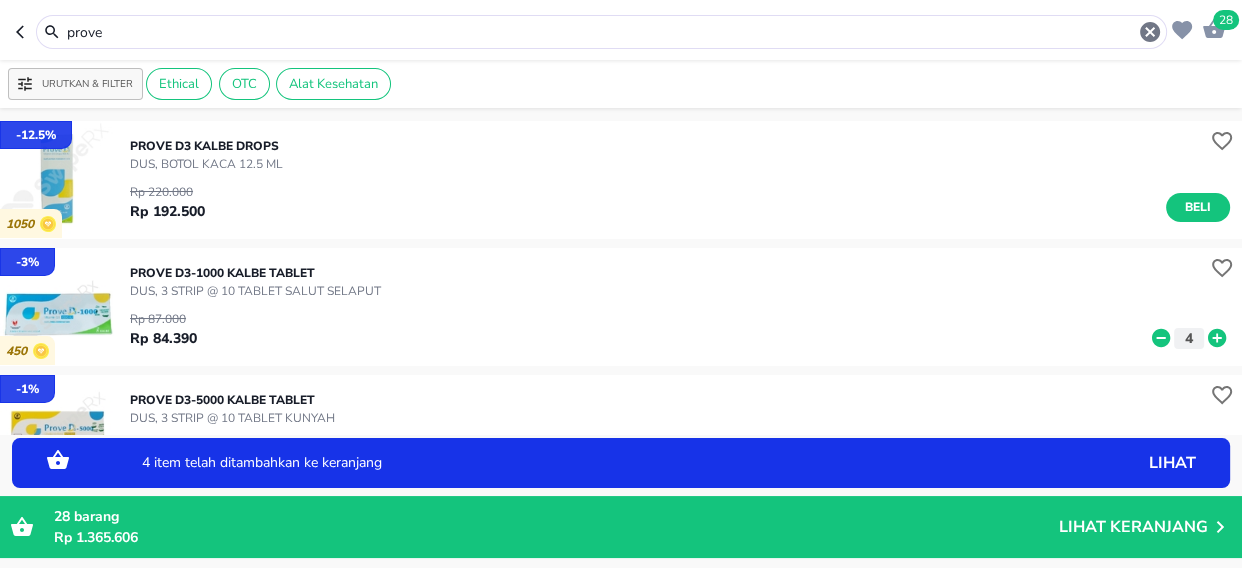 click 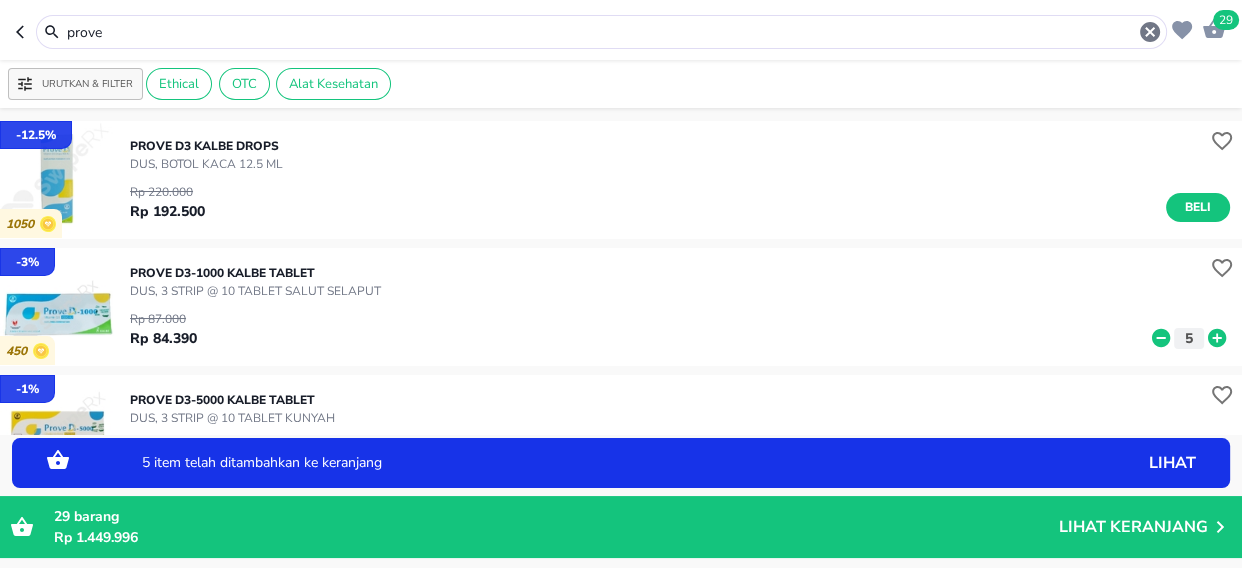 click 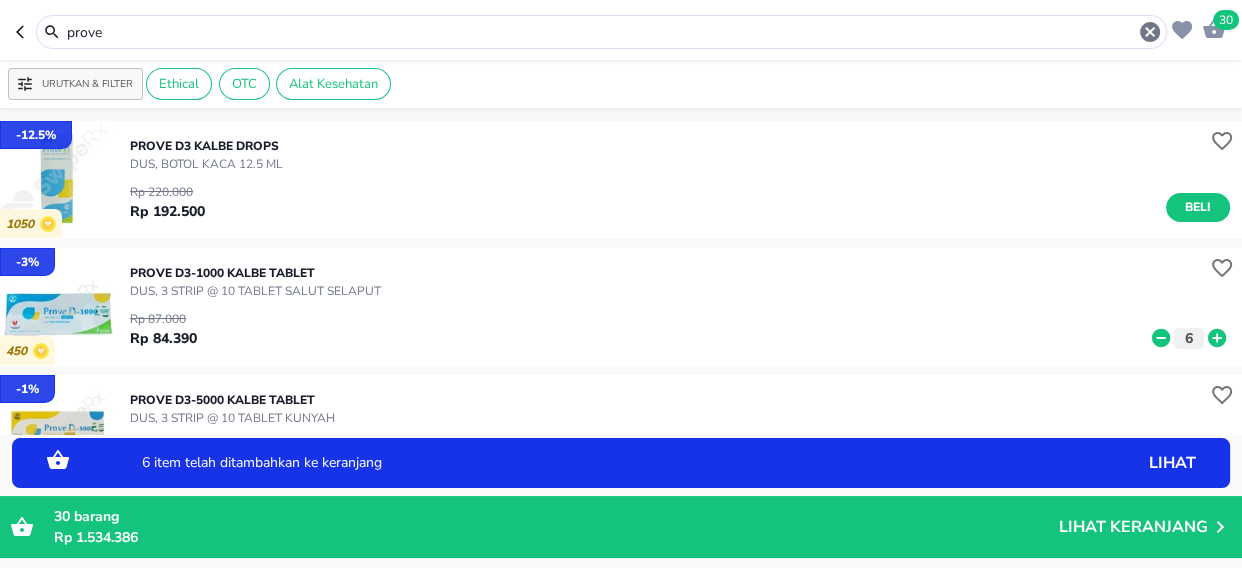 click 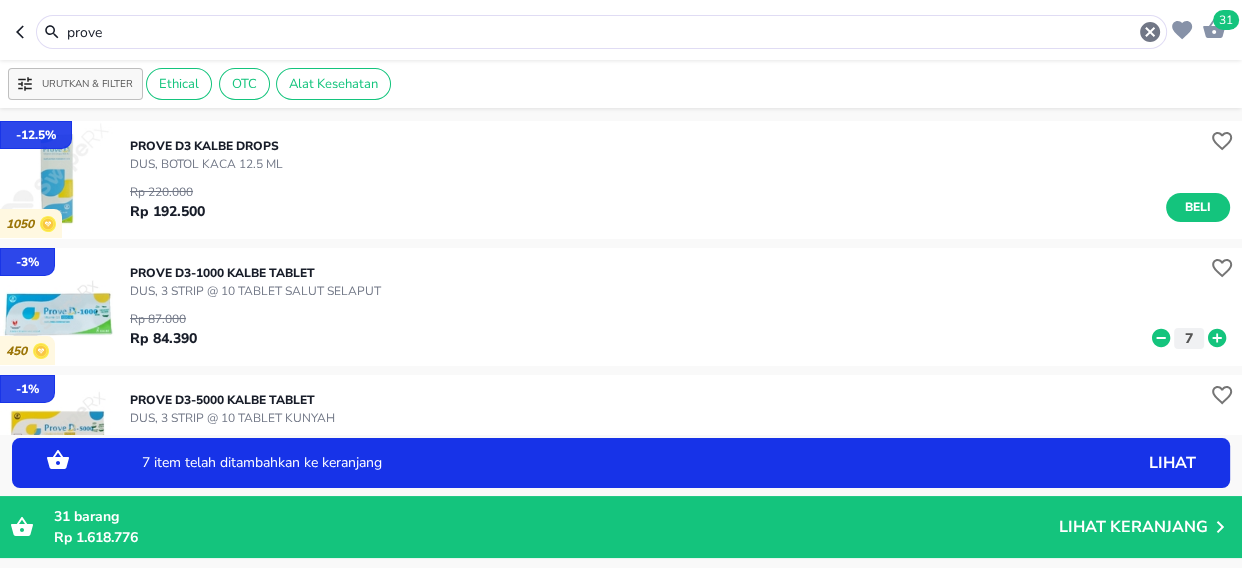 click 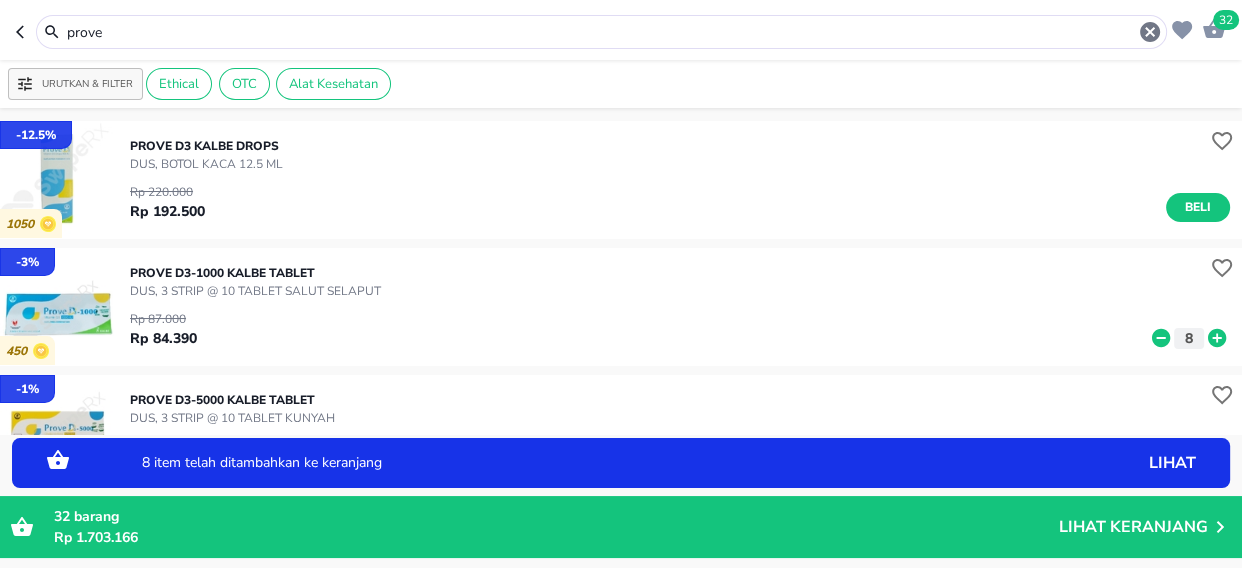 click 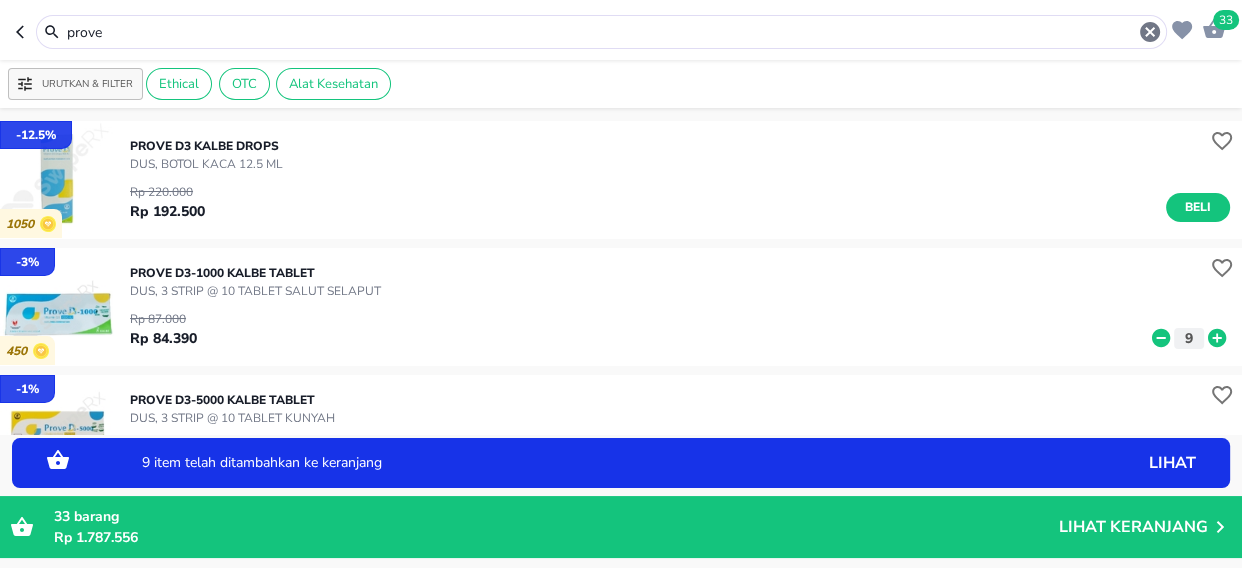 click 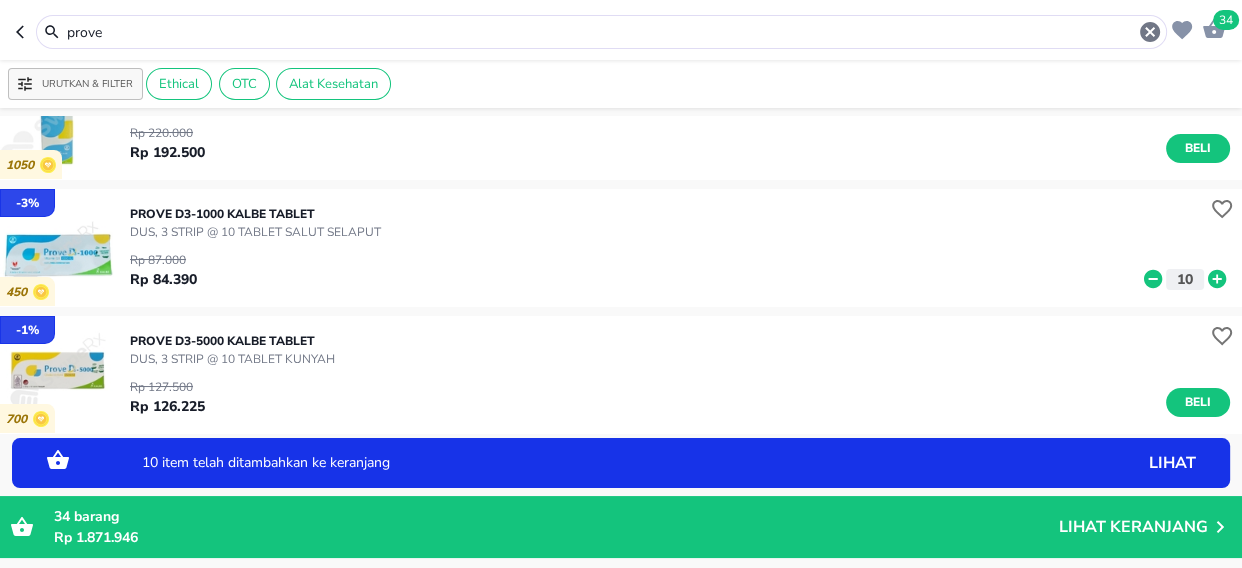 scroll, scrollTop: 90, scrollLeft: 0, axis: vertical 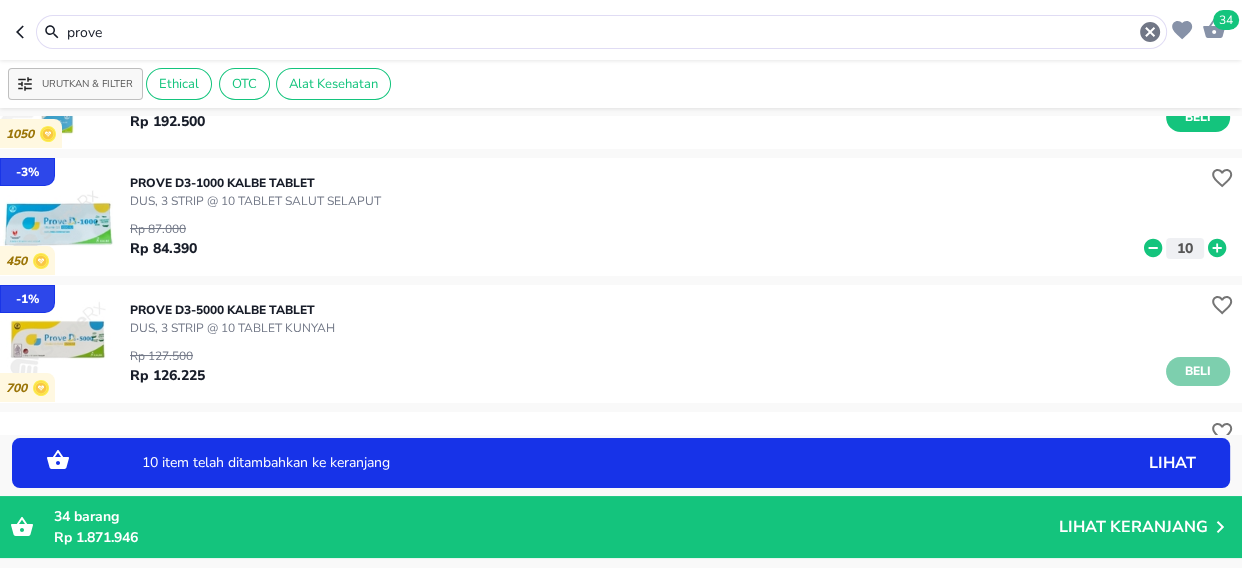 click on "Beli" at bounding box center [1198, 371] 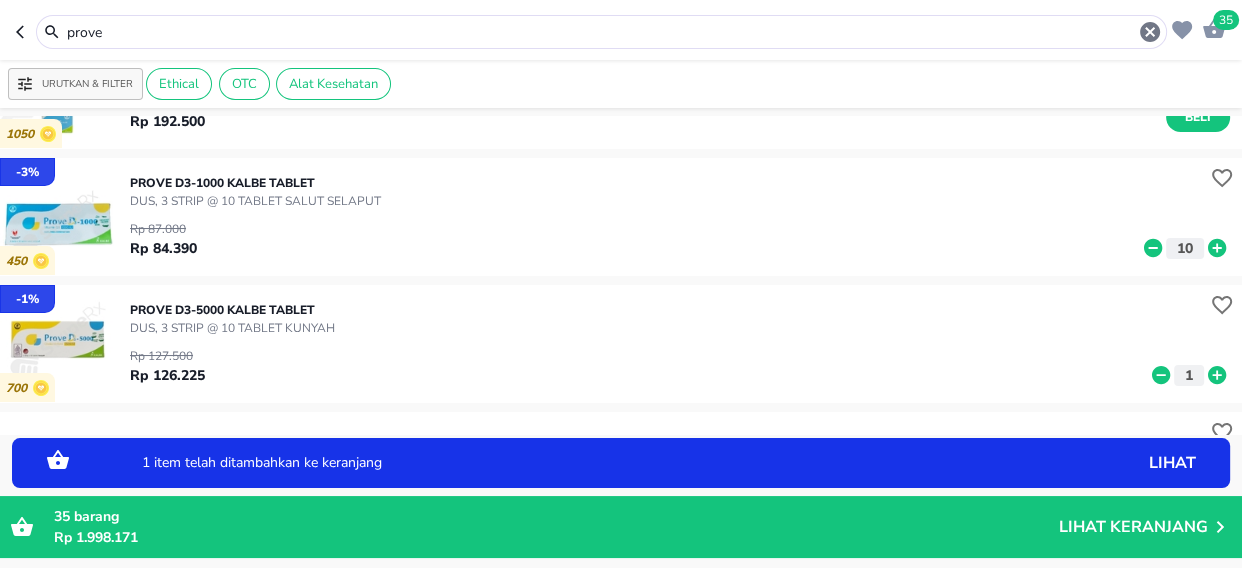 click 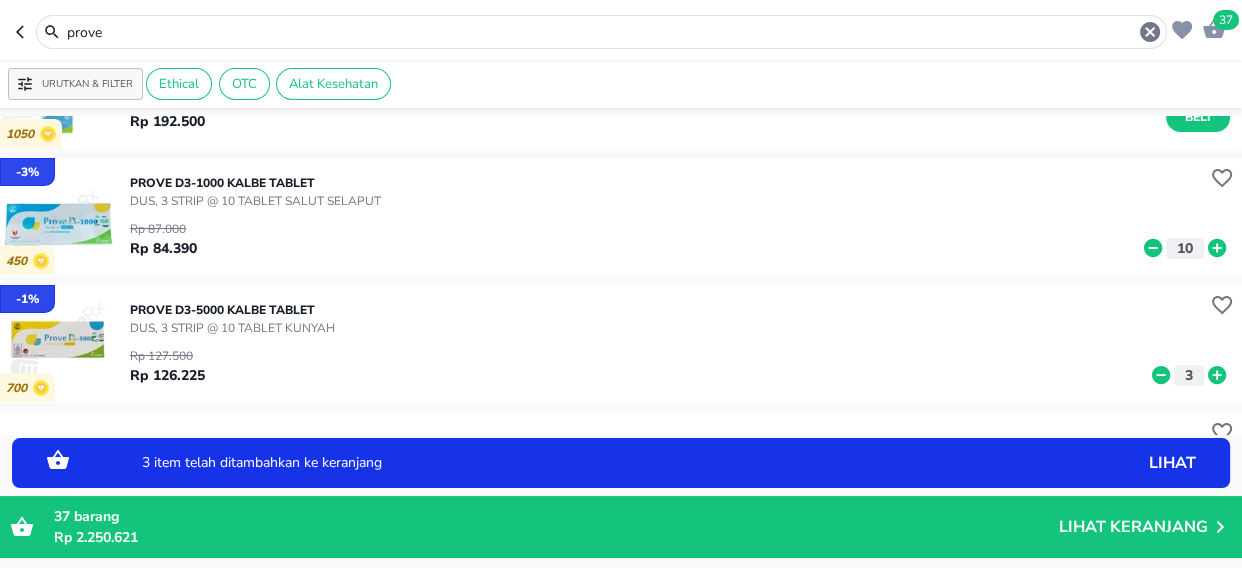 click 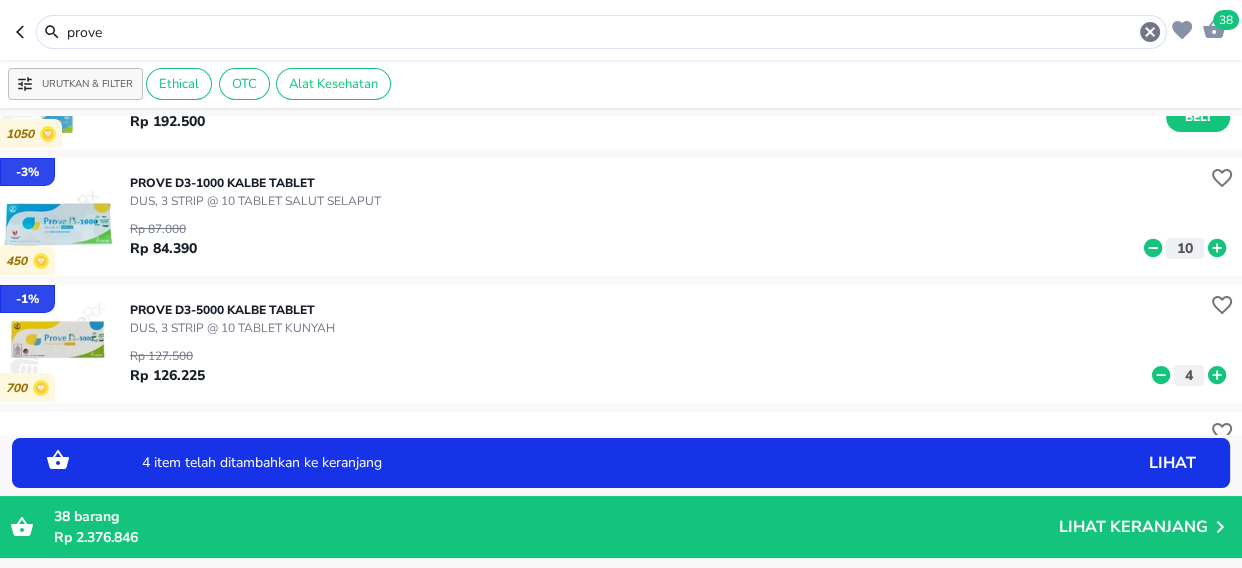 click 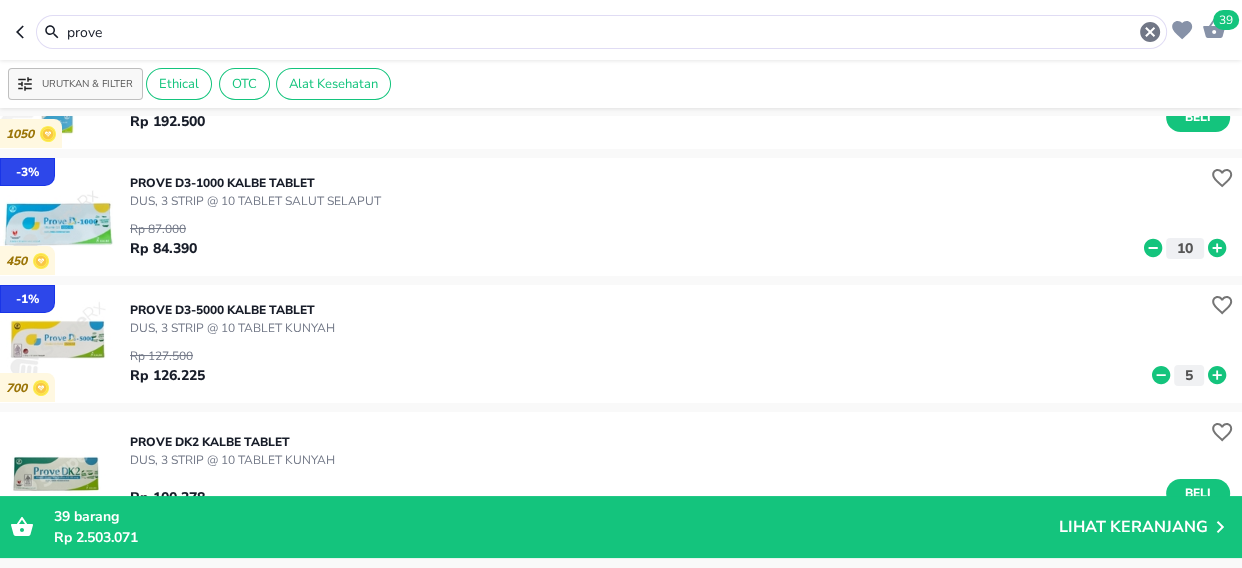 click on "prove" at bounding box center [601, 32] 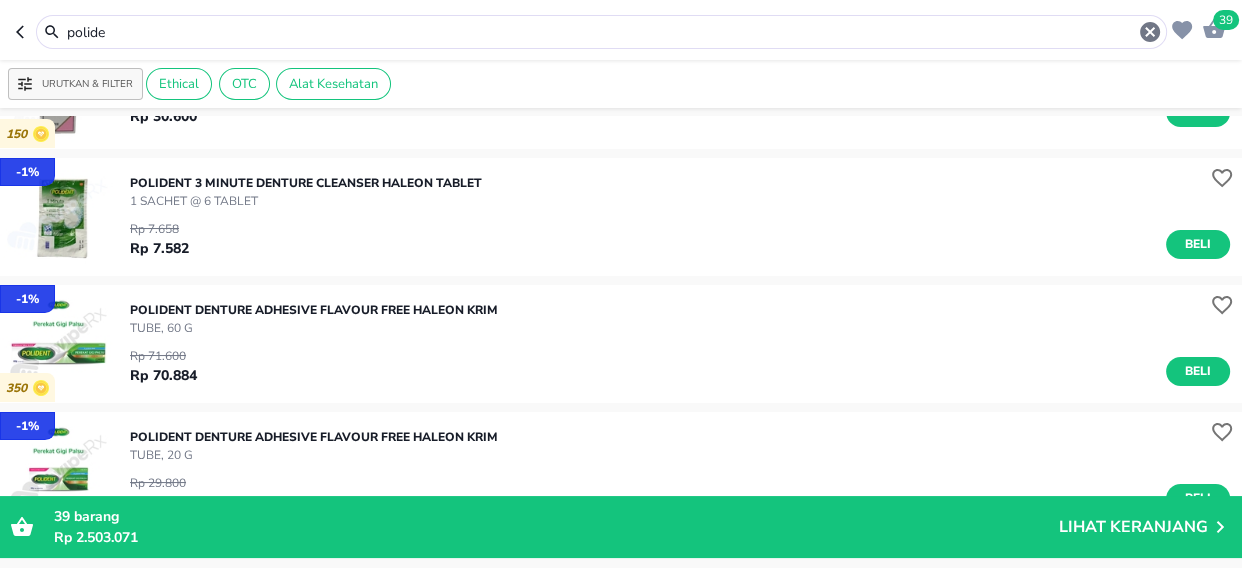 scroll, scrollTop: 0, scrollLeft: 0, axis: both 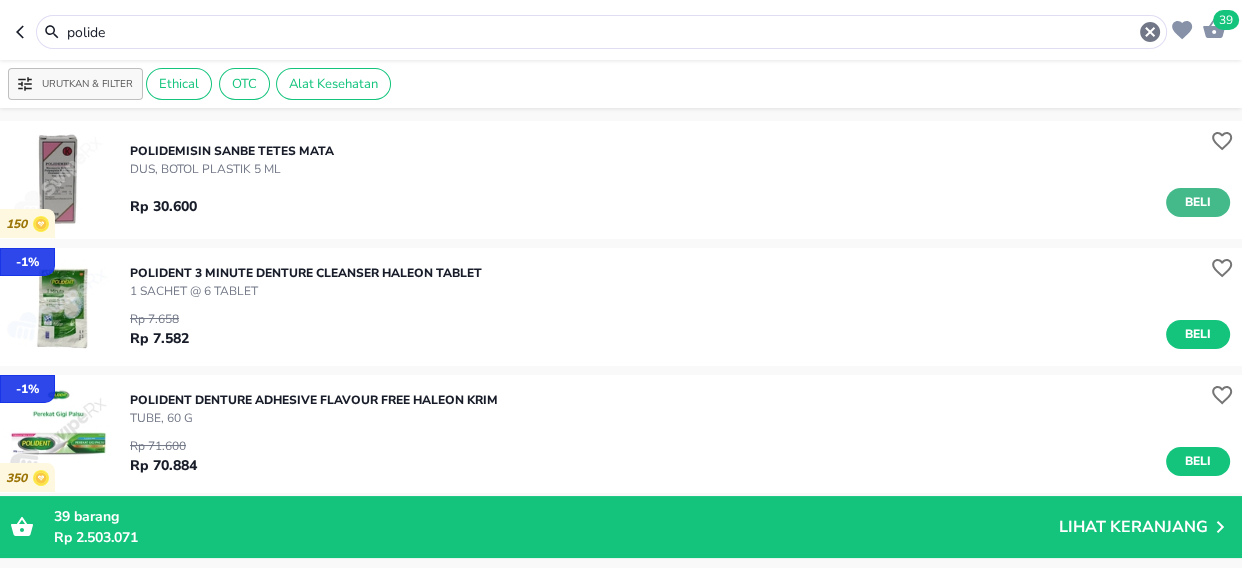 click on "Beli" at bounding box center (1198, 202) 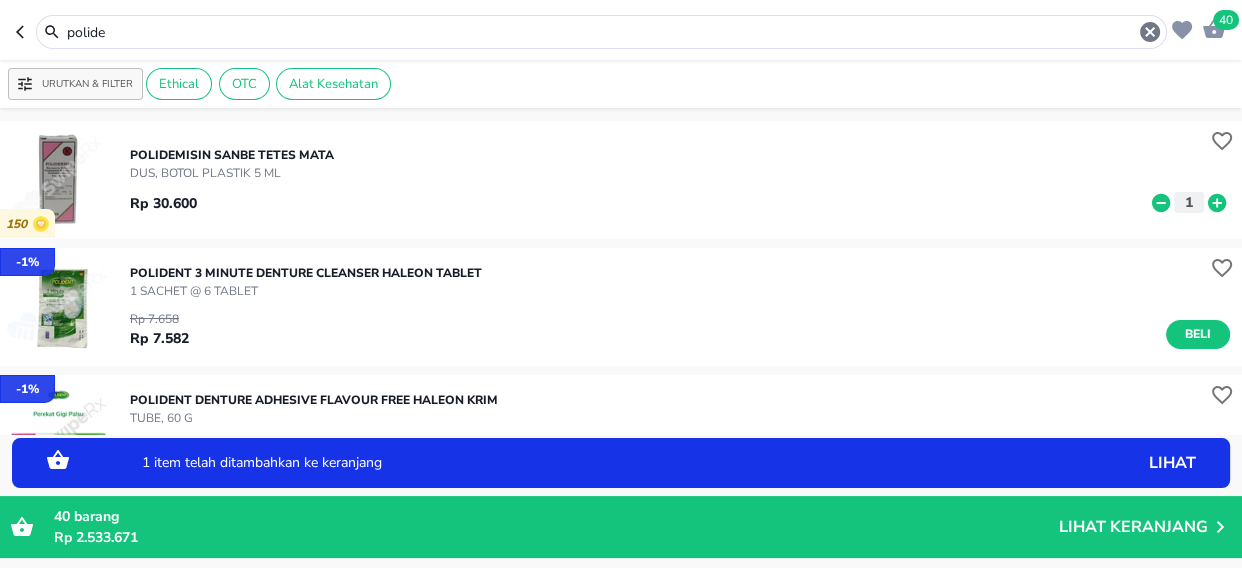 click 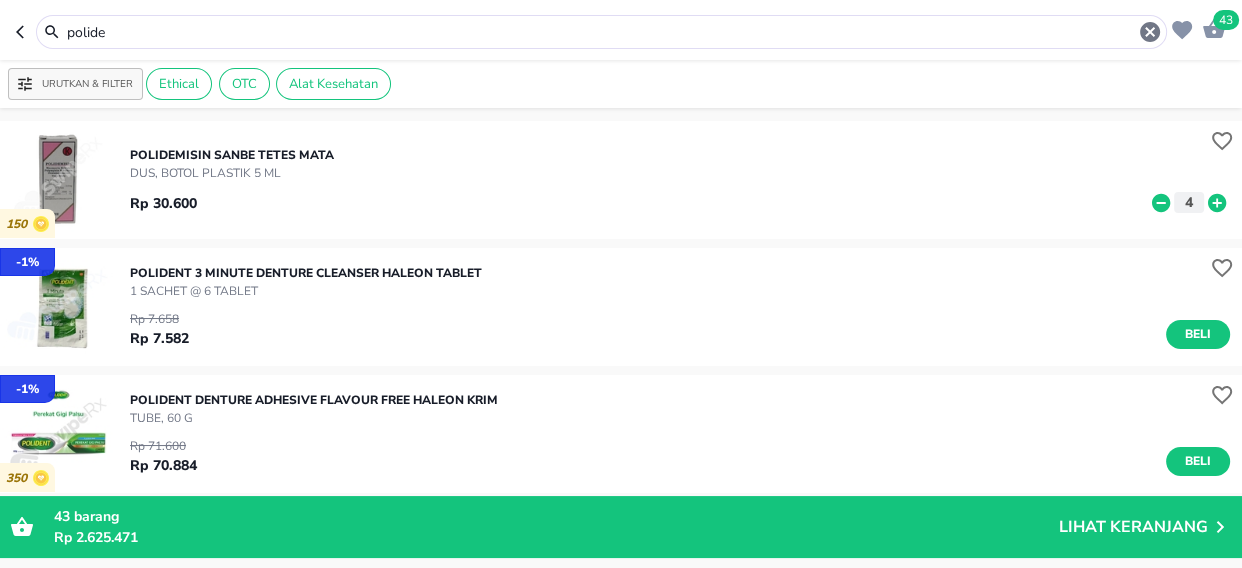 click on "polide" at bounding box center (601, 32) 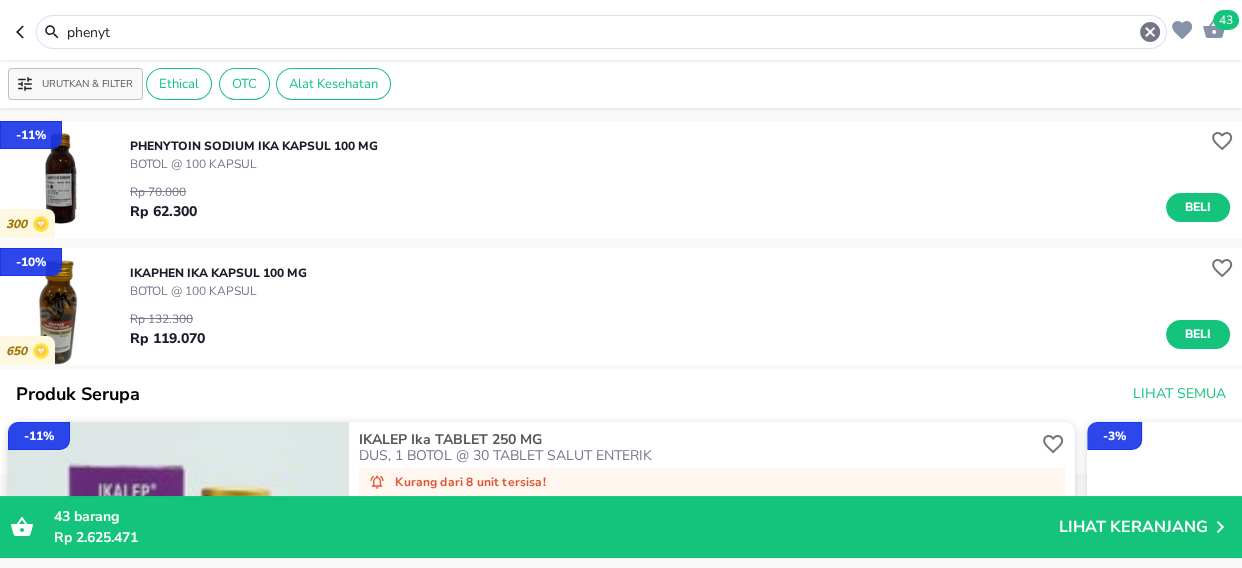 click on "Beli" at bounding box center (1198, 207) 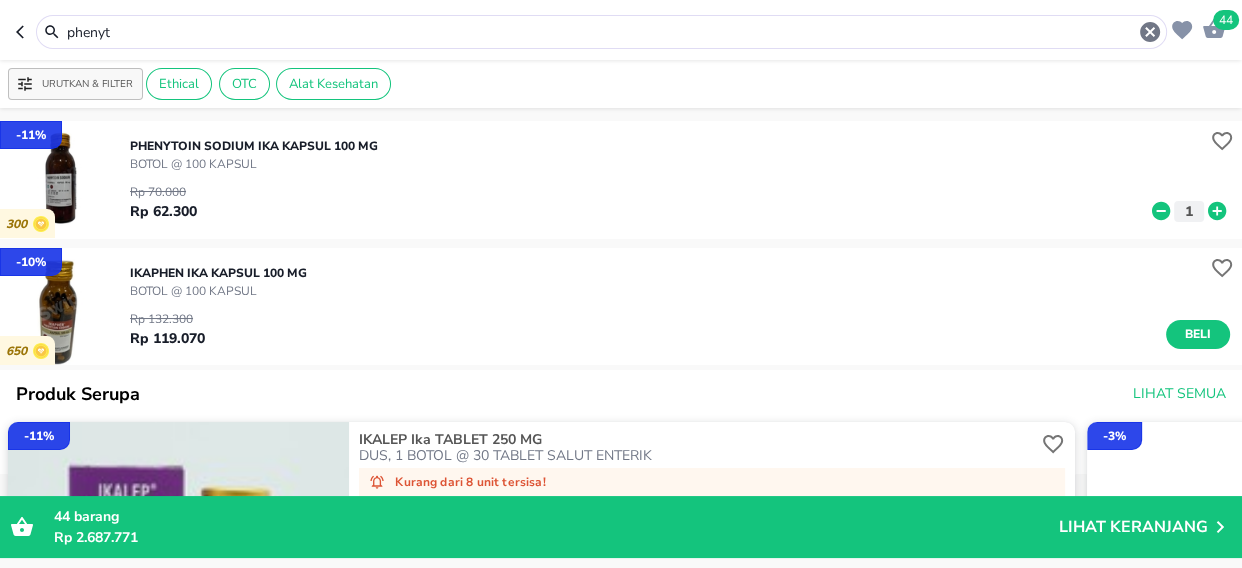 click on "phenyt" at bounding box center (601, 32) 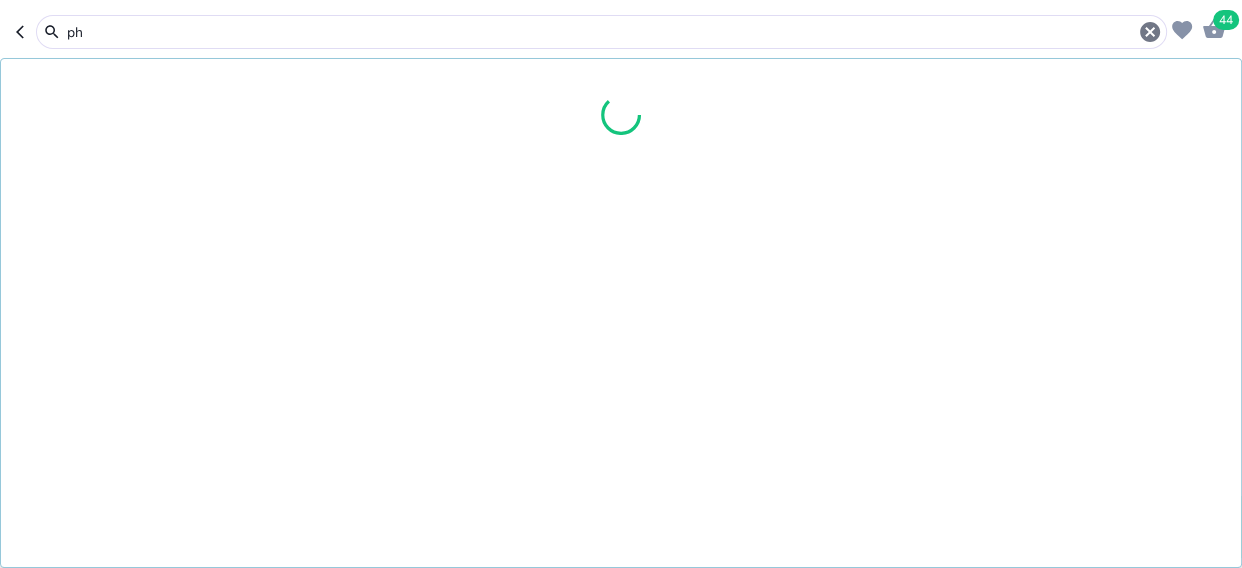 type on "p" 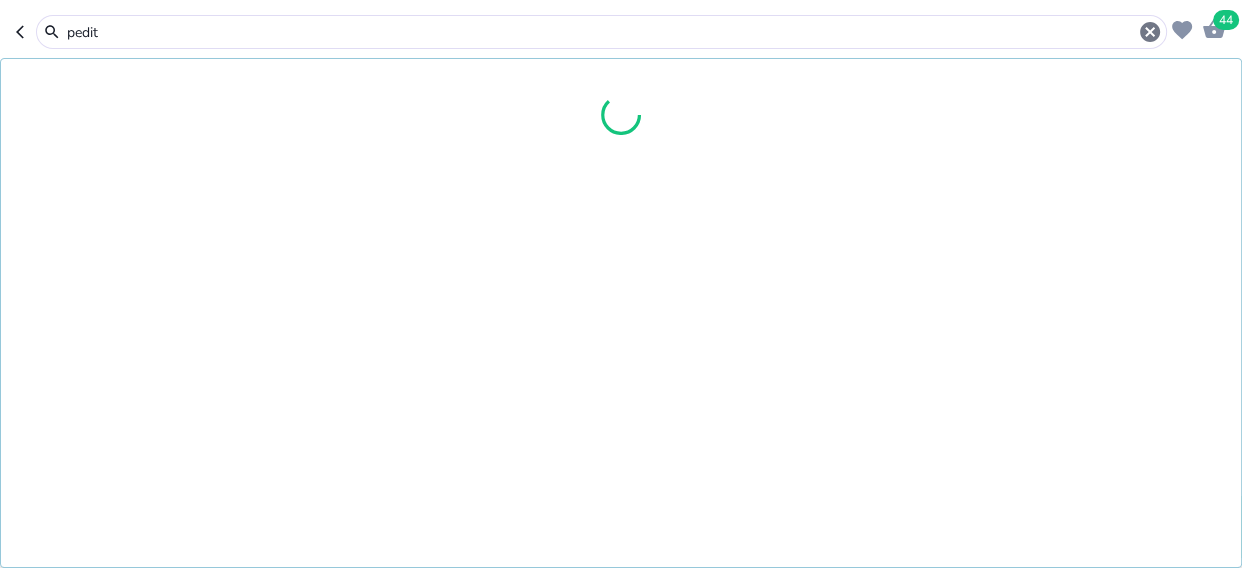 type on "pedit" 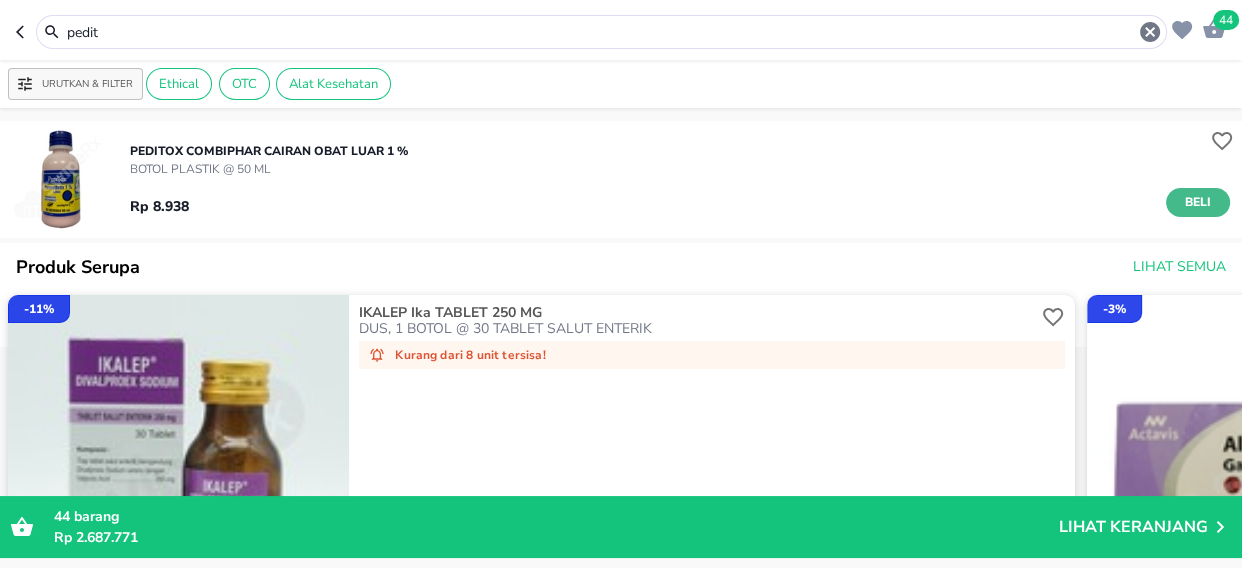 click on "Beli" at bounding box center [1198, 202] 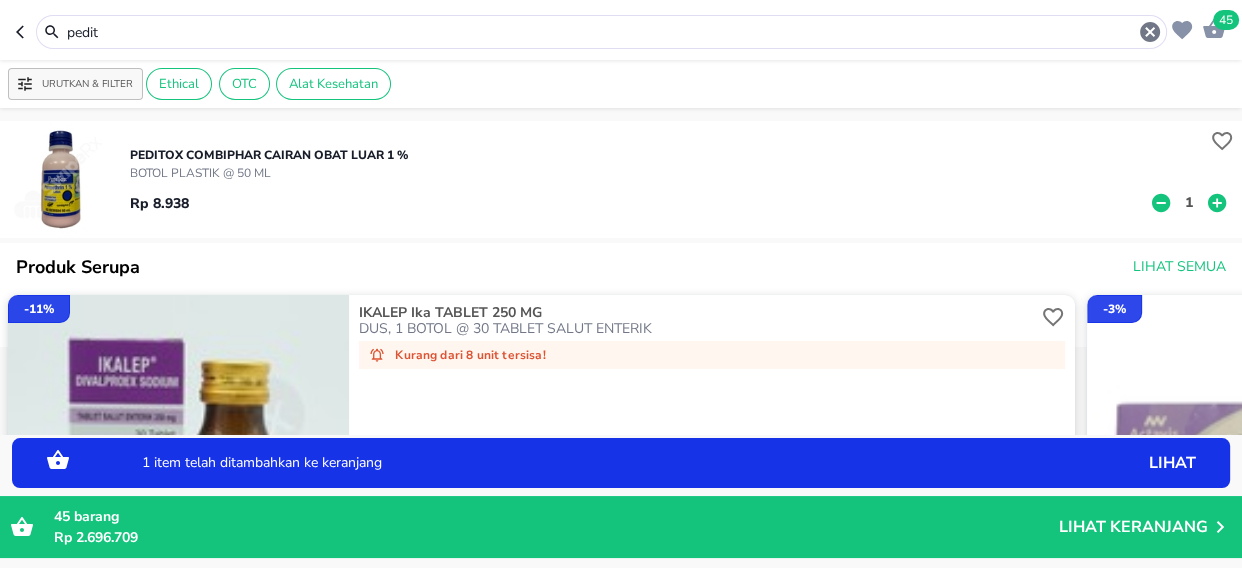 click on "1" at bounding box center (1189, 202) 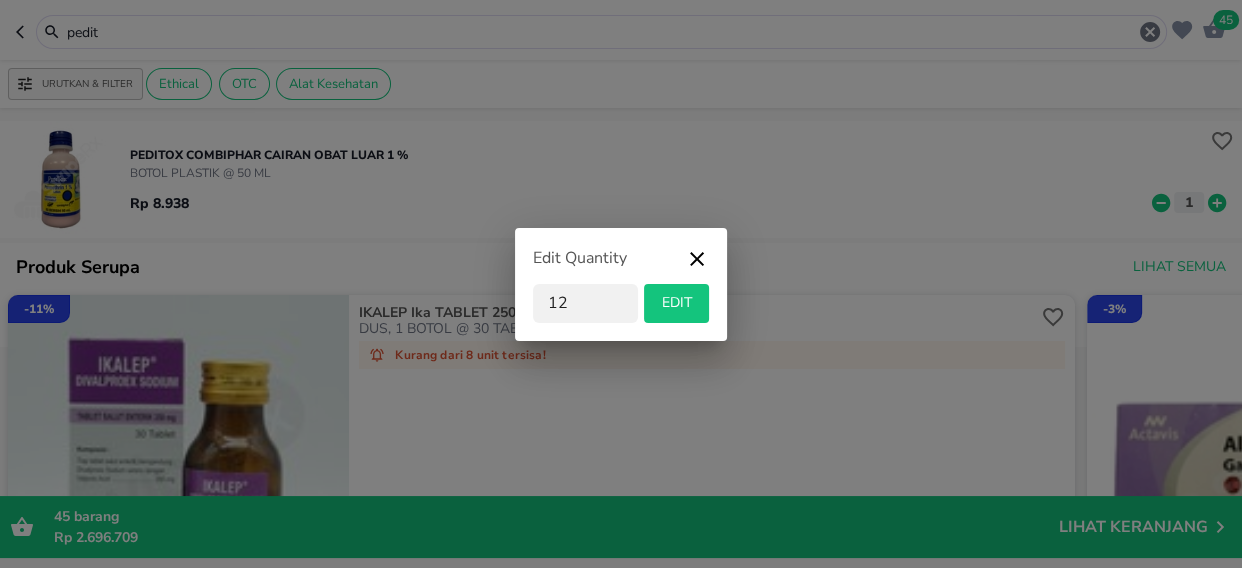 type on "12" 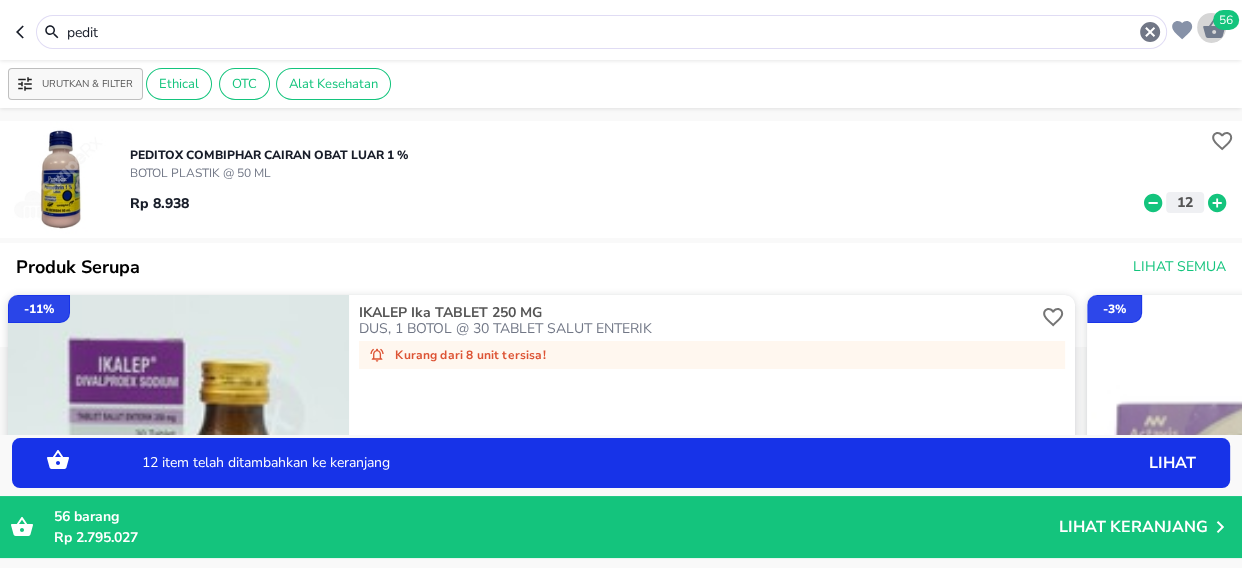 click on "56" at bounding box center [1226, 20] 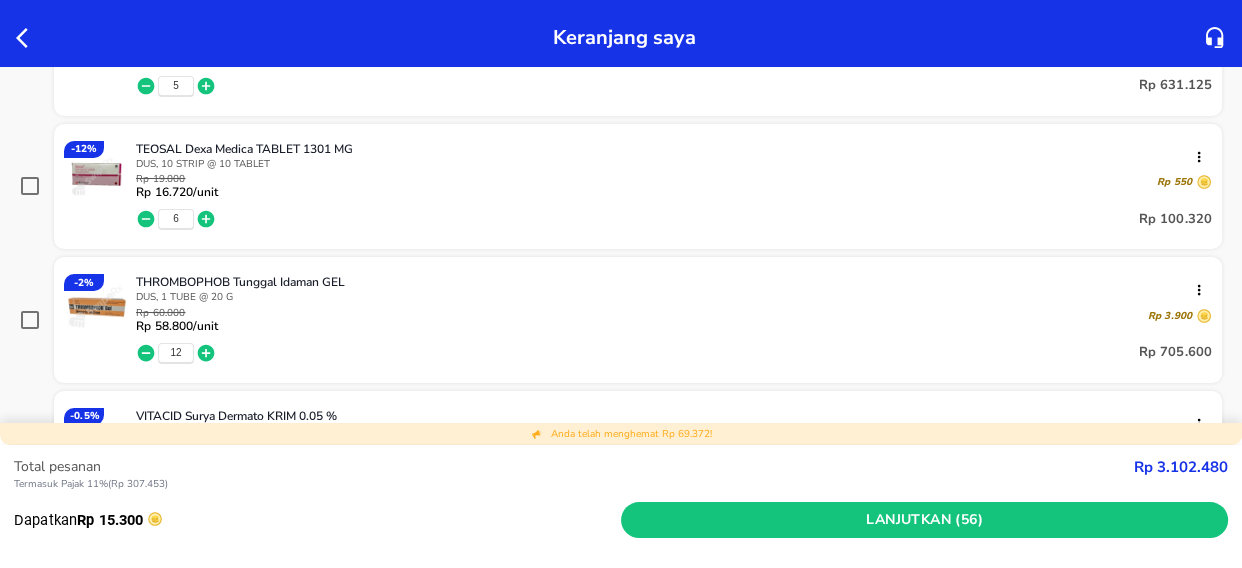 scroll, scrollTop: 1090, scrollLeft: 0, axis: vertical 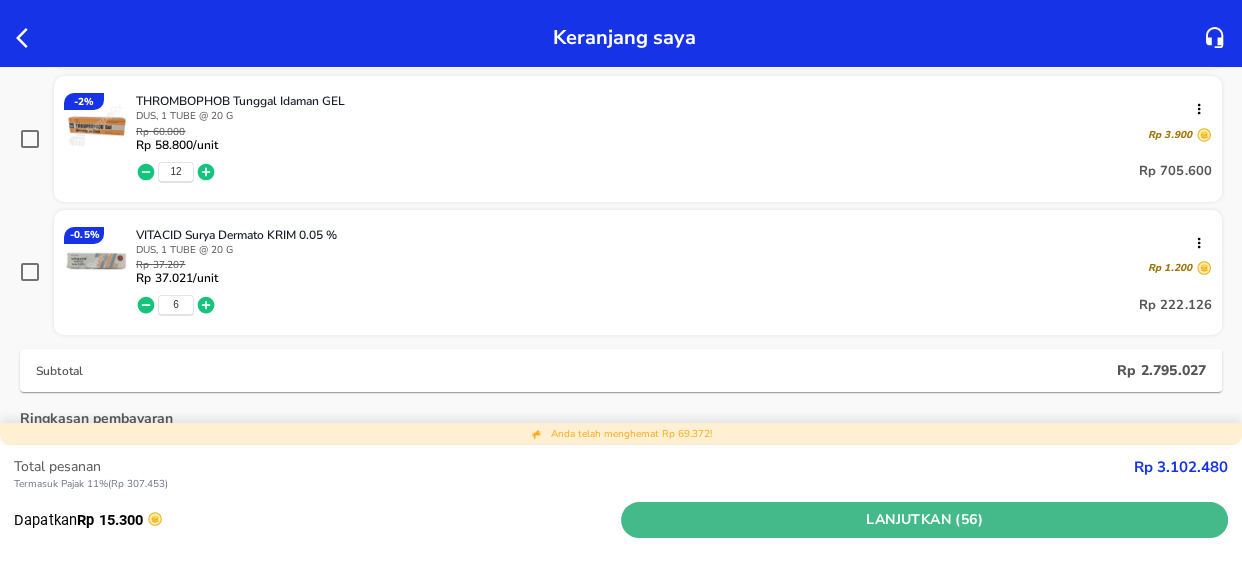 click on "Lanjutkan (56)" at bounding box center [924, 520] 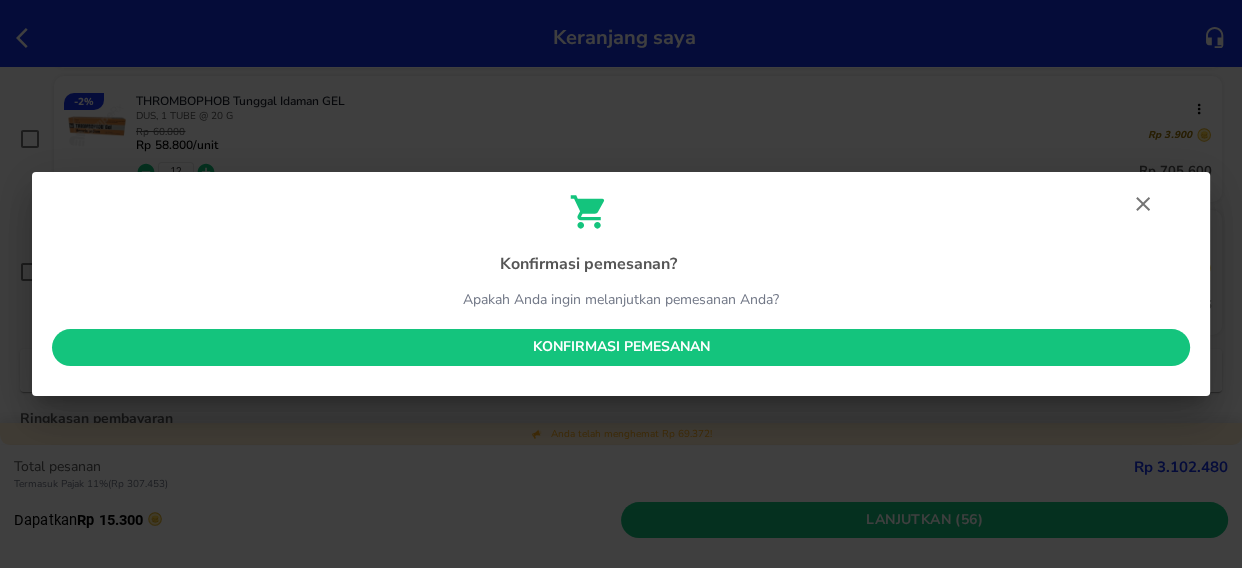 click on "Konfirmasi pemesanan" at bounding box center [621, 347] 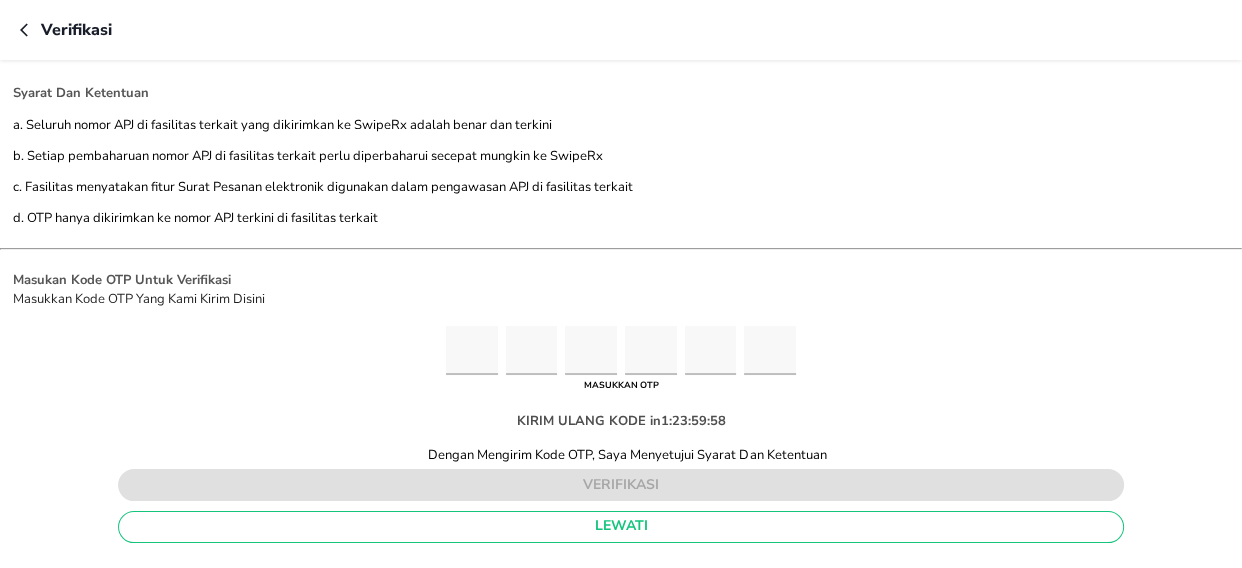 click at bounding box center (472, 350) 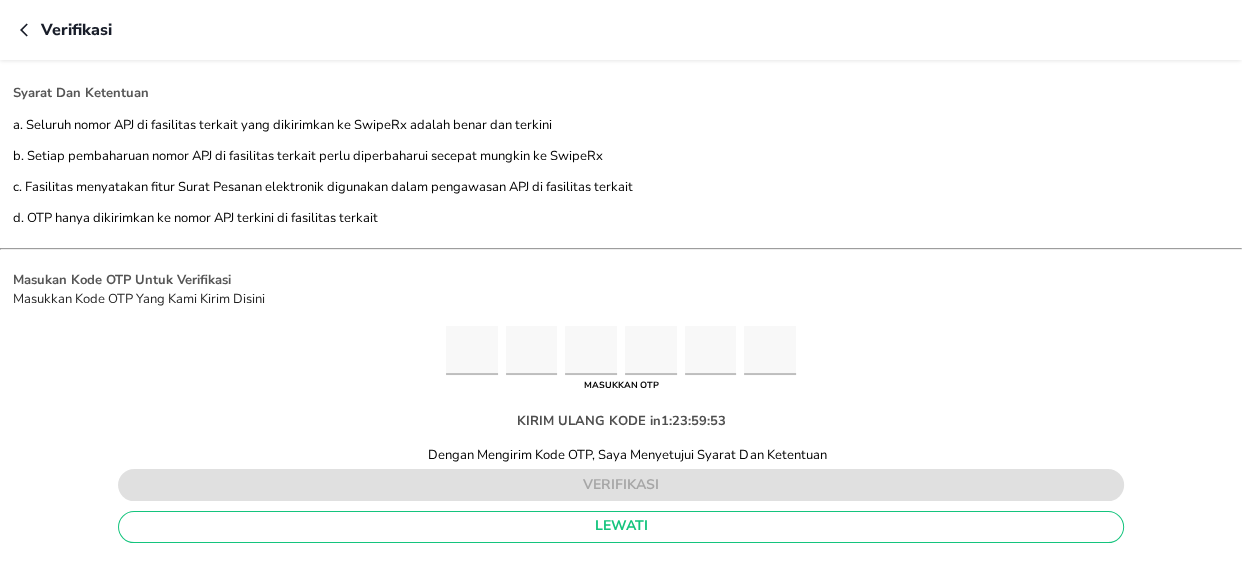 type on "3" 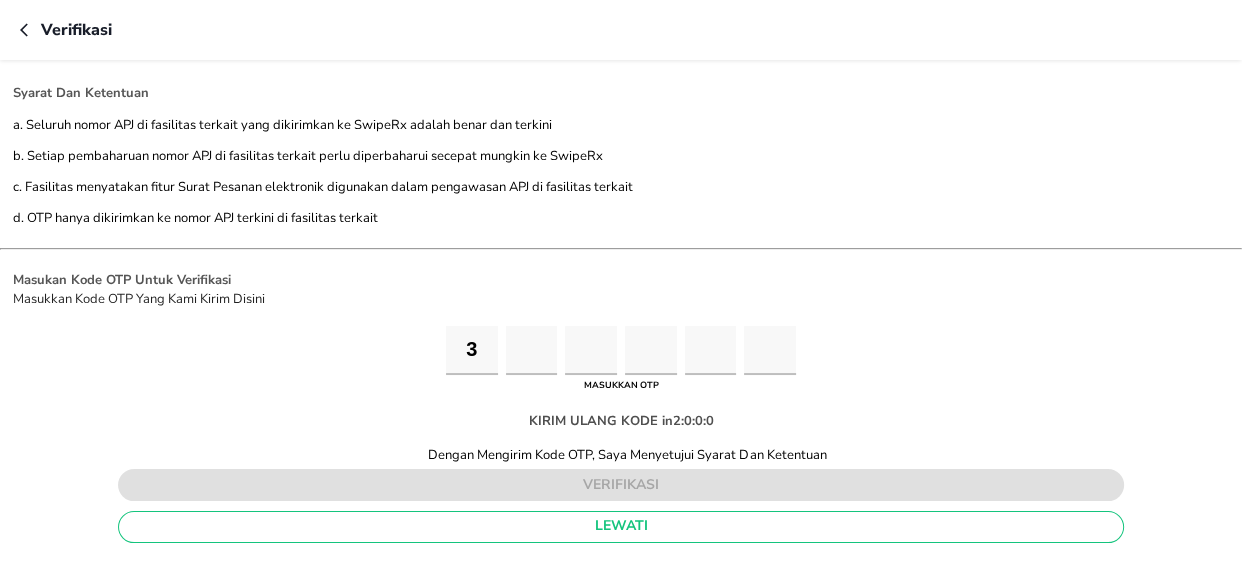 type on "4" 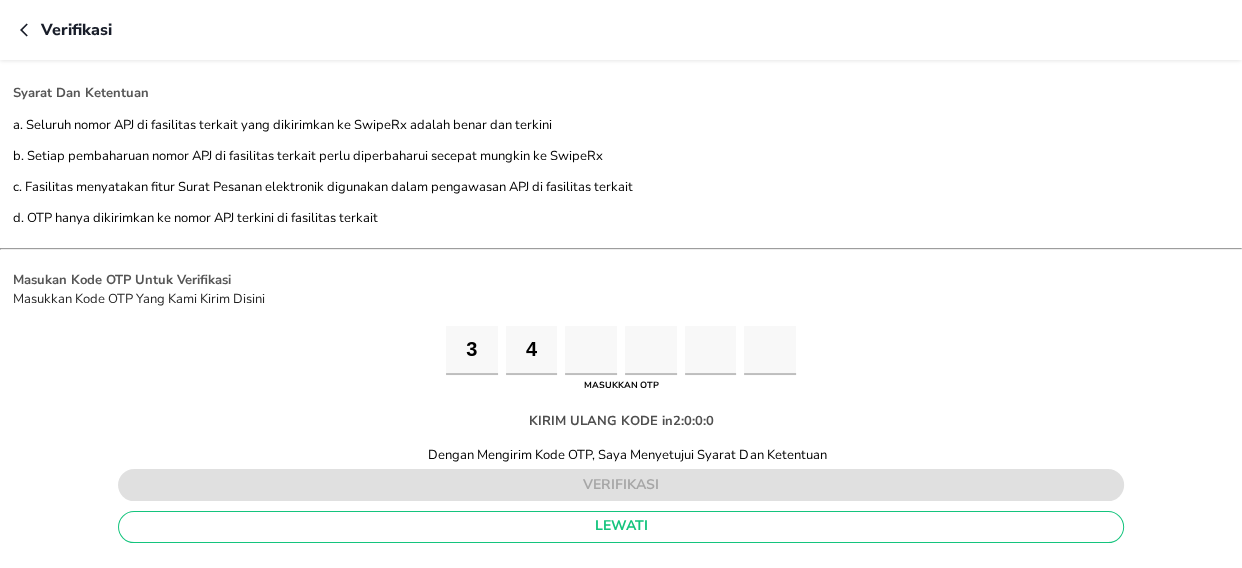 type on "9" 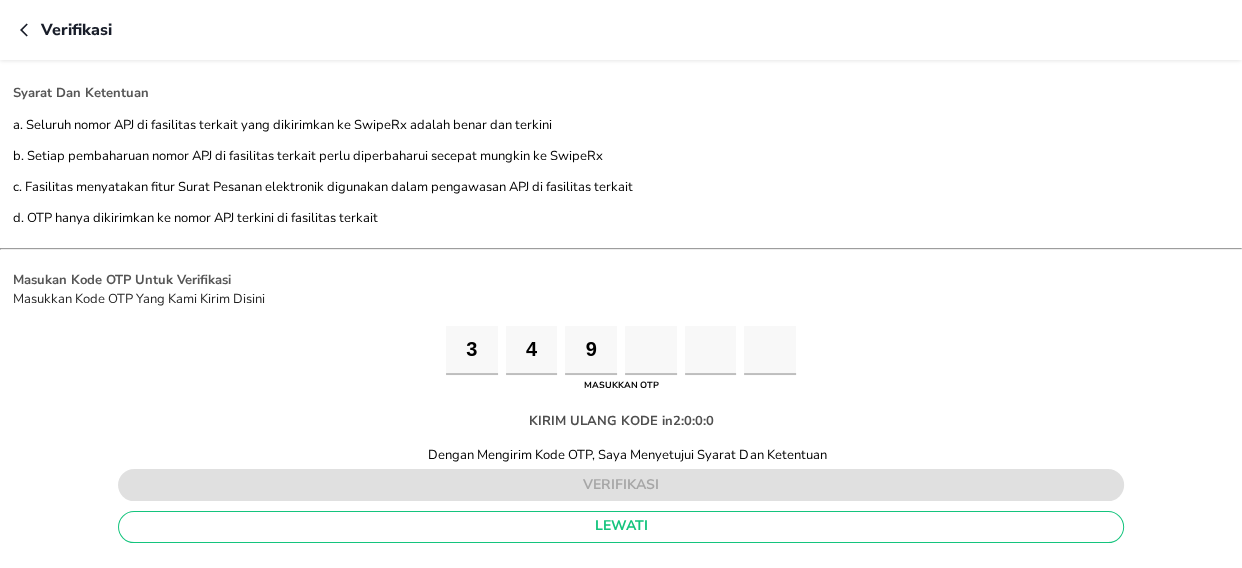 type on "0" 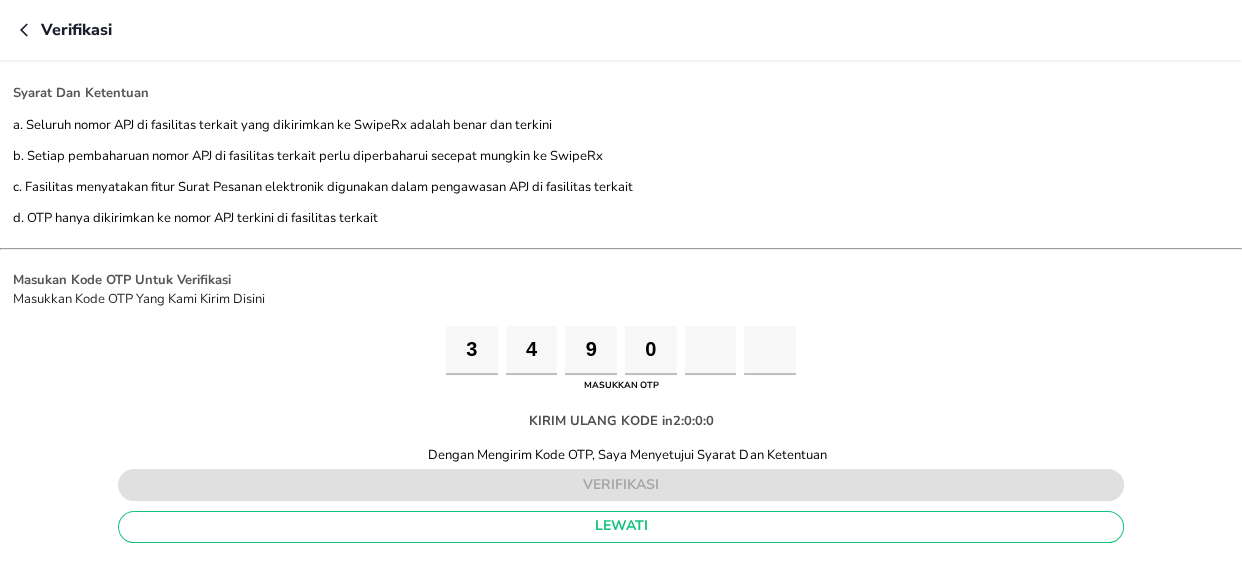 type on "5" 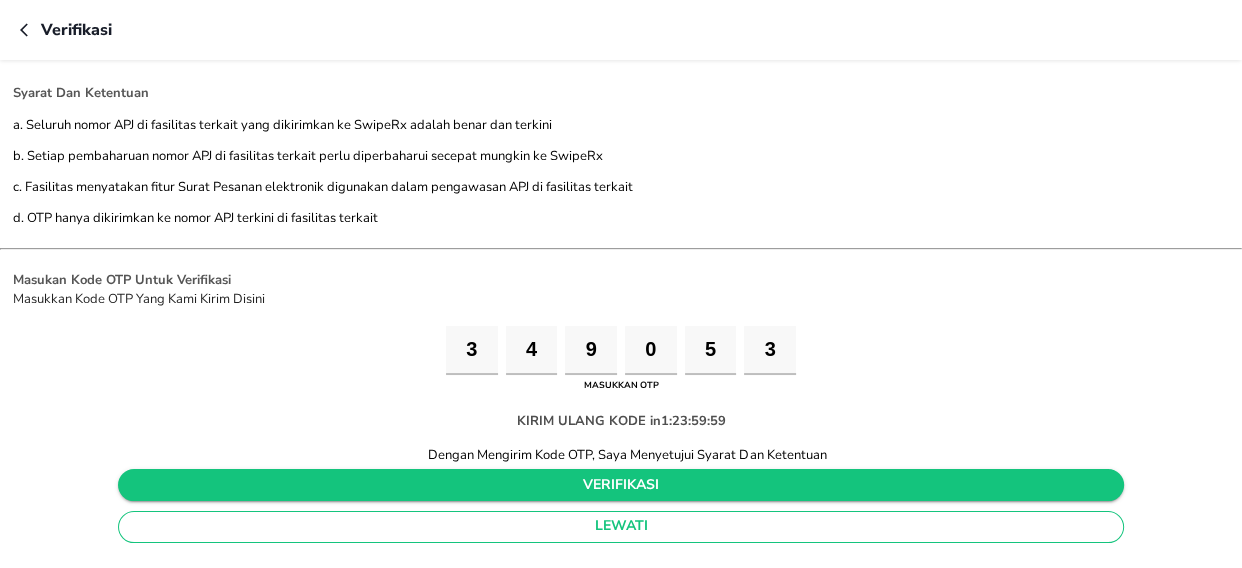 type on "3" 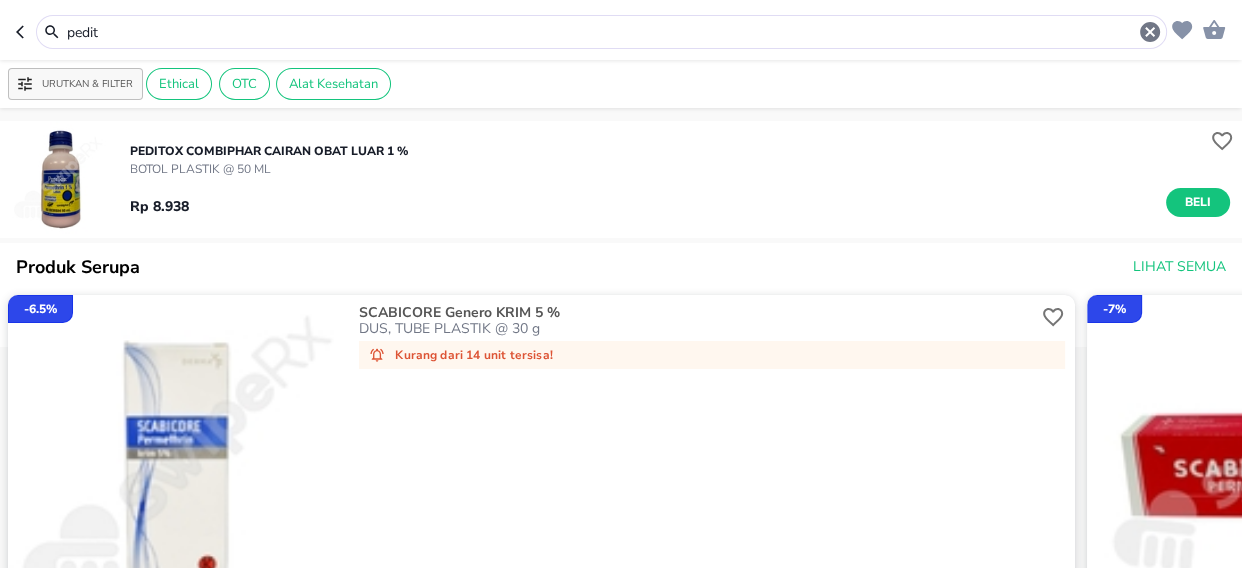 click on "pedit" at bounding box center (601, 32) 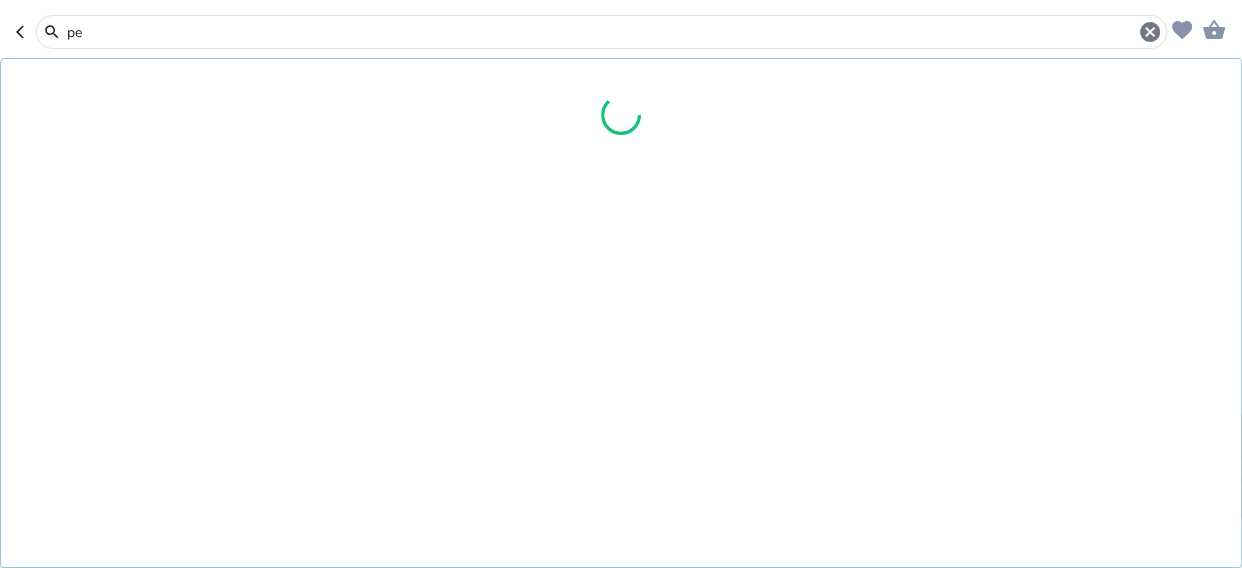type on "p" 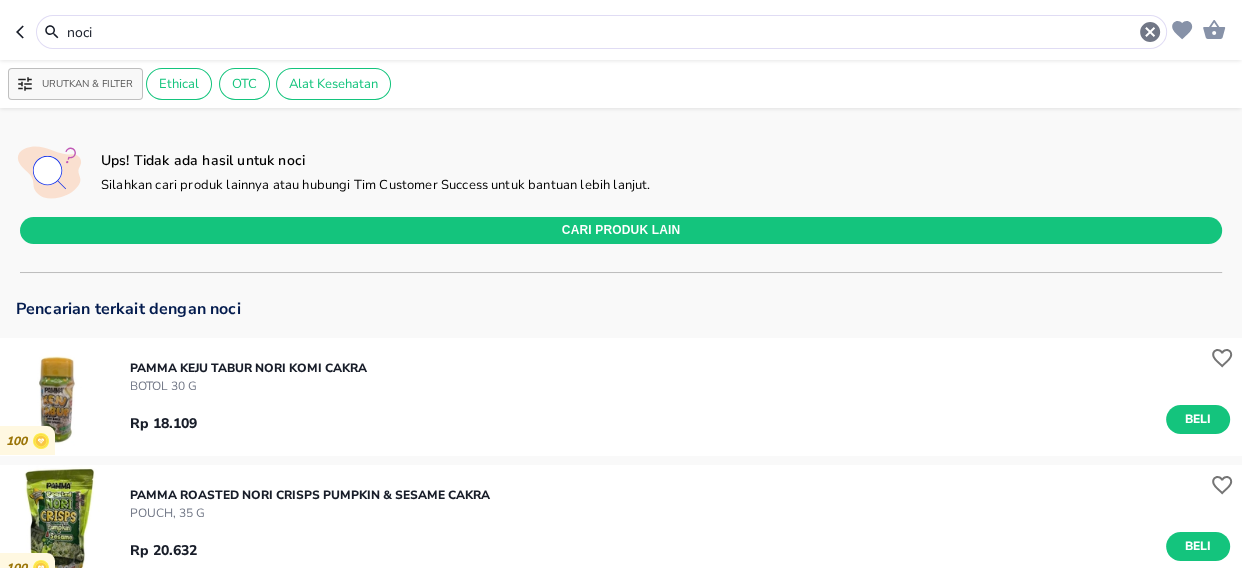 click on "noci" at bounding box center [601, 32] 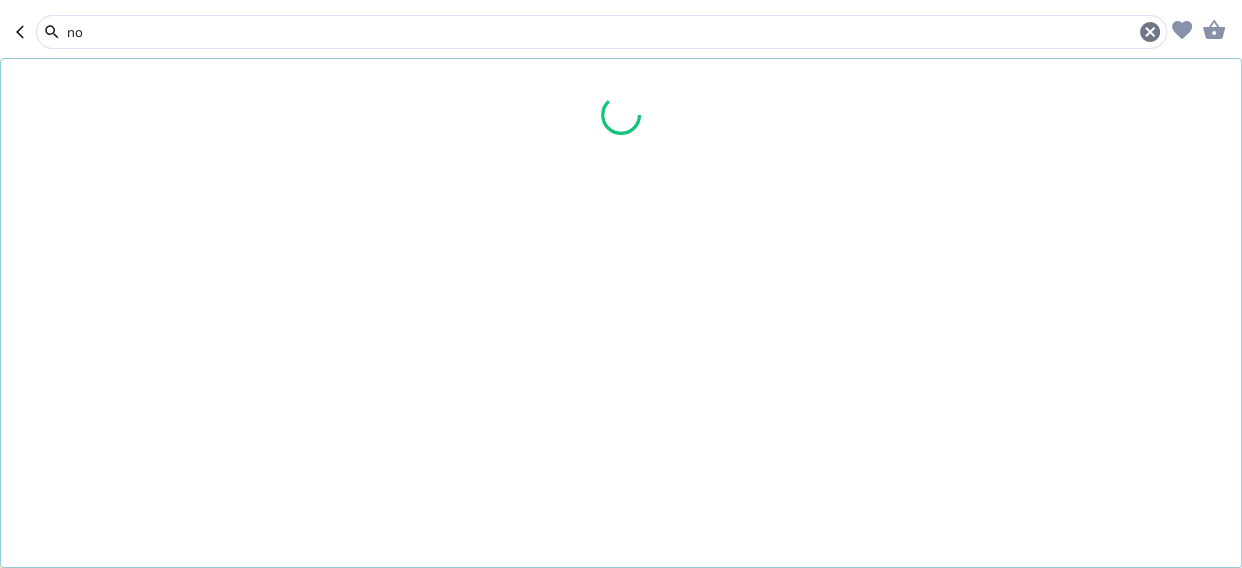 type on "n" 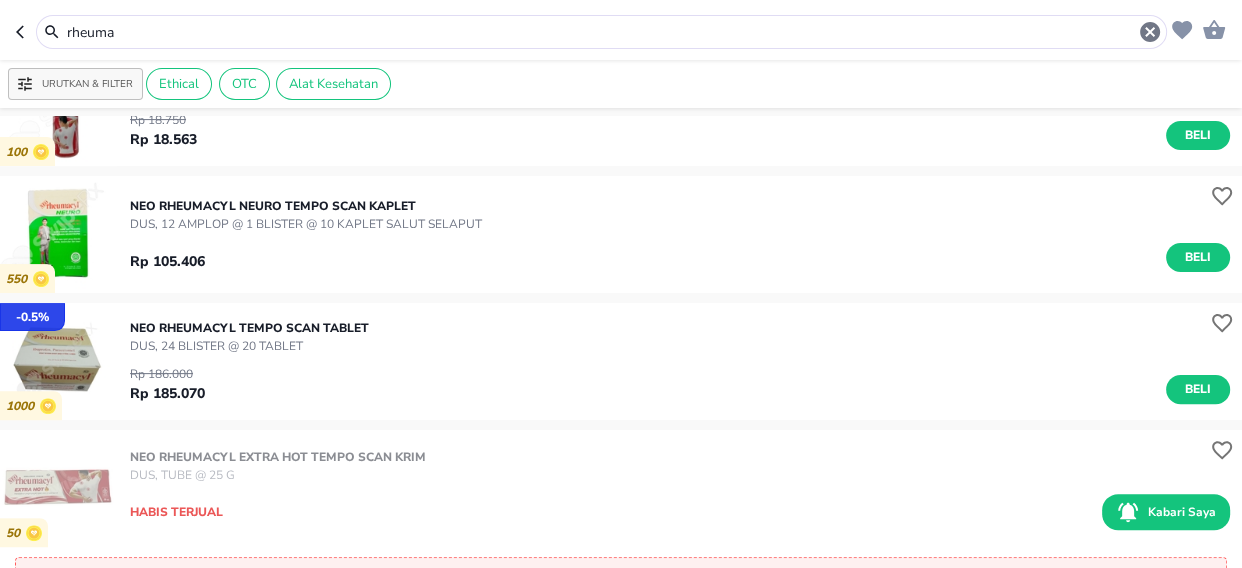 scroll, scrollTop: 636, scrollLeft: 0, axis: vertical 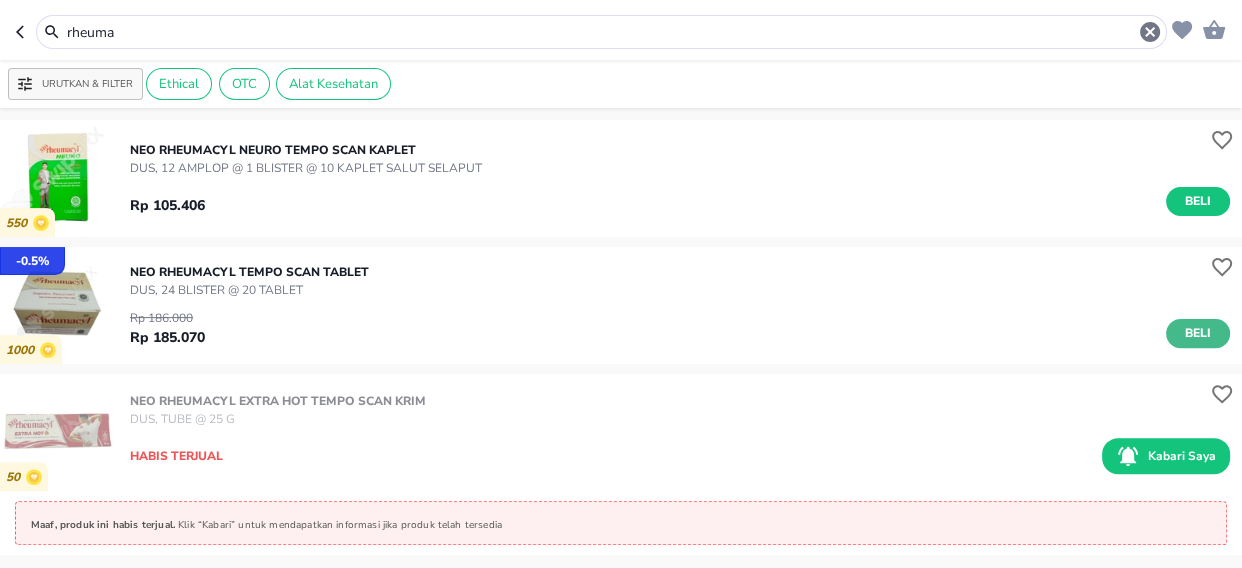 click on "Beli" at bounding box center (1198, 333) 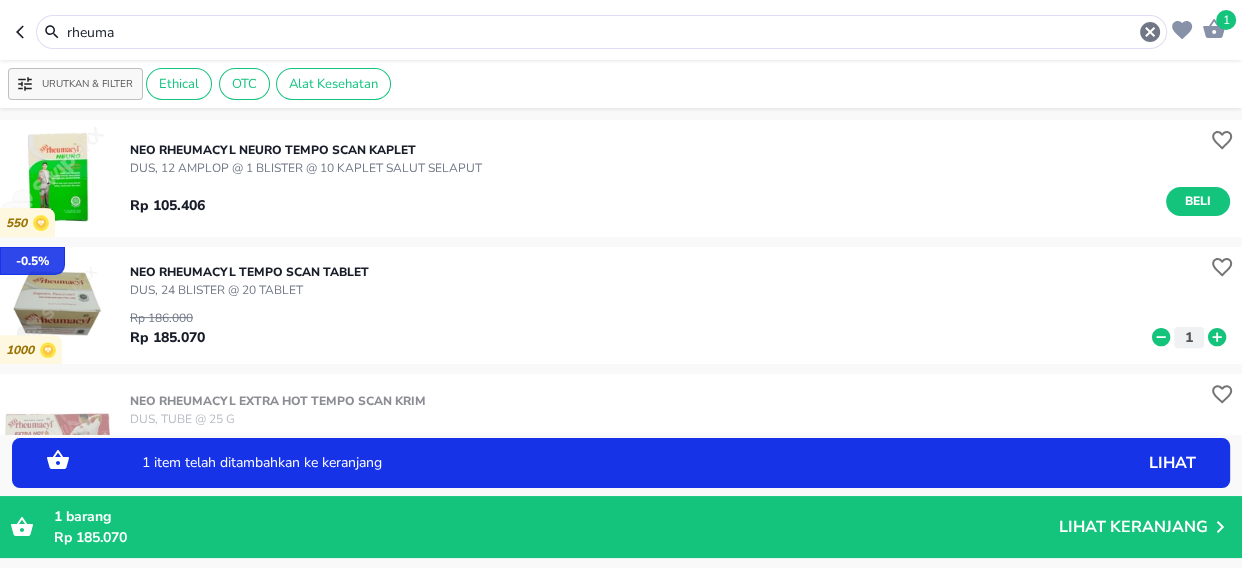 click 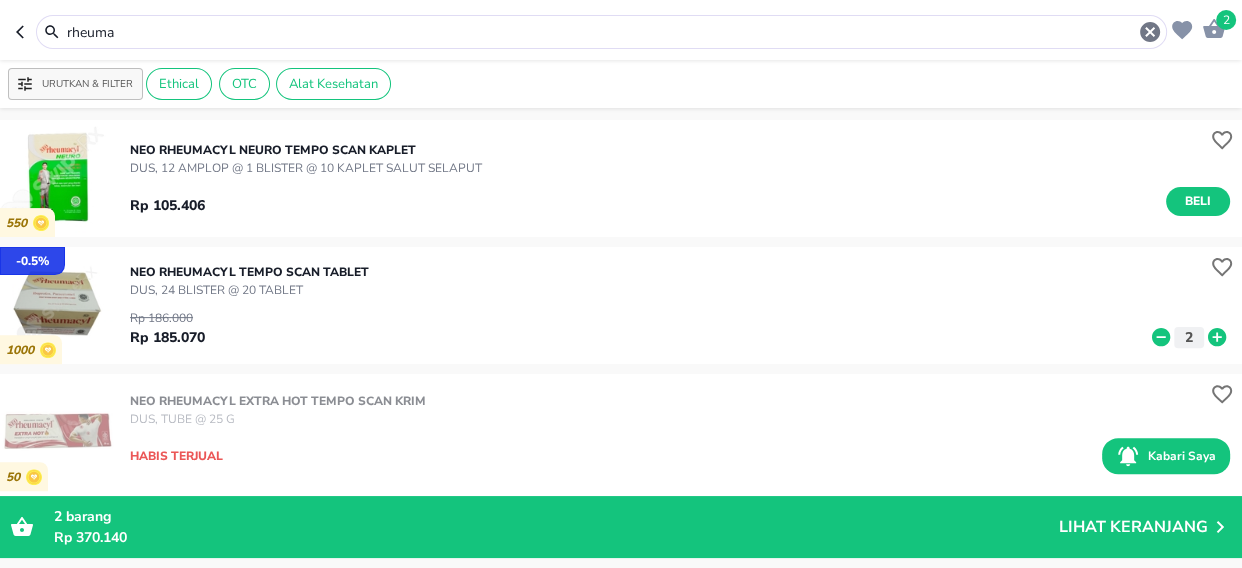 click on "rheuma" at bounding box center (601, 32) 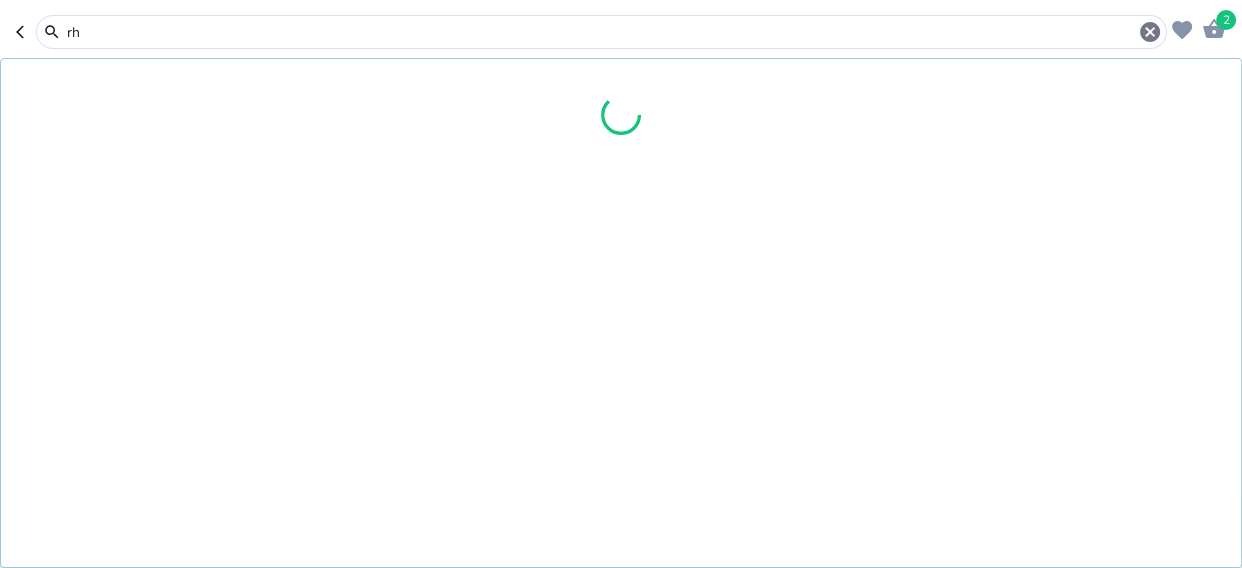 type on "r" 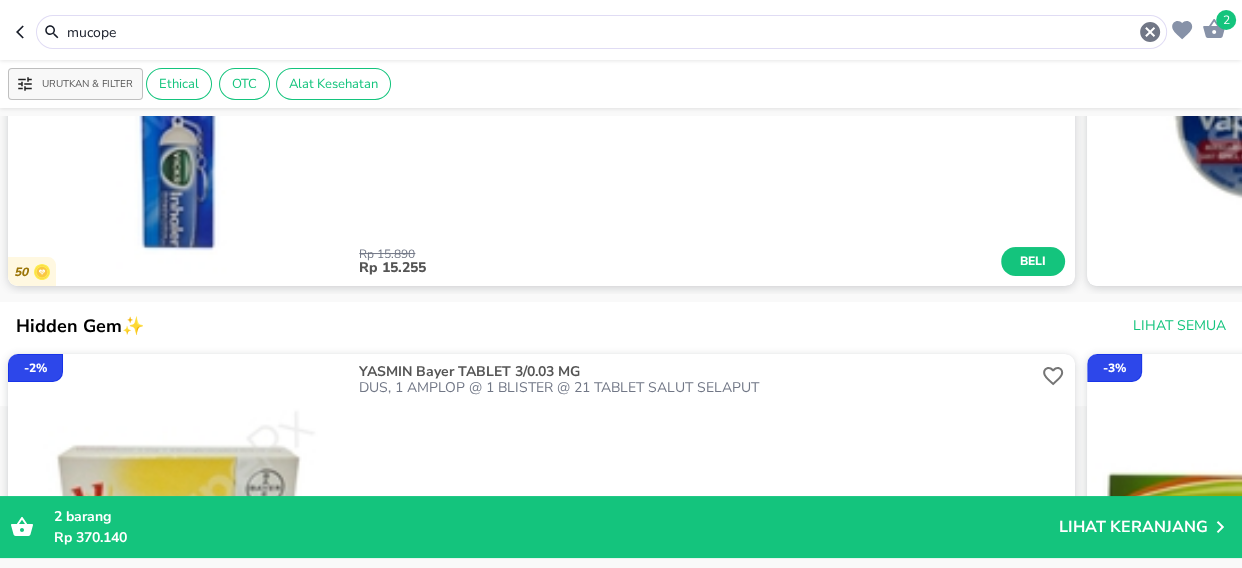scroll, scrollTop: 0, scrollLeft: 0, axis: both 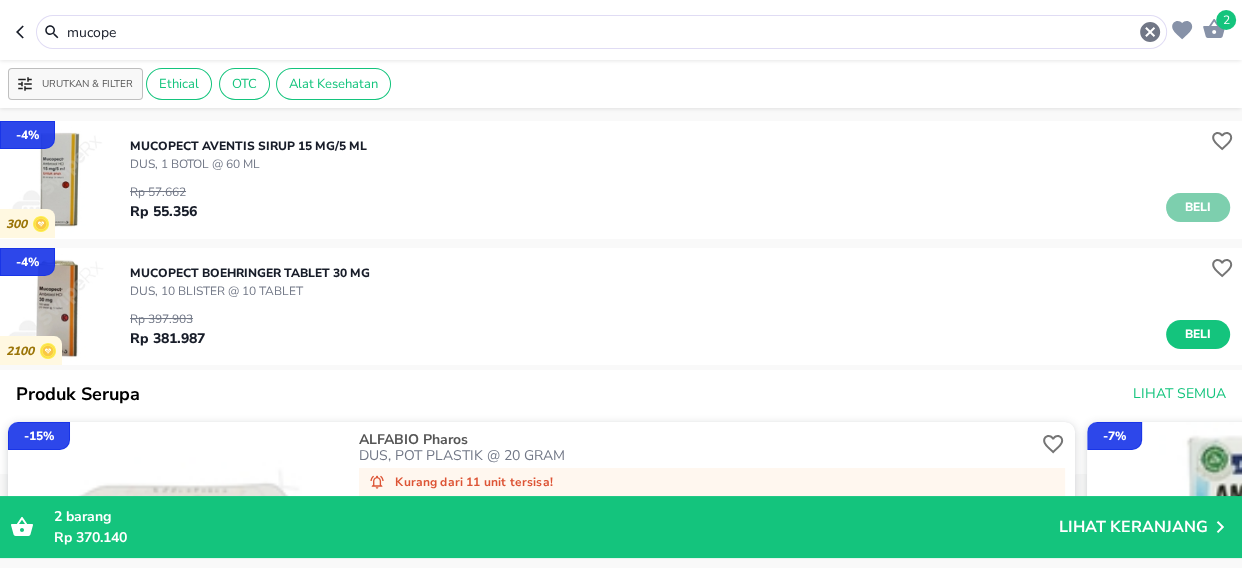 click on "Beli" at bounding box center (1198, 207) 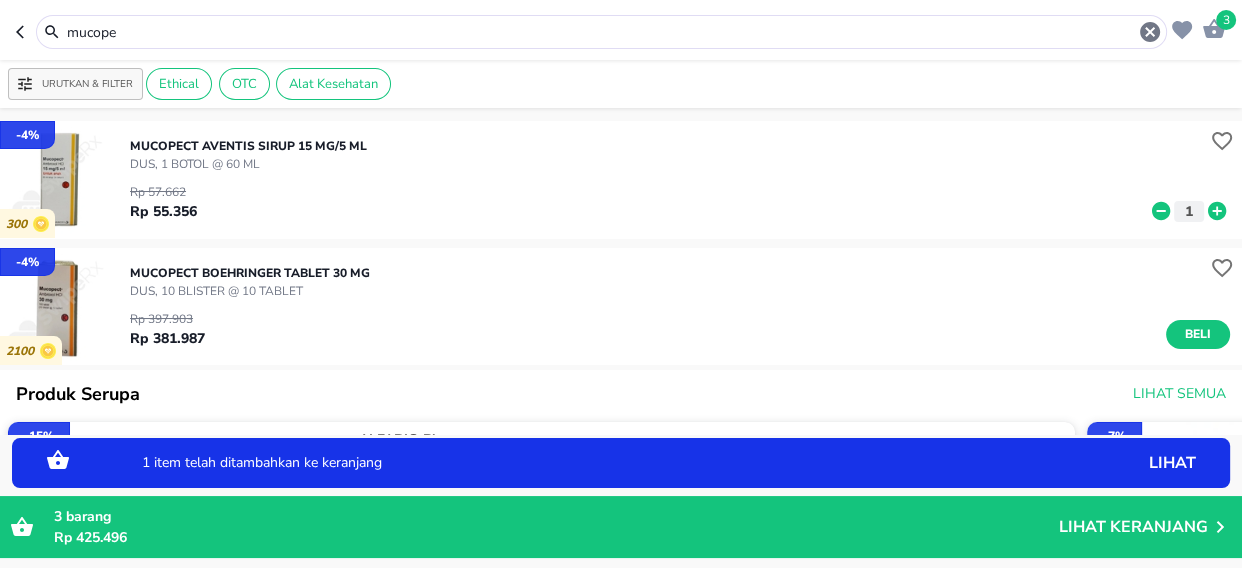 click 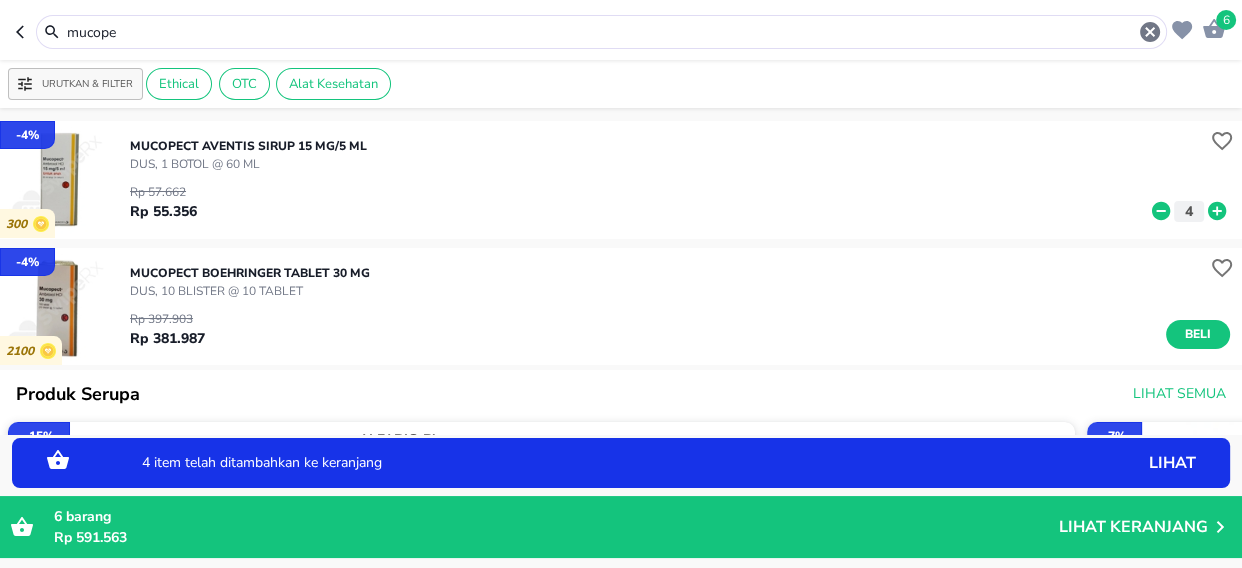 click 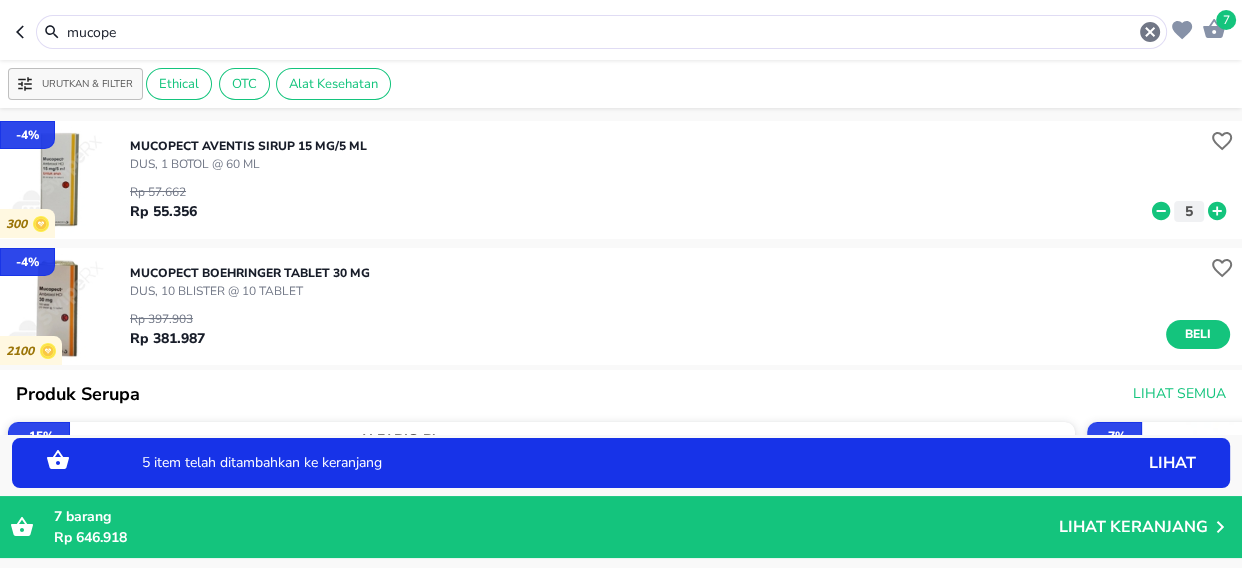 click 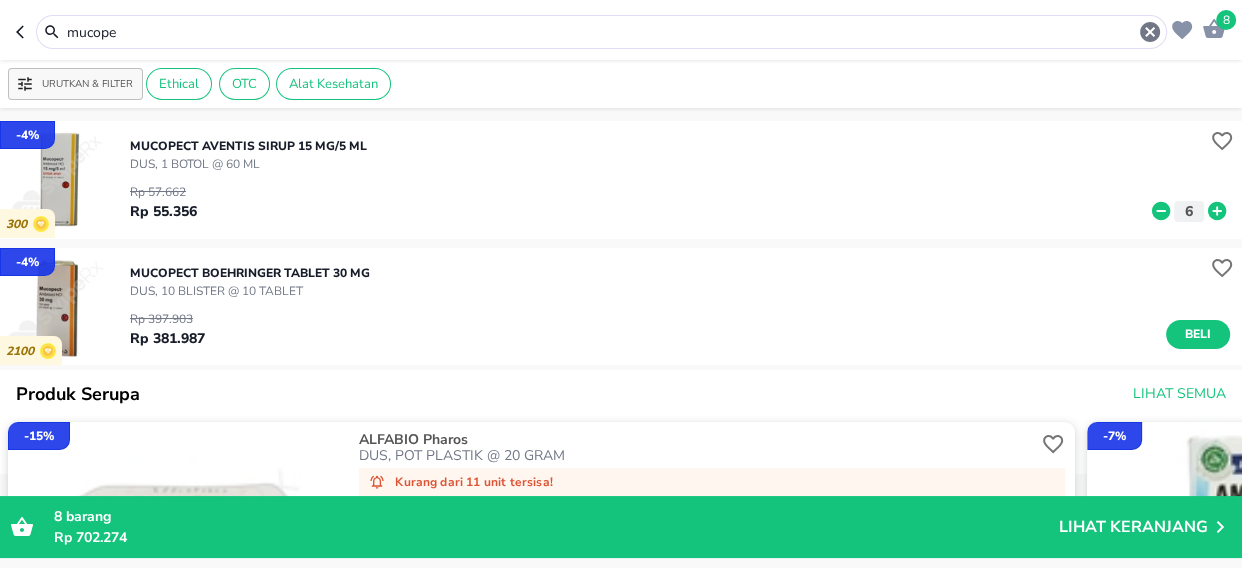 click on "mucope" at bounding box center [601, 32] 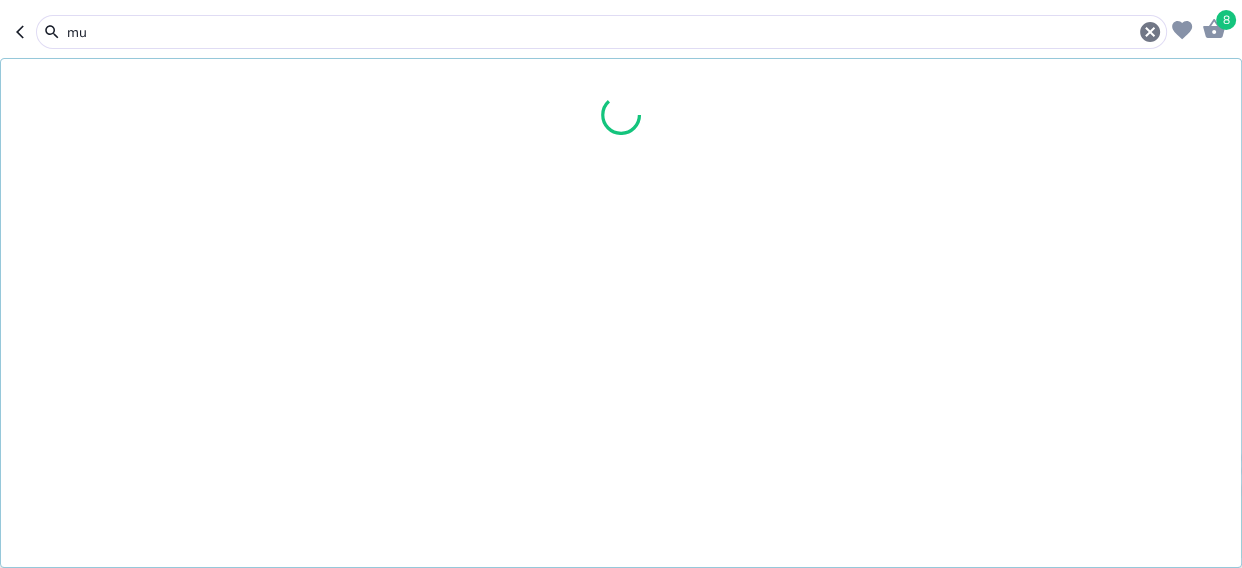 type on "m" 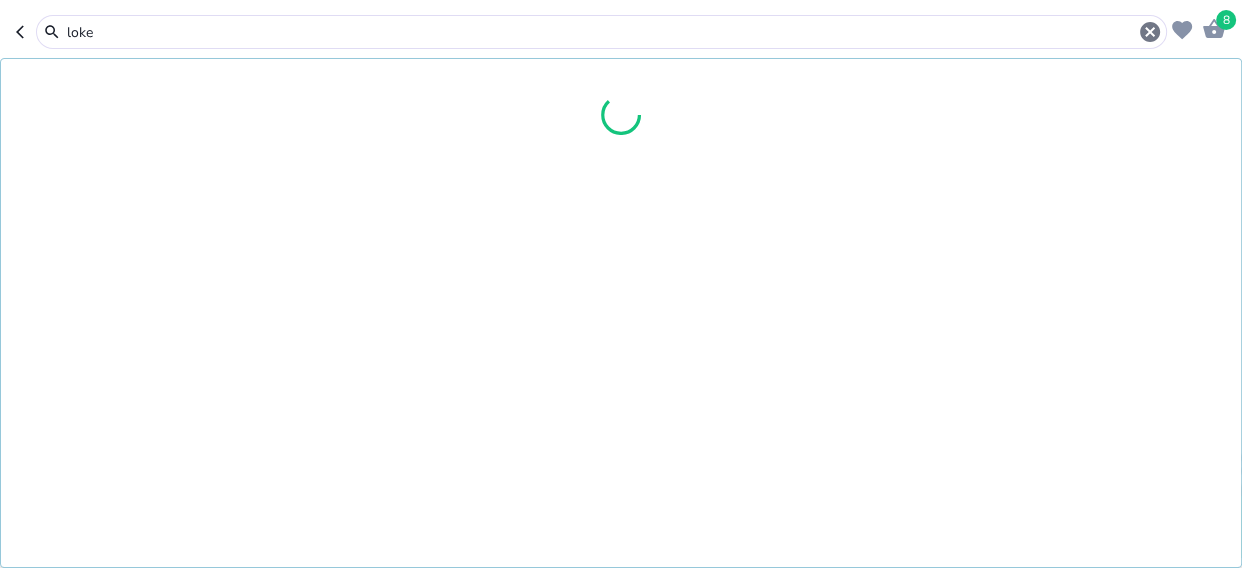 type on "loke" 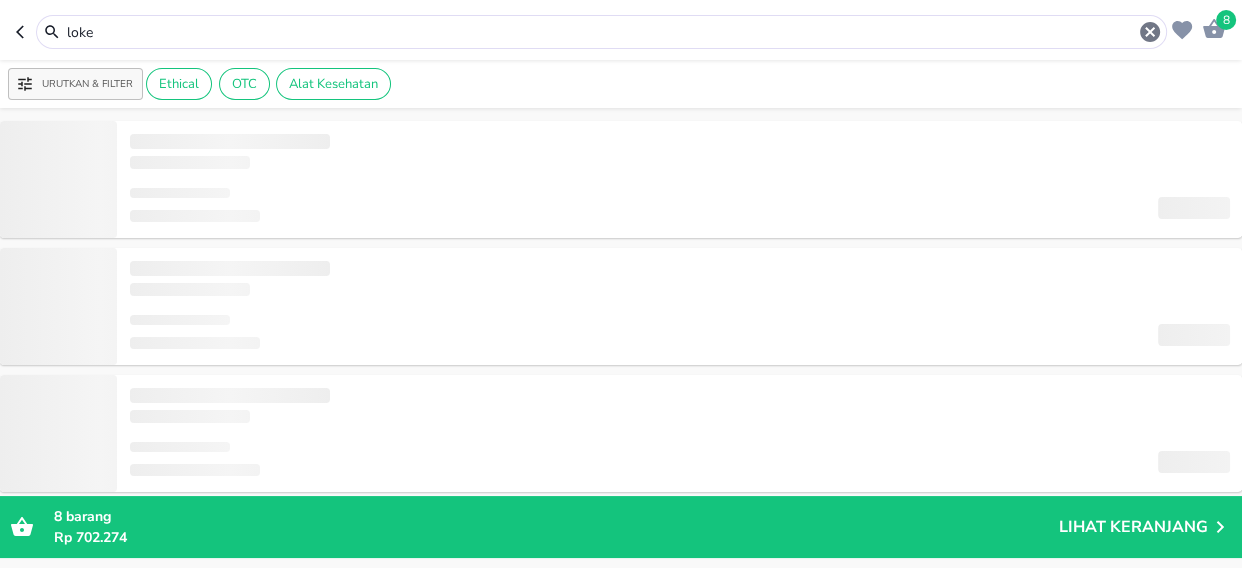 click on "loke" at bounding box center (601, 32) 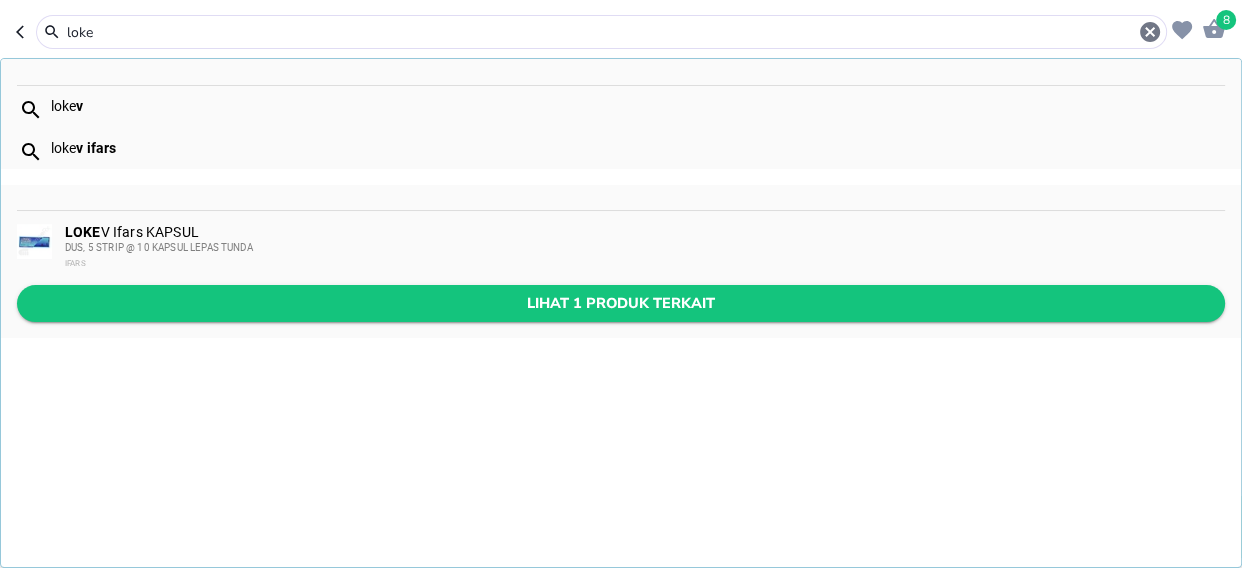 click on "Lihat 1 produk terkait" at bounding box center [621, 303] 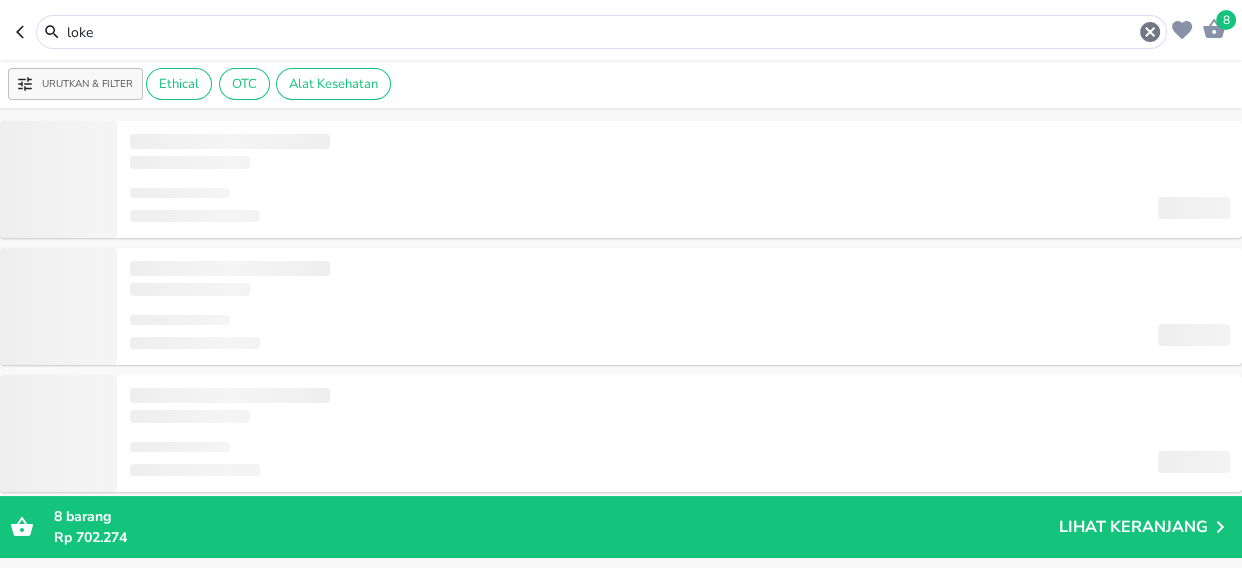 click on "loke" at bounding box center (601, 32) 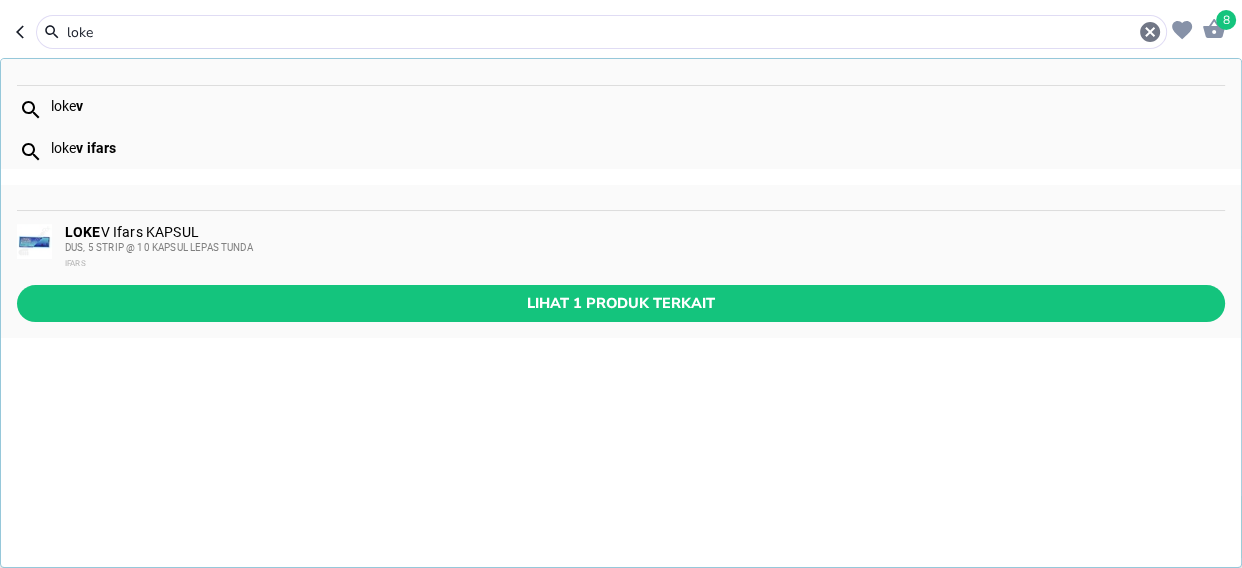click on "LOKE" at bounding box center [83, 232] 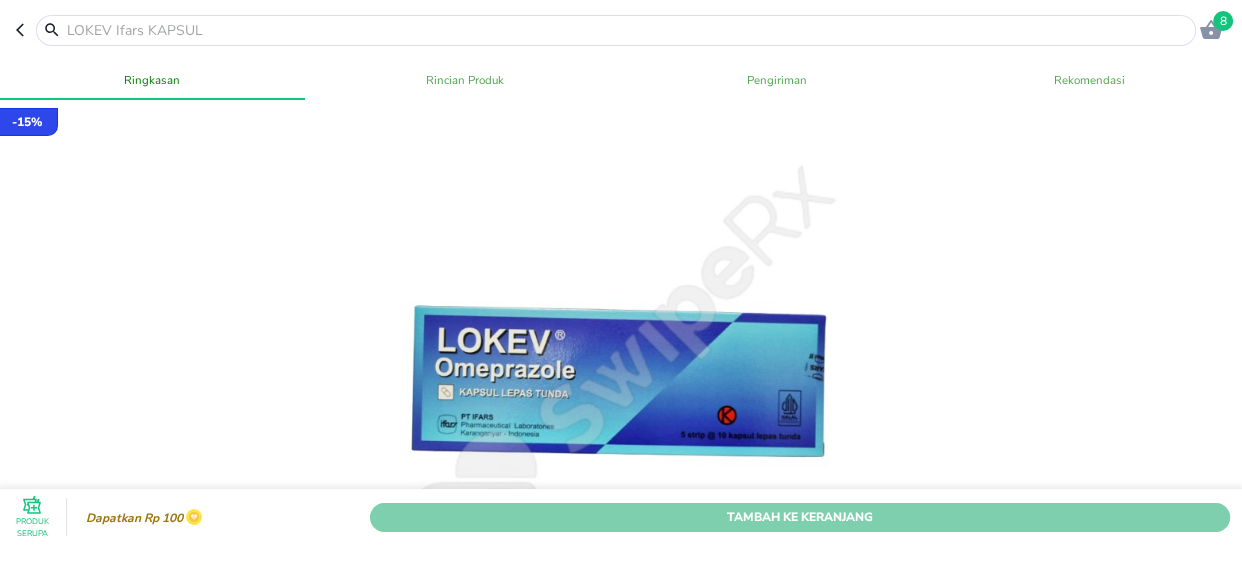 click on "Tambah Ke Keranjang" at bounding box center [800, 517] 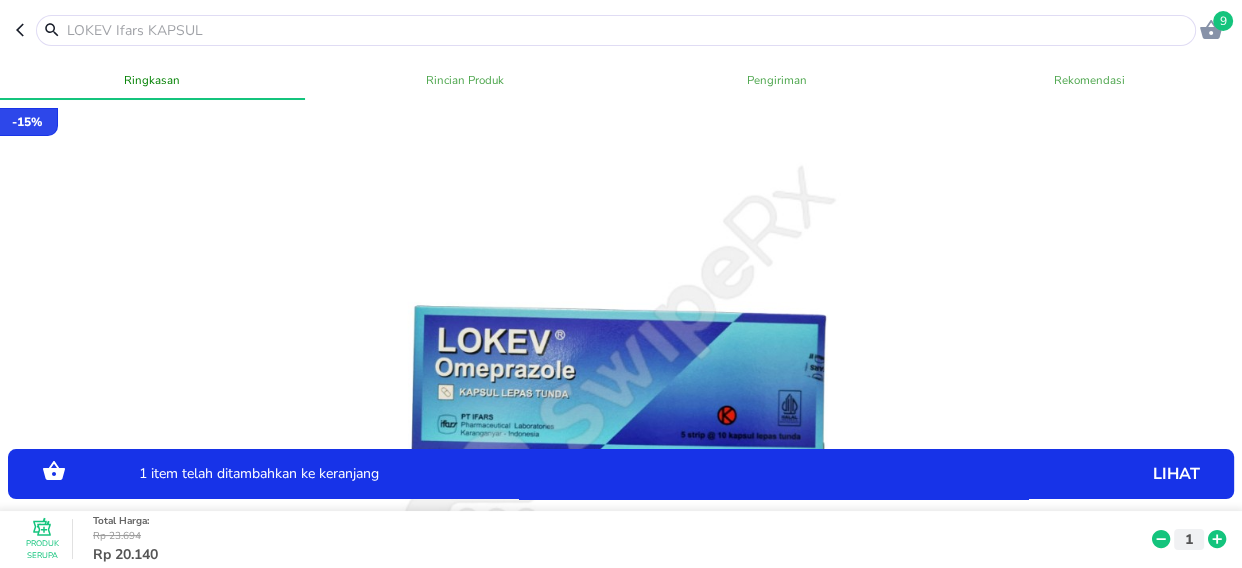 click 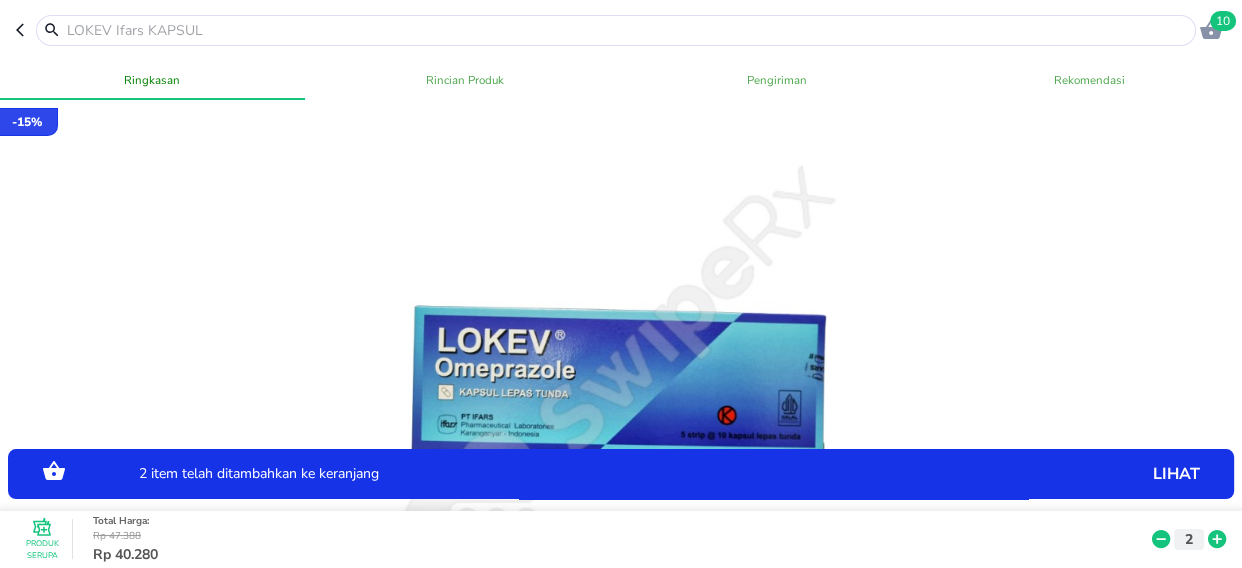 click 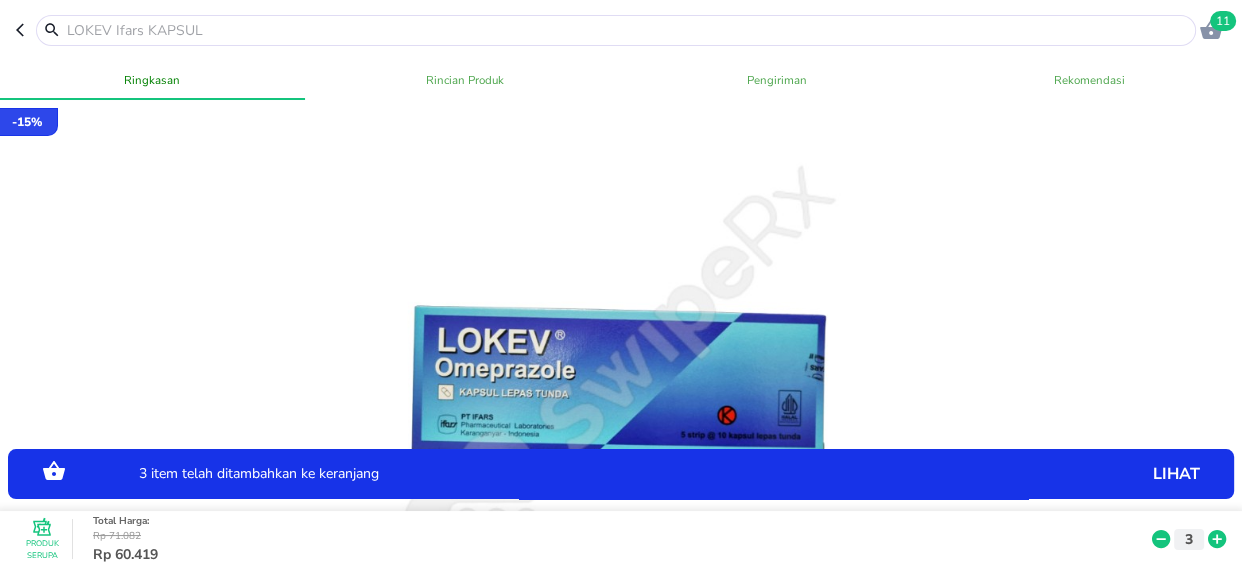 click 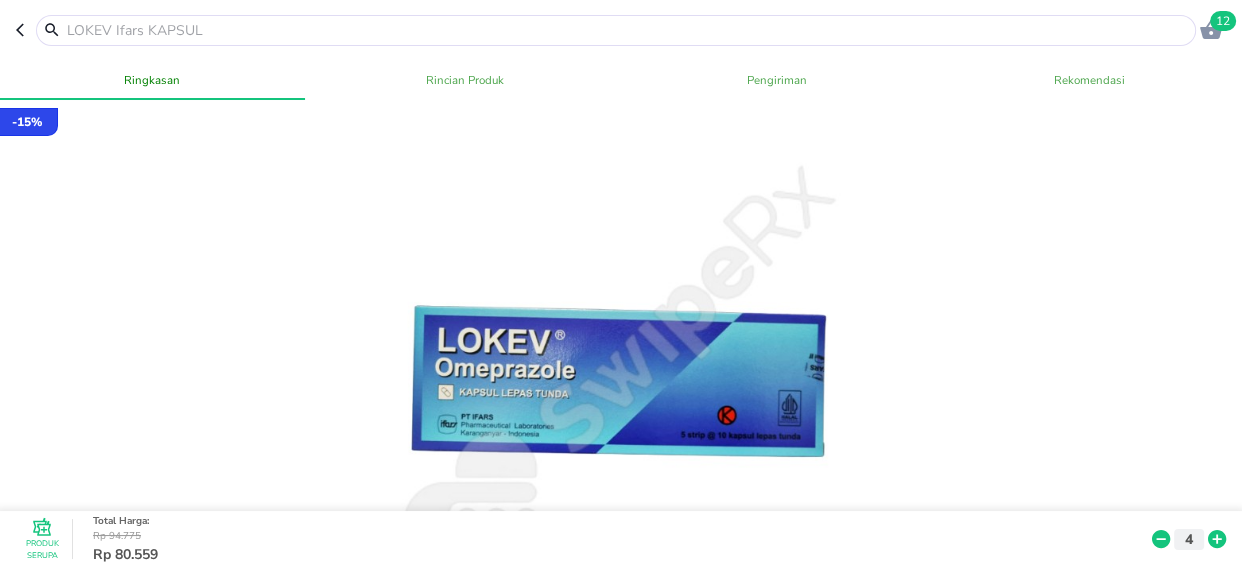 click at bounding box center (628, 30) 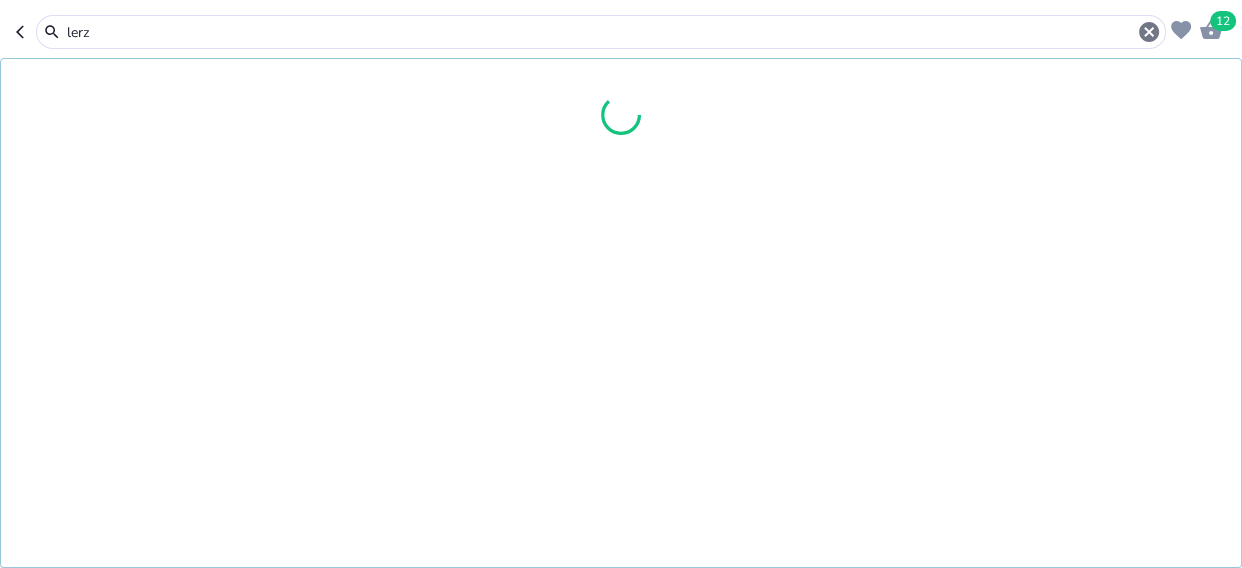 type on "lerzi" 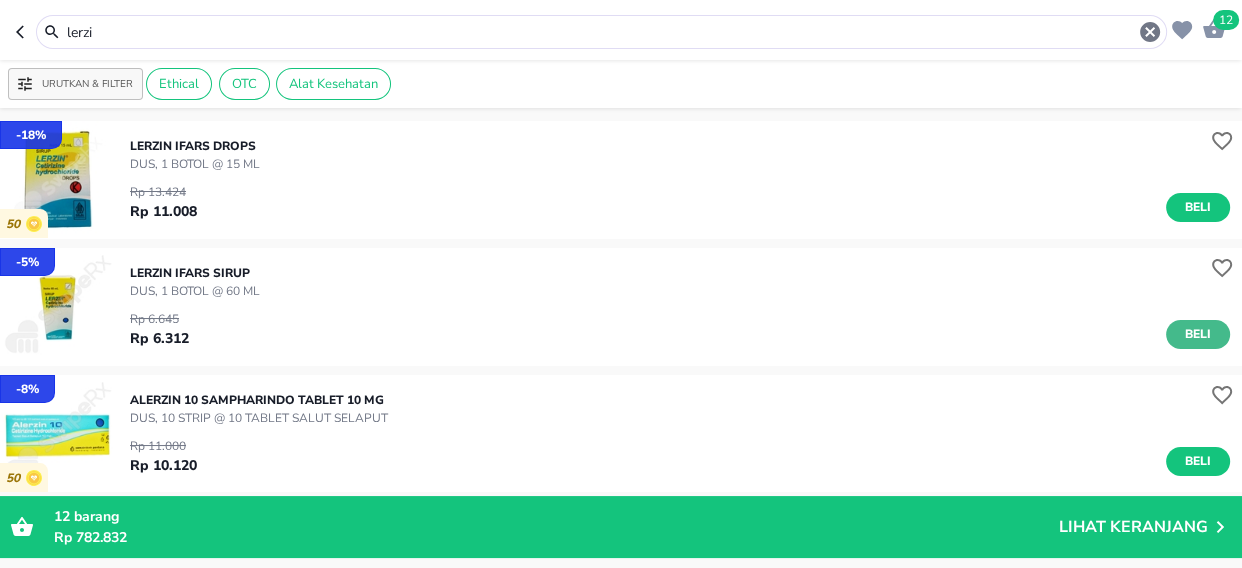 click on "Beli" at bounding box center [1198, 334] 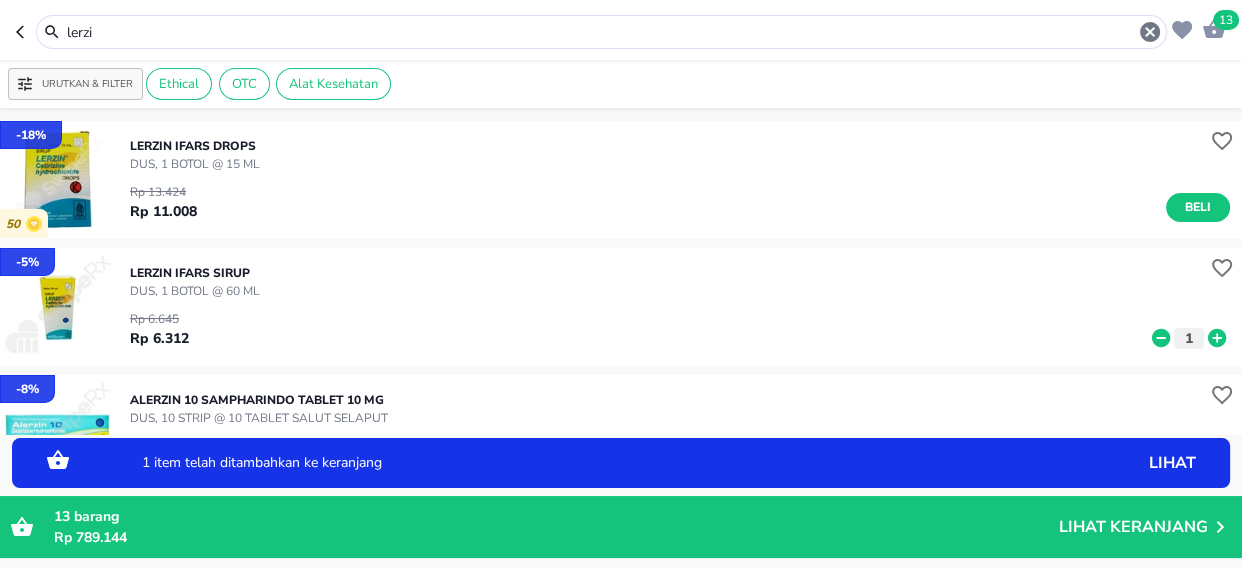 click 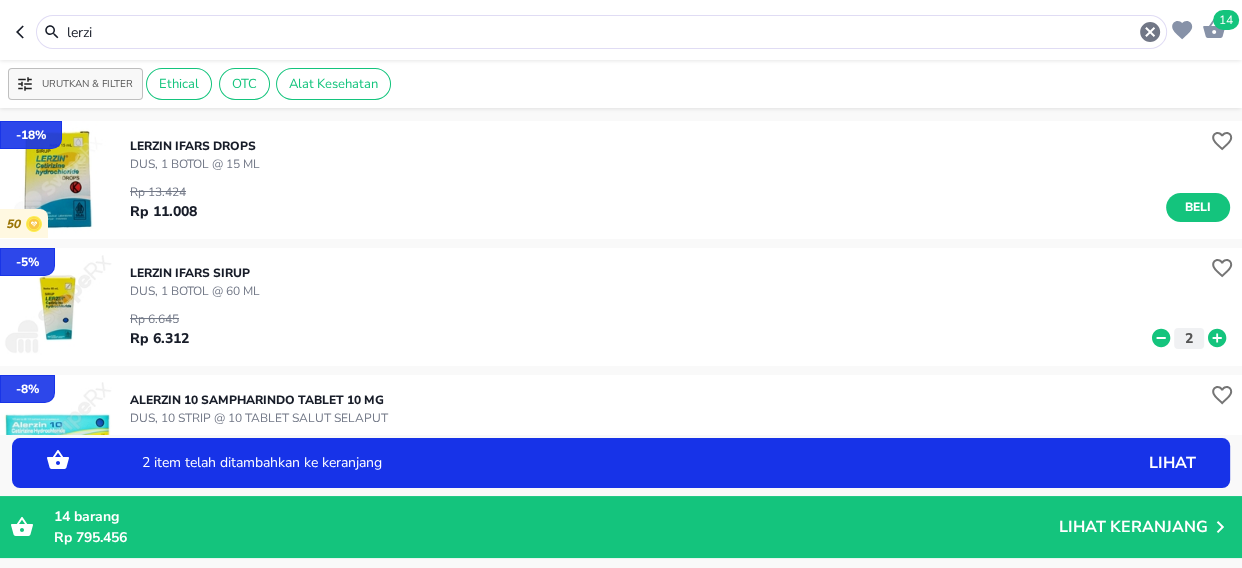 click 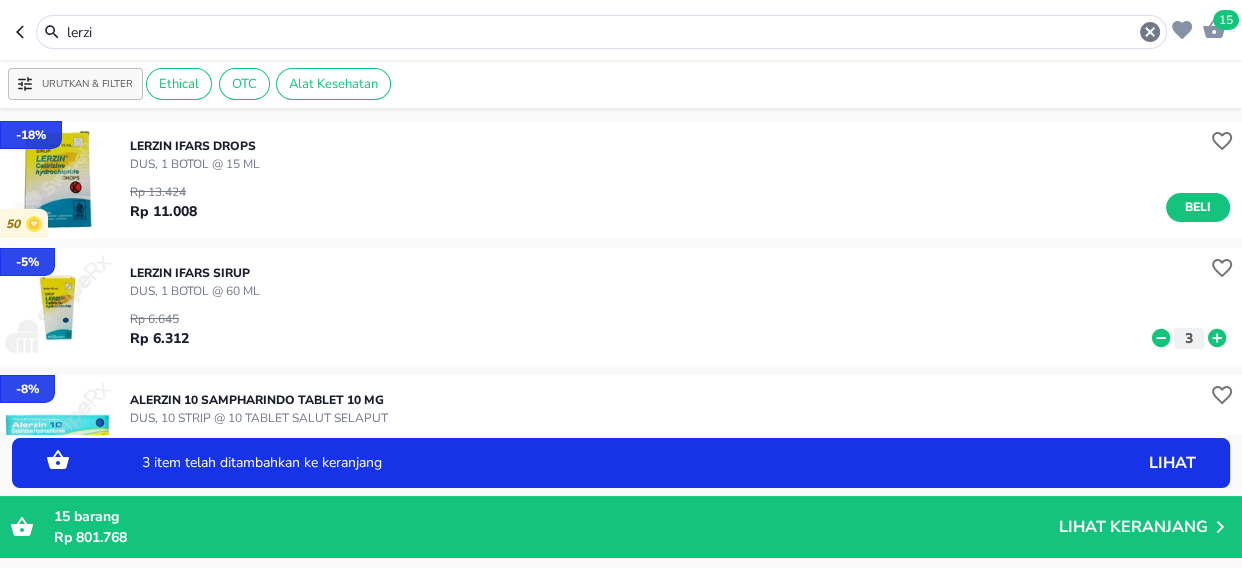 click 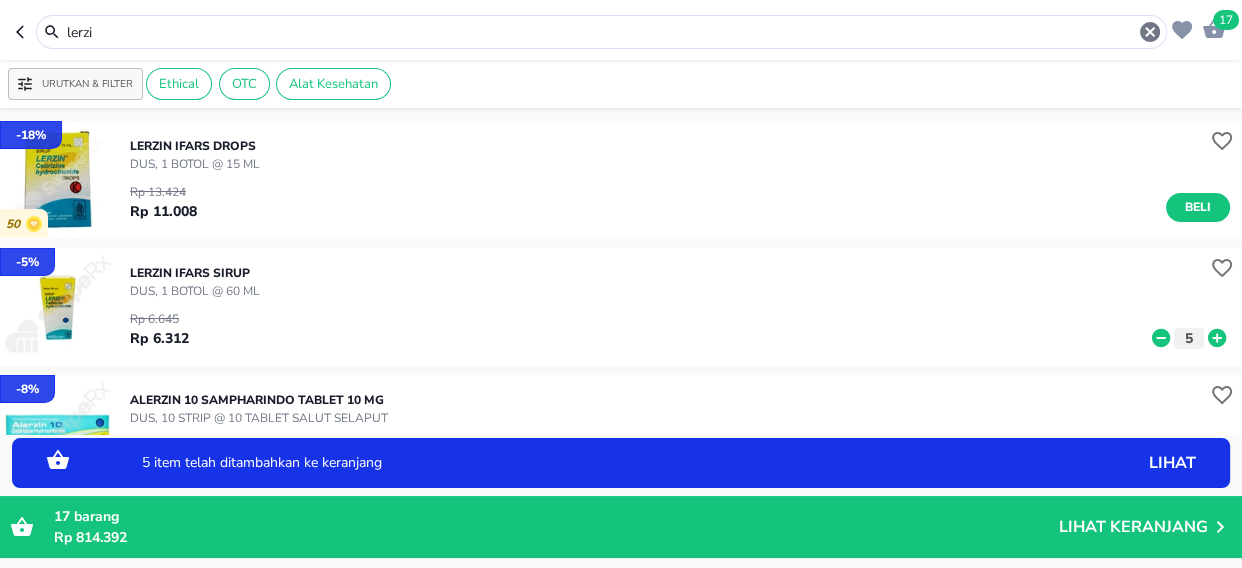 click 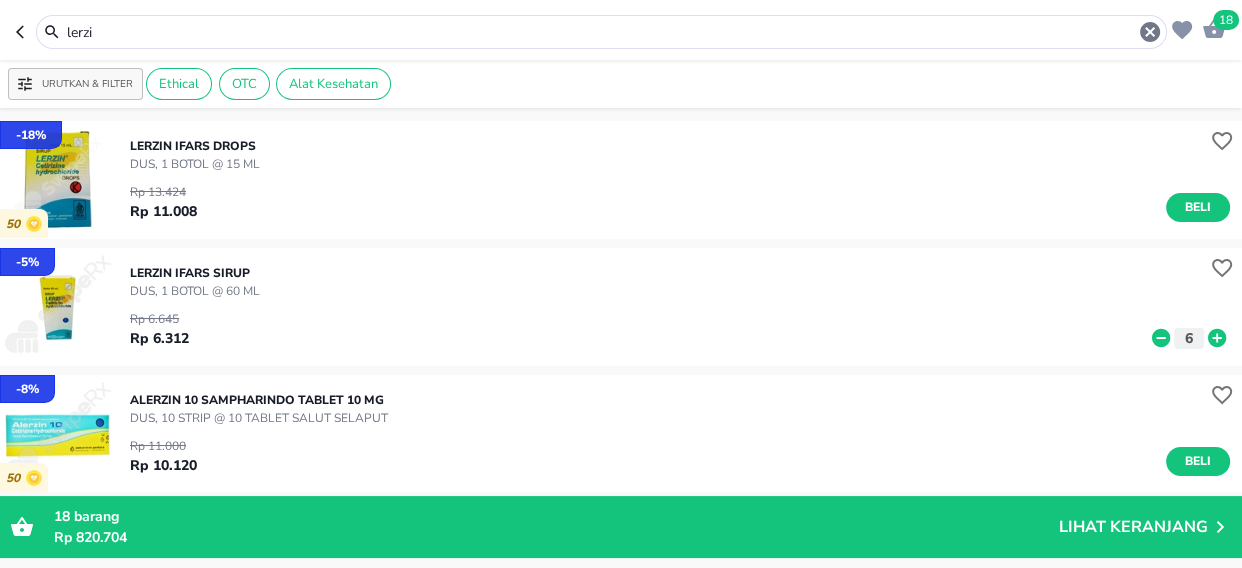 click on "lerzi" at bounding box center (601, 32) 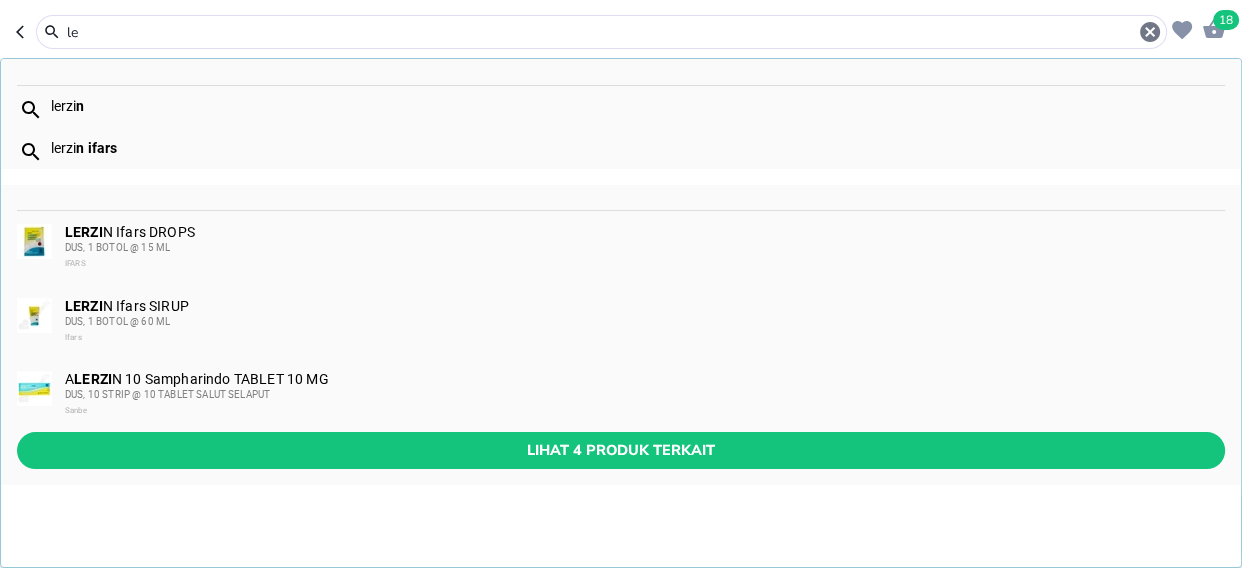 type on "l" 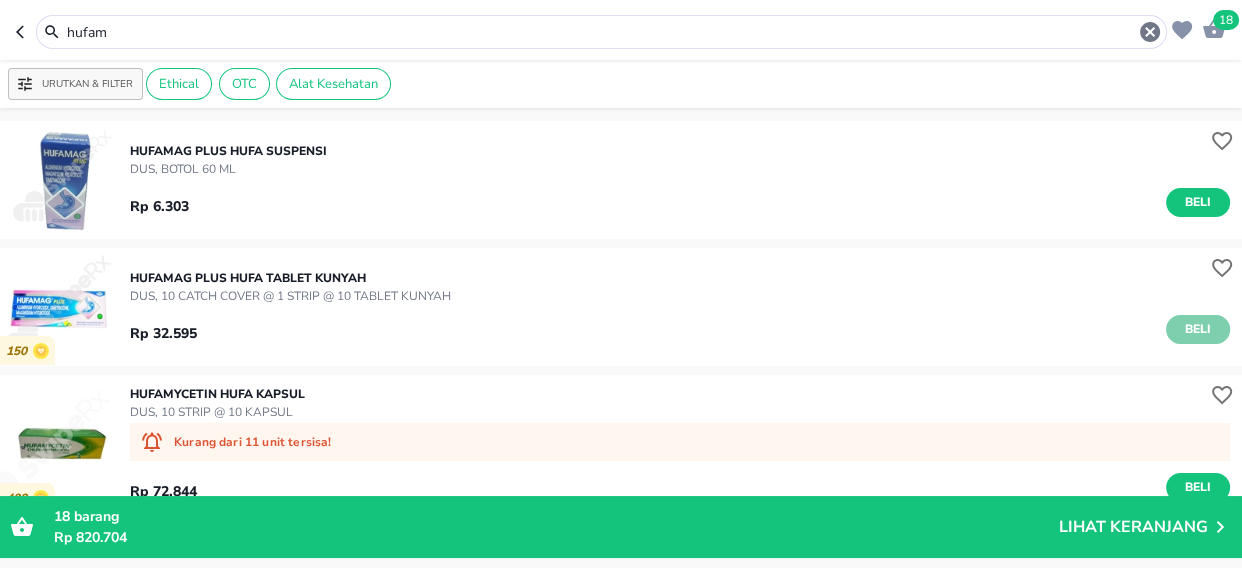 click on "Beli" at bounding box center [1198, 329] 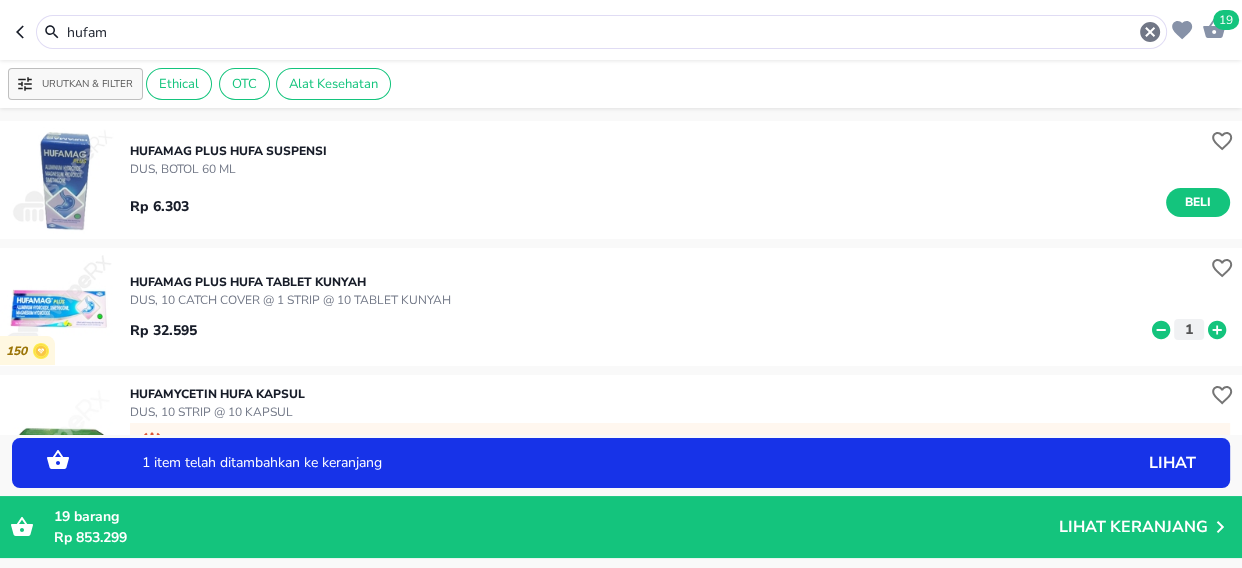 click 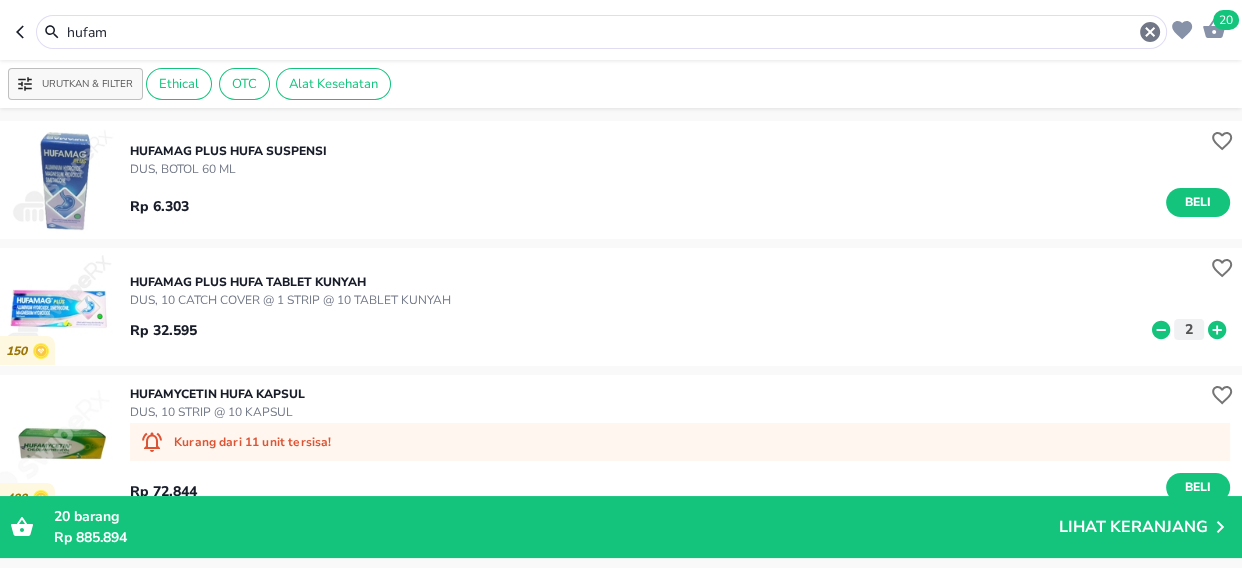 click on "hufam" at bounding box center (601, 32) 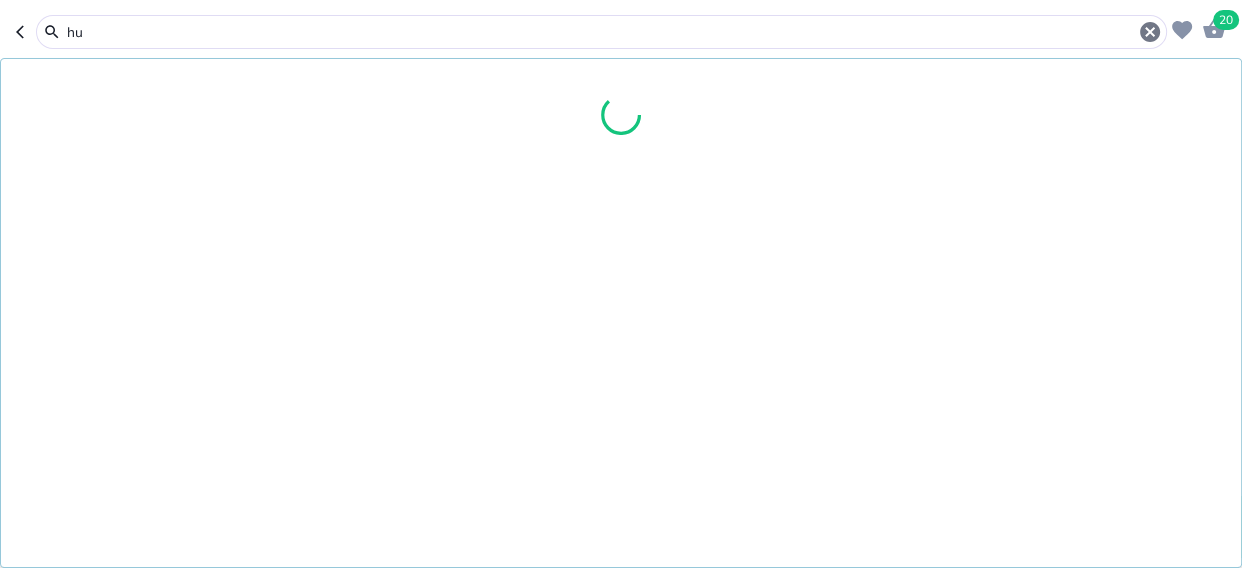 type on "h" 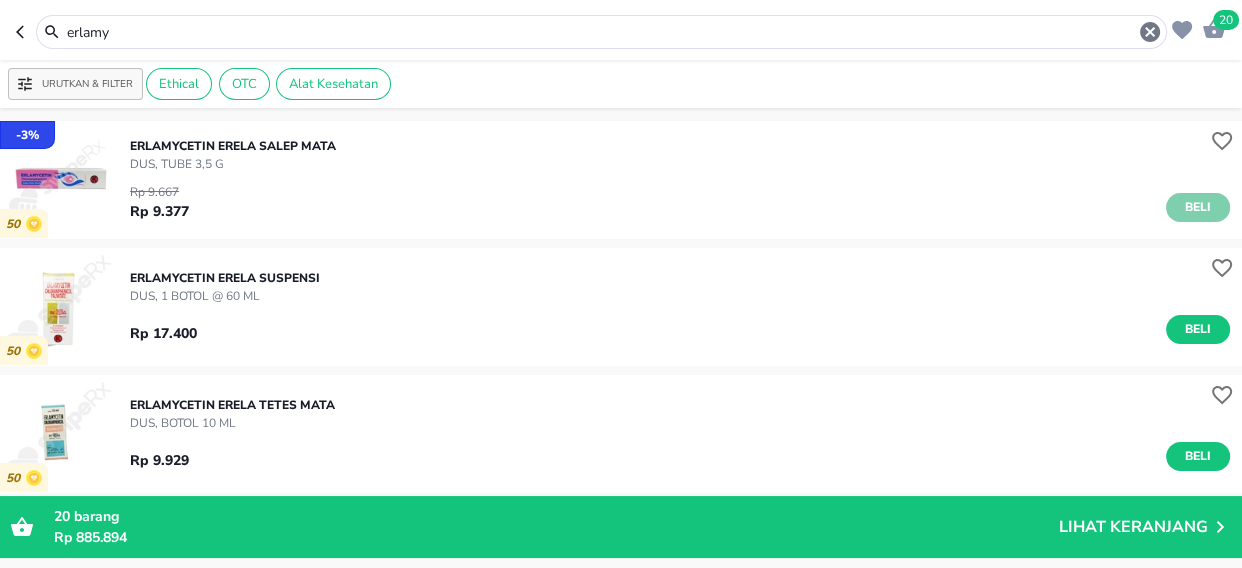 click on "Beli" at bounding box center (1198, 207) 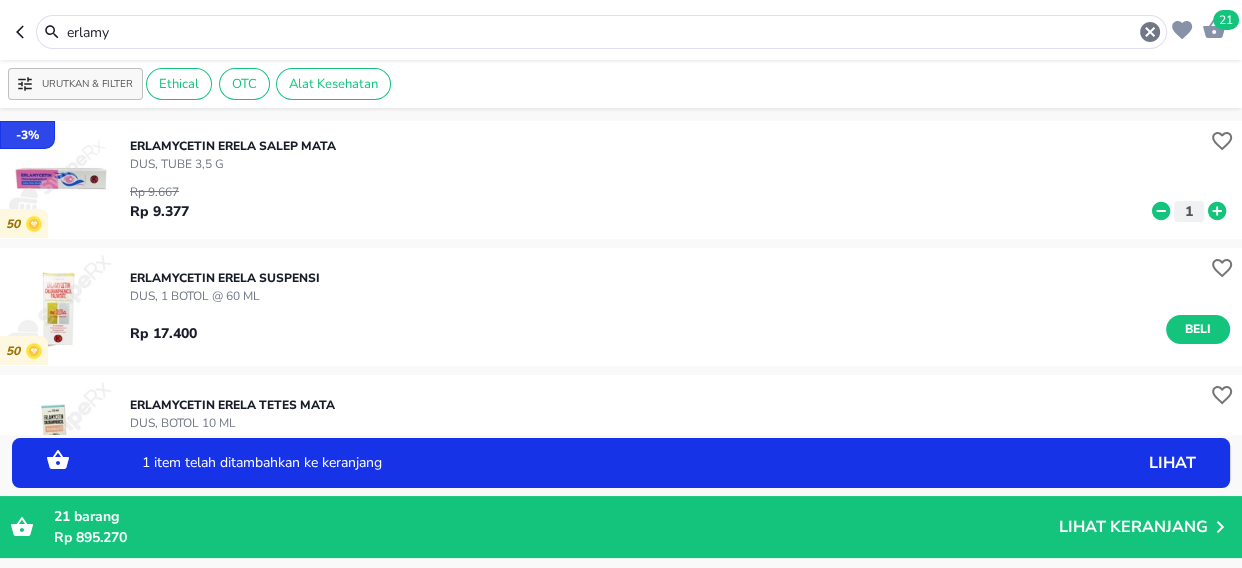 click 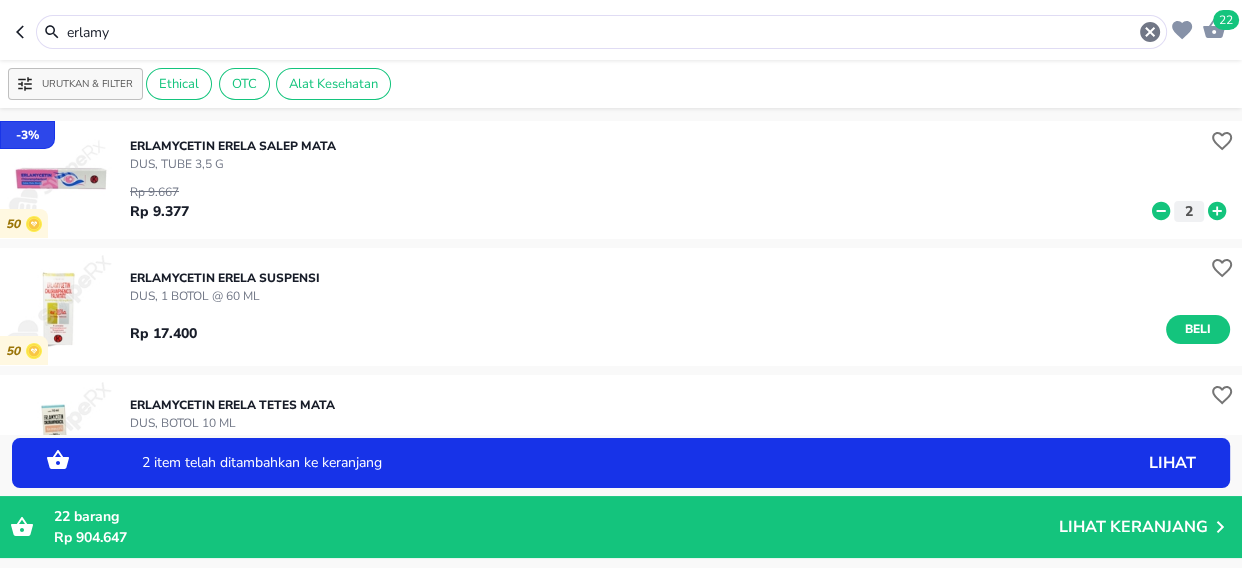 click 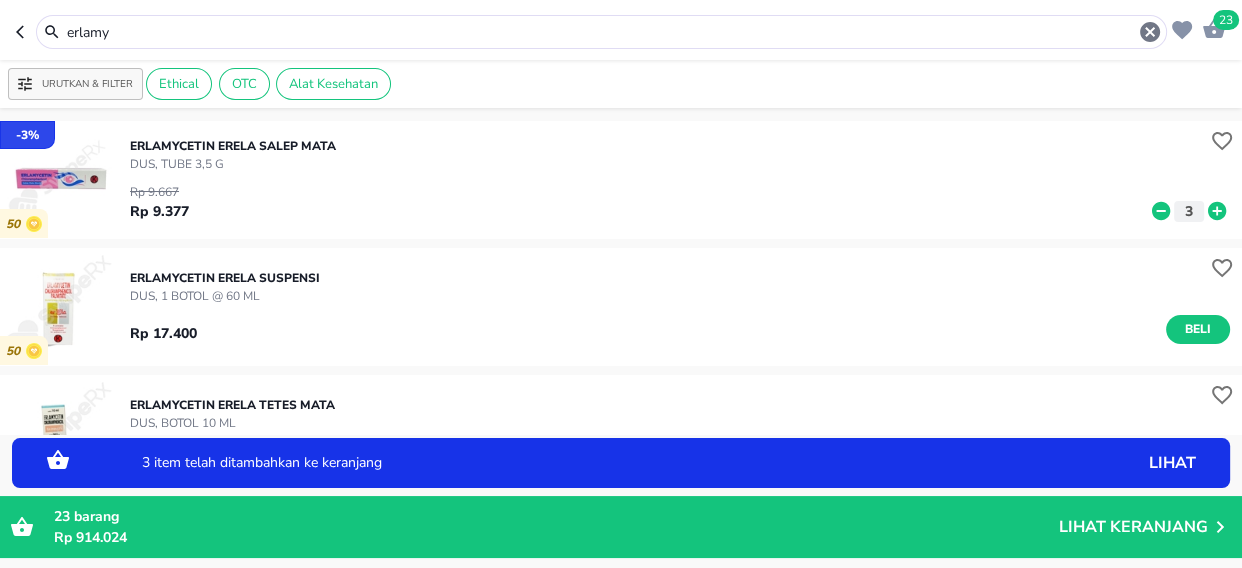 click 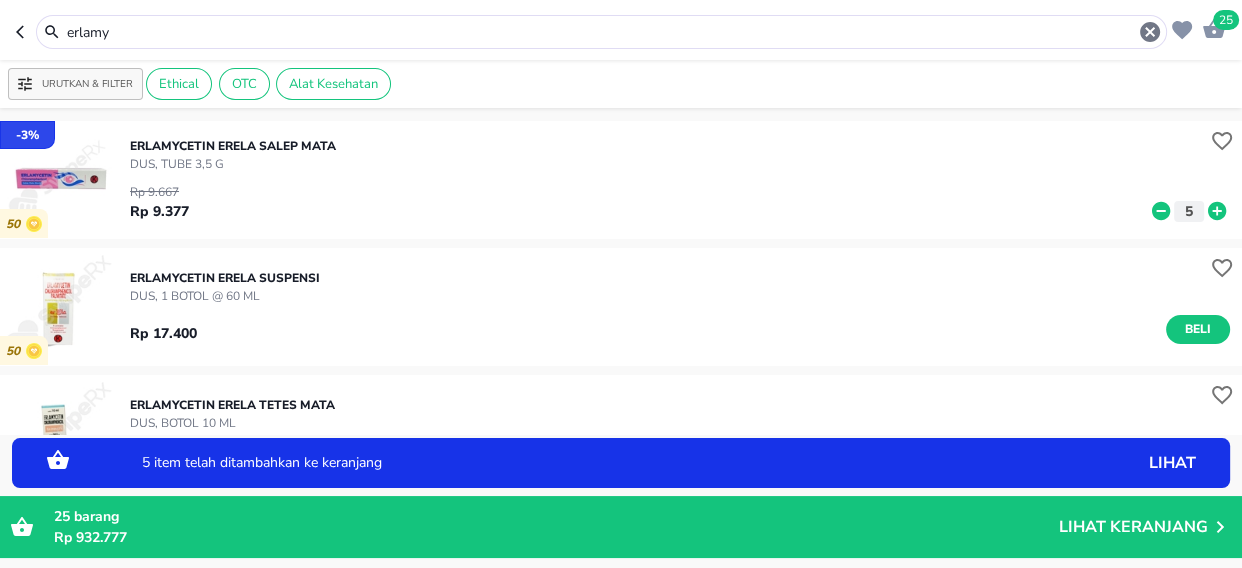 click 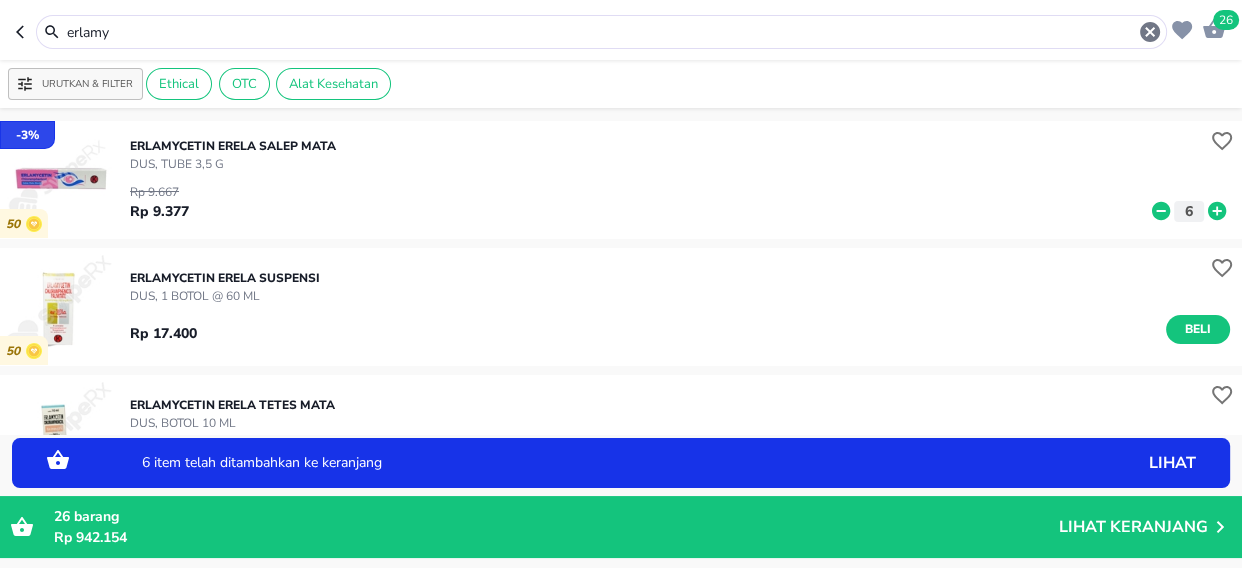 click 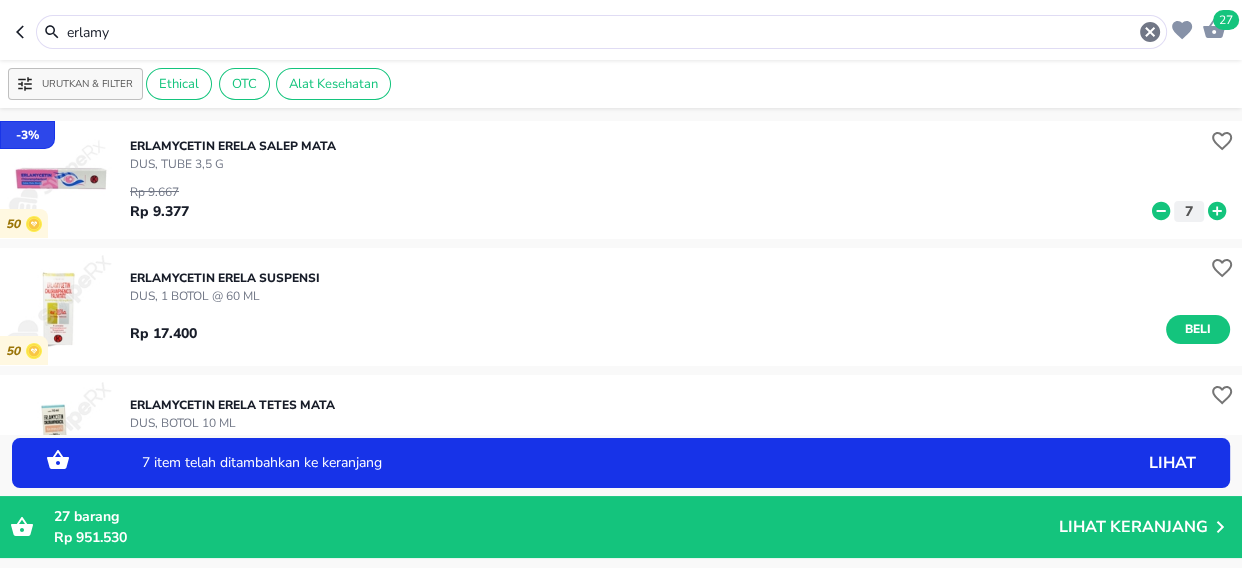 click 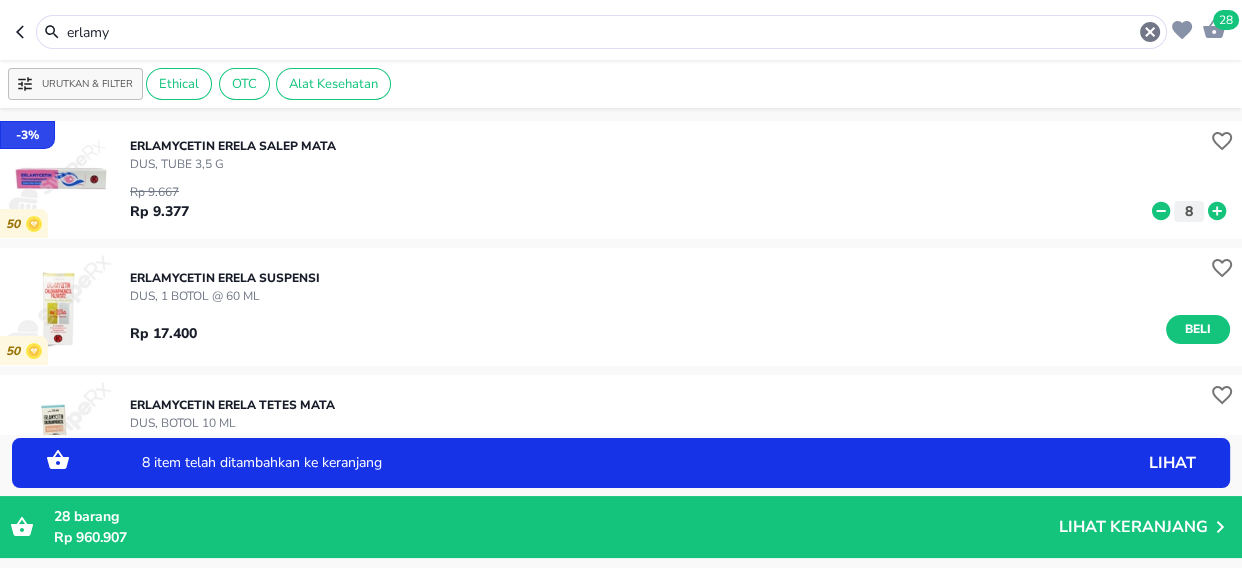 click 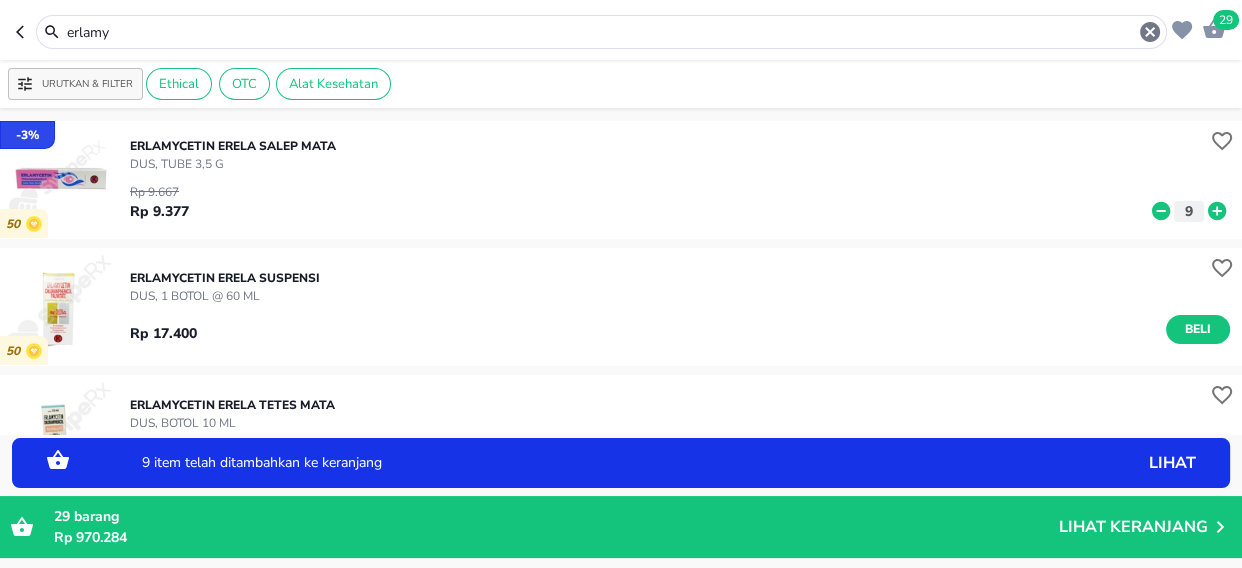 click 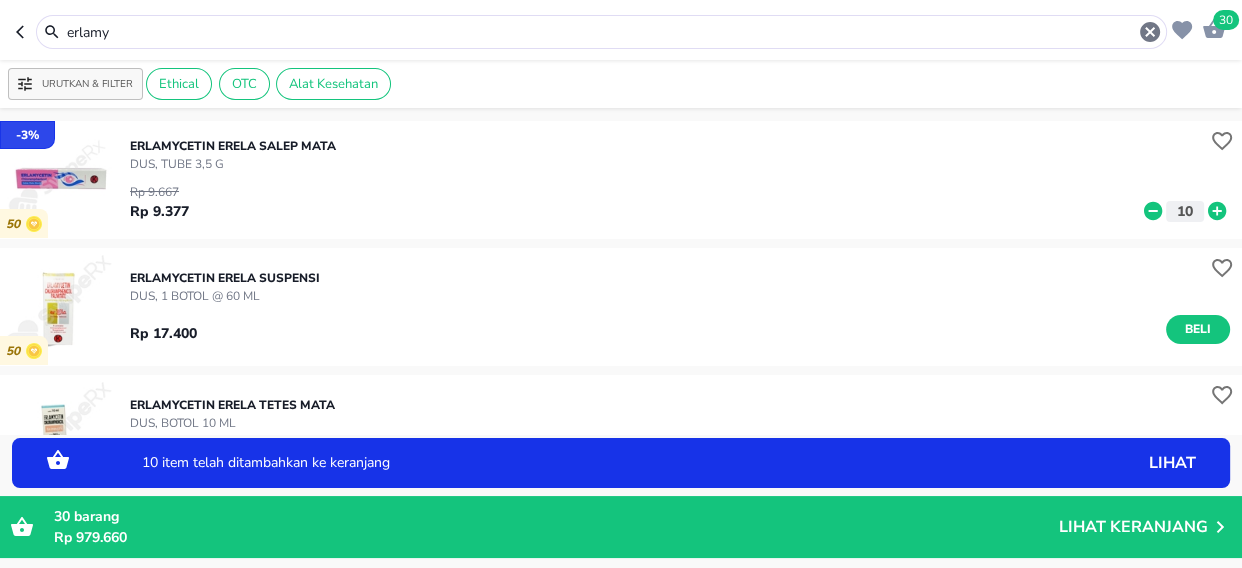 click 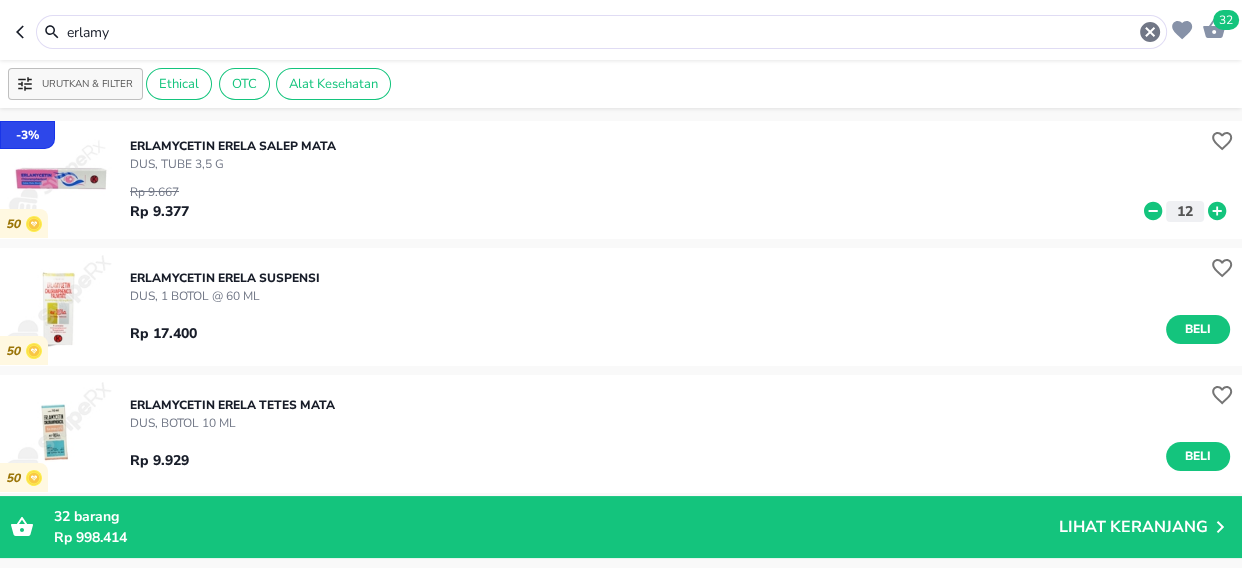 click on "erlamy" at bounding box center [601, 32] 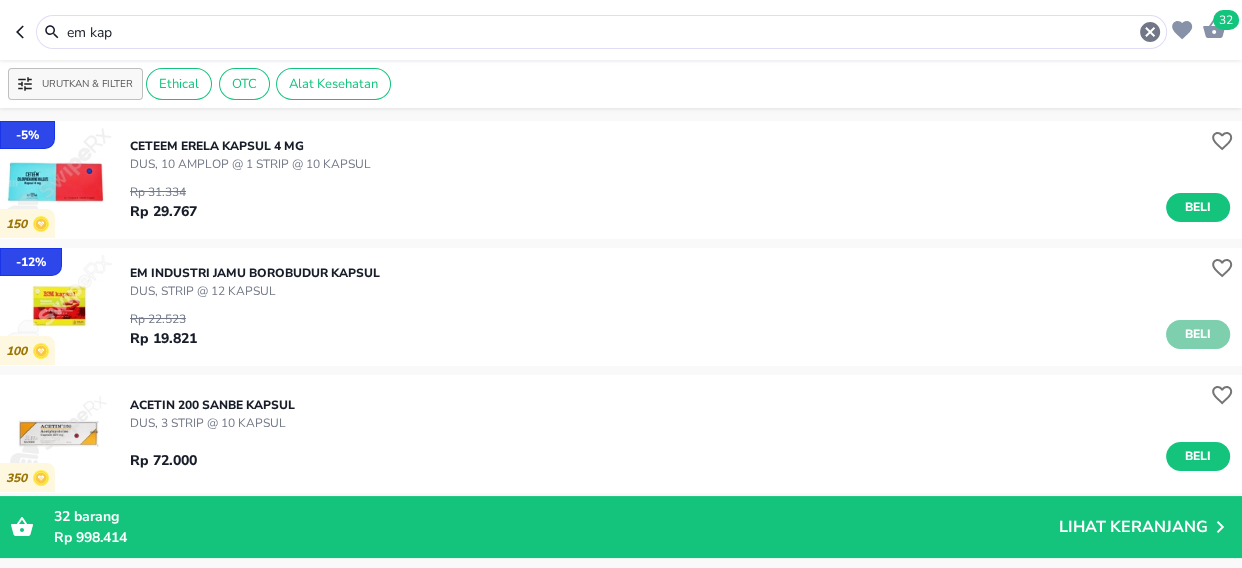 click on "Beli" at bounding box center (1198, 334) 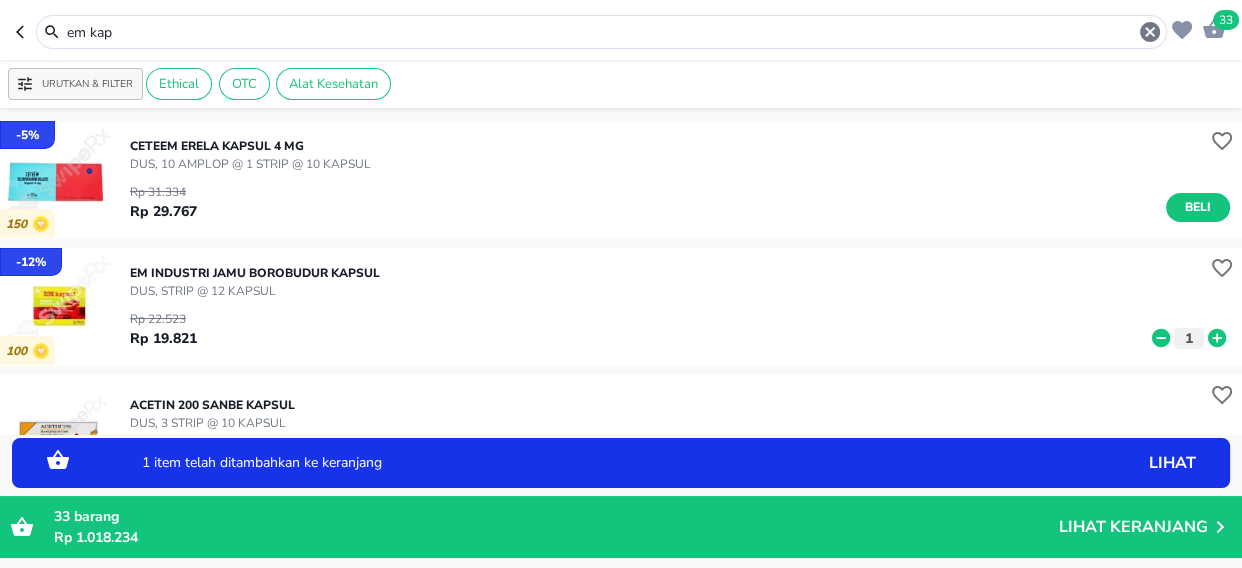 click 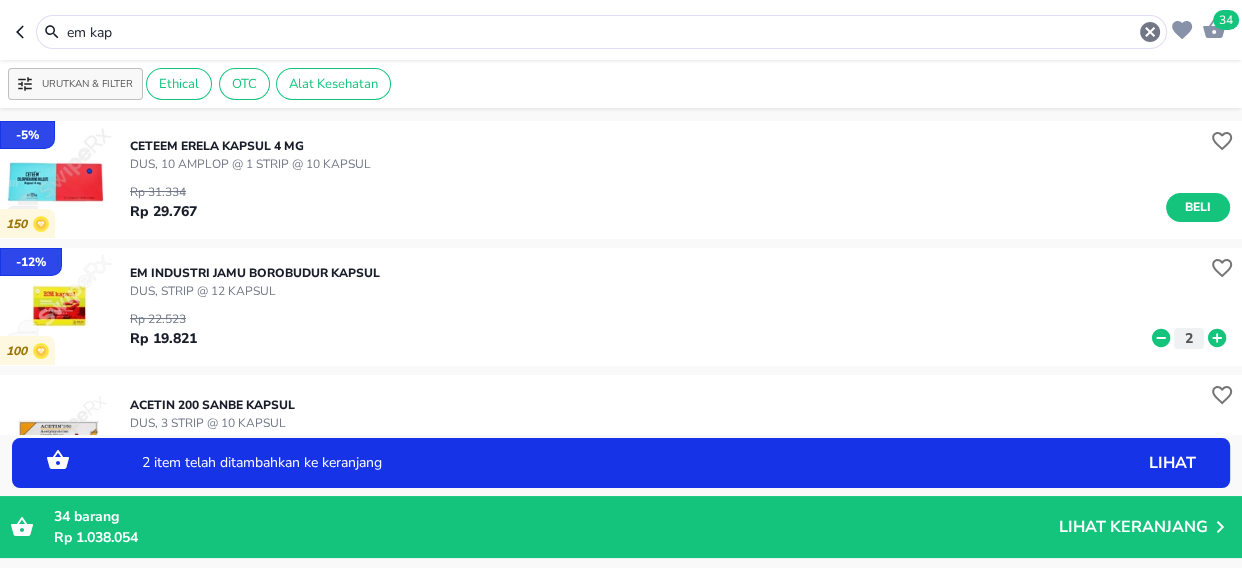 click 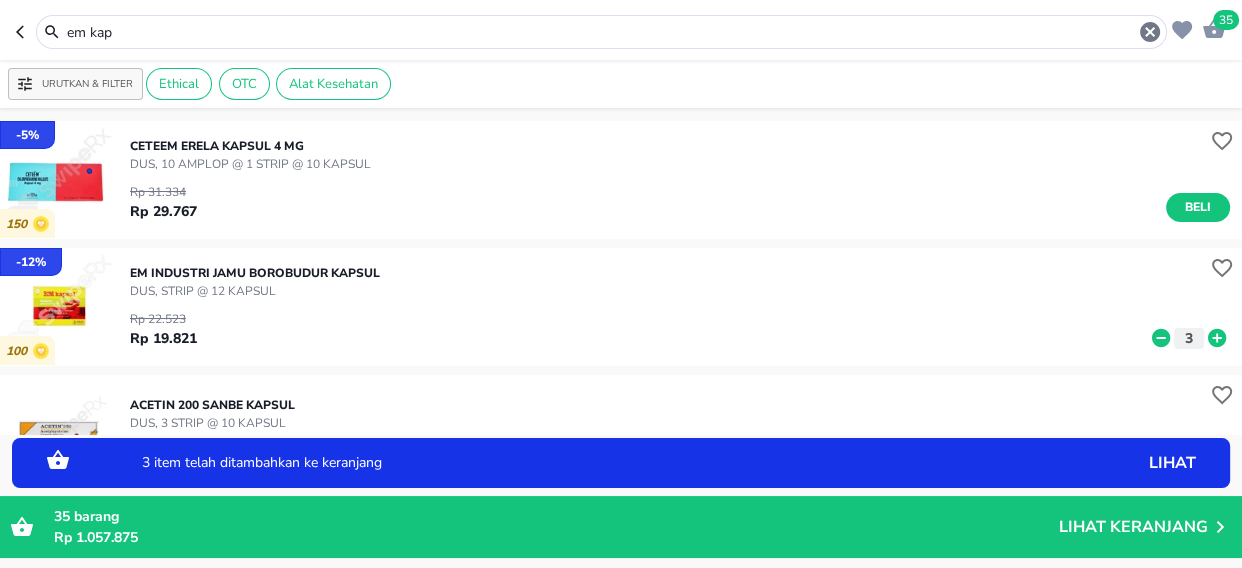 click 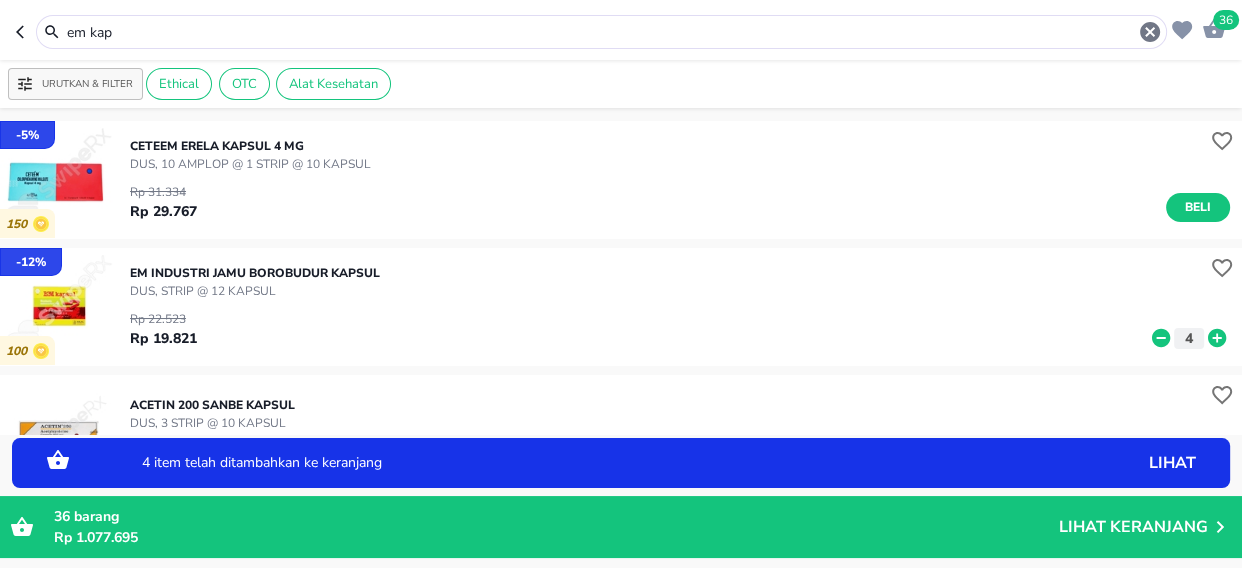 click 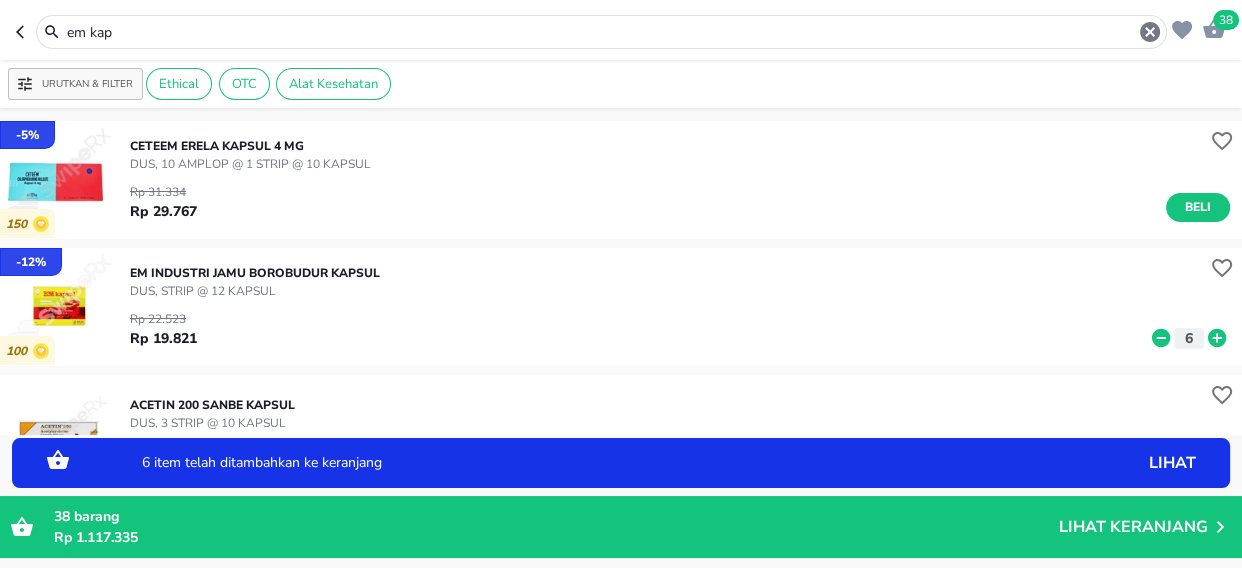 click 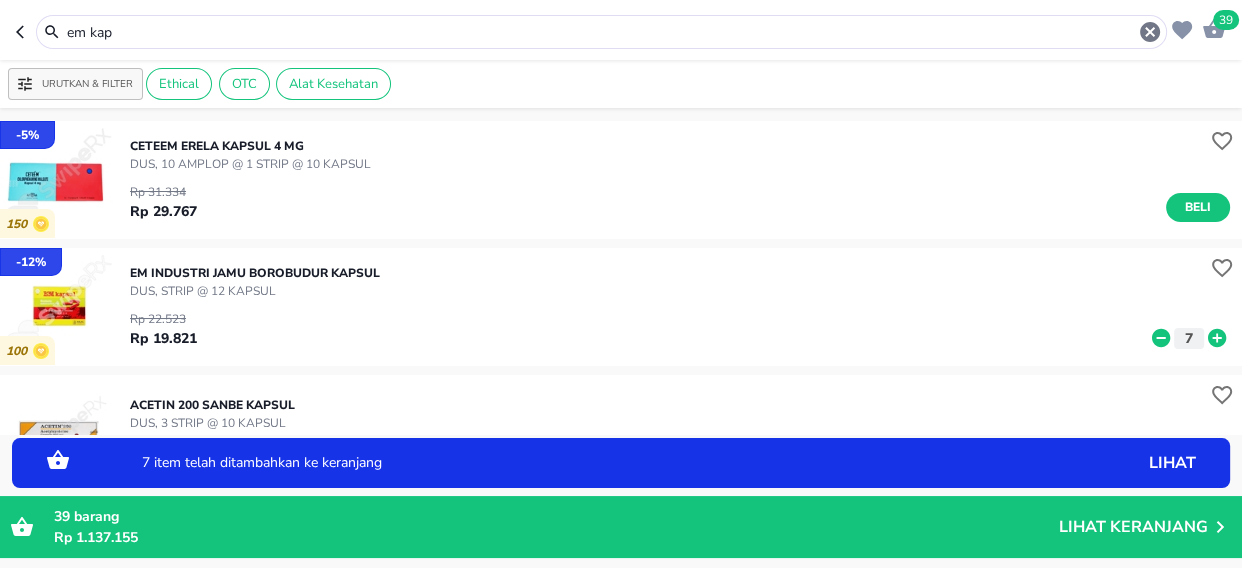 click 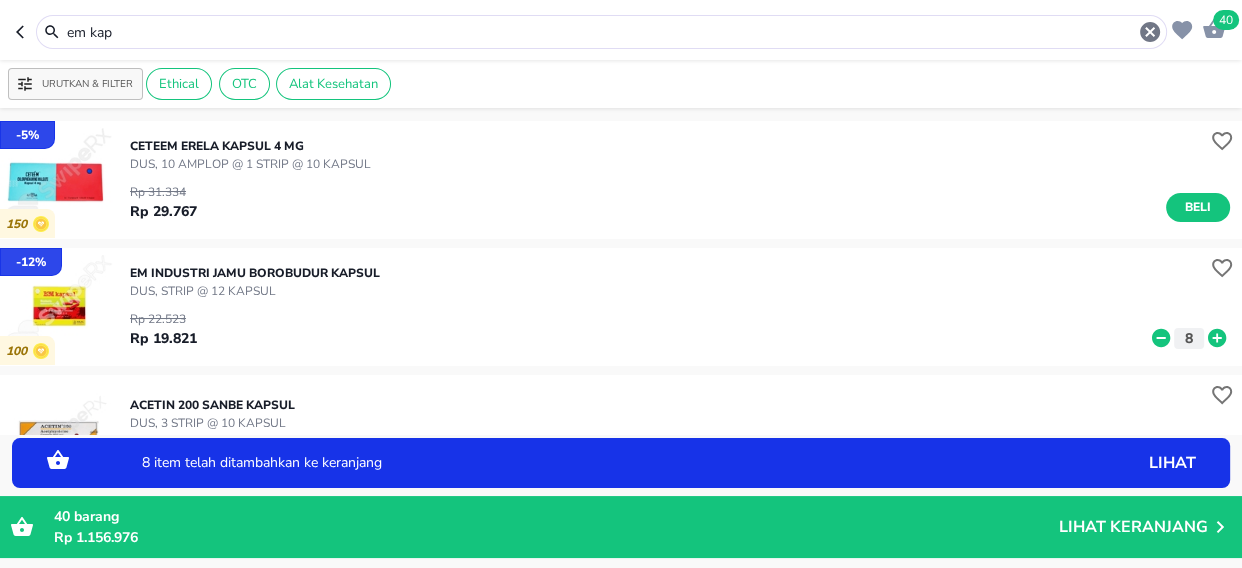 click 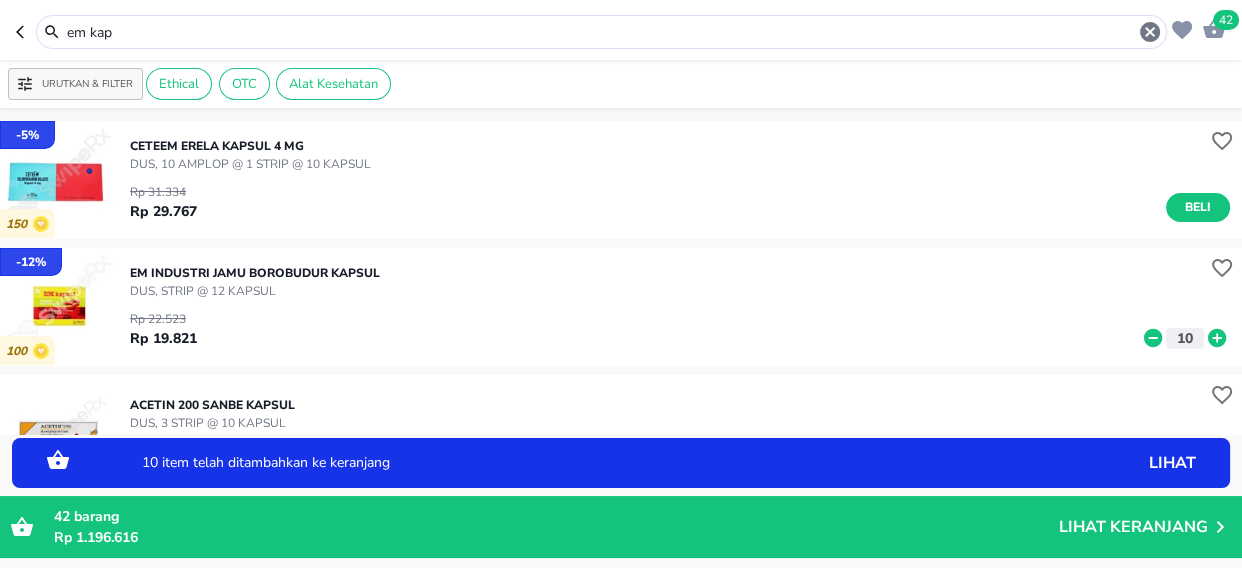 click 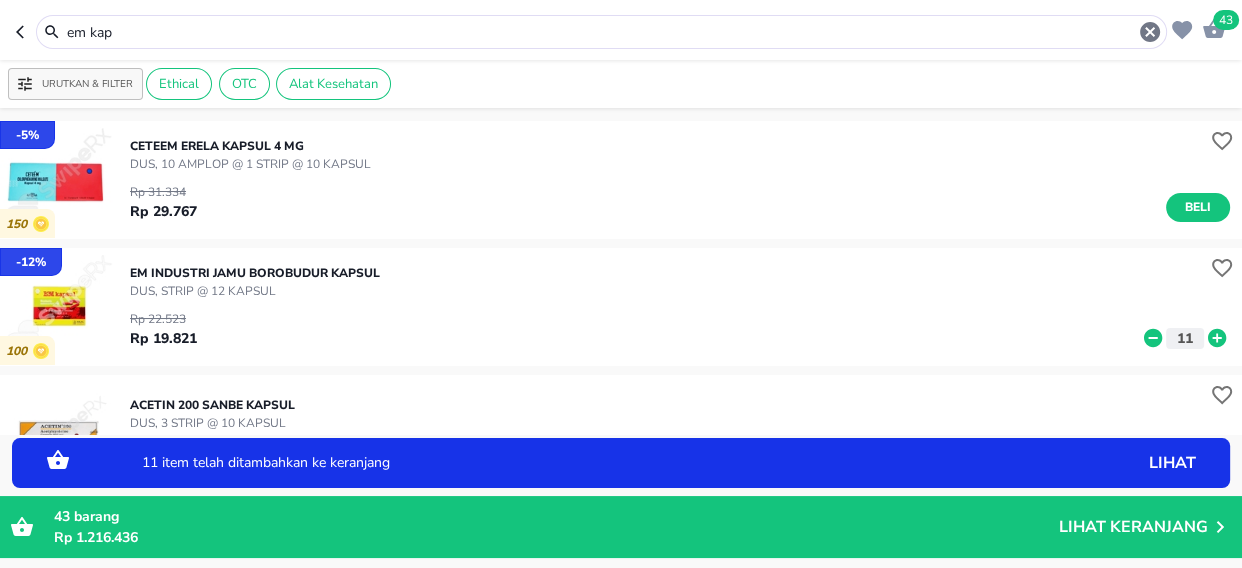 click 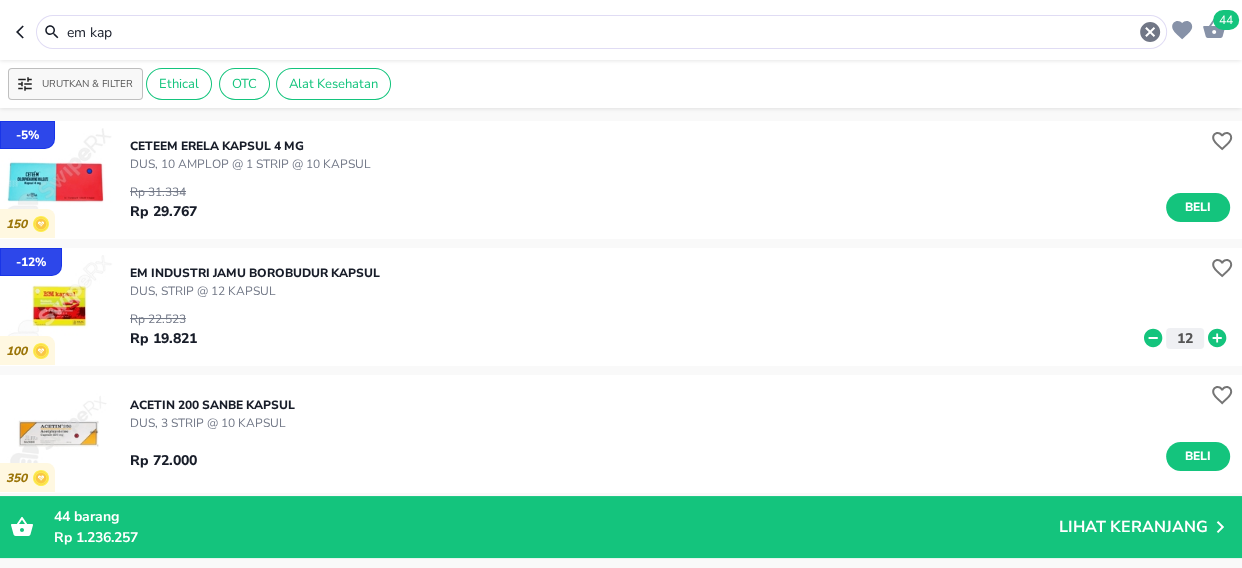 click on "em kap" at bounding box center [601, 32] 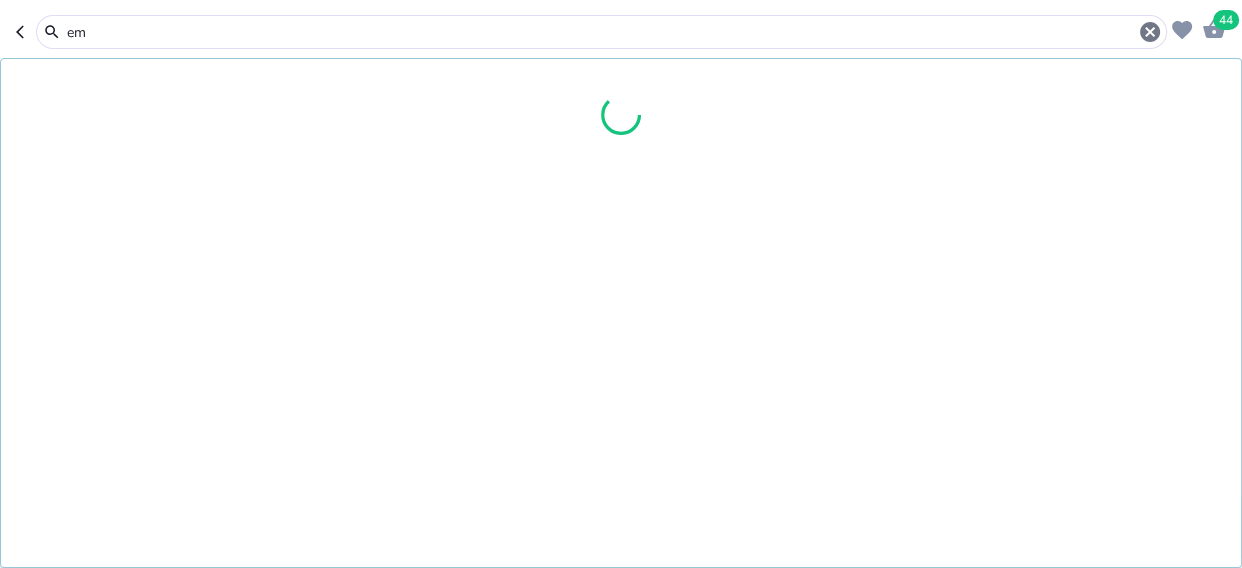 type on "e" 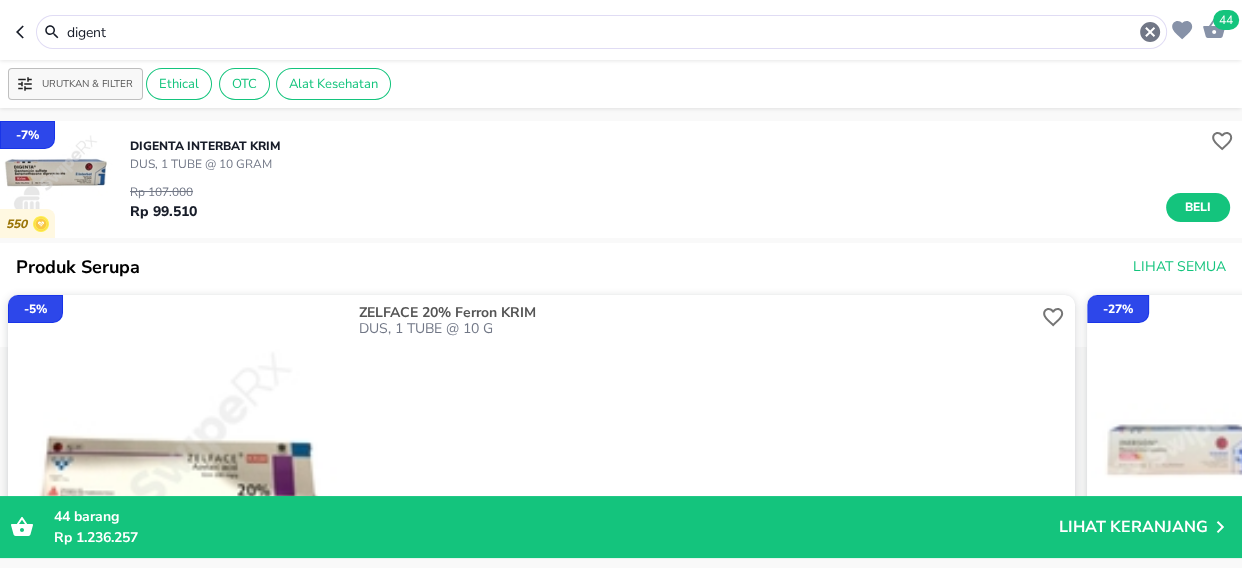 click on "digent" at bounding box center [601, 32] 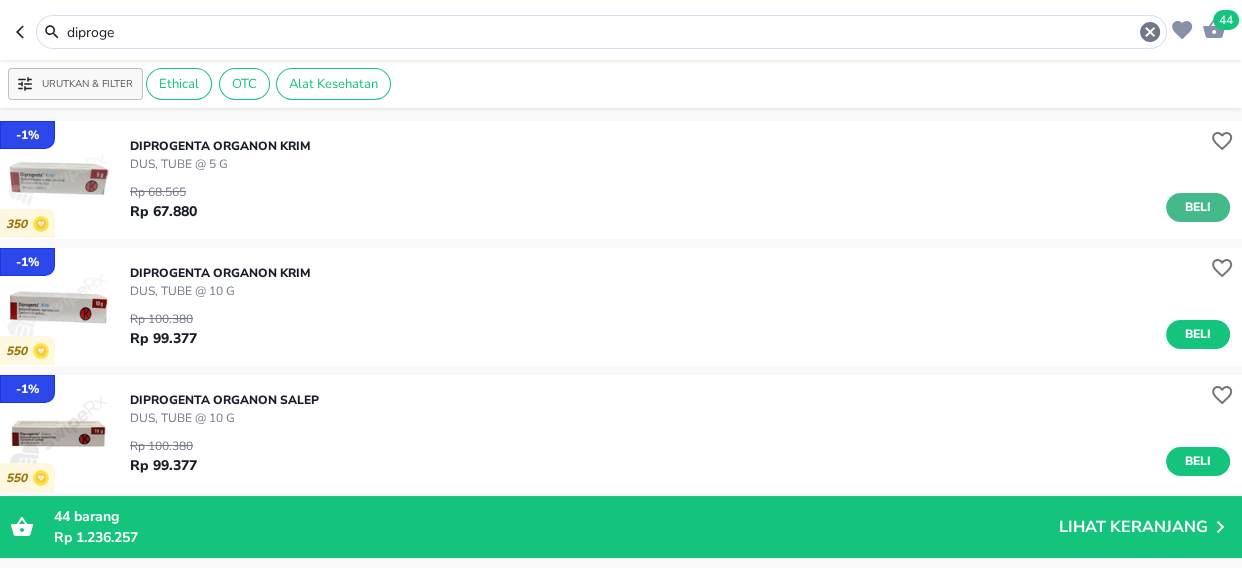 click on "Beli" at bounding box center [1198, 207] 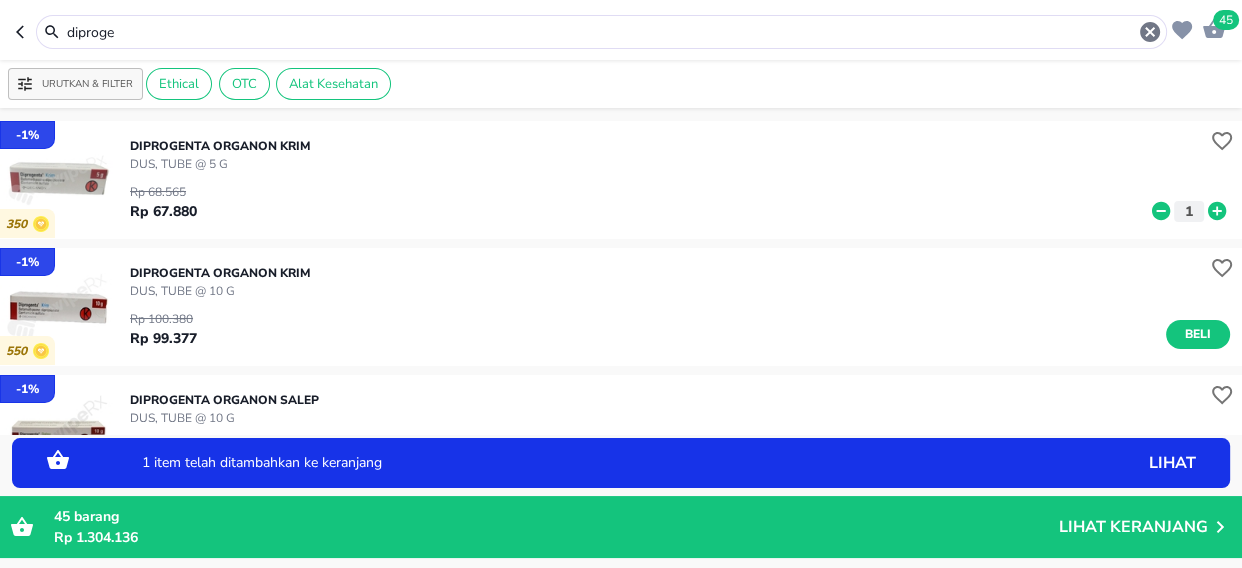 click 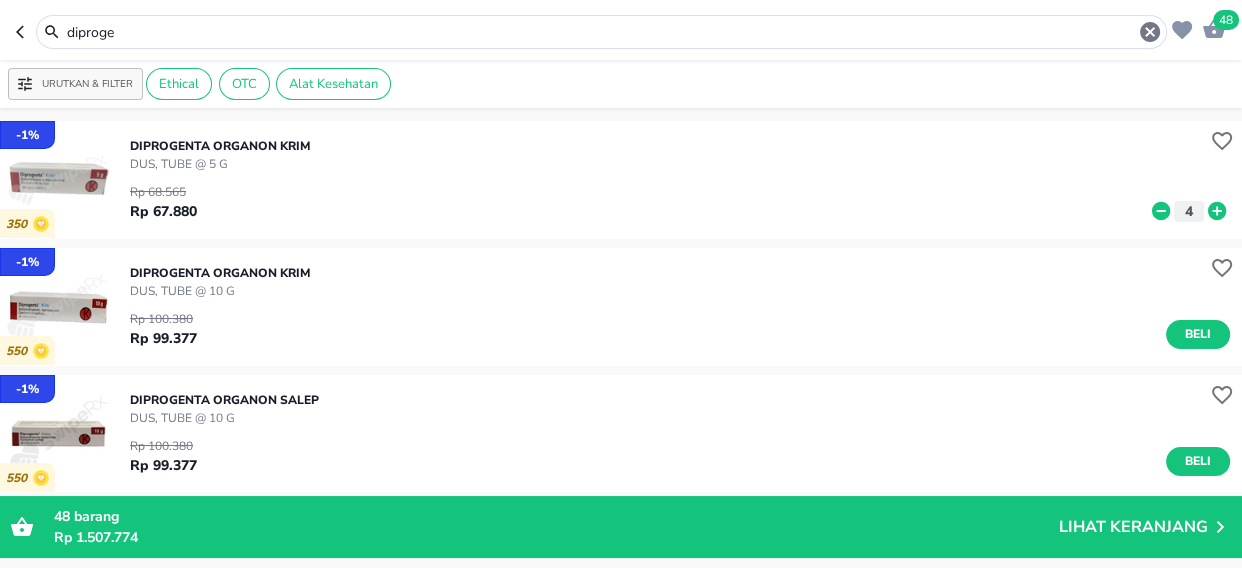 click on "diproge" at bounding box center (601, 32) 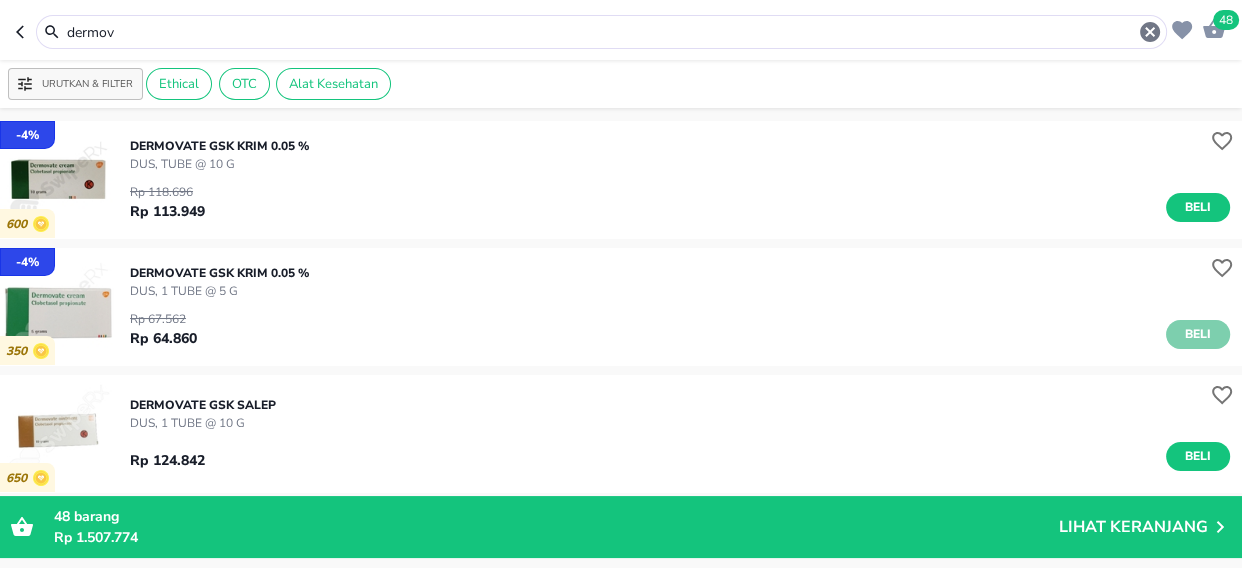 click on "Beli" at bounding box center [1198, 334] 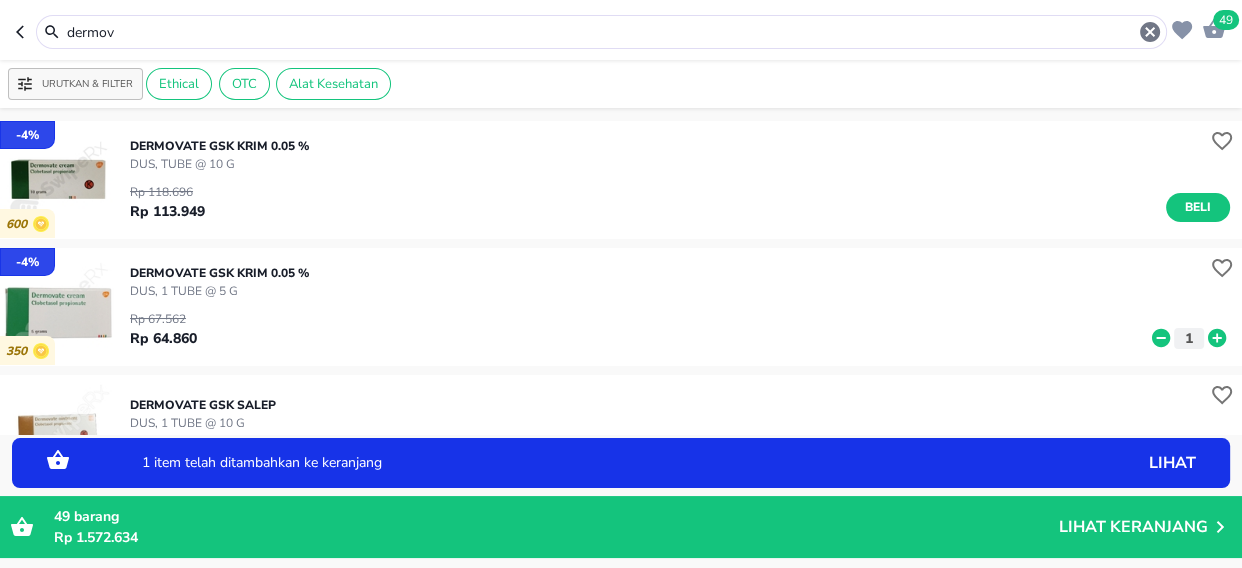 click 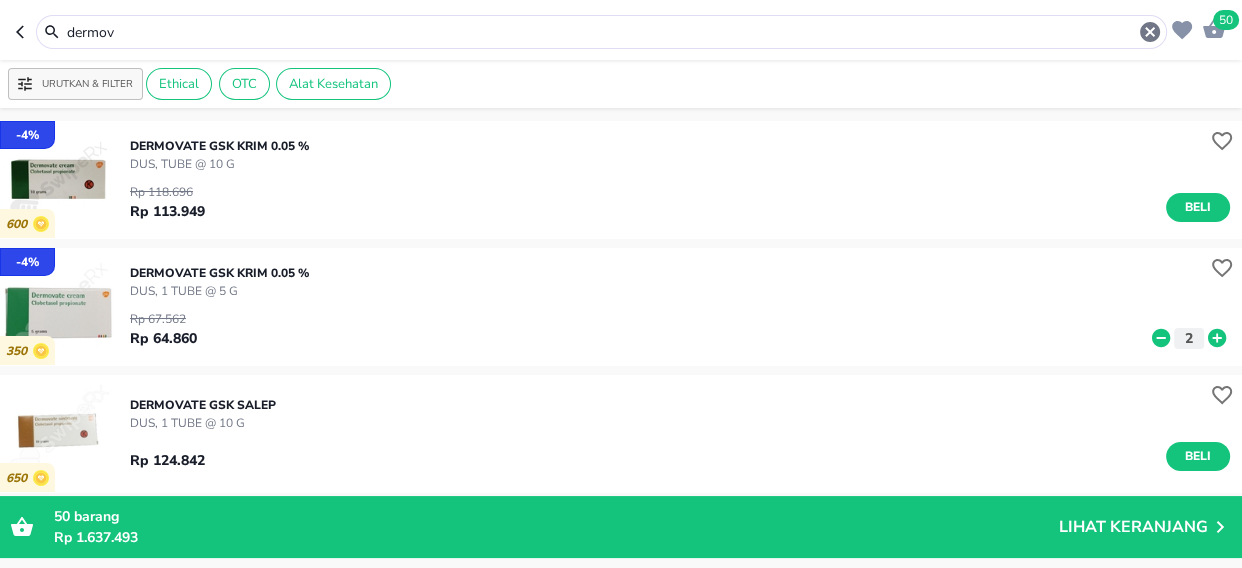 click on "dermov" at bounding box center (601, 32) 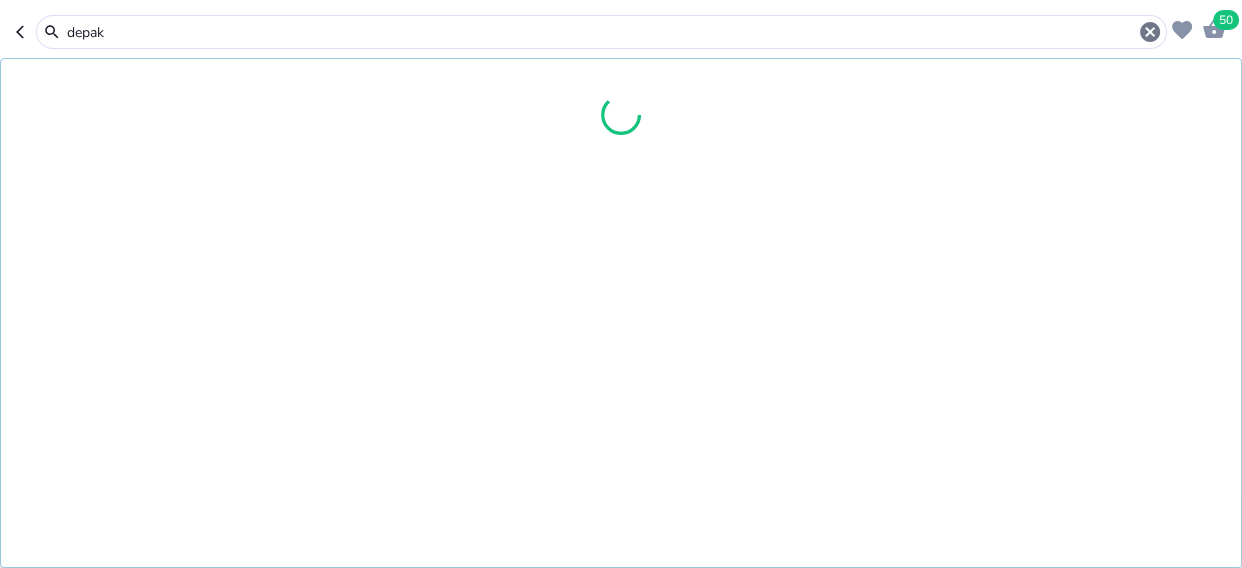 type on "depak" 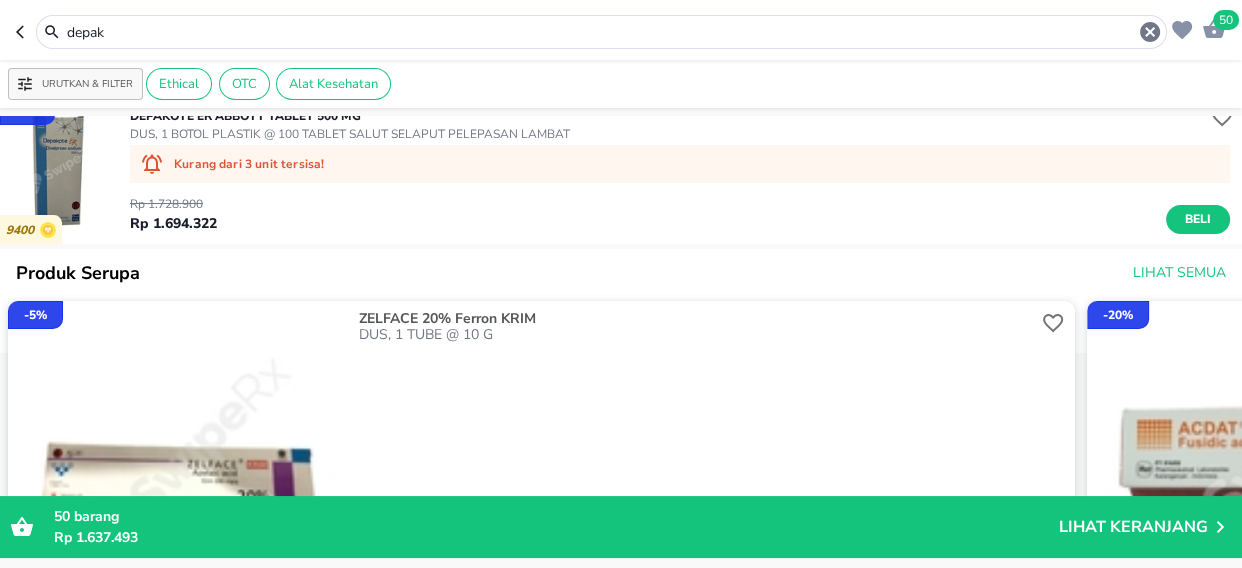 scroll, scrollTop: 0, scrollLeft: 0, axis: both 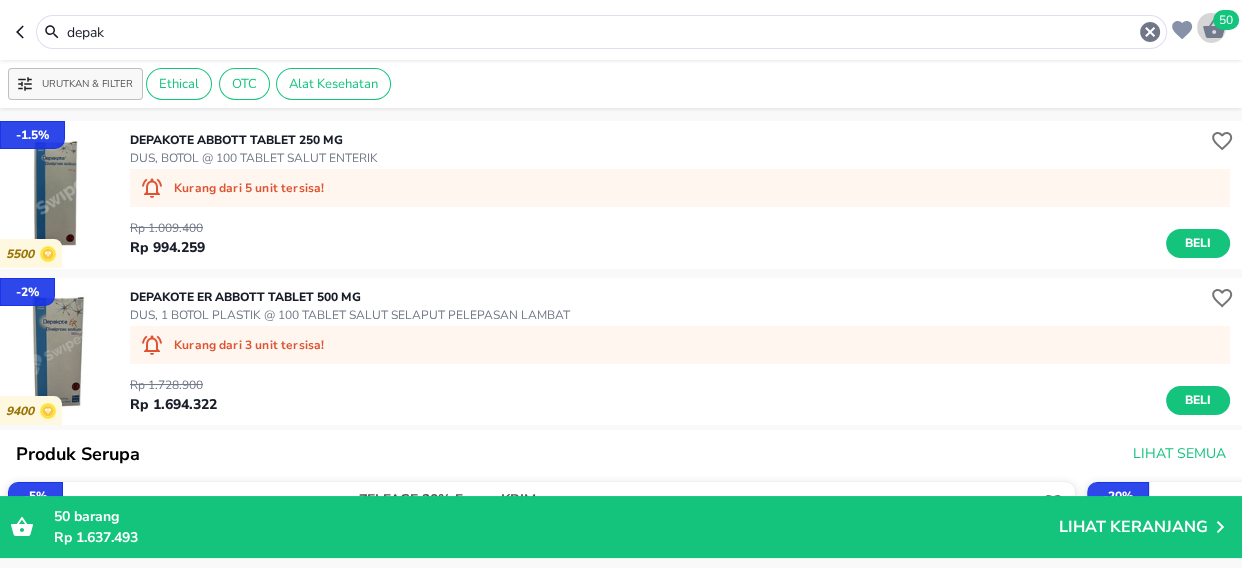 click on "50" at bounding box center (1226, 20) 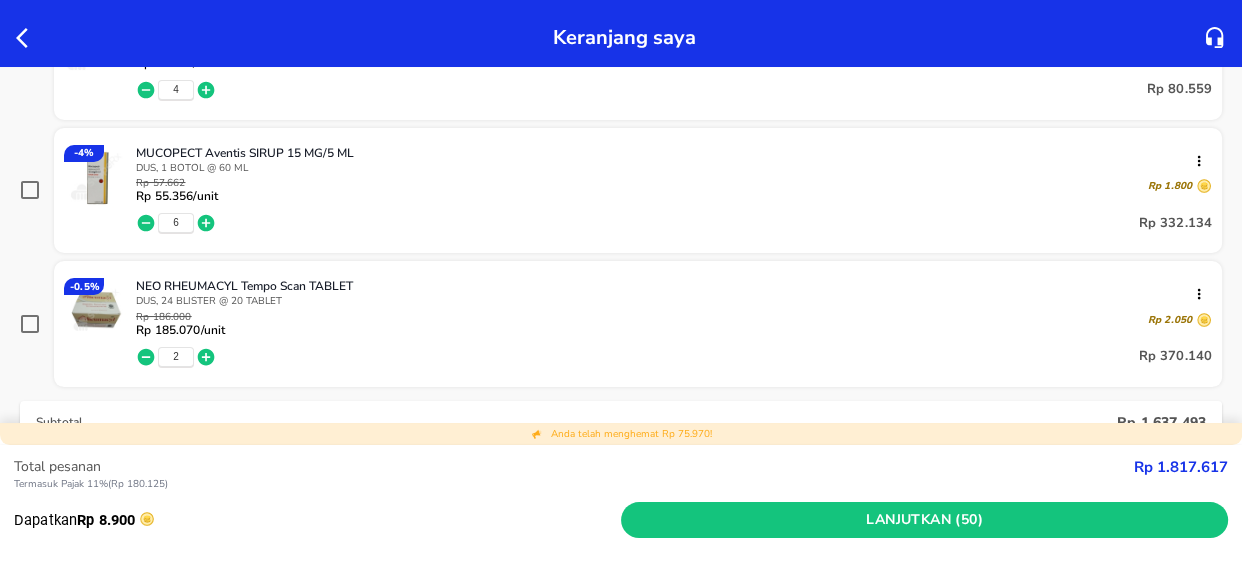 scroll, scrollTop: 1363, scrollLeft: 0, axis: vertical 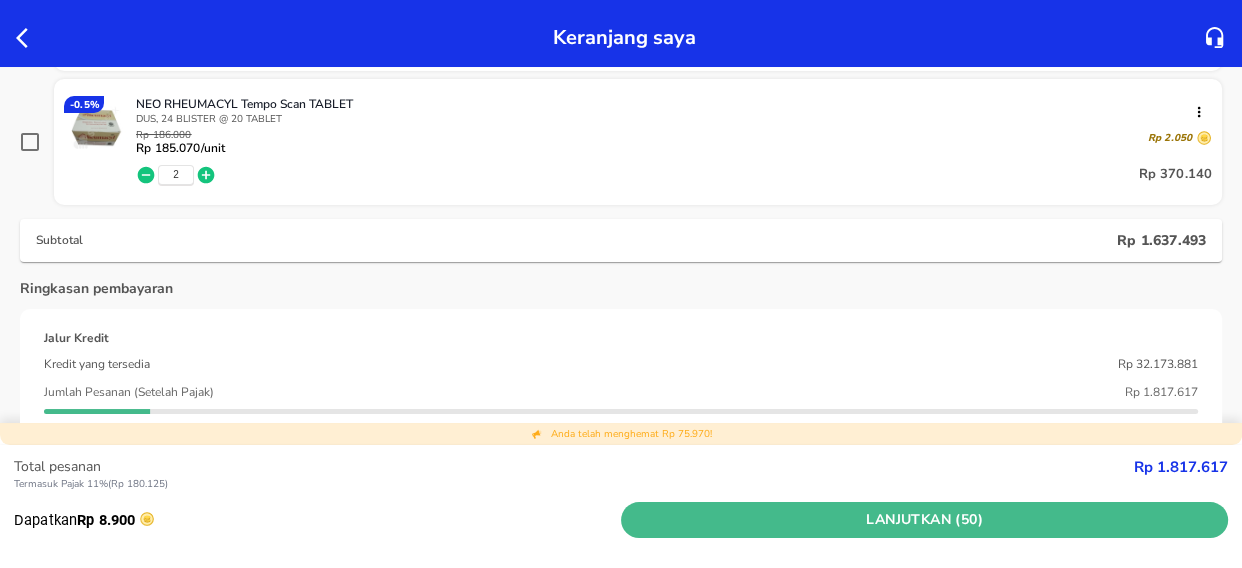 click on "Lanjutkan (50)" at bounding box center (924, 520) 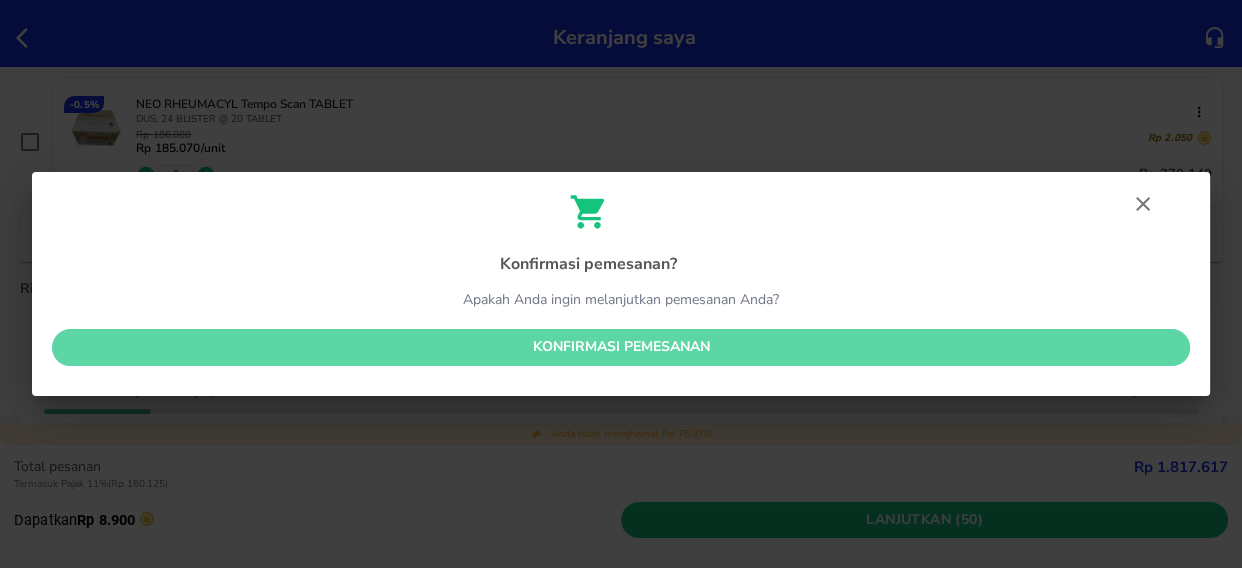 click on "Konfirmasi pemesanan" at bounding box center [621, 347] 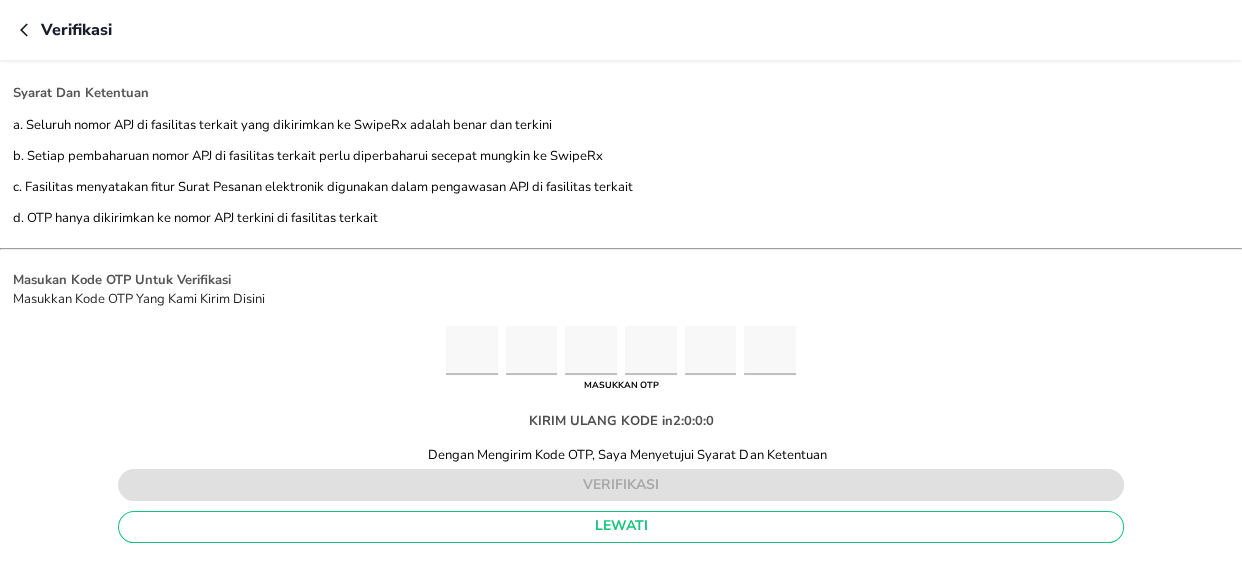 click at bounding box center (472, 350) 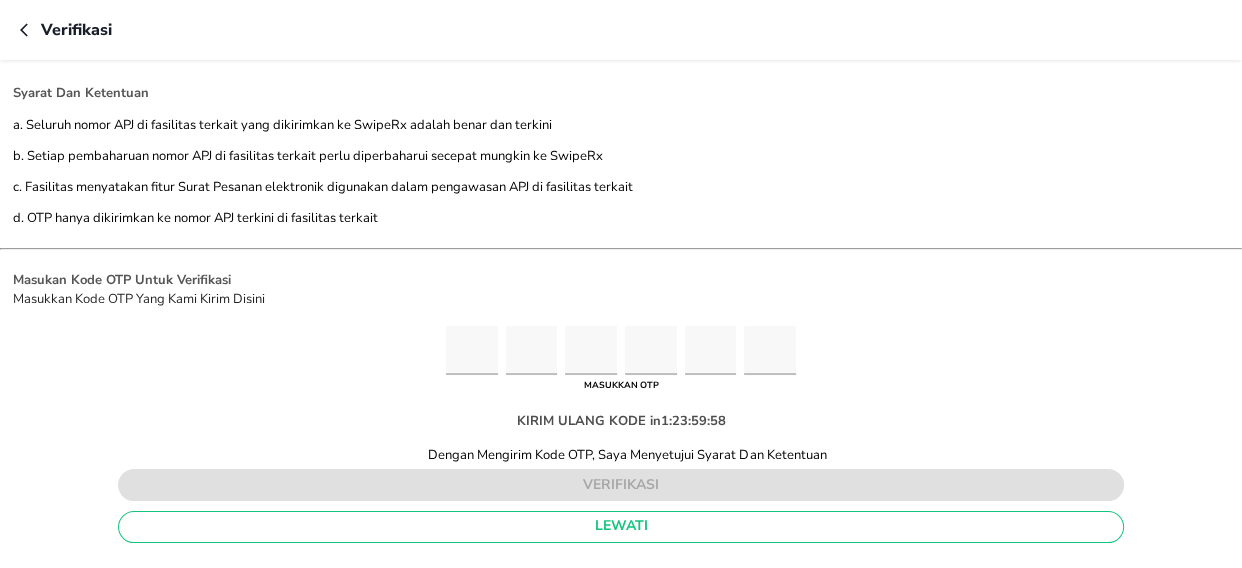 type on "2" 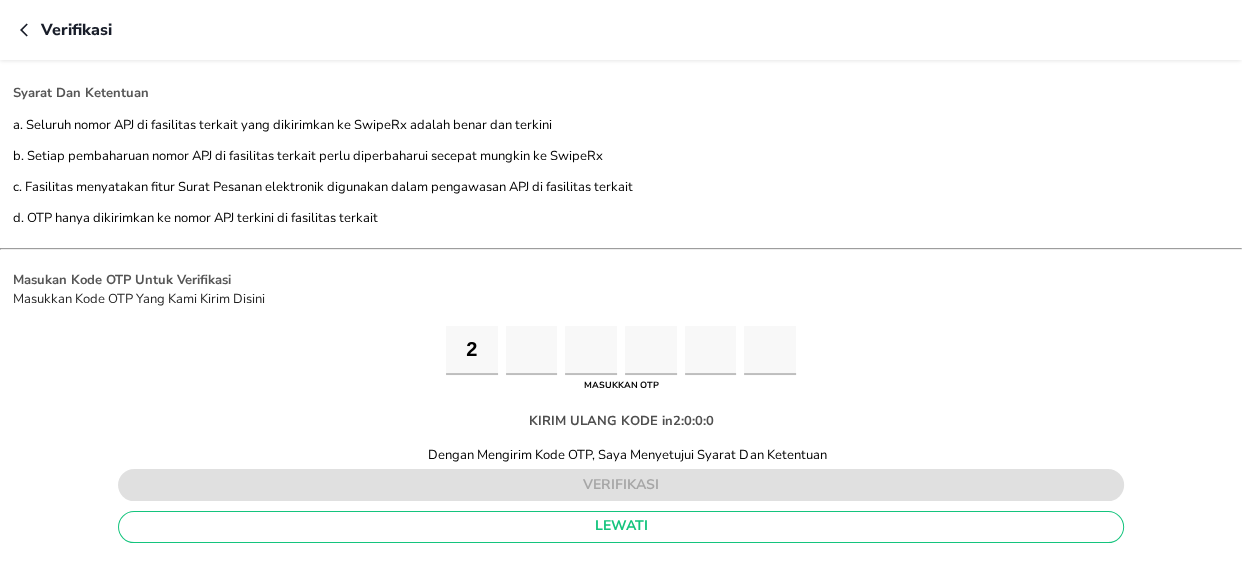 type on "9" 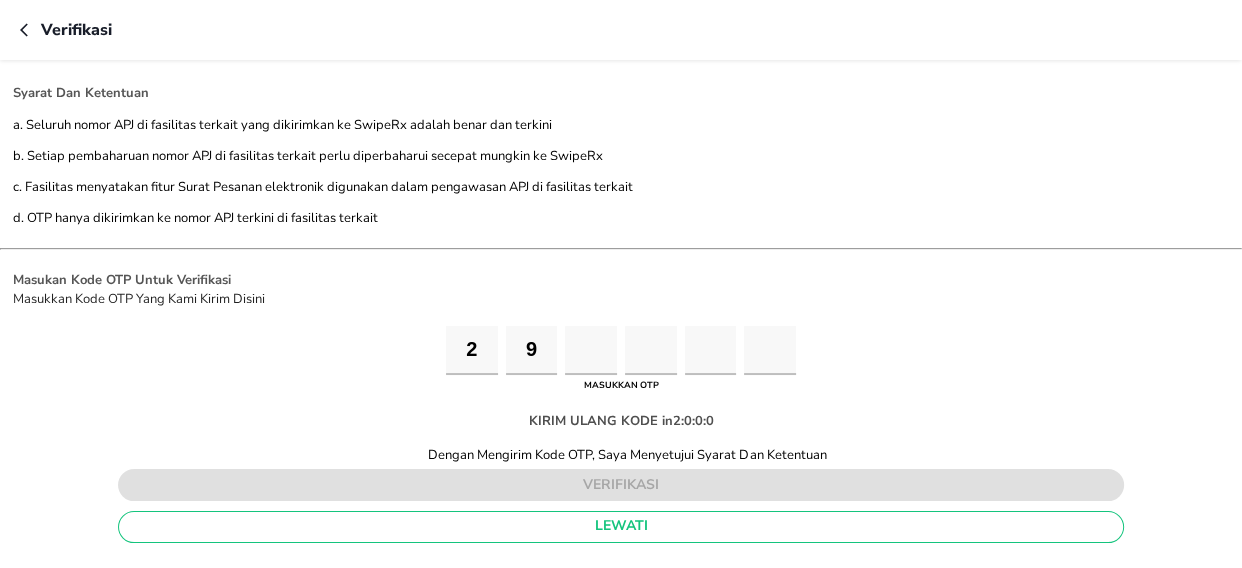 type on "2" 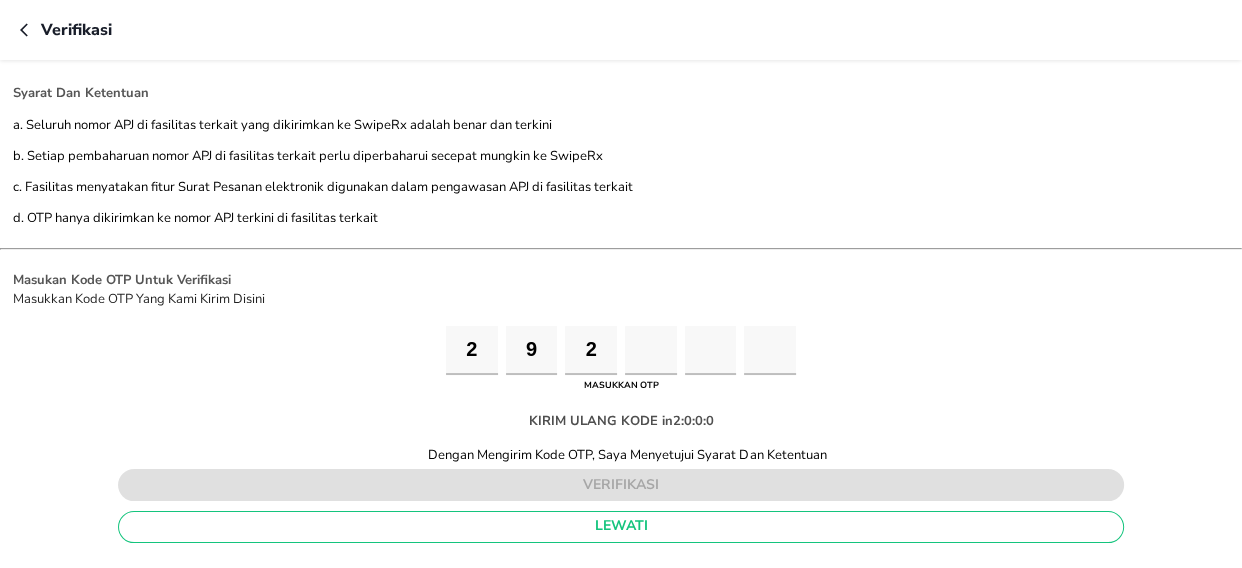 type on "0" 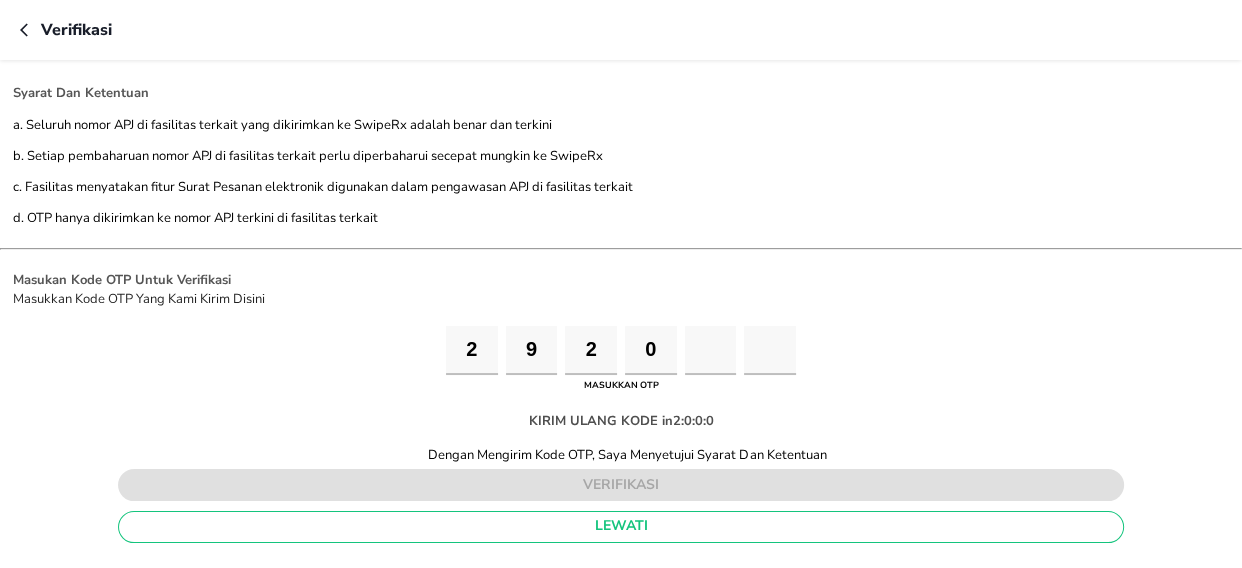 type on "6" 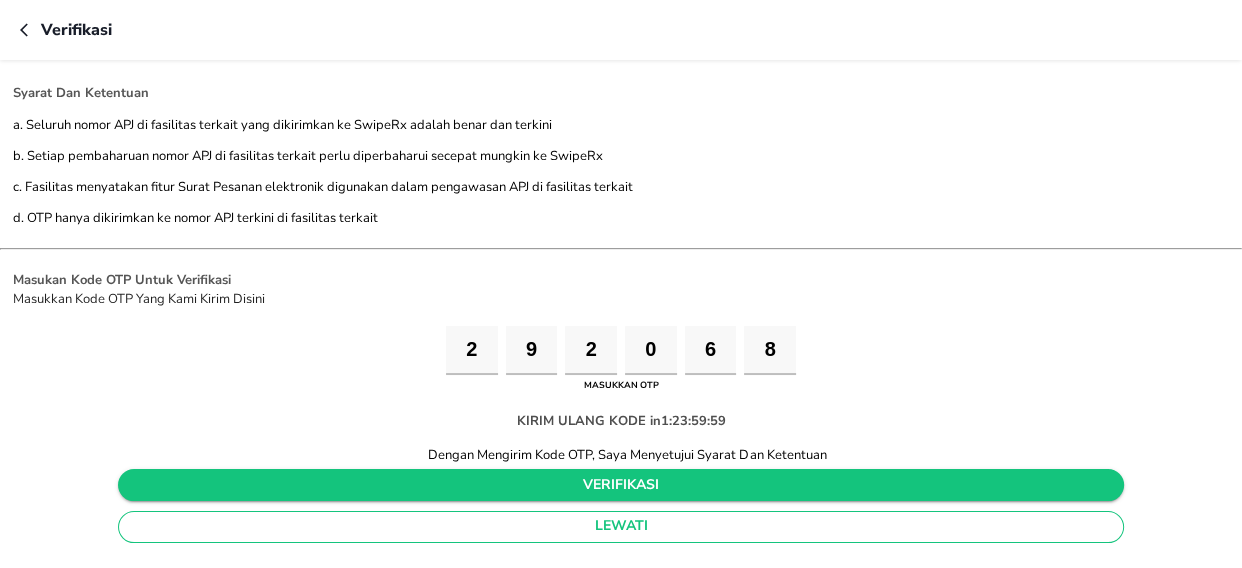 type on "8" 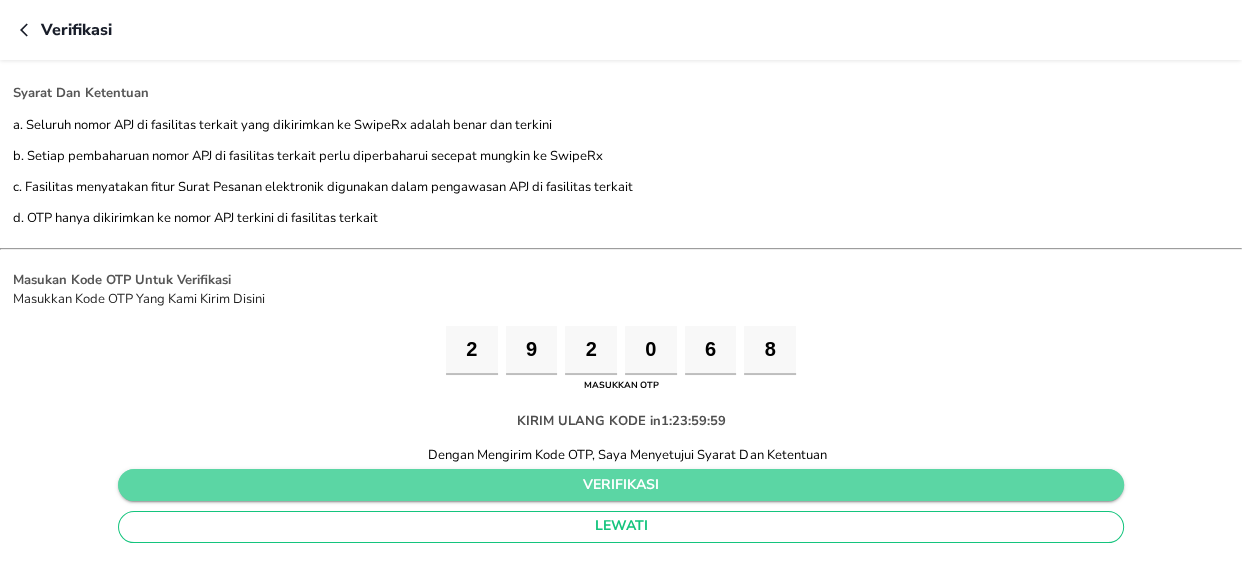 click on "verifikasi" at bounding box center [621, 485] 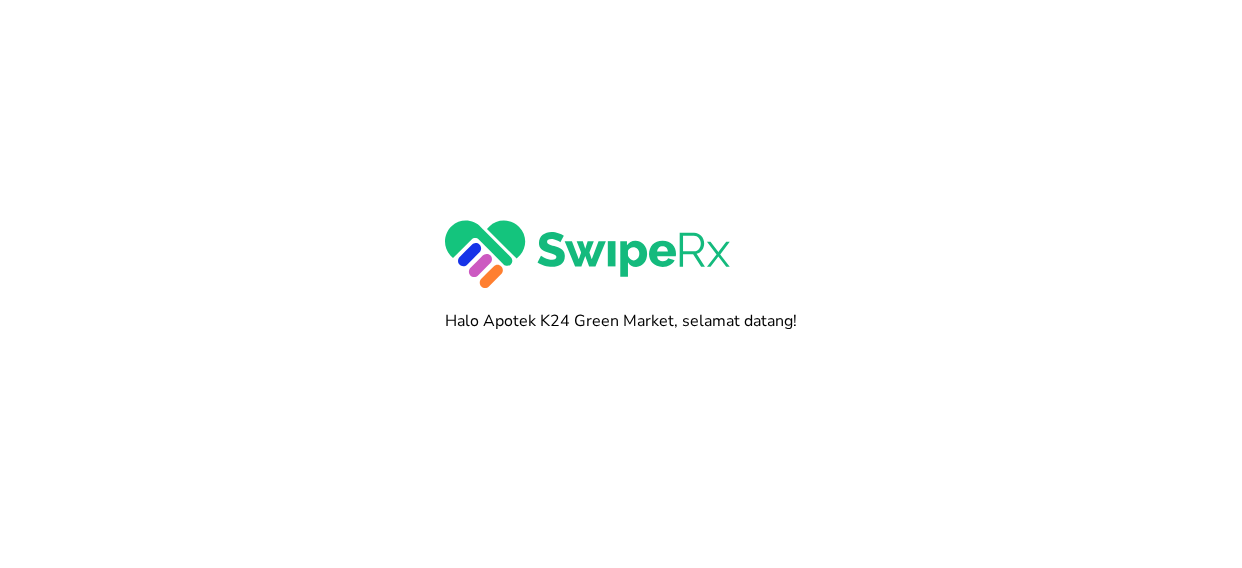 scroll, scrollTop: 0, scrollLeft: 0, axis: both 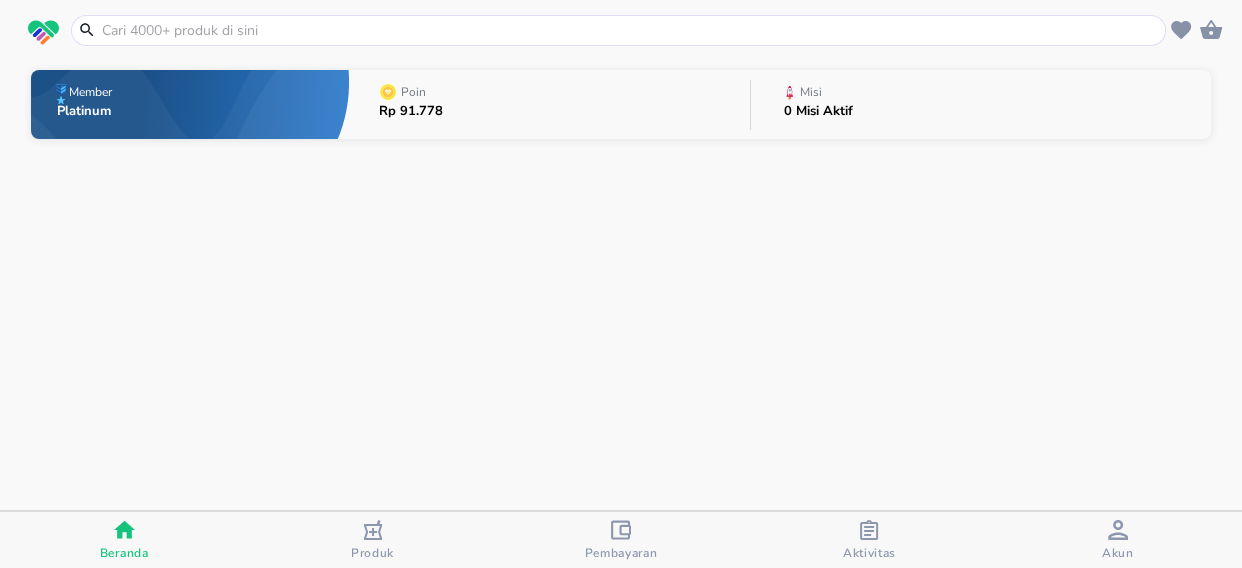 click 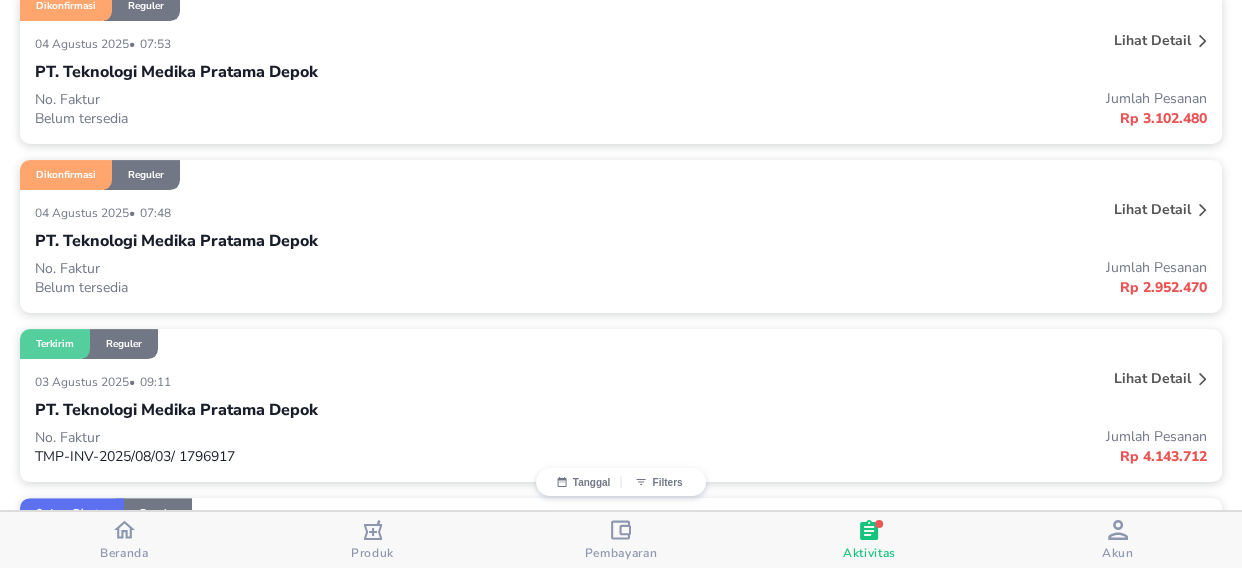 scroll, scrollTop: 636, scrollLeft: 0, axis: vertical 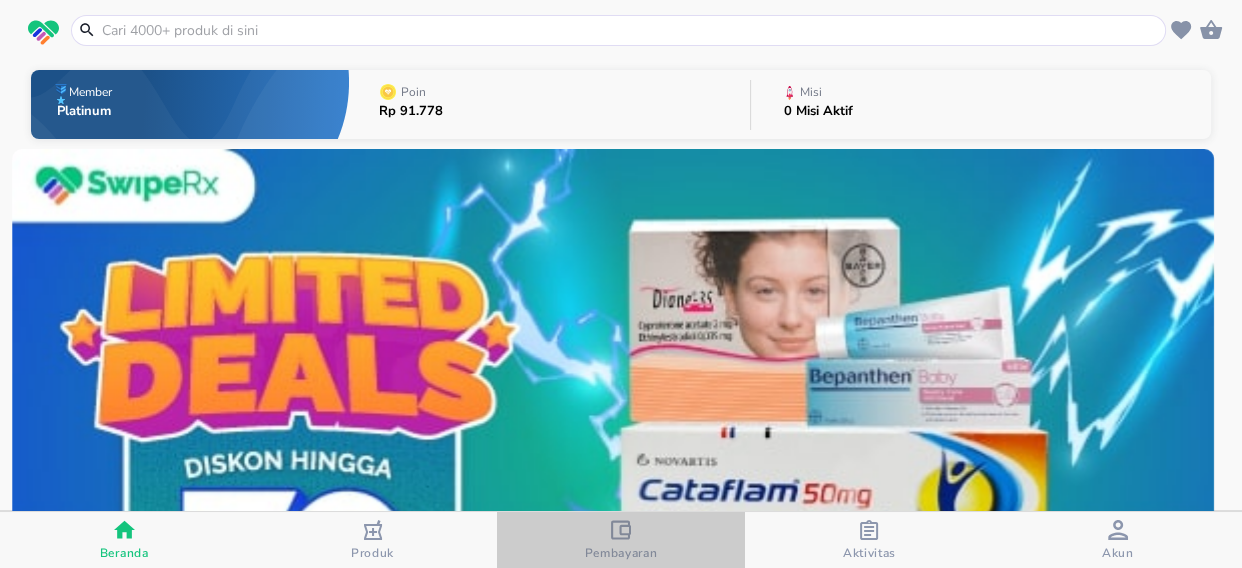 click 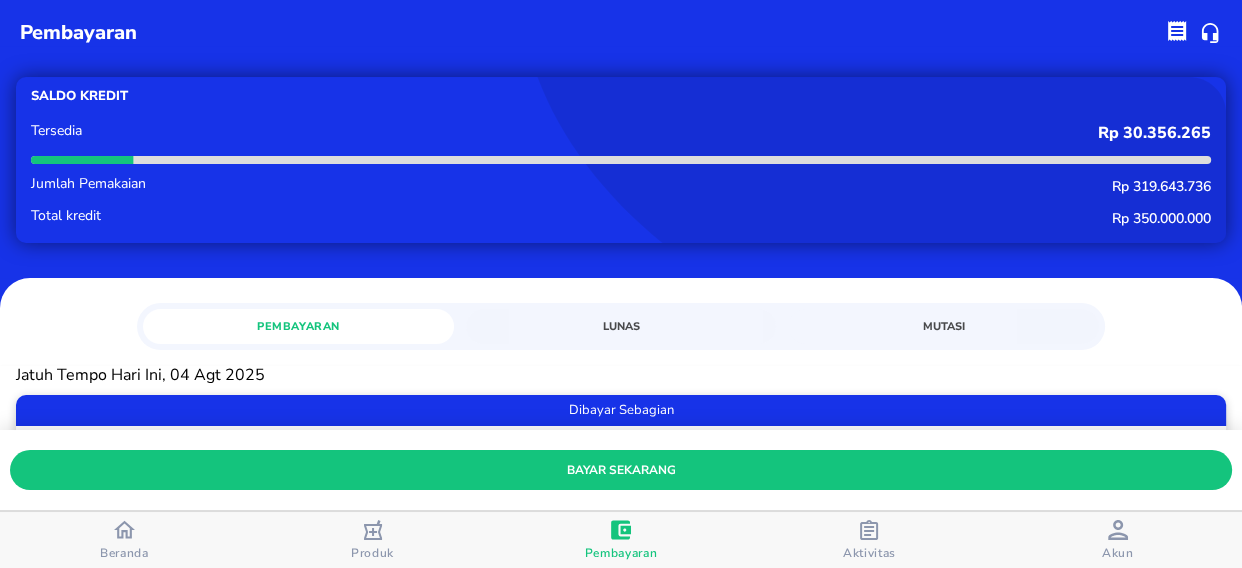 scroll, scrollTop: 272, scrollLeft: 0, axis: vertical 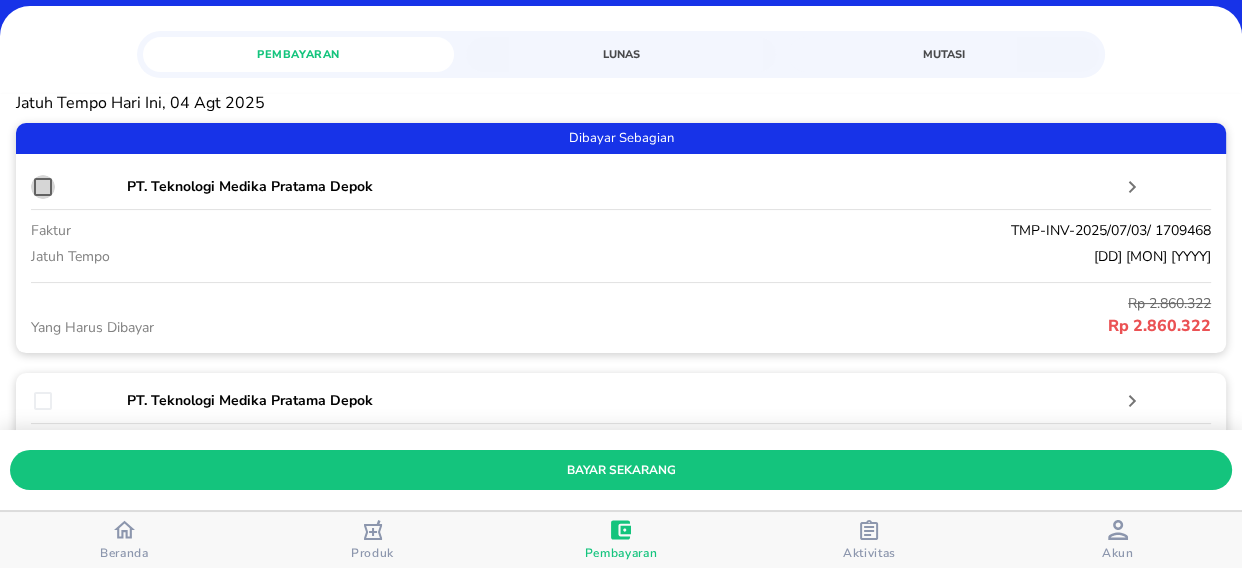 click at bounding box center (43, 187) 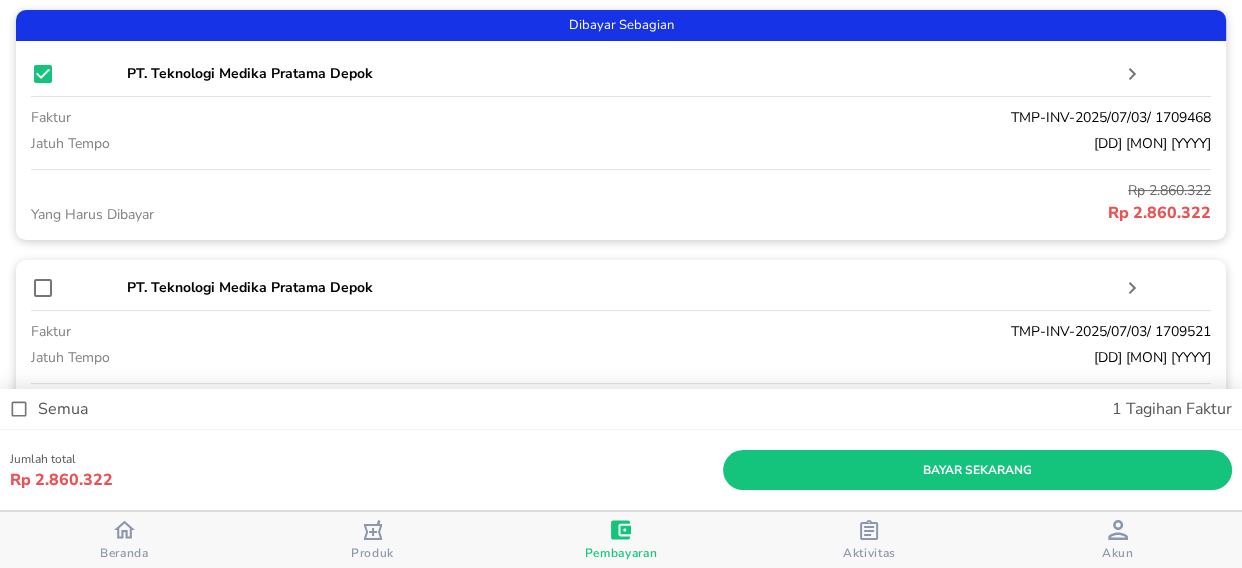 scroll, scrollTop: 454, scrollLeft: 0, axis: vertical 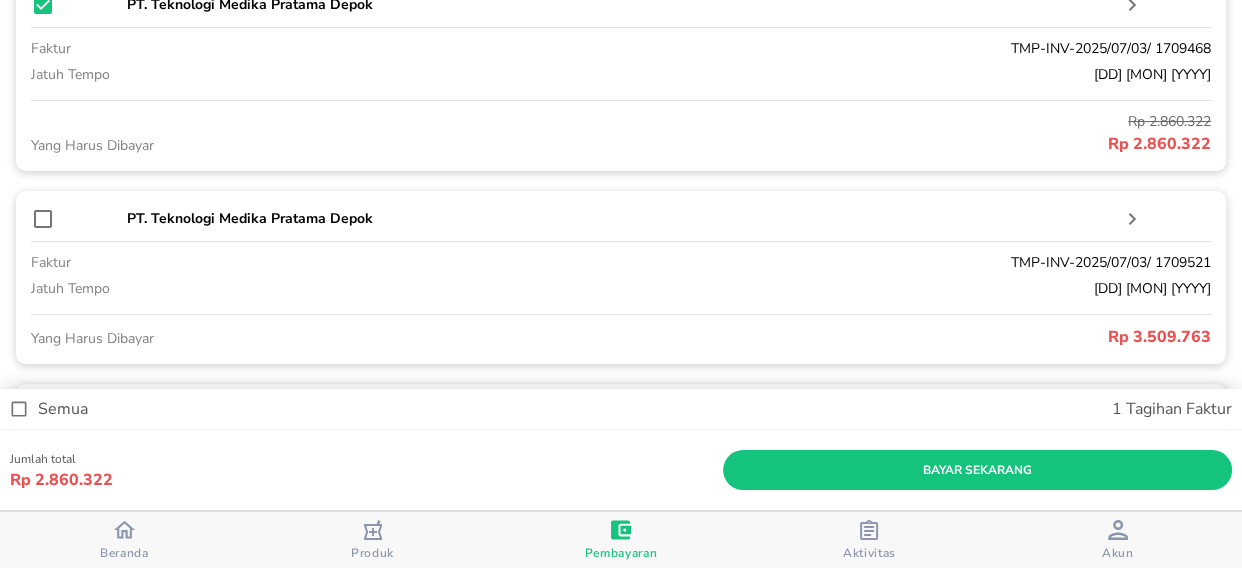click at bounding box center [43, 219] 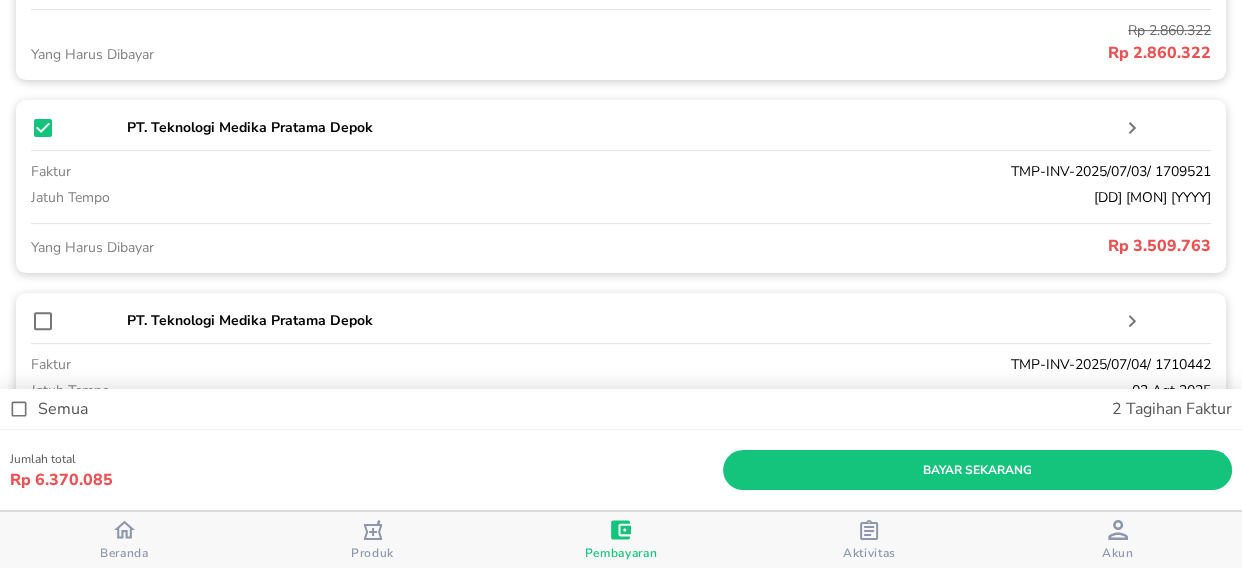 scroll, scrollTop: 636, scrollLeft: 0, axis: vertical 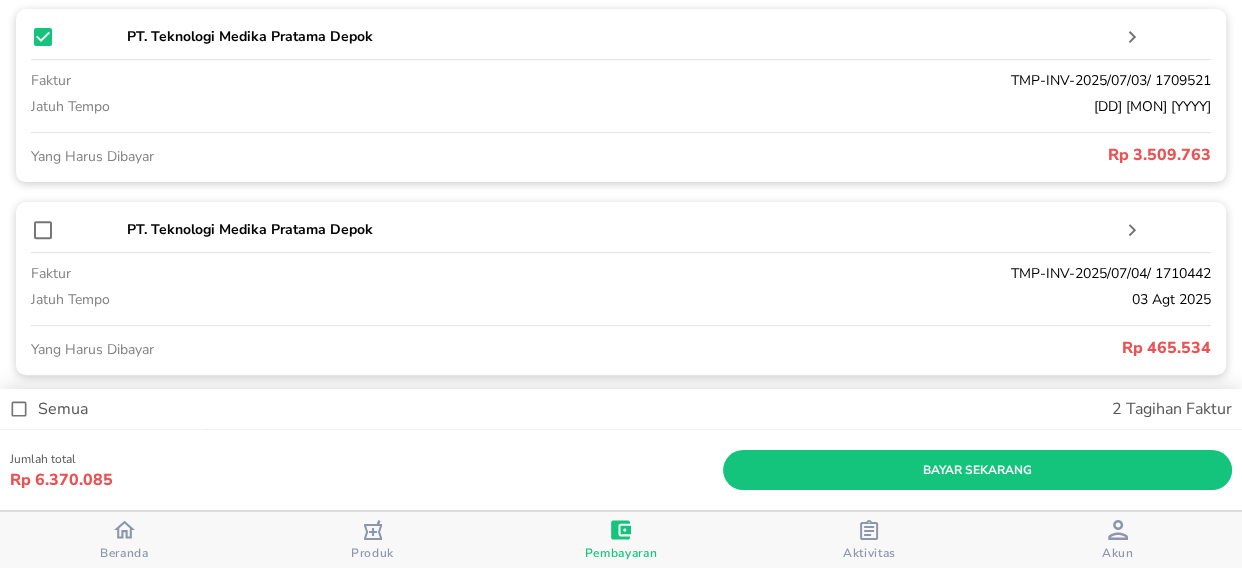 click at bounding box center (43, 230) 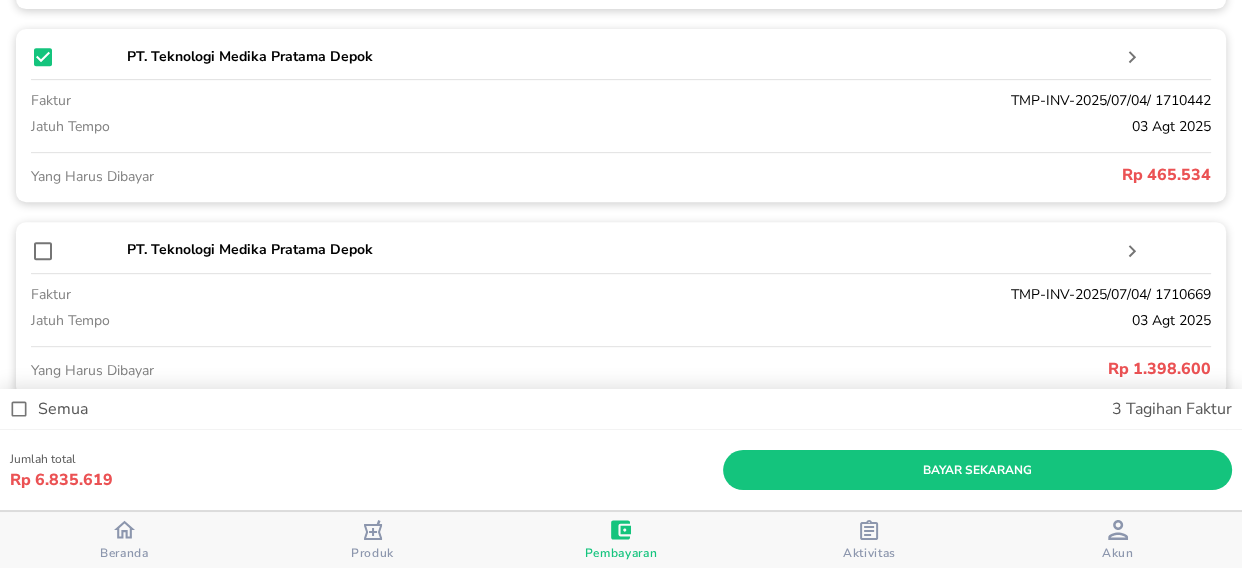 scroll, scrollTop: 909, scrollLeft: 0, axis: vertical 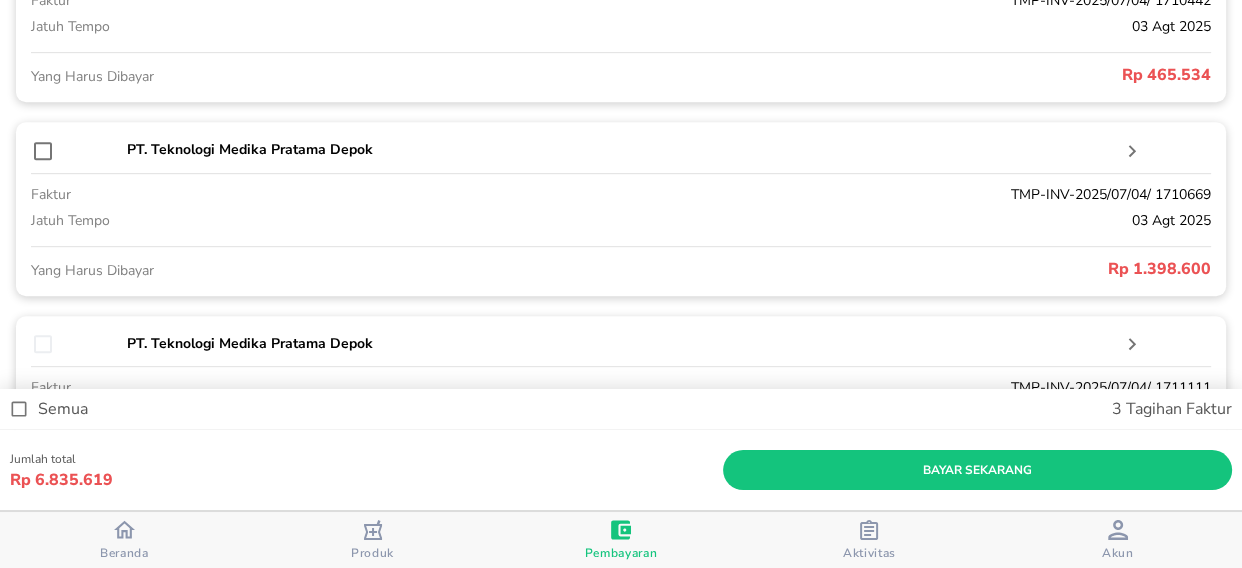 click at bounding box center [43, 151] 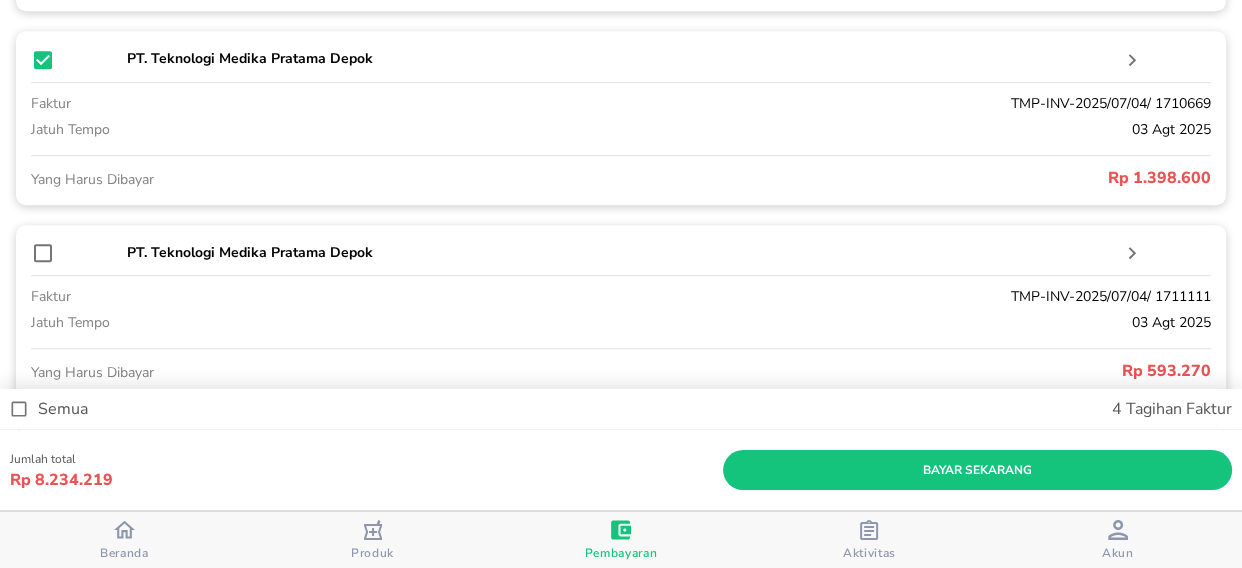 scroll, scrollTop: 1090, scrollLeft: 0, axis: vertical 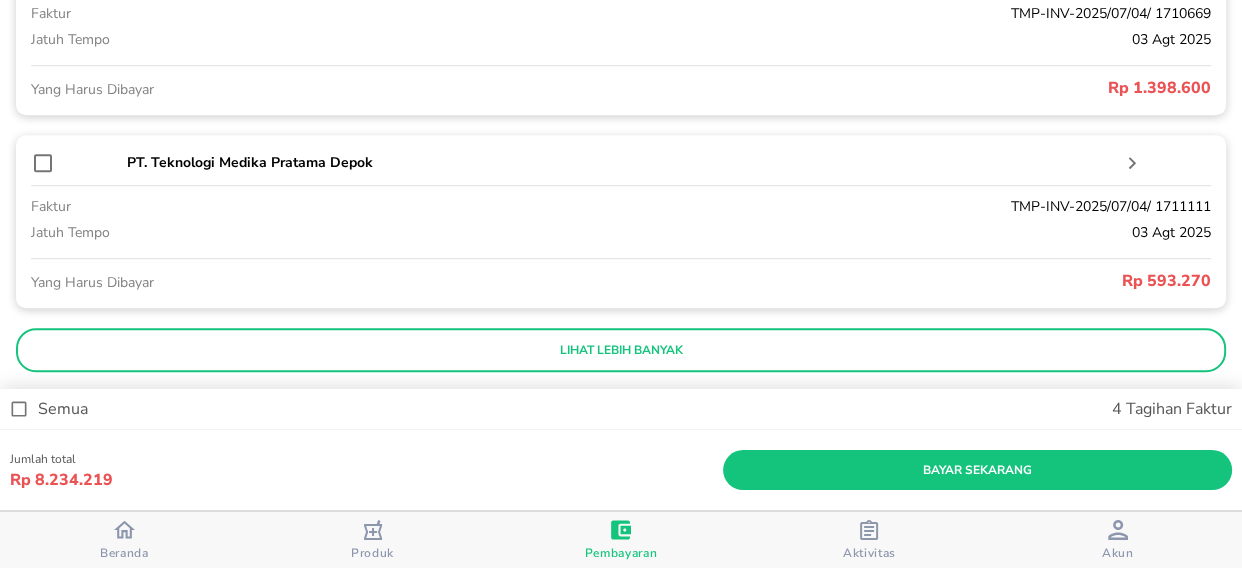 click at bounding box center (43, 163) 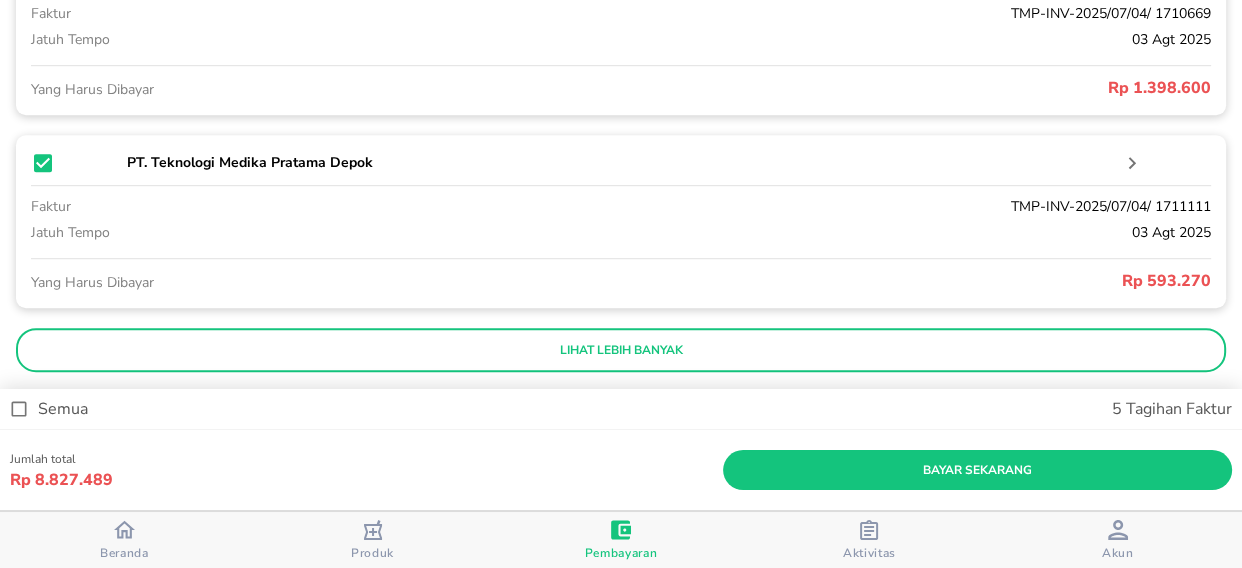 click on "lihat lebih banyak" at bounding box center (621, 350) 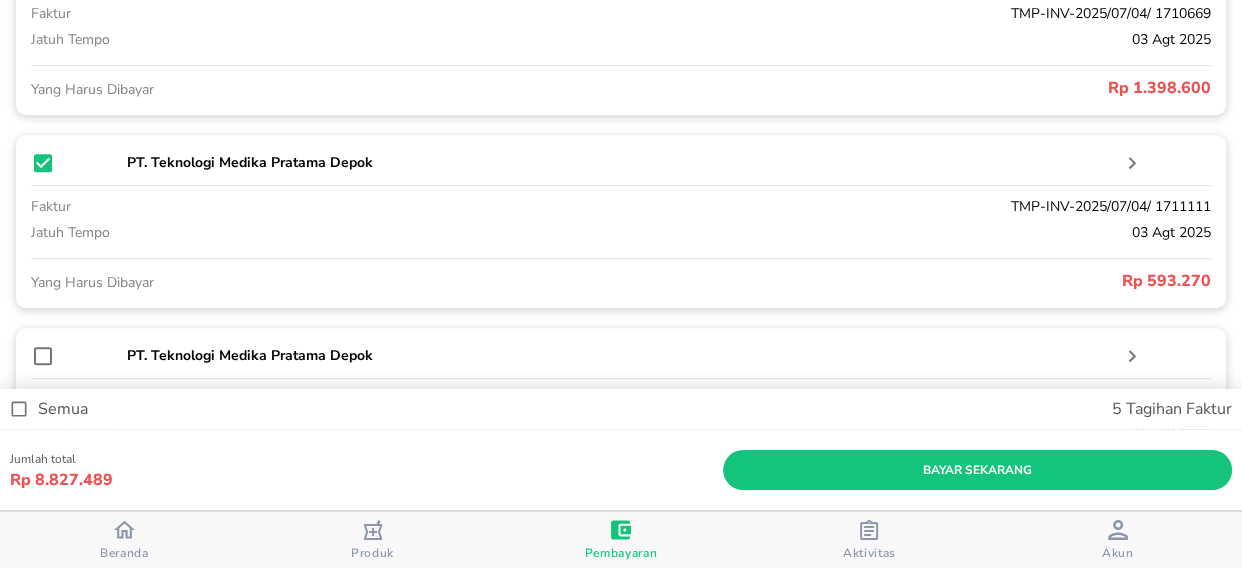 scroll, scrollTop: 1181, scrollLeft: 0, axis: vertical 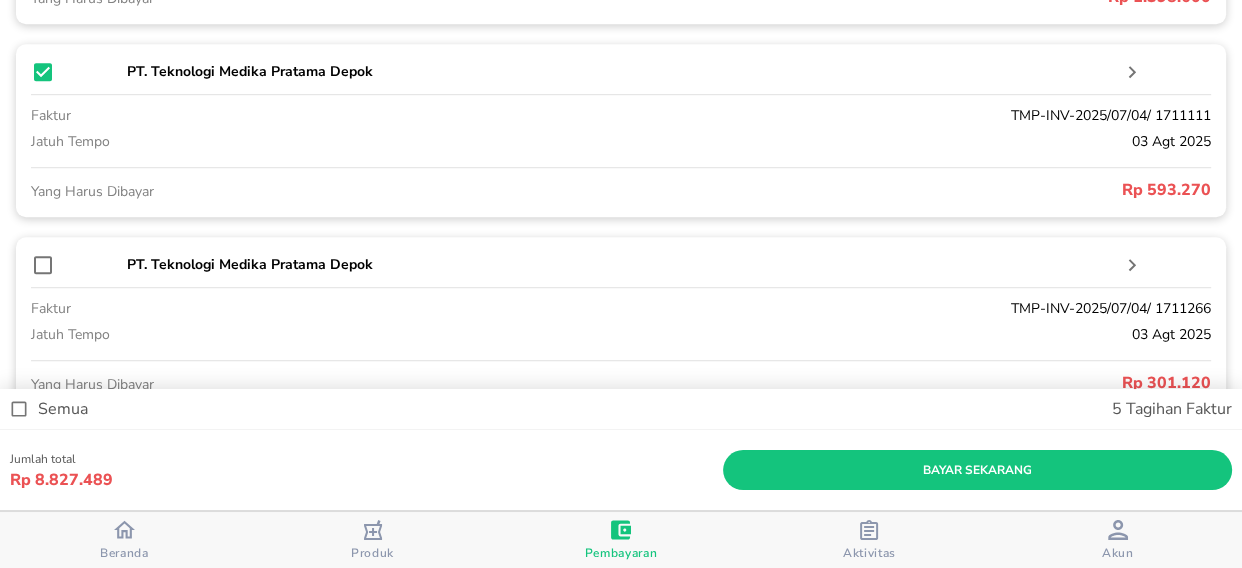 click at bounding box center [43, 265] 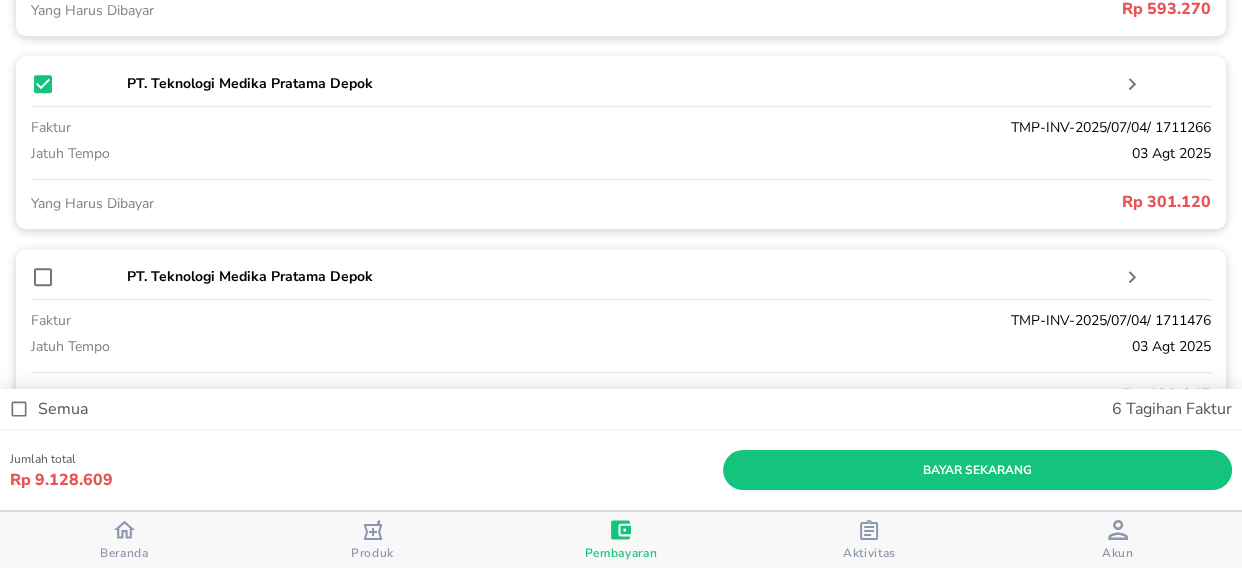 scroll, scrollTop: 1363, scrollLeft: 0, axis: vertical 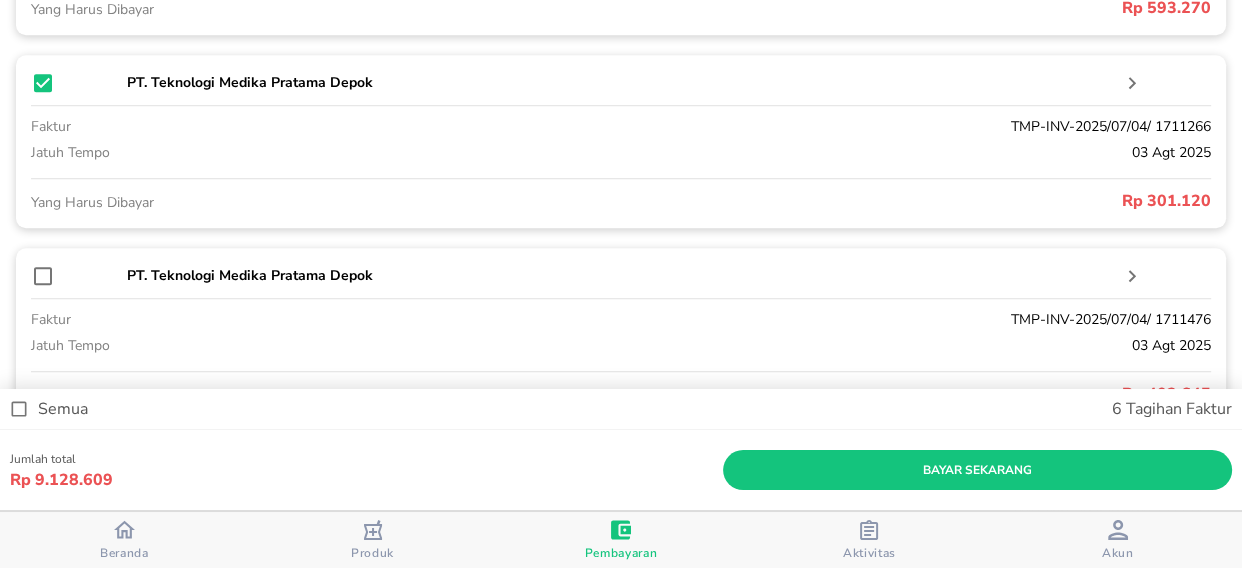 click at bounding box center [43, 276] 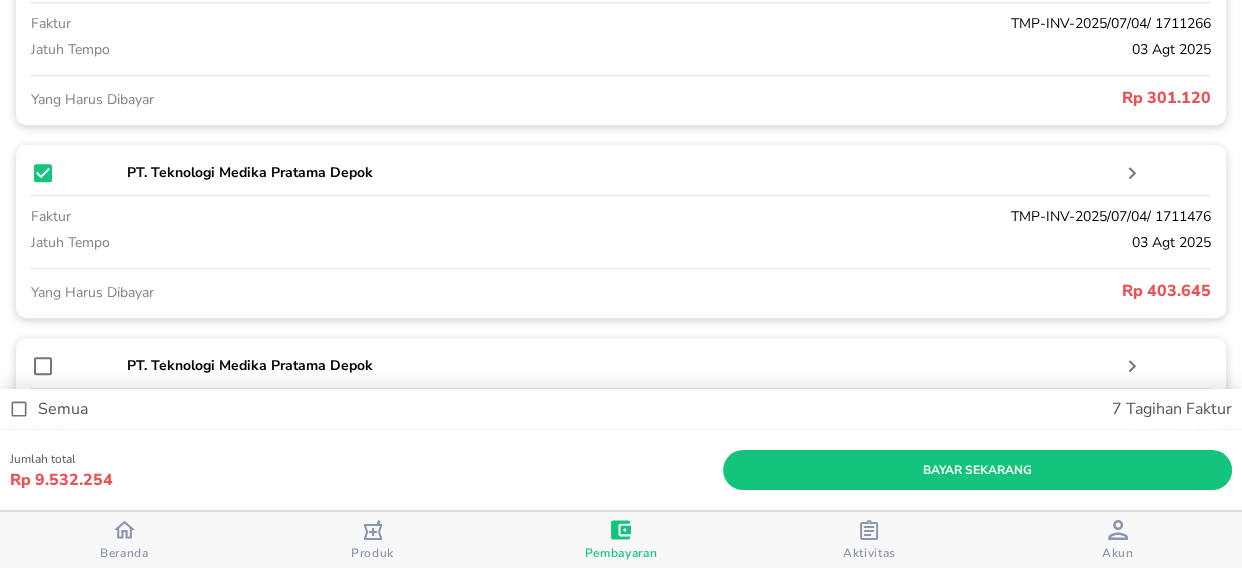 scroll, scrollTop: 1545, scrollLeft: 0, axis: vertical 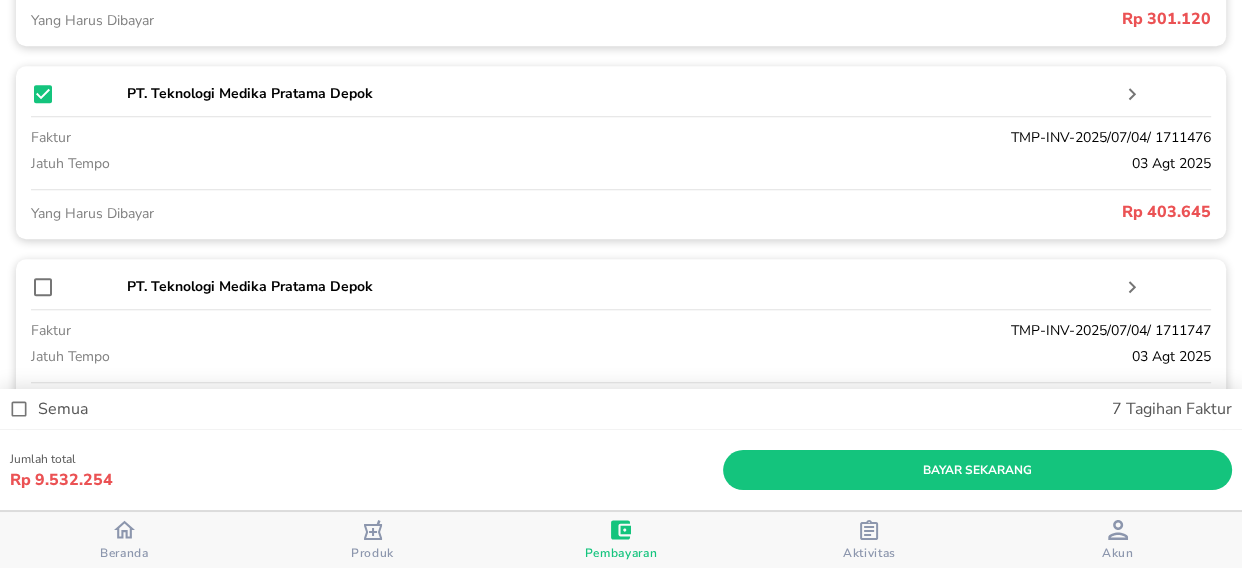 click at bounding box center [43, 287] 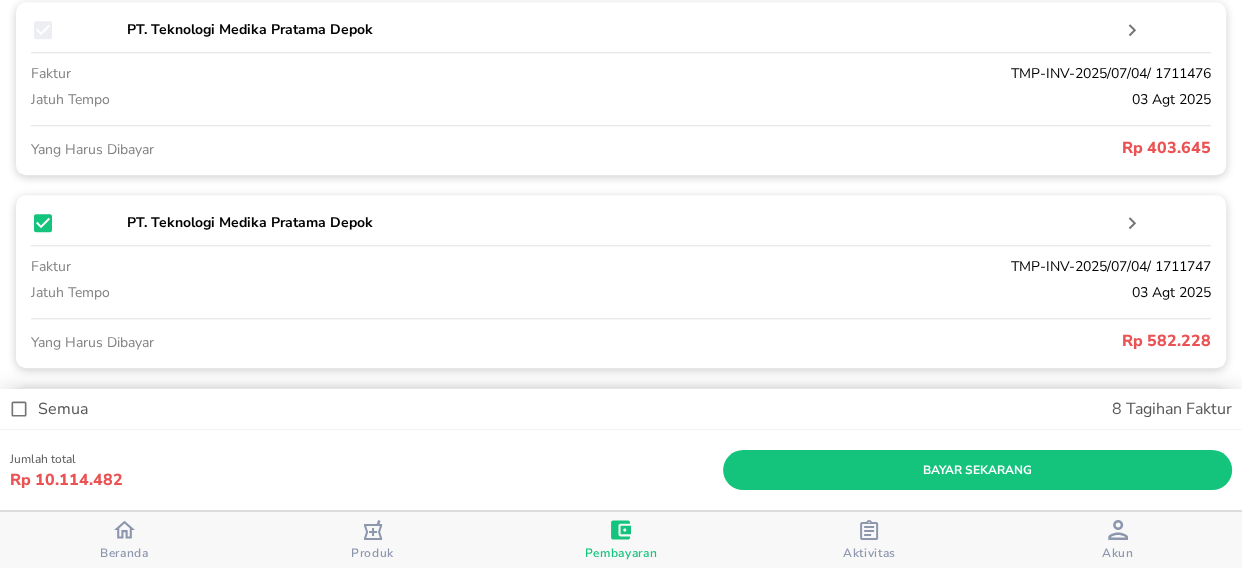 scroll, scrollTop: 1727, scrollLeft: 0, axis: vertical 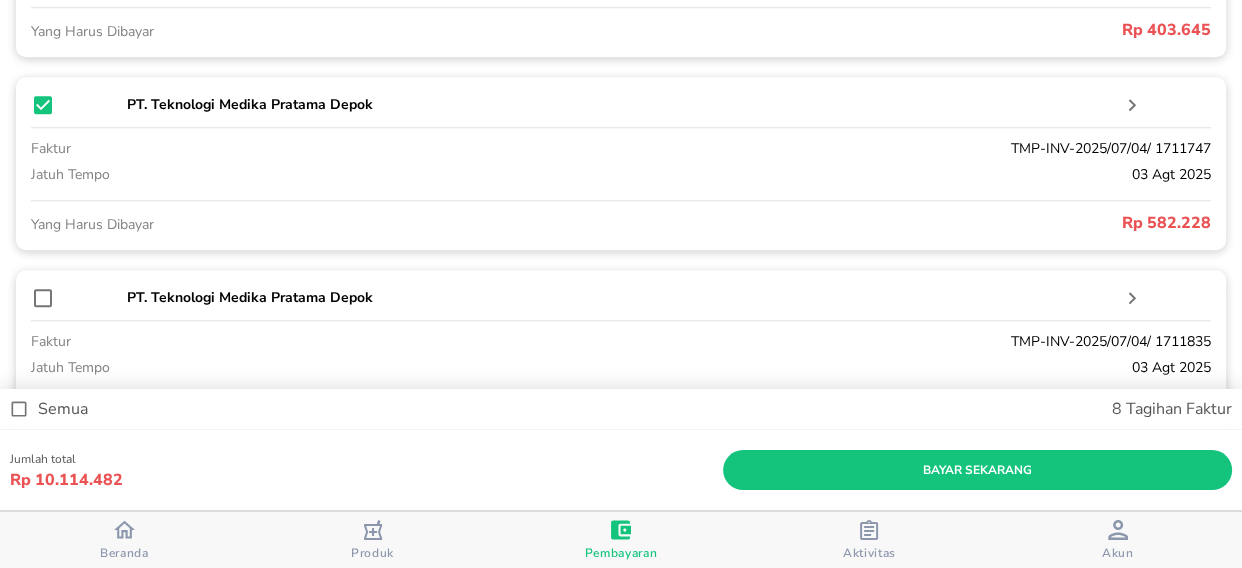 click at bounding box center [43, 298] 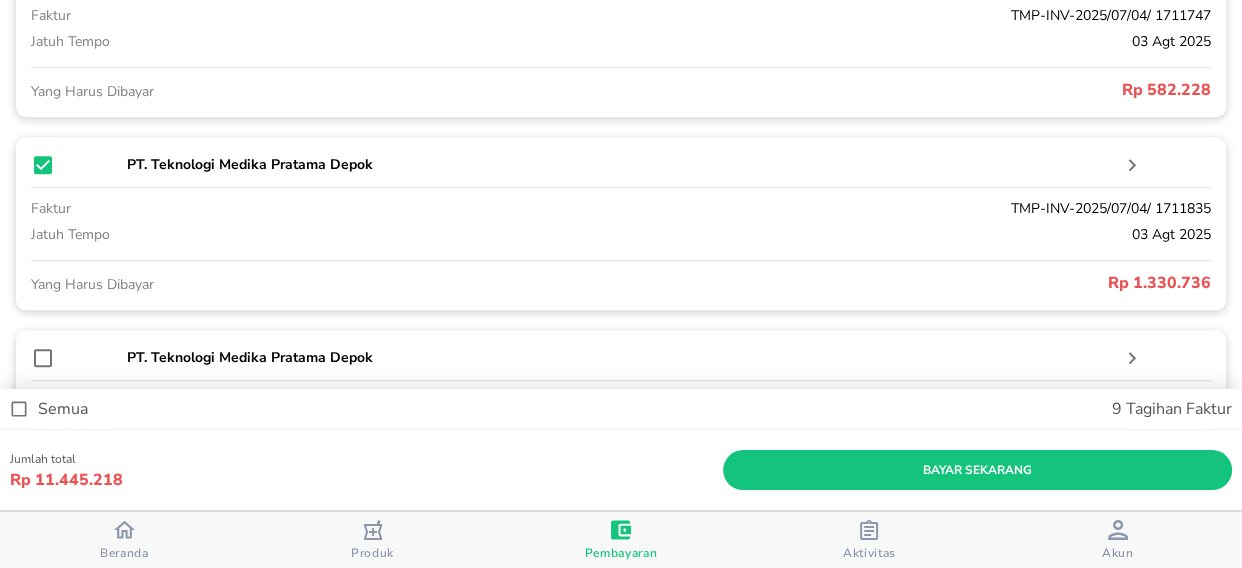 scroll, scrollTop: 2000, scrollLeft: 0, axis: vertical 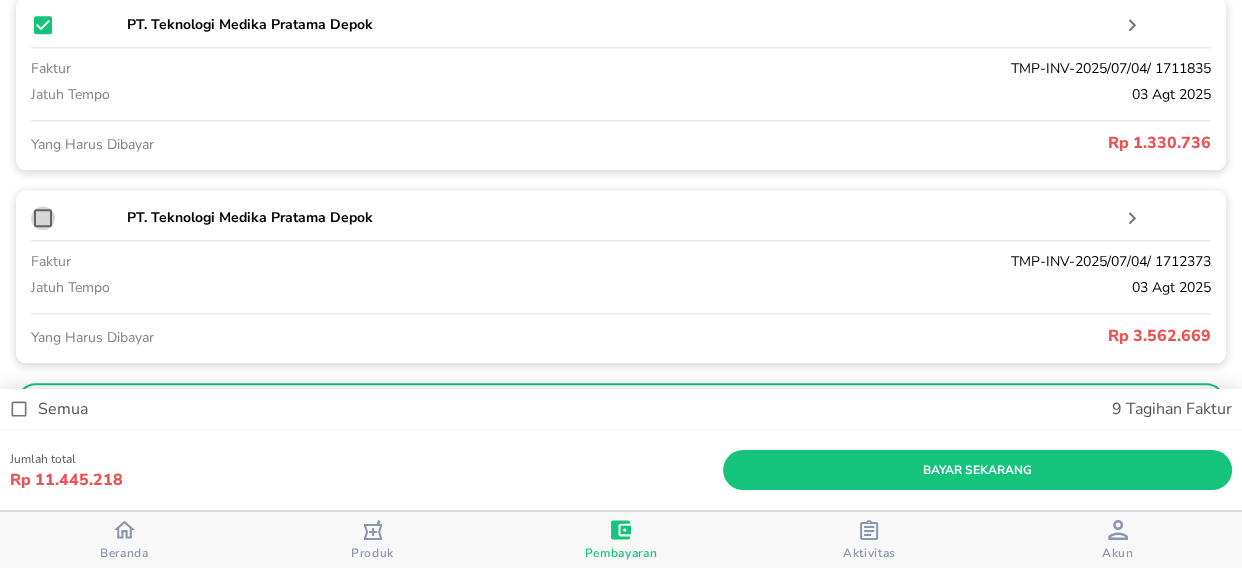 click at bounding box center (43, 218) 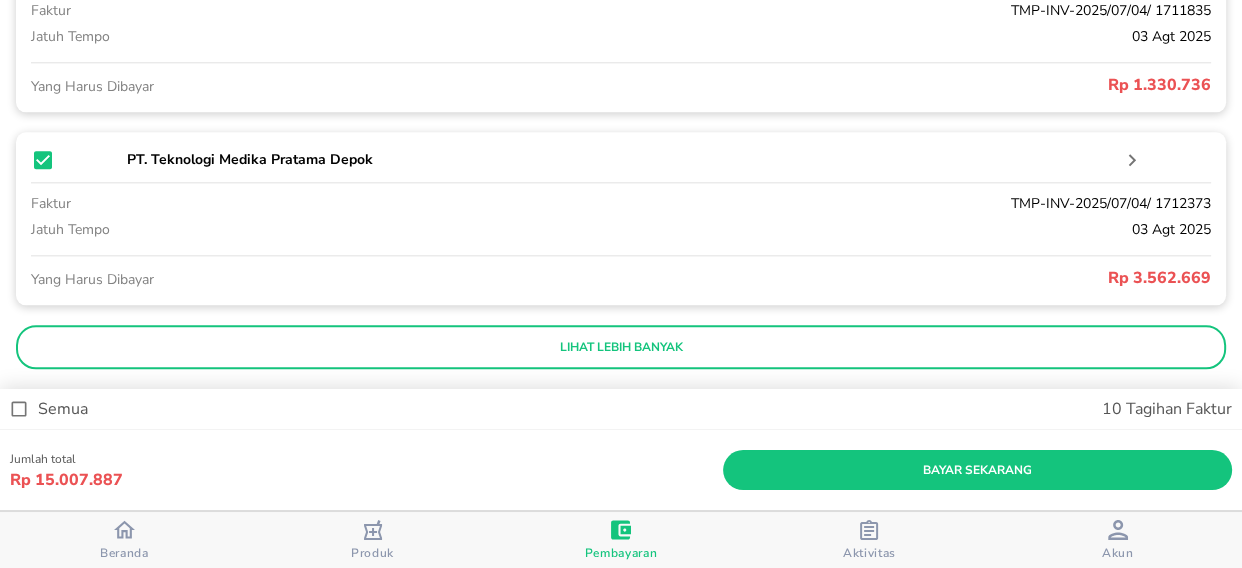 scroll, scrollTop: 2088, scrollLeft: 0, axis: vertical 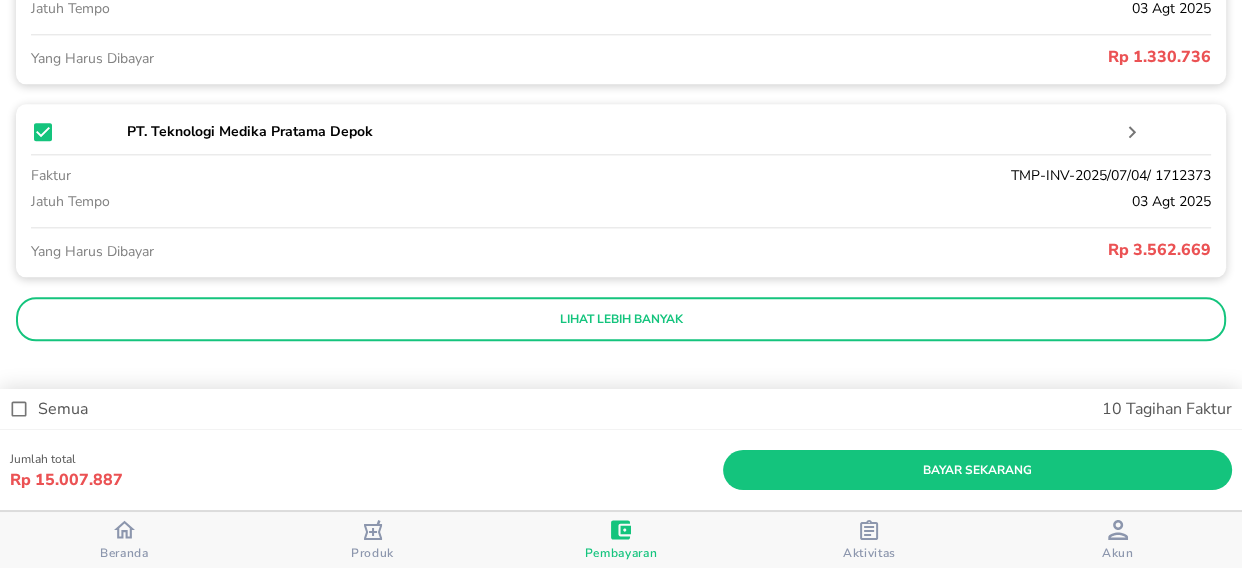 click on "lihat lebih banyak" at bounding box center (621, 319) 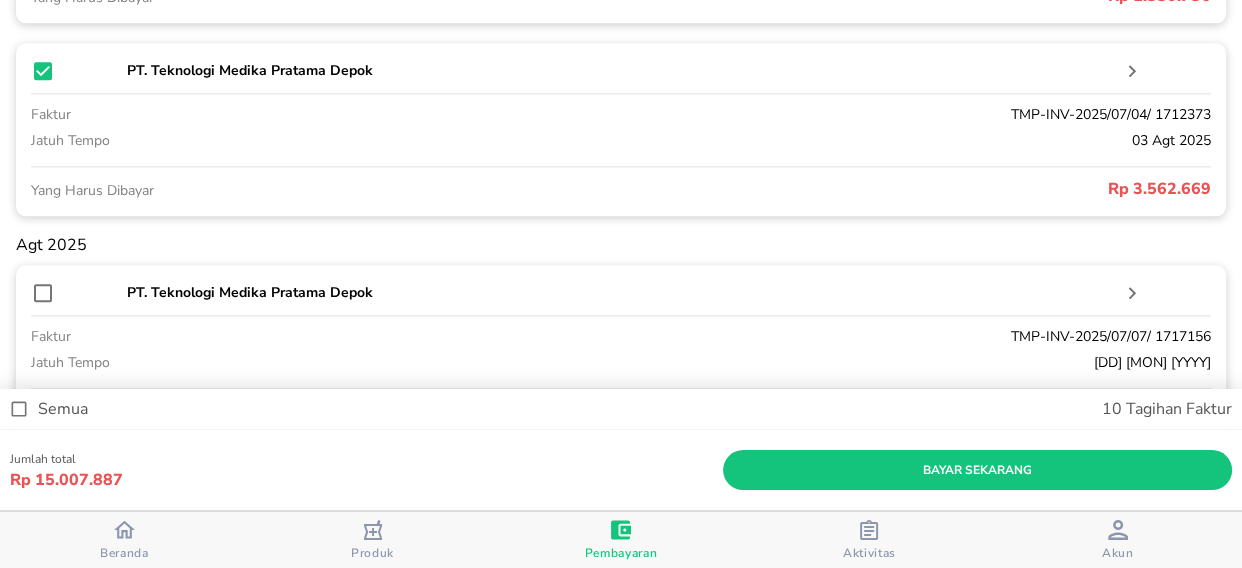 scroll, scrollTop: 2179, scrollLeft: 0, axis: vertical 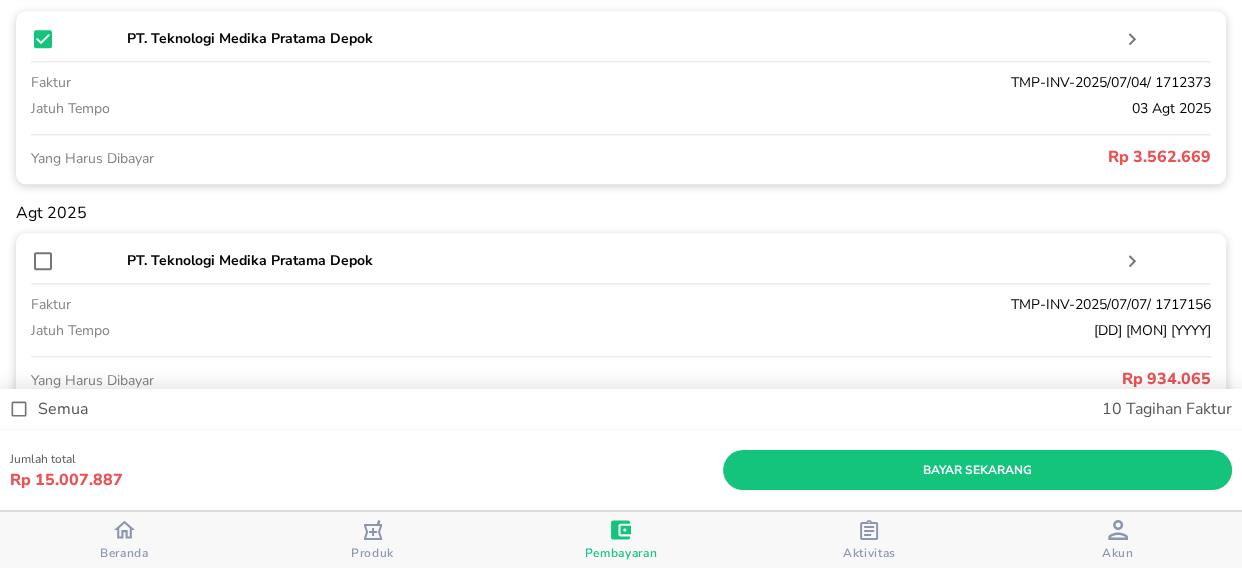 click at bounding box center [43, 261] 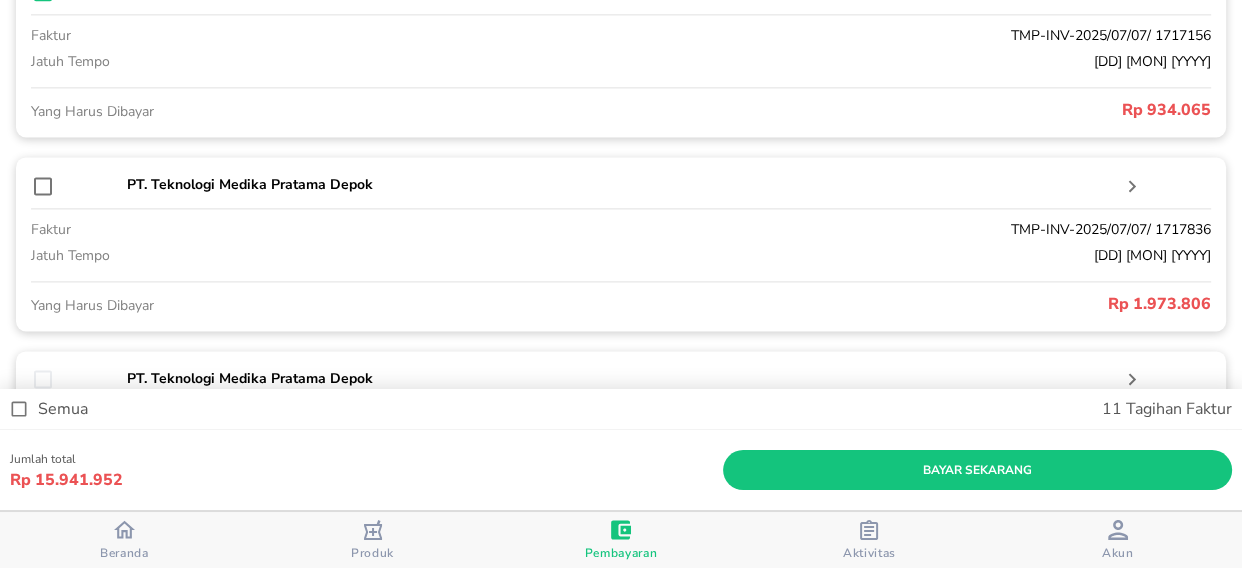scroll, scrollTop: 2451, scrollLeft: 0, axis: vertical 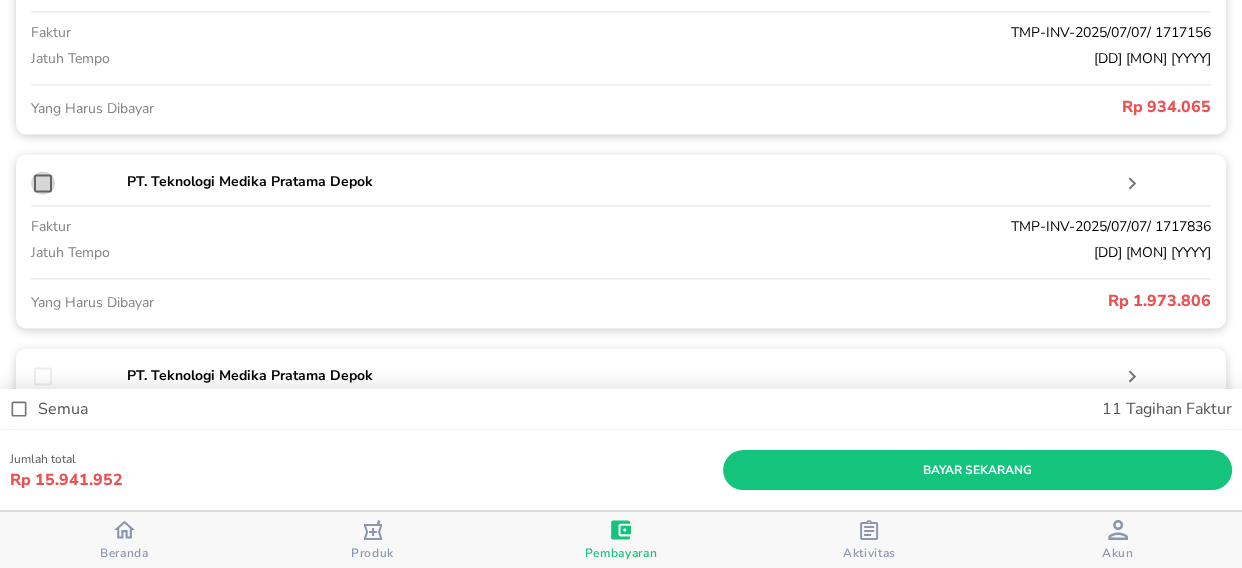 click at bounding box center [43, 183] 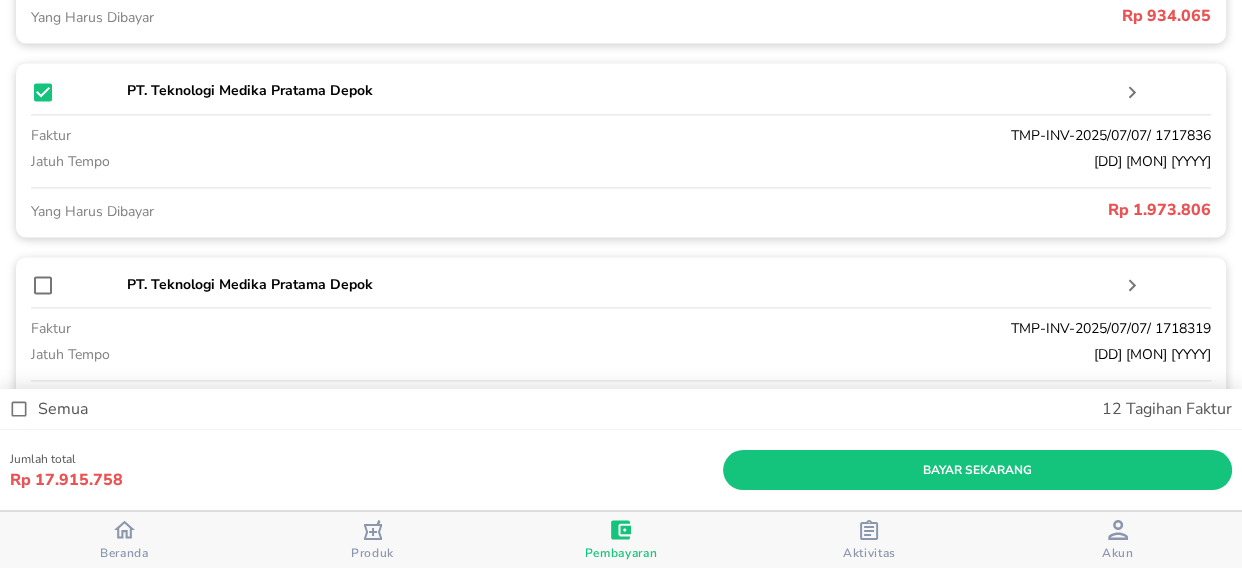 scroll, scrollTop: 2633, scrollLeft: 0, axis: vertical 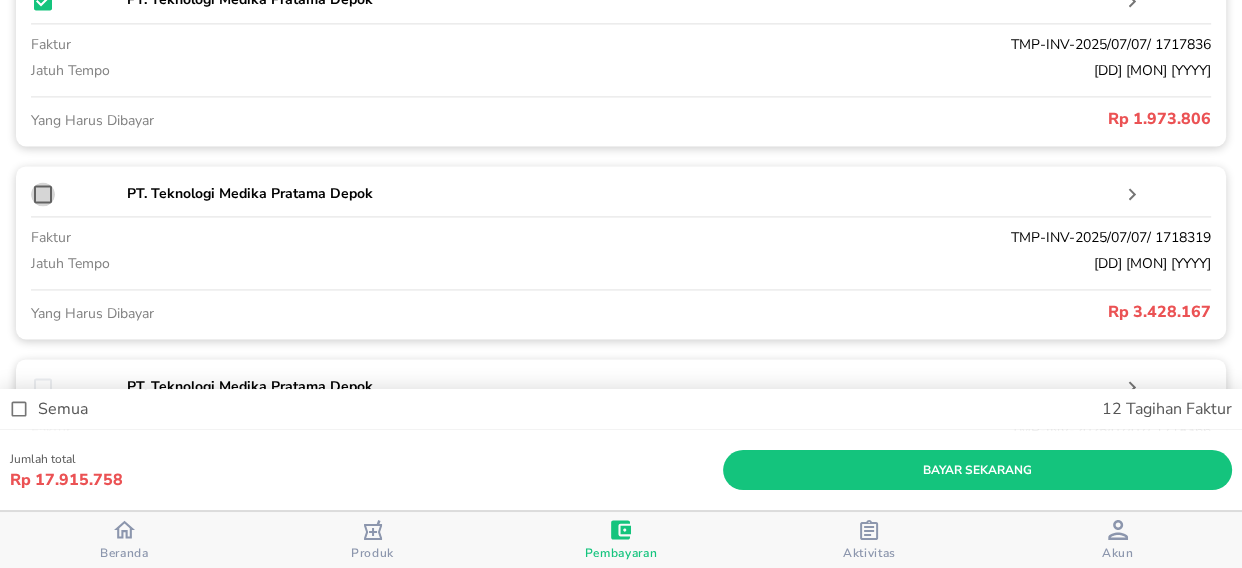 click at bounding box center [43, 194] 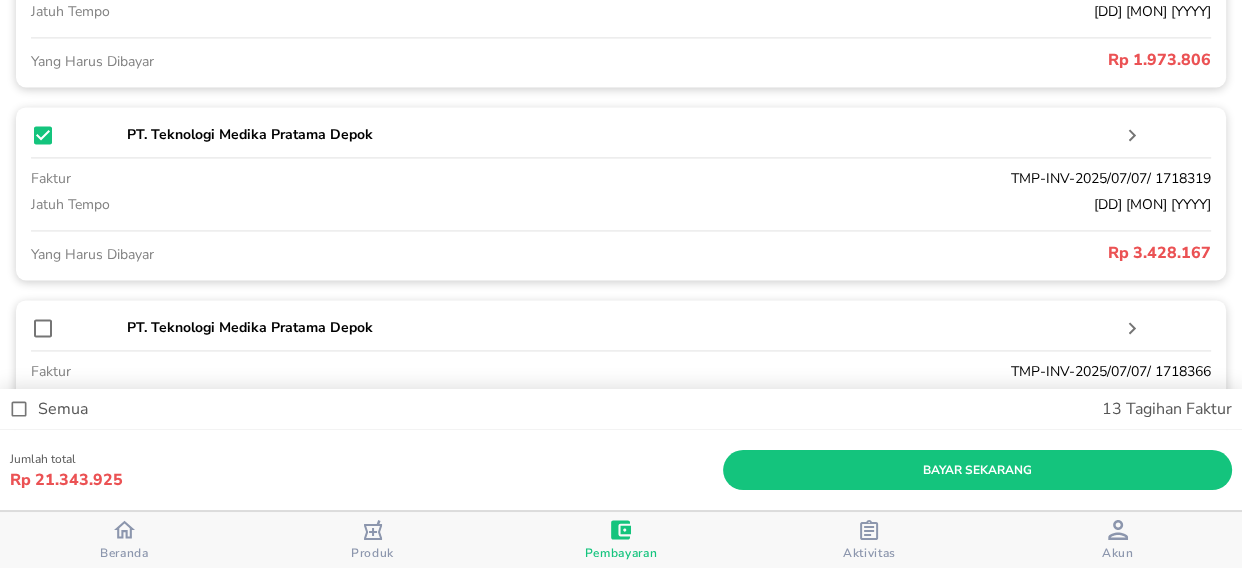 scroll, scrollTop: 2724, scrollLeft: 0, axis: vertical 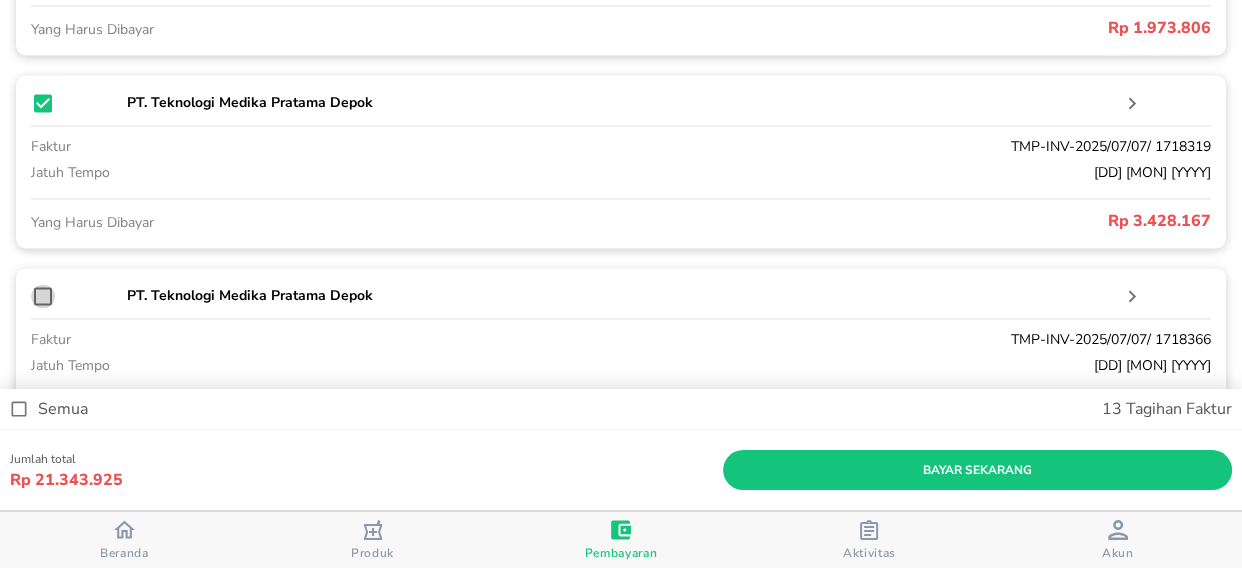 click at bounding box center [43, 296] 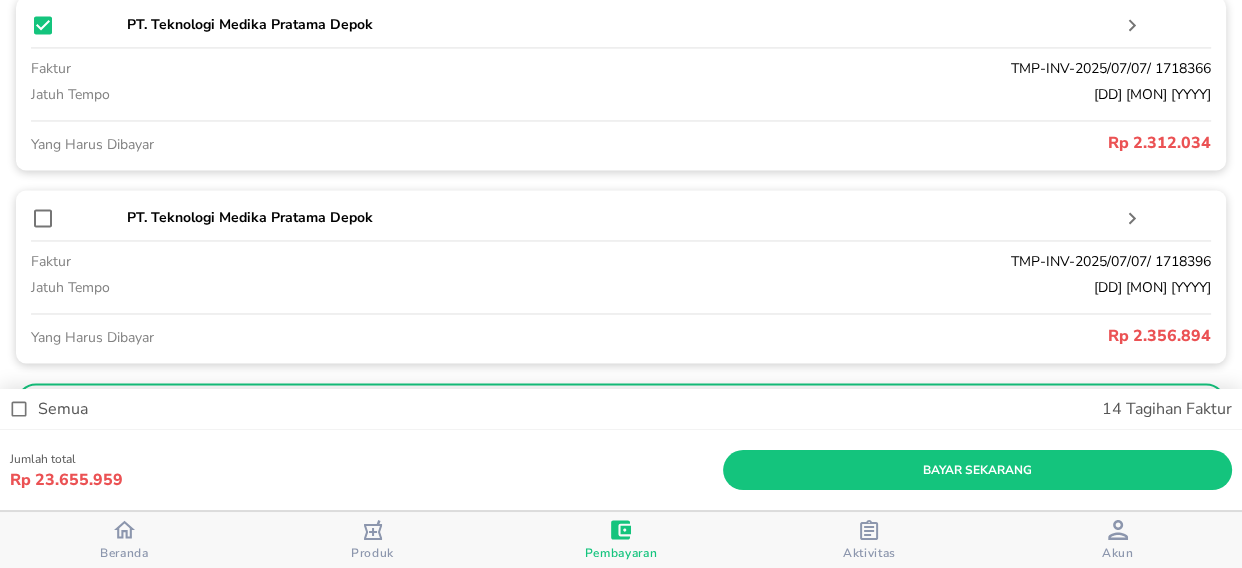 scroll, scrollTop: 2997, scrollLeft: 0, axis: vertical 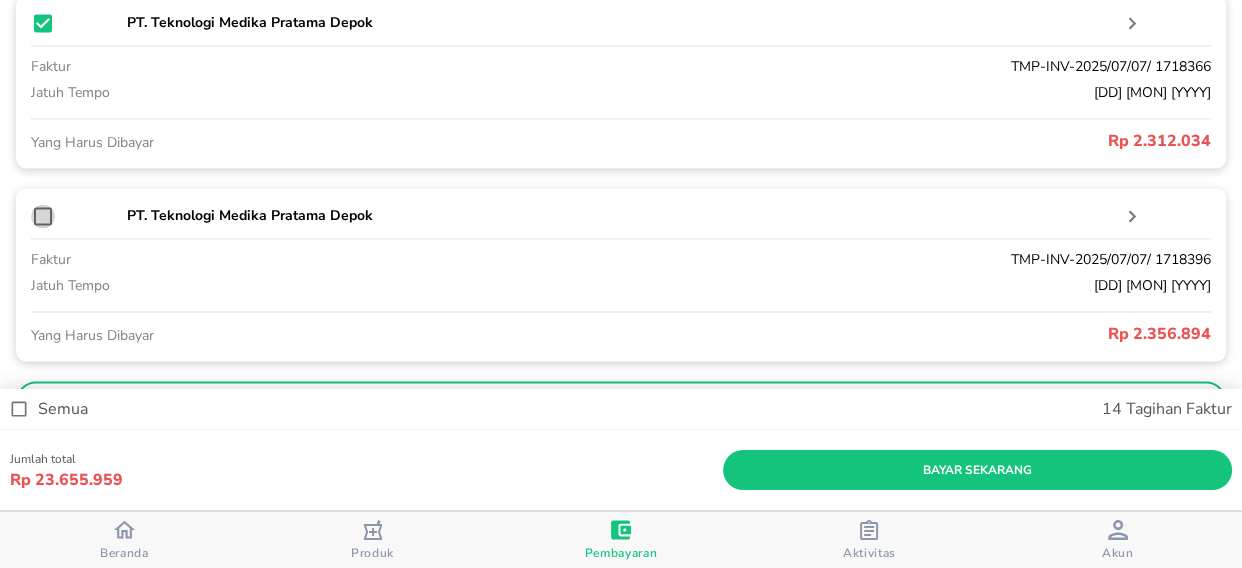 click at bounding box center (43, 216) 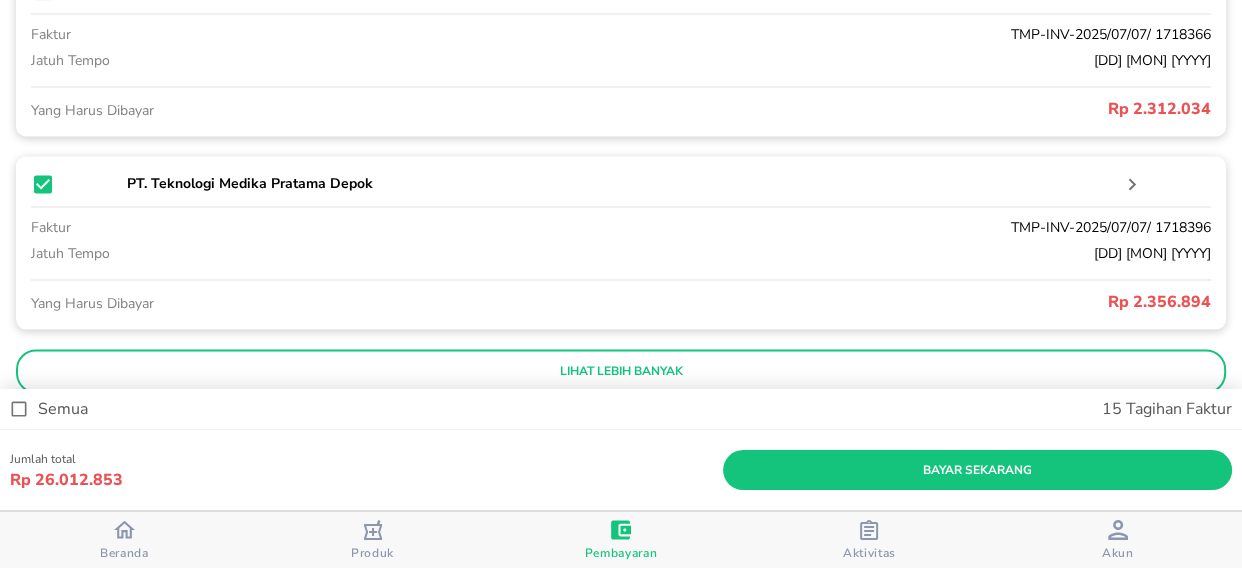 scroll, scrollTop: 3083, scrollLeft: 0, axis: vertical 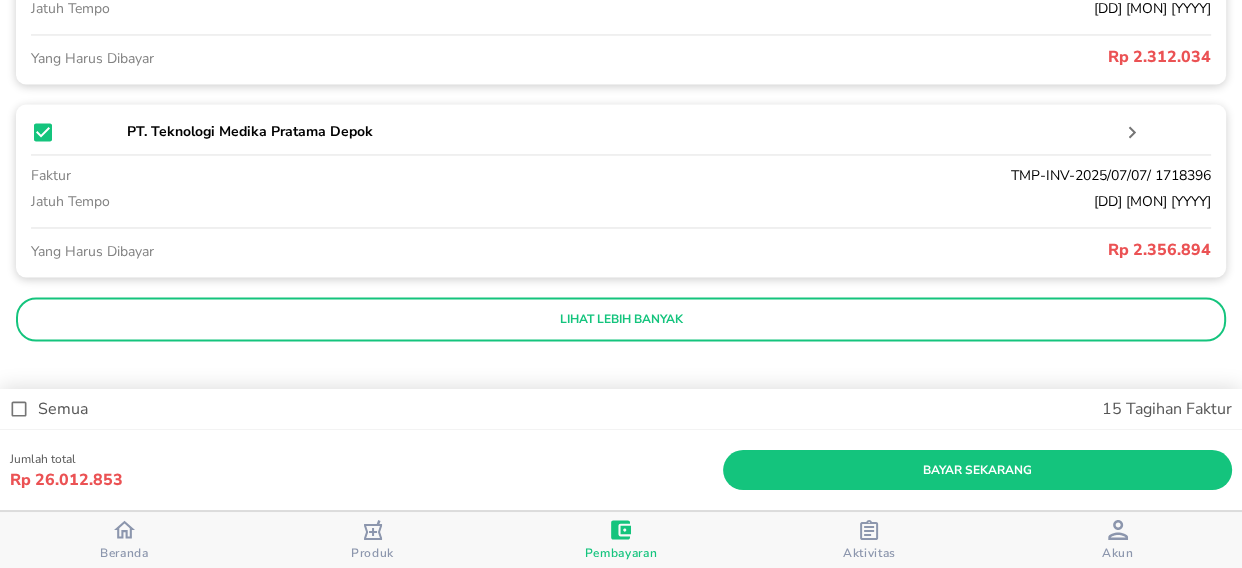 click on "lihat lebih banyak" at bounding box center (621, 319) 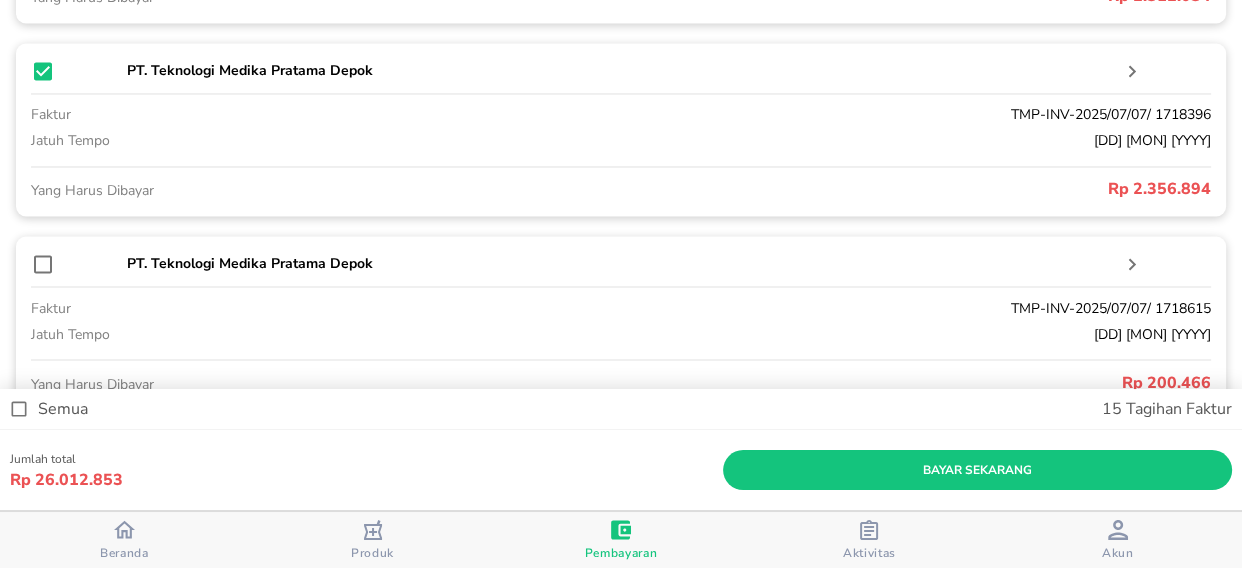 scroll, scrollTop: 3174, scrollLeft: 0, axis: vertical 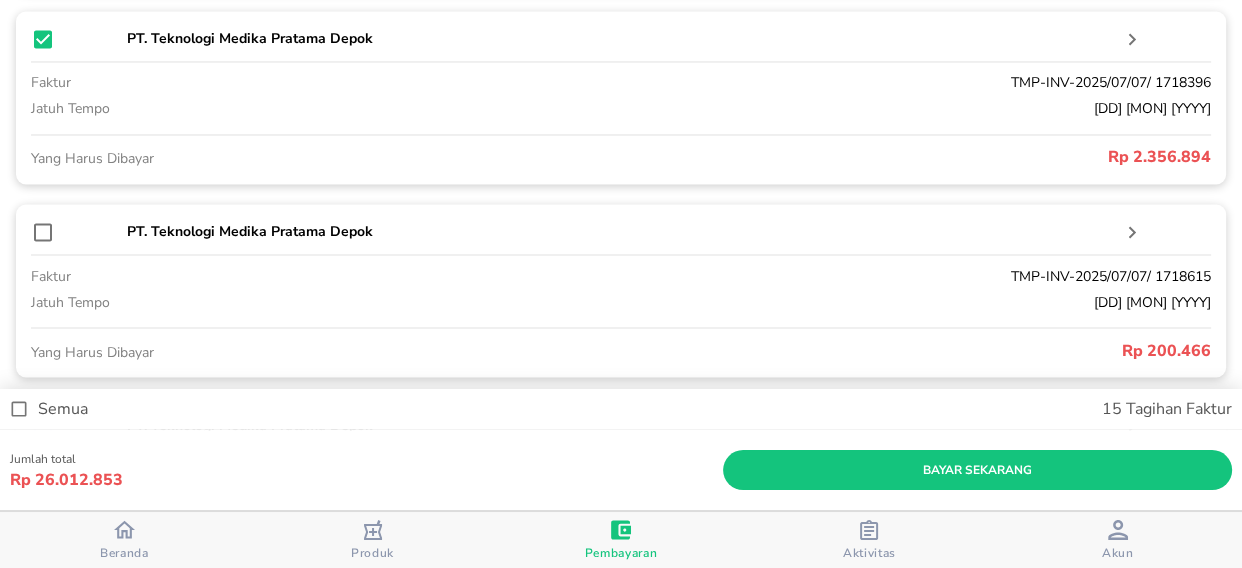 click at bounding box center (43, 232) 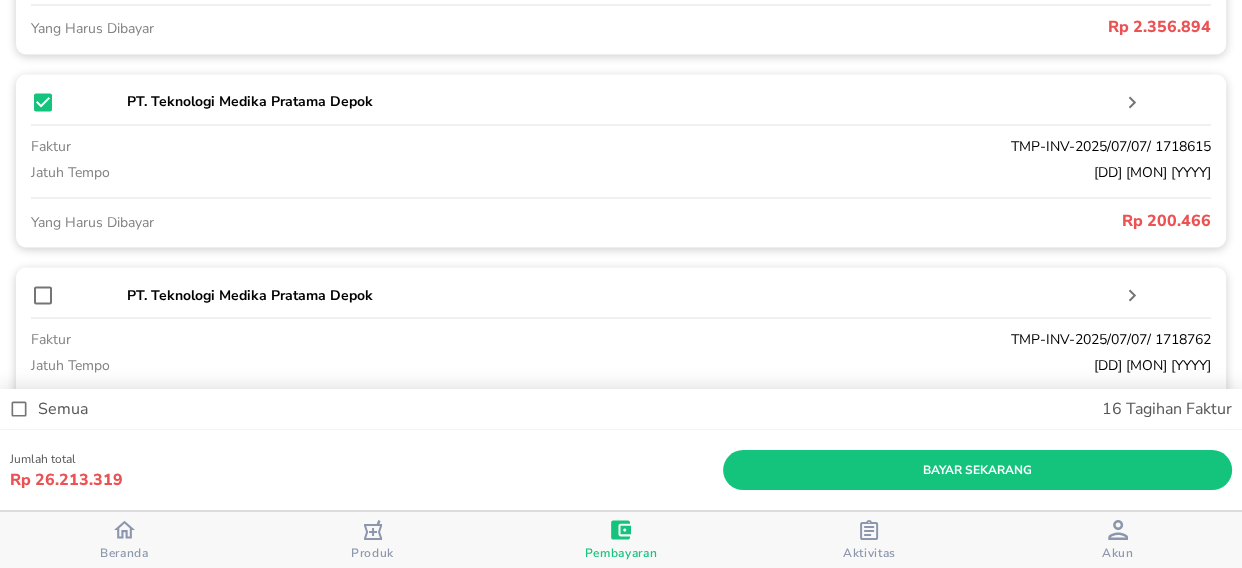 scroll, scrollTop: 3447, scrollLeft: 0, axis: vertical 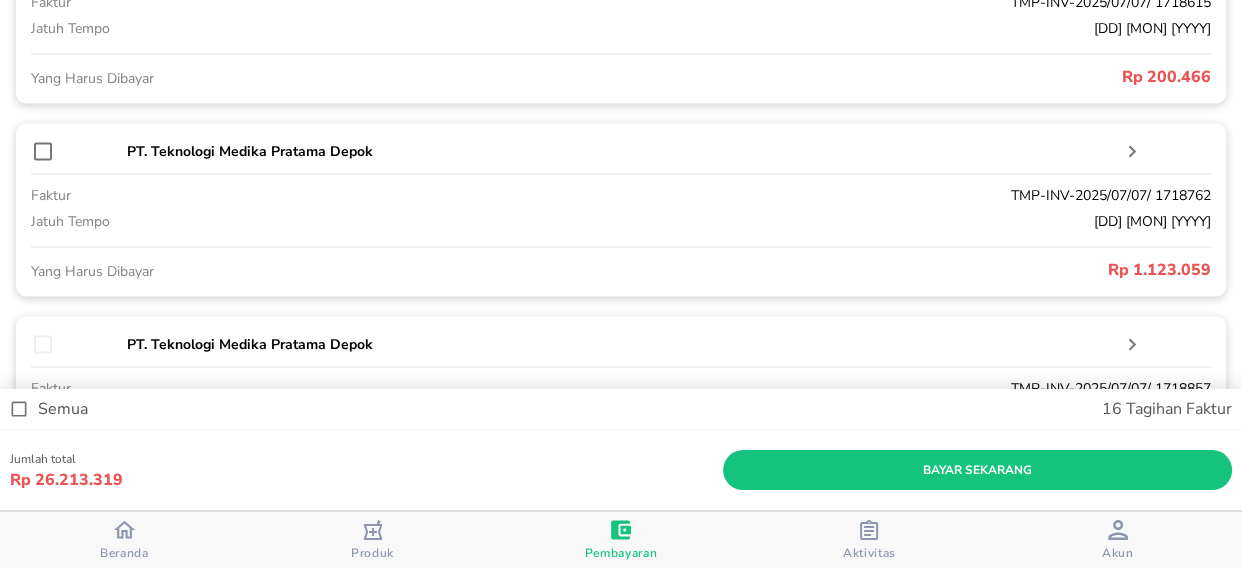 click at bounding box center (43, 152) 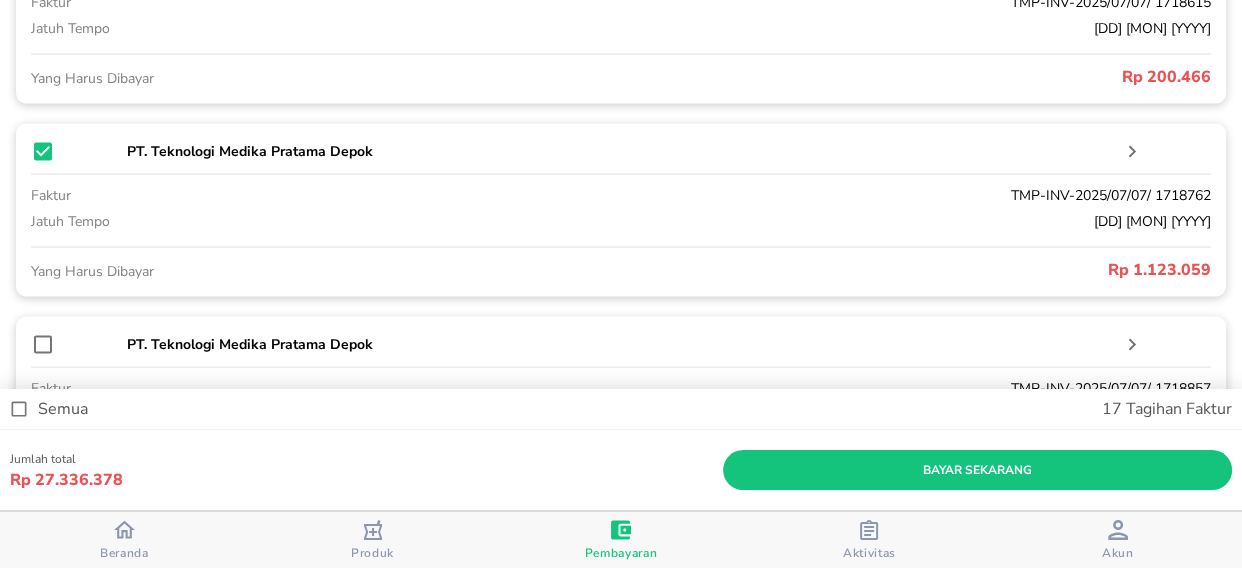 scroll, scrollTop: 3538, scrollLeft: 0, axis: vertical 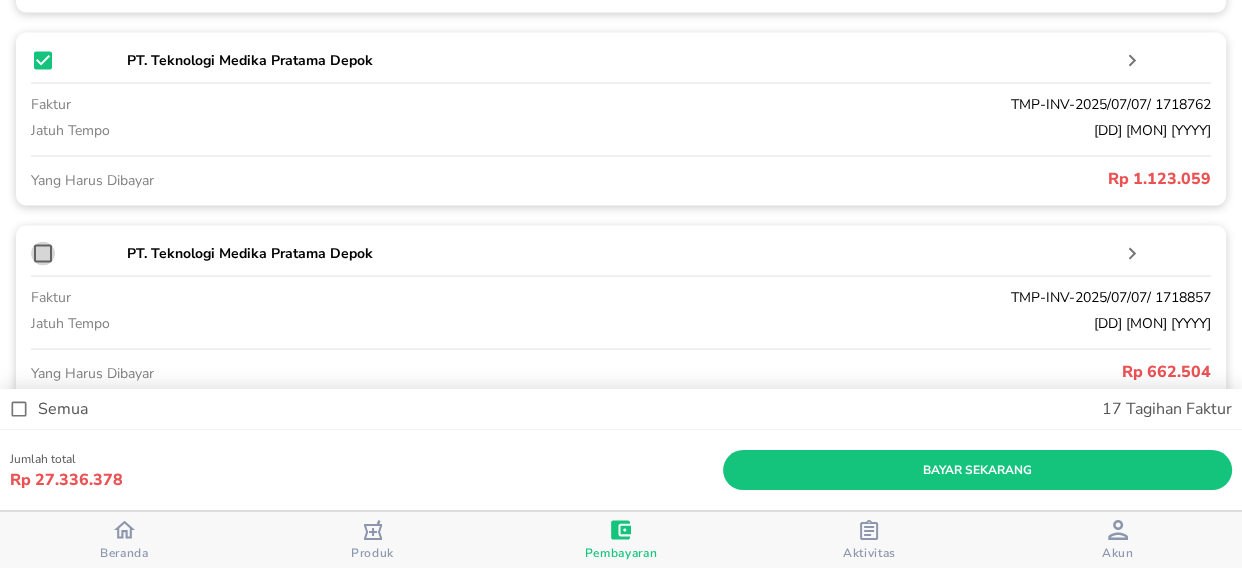 click at bounding box center (43, 254) 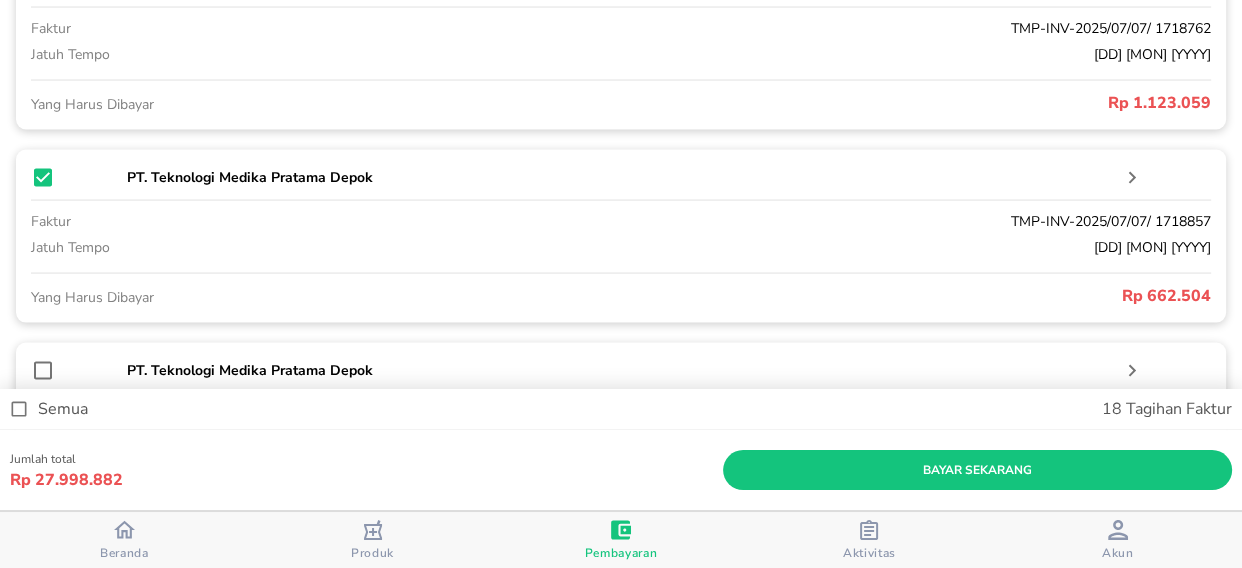 scroll, scrollTop: 3720, scrollLeft: 0, axis: vertical 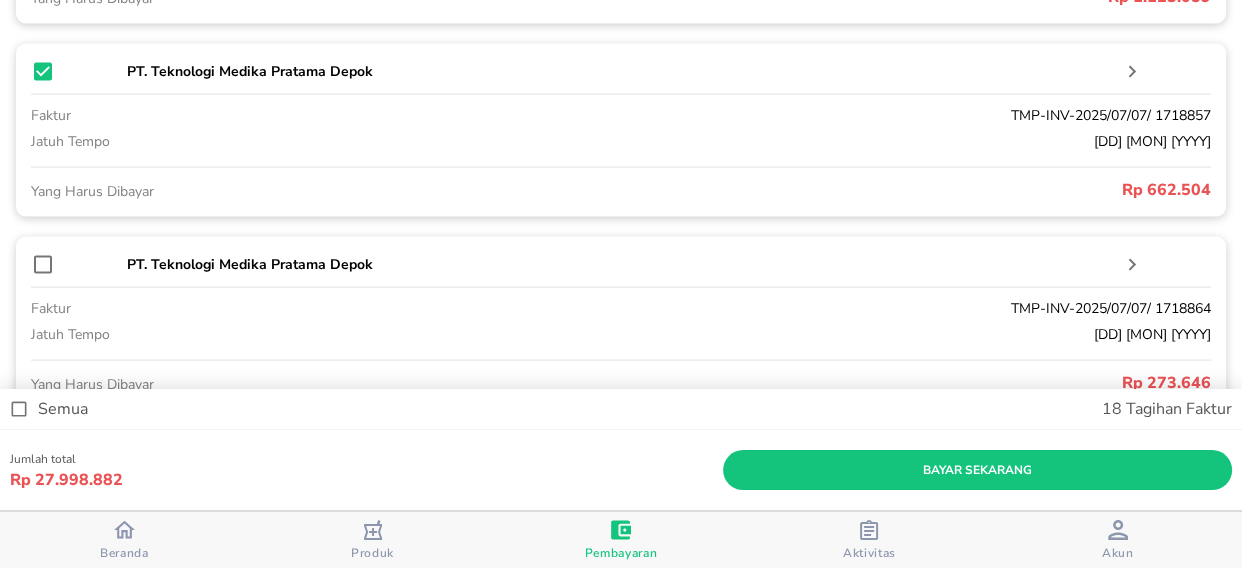click at bounding box center (43, 265) 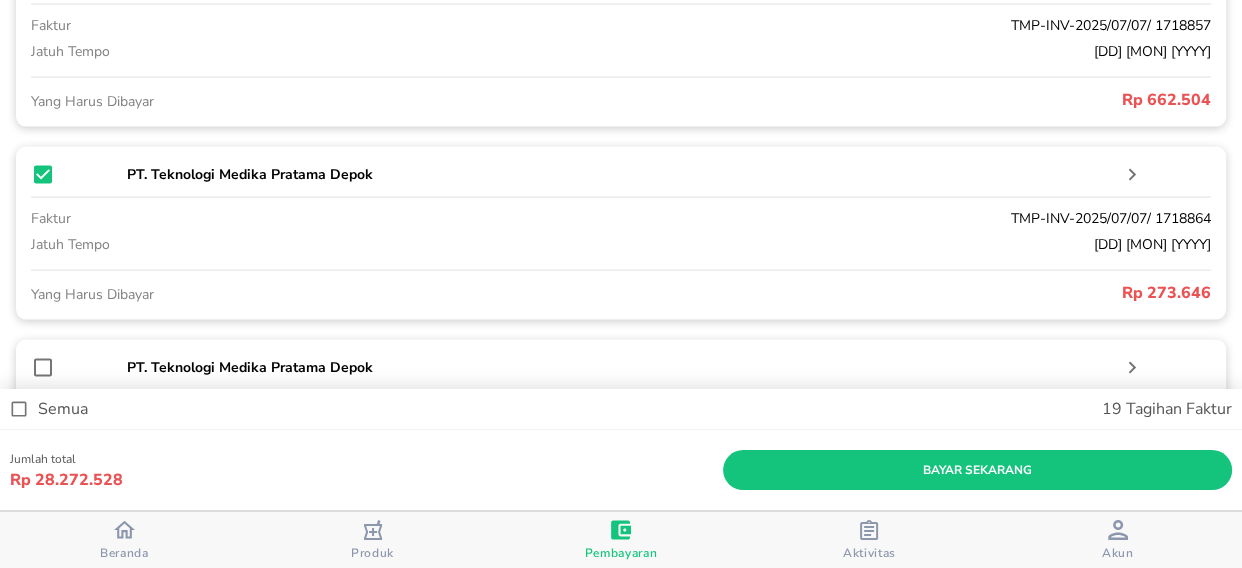 scroll, scrollTop: 3901, scrollLeft: 0, axis: vertical 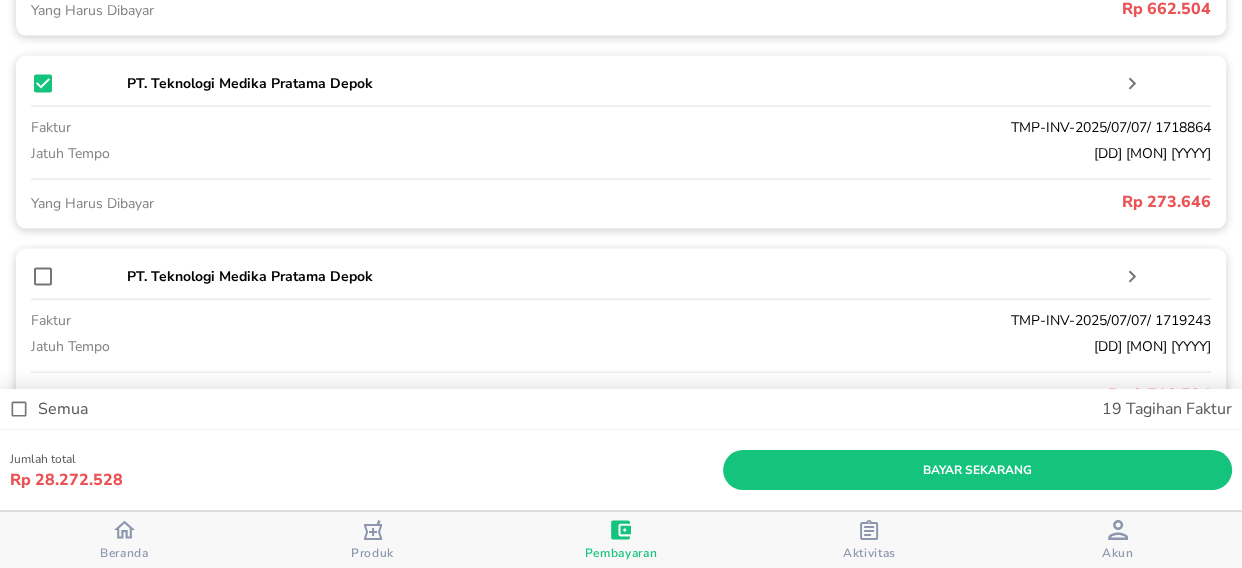 click at bounding box center [43, 277] 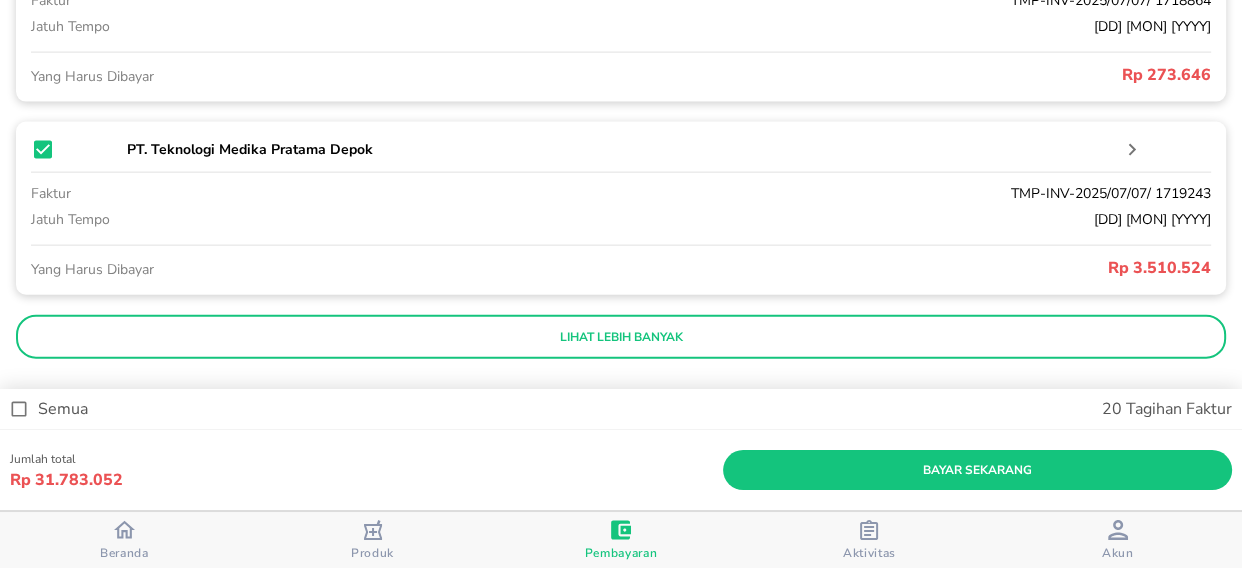 scroll, scrollTop: 4050, scrollLeft: 0, axis: vertical 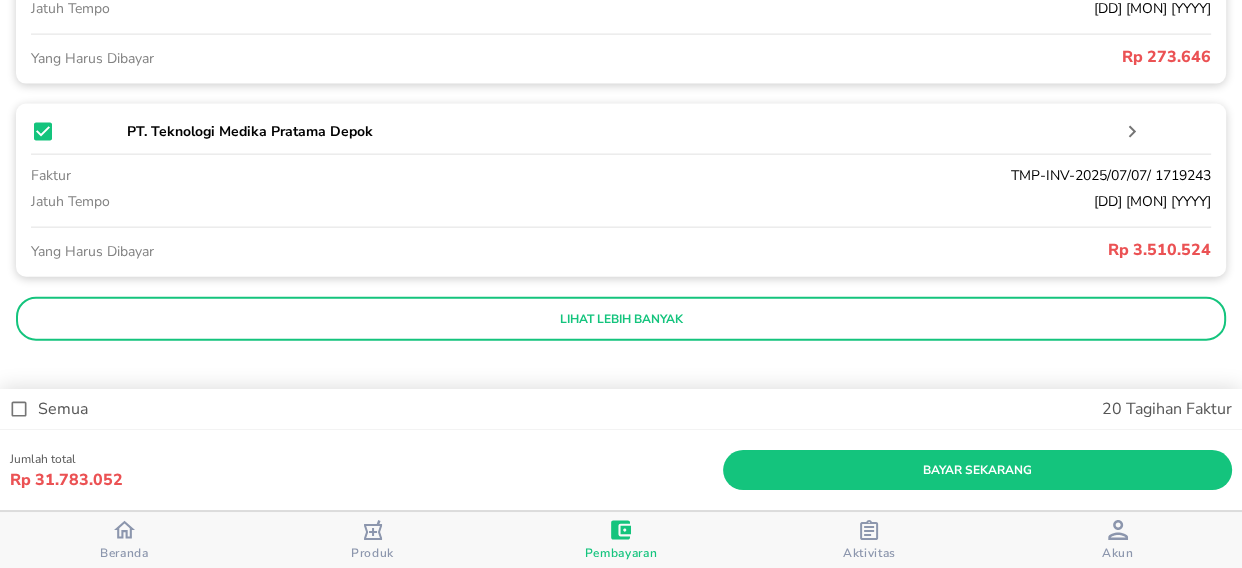 click on "lihat lebih banyak" at bounding box center (621, 319) 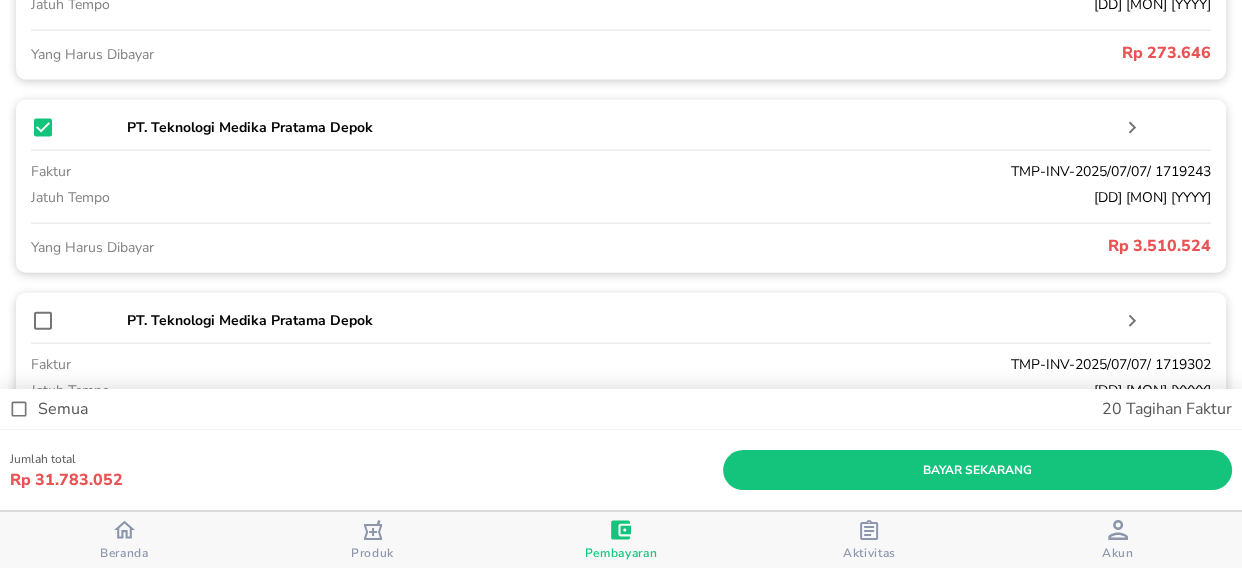 scroll, scrollTop: 4141, scrollLeft: 0, axis: vertical 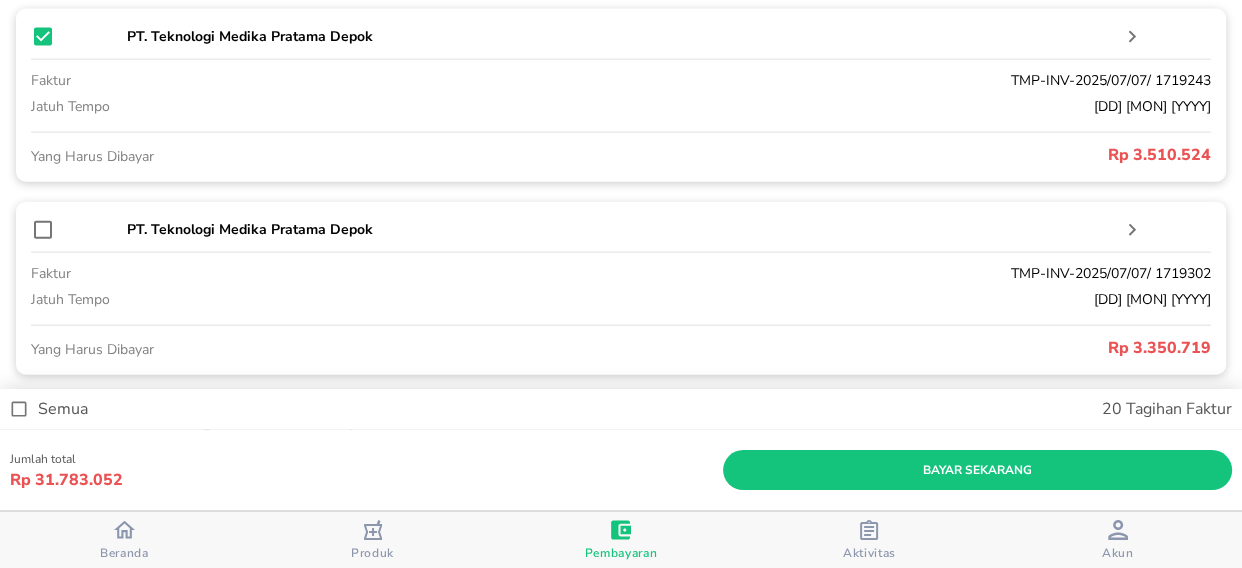 click at bounding box center (43, 230) 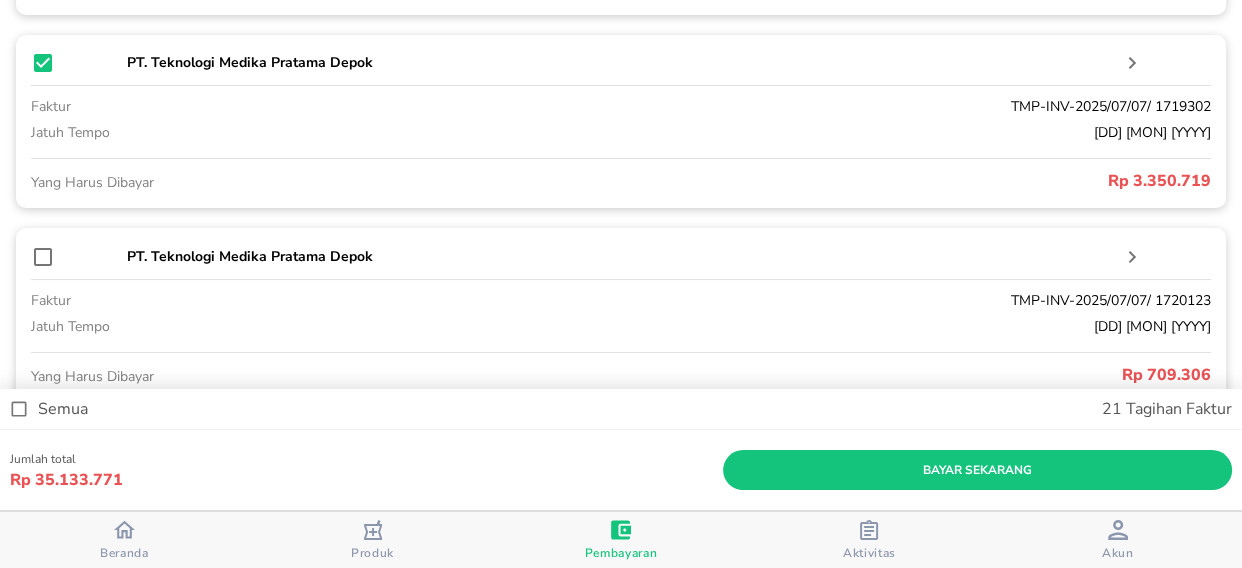 scroll, scrollTop: 4414, scrollLeft: 0, axis: vertical 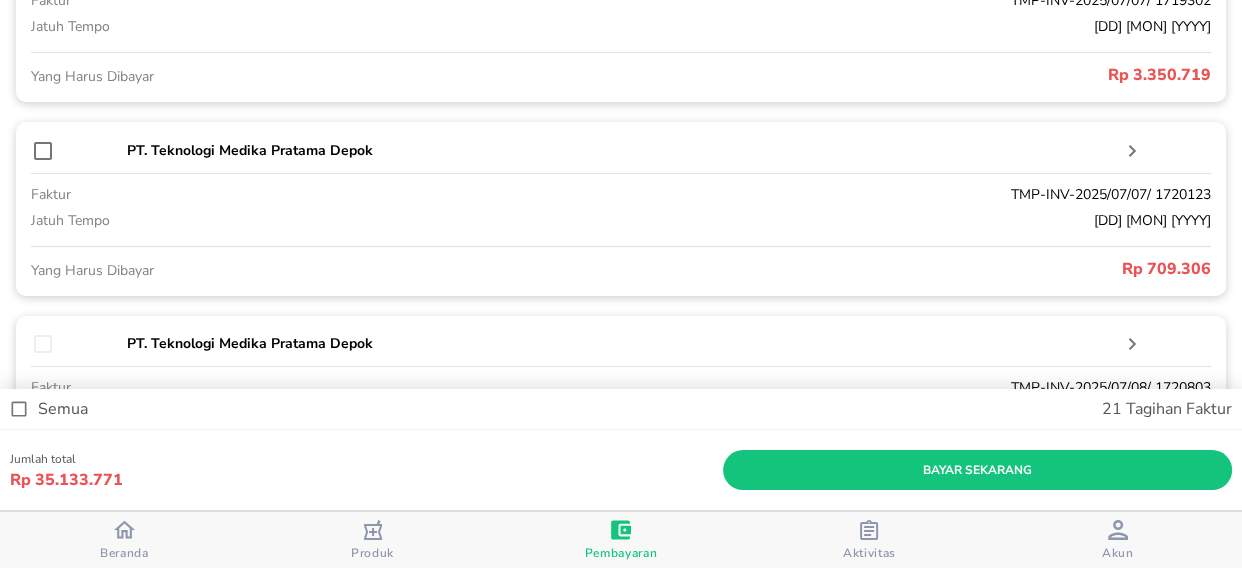 click at bounding box center [43, 151] 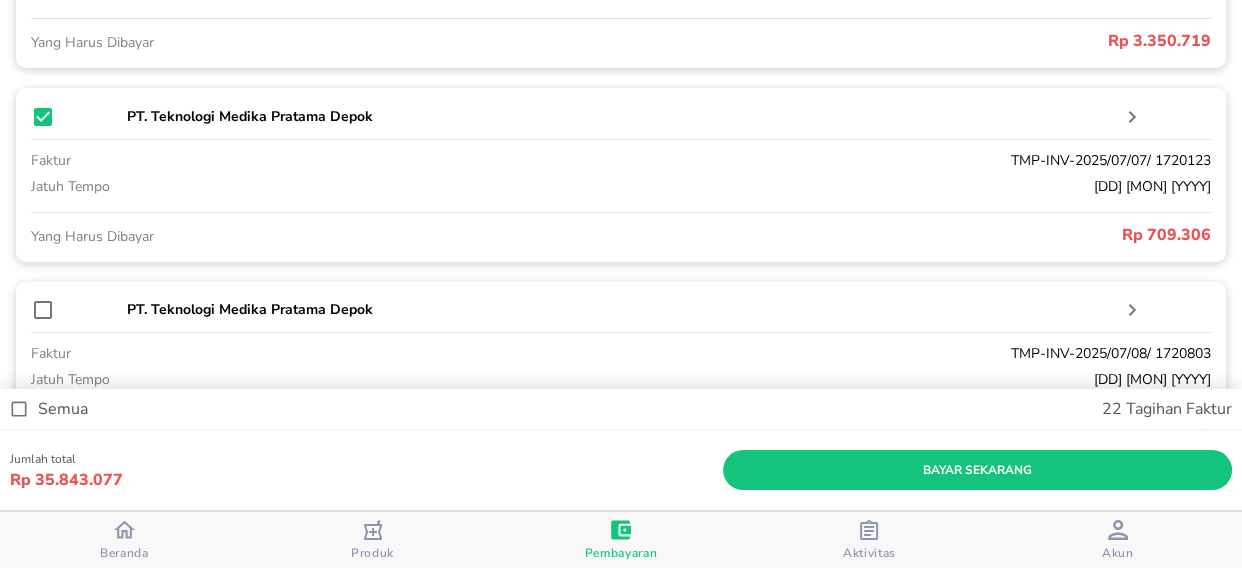 scroll, scrollTop: 4505, scrollLeft: 0, axis: vertical 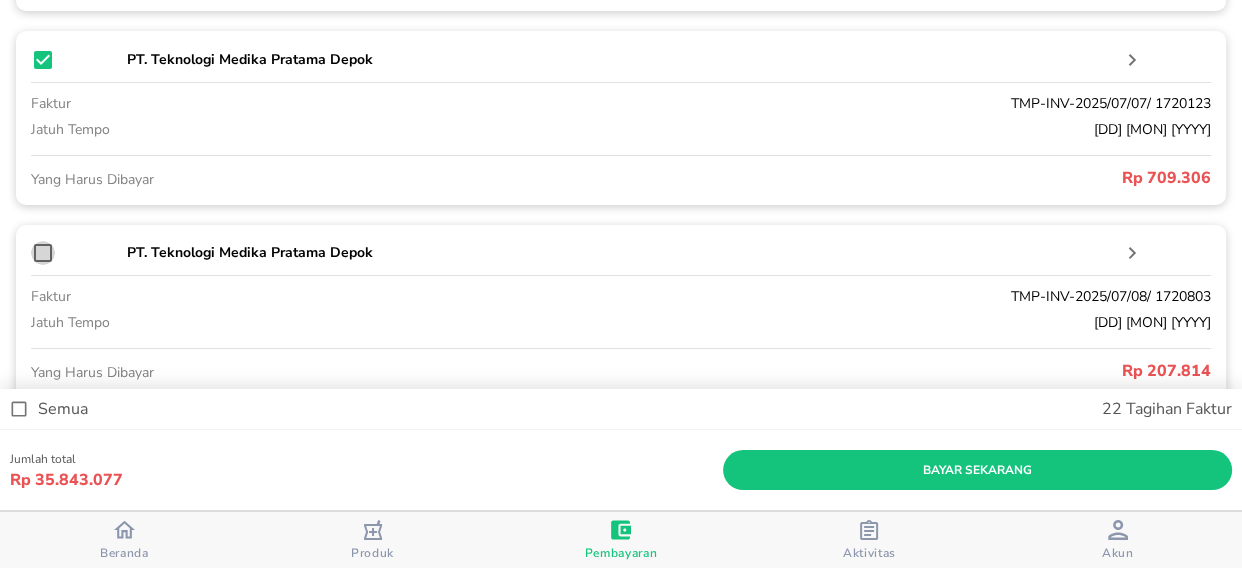 click at bounding box center [43, 253] 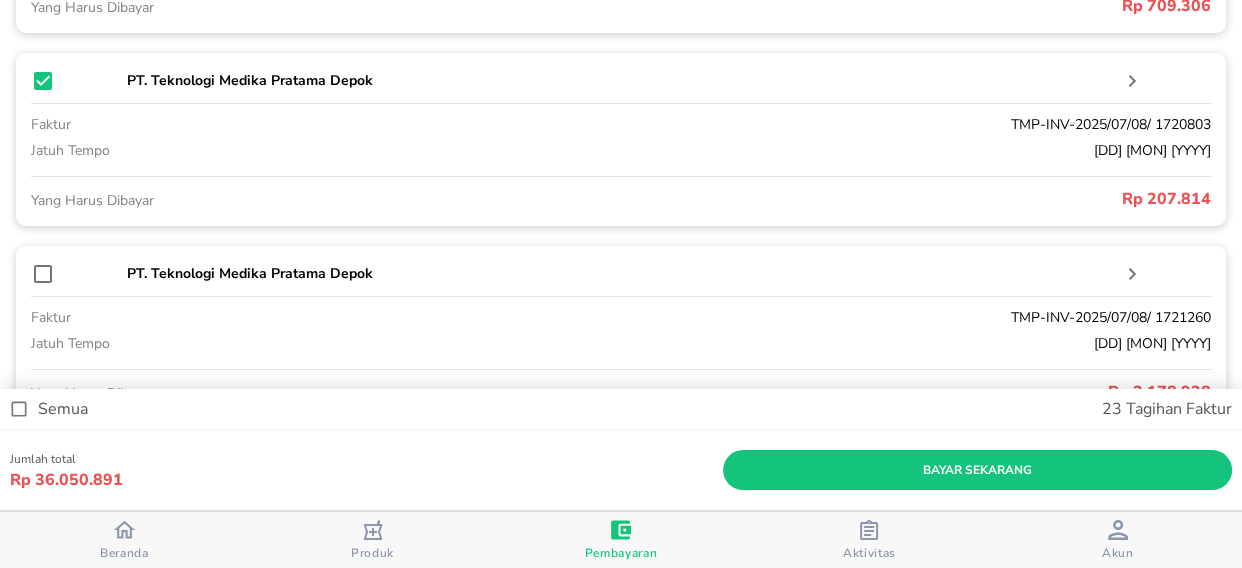 scroll, scrollTop: 4687, scrollLeft: 0, axis: vertical 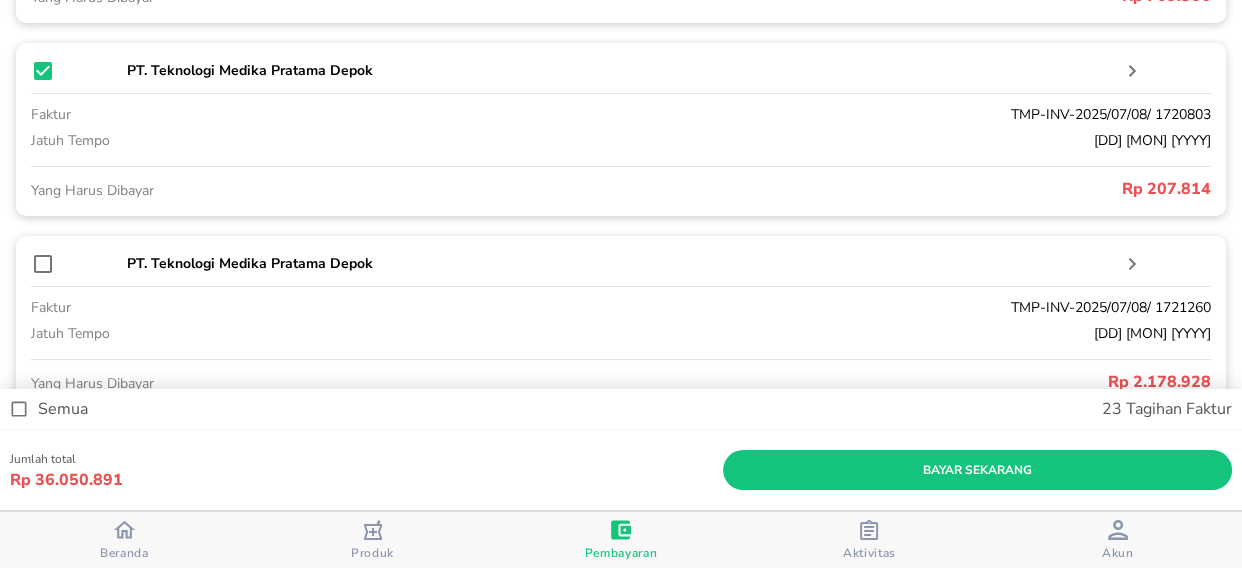 click at bounding box center [43, 264] 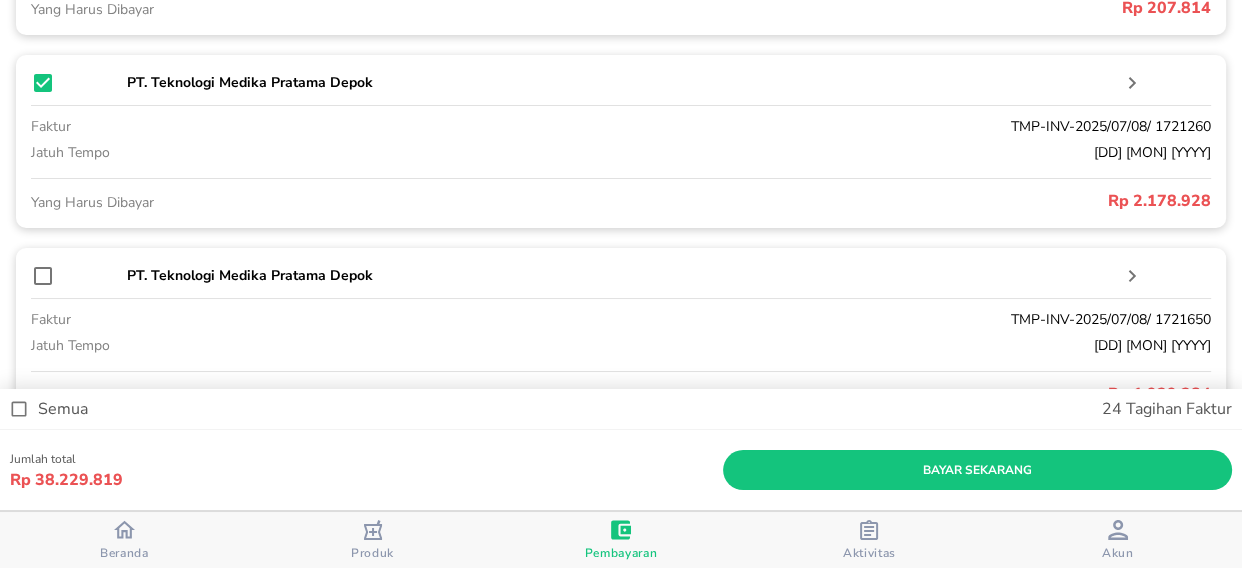 scroll, scrollTop: 4869, scrollLeft: 0, axis: vertical 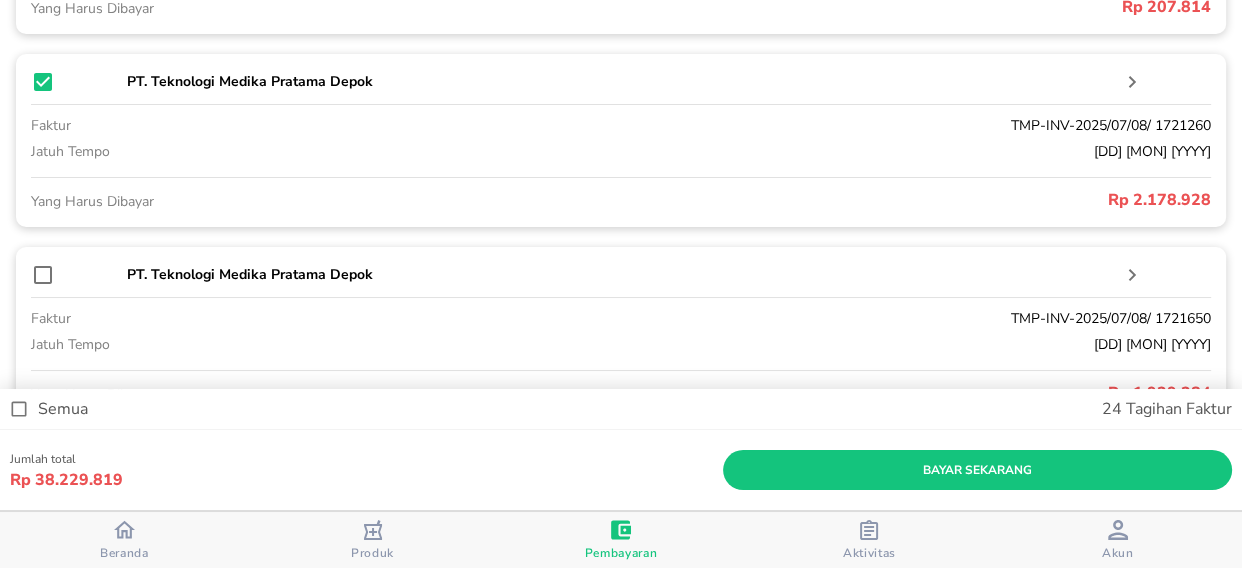 click at bounding box center [43, 275] 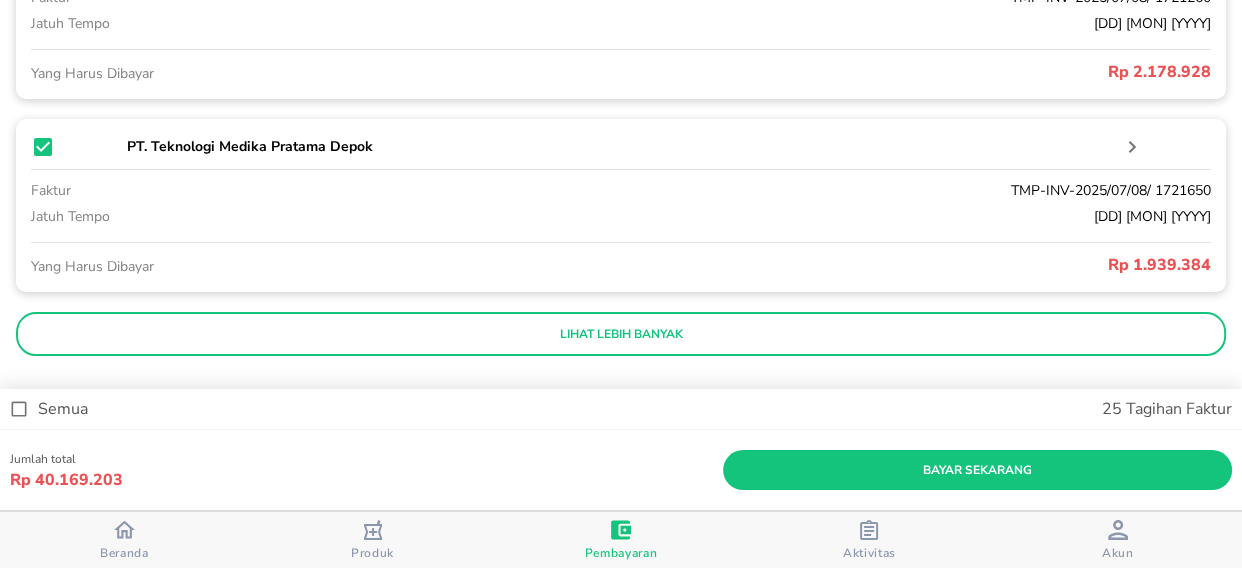 scroll, scrollTop: 5017, scrollLeft: 0, axis: vertical 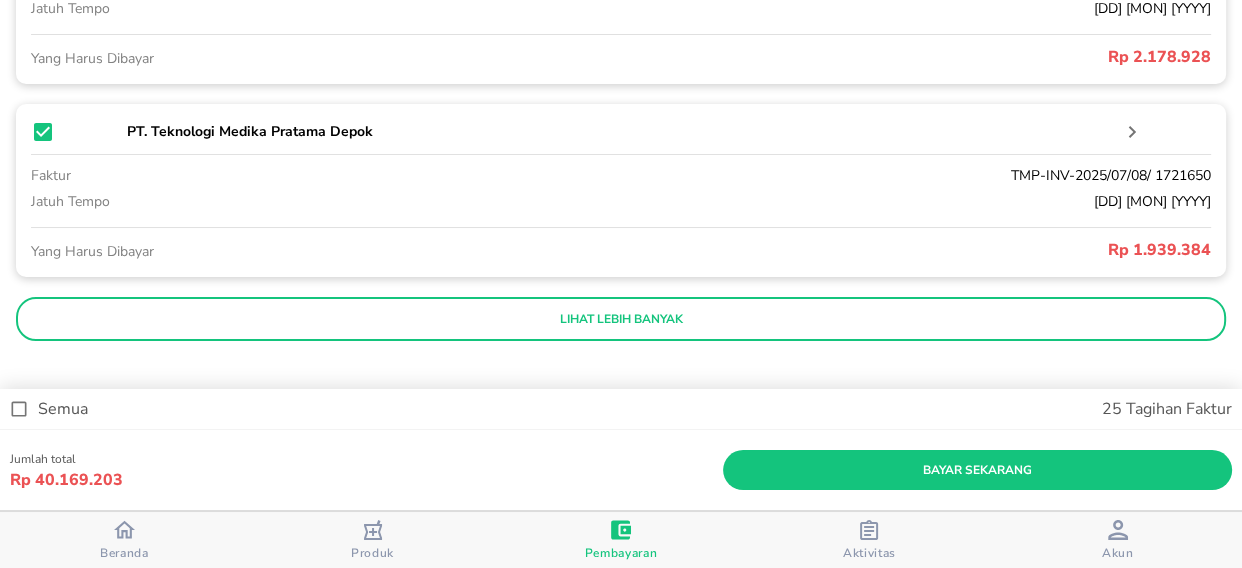 click on "lihat lebih banyak" at bounding box center [621, 319] 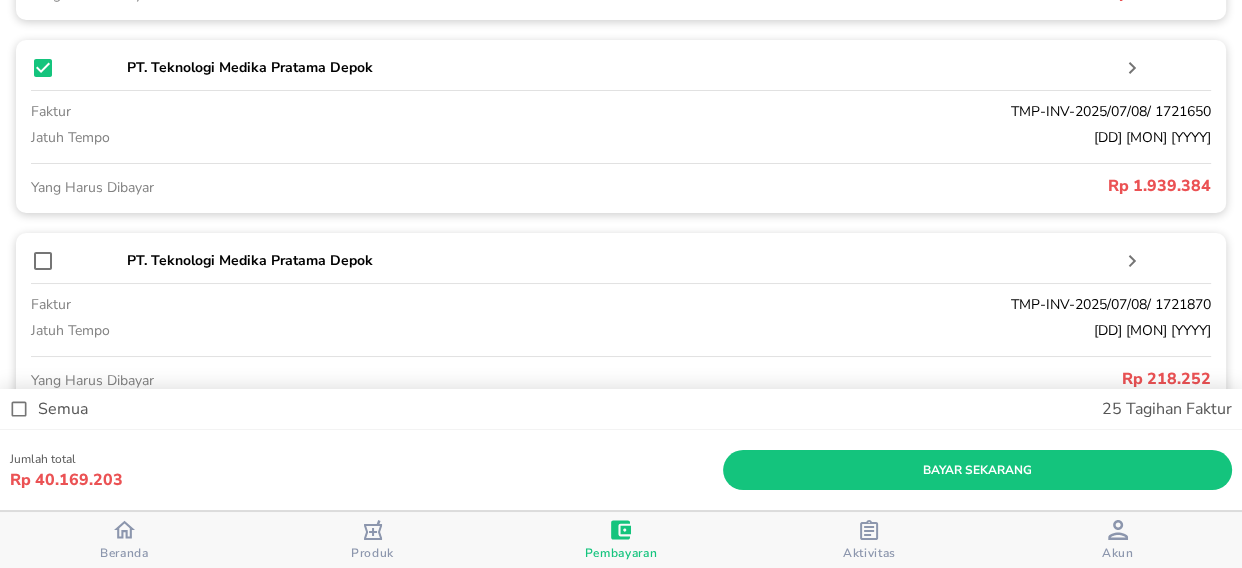 scroll, scrollTop: 5108, scrollLeft: 0, axis: vertical 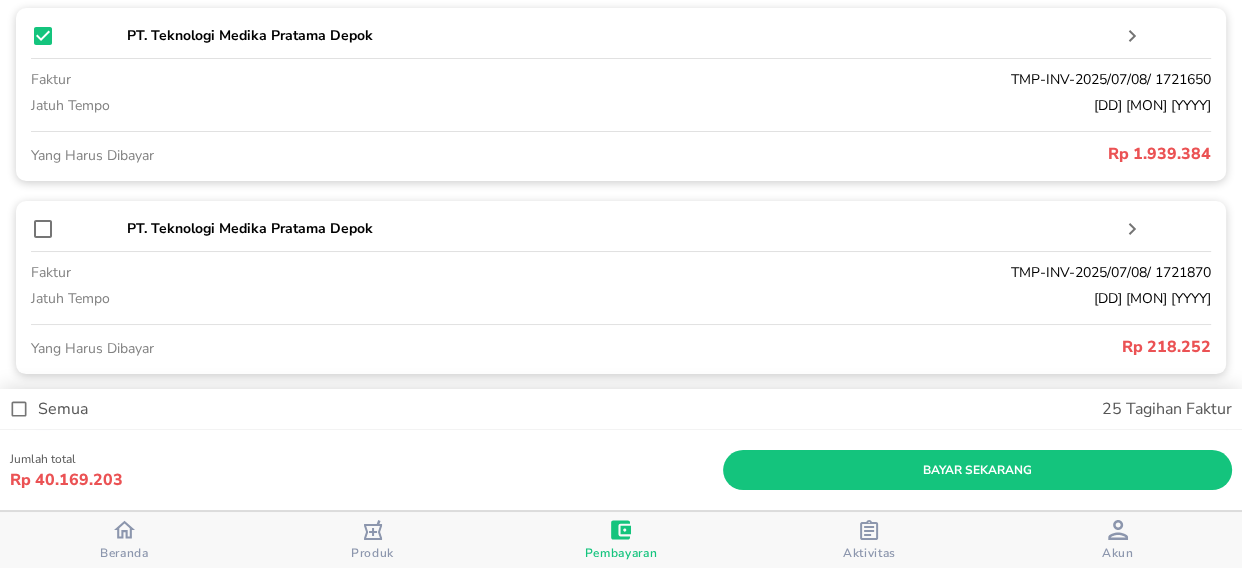 click at bounding box center [43, 229] 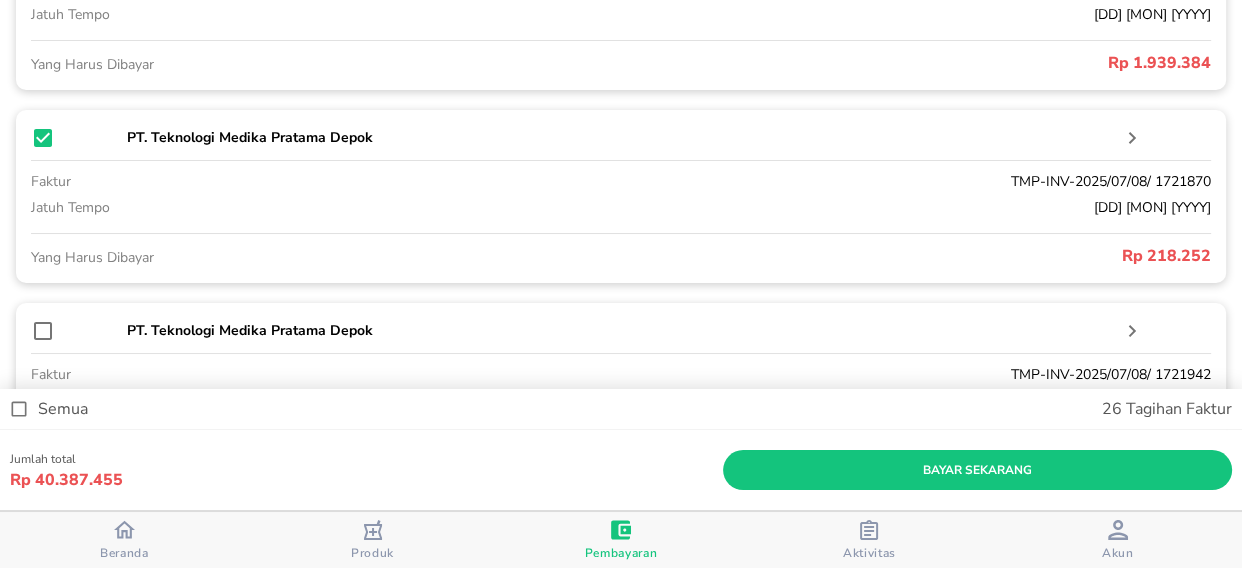 scroll, scrollTop: 5290, scrollLeft: 0, axis: vertical 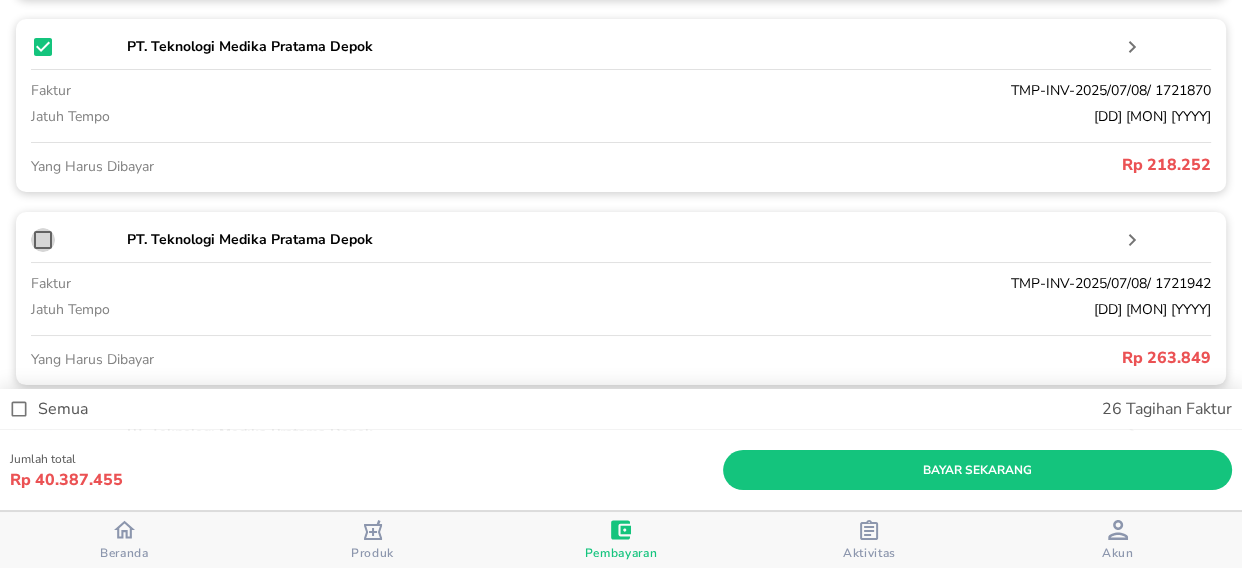 click at bounding box center [43, 240] 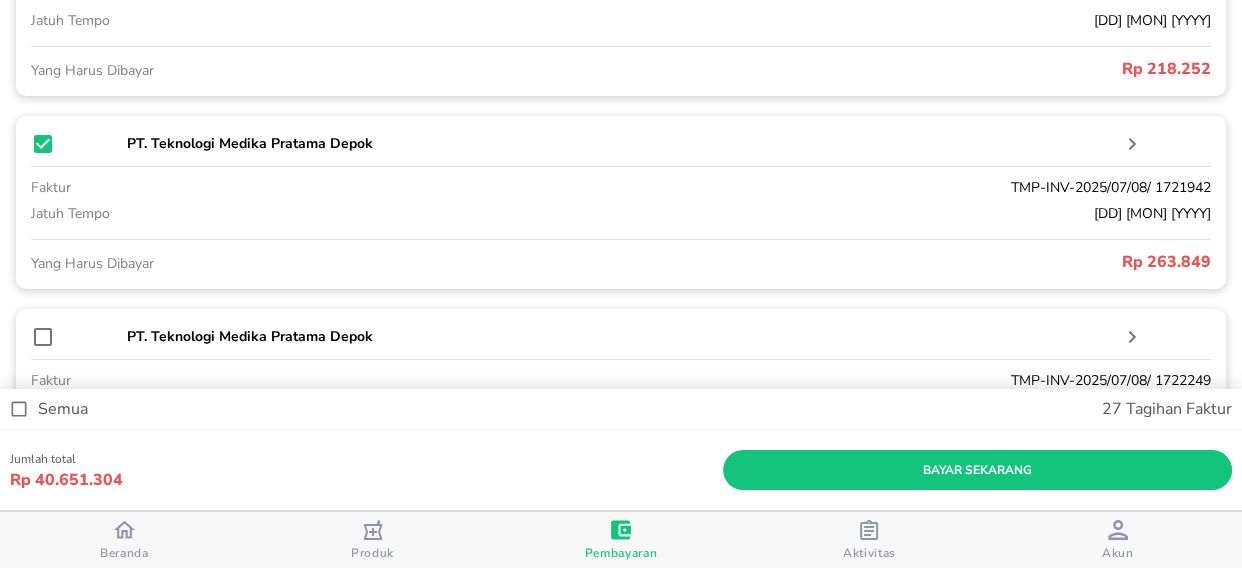 scroll, scrollTop: 5471, scrollLeft: 0, axis: vertical 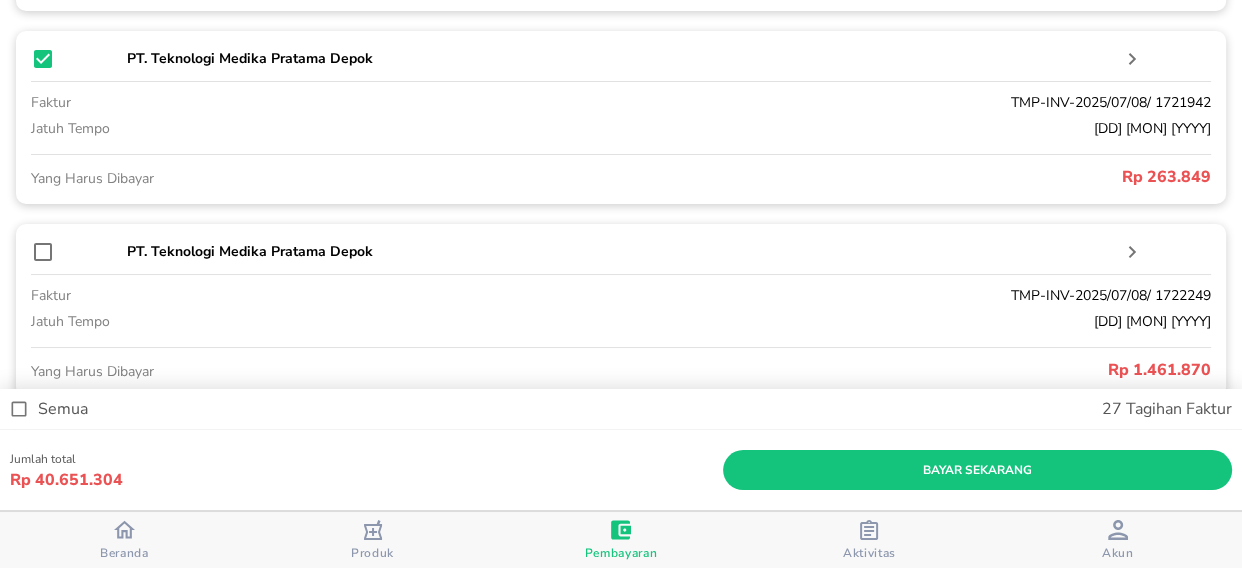 click at bounding box center [43, 252] 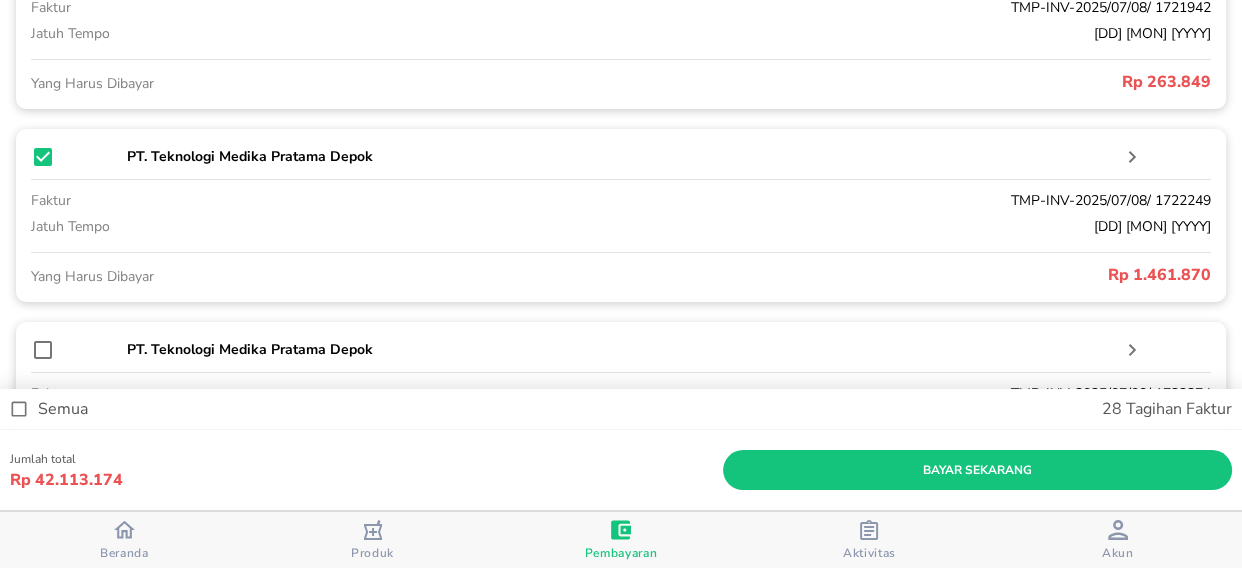 scroll, scrollTop: 5653, scrollLeft: 0, axis: vertical 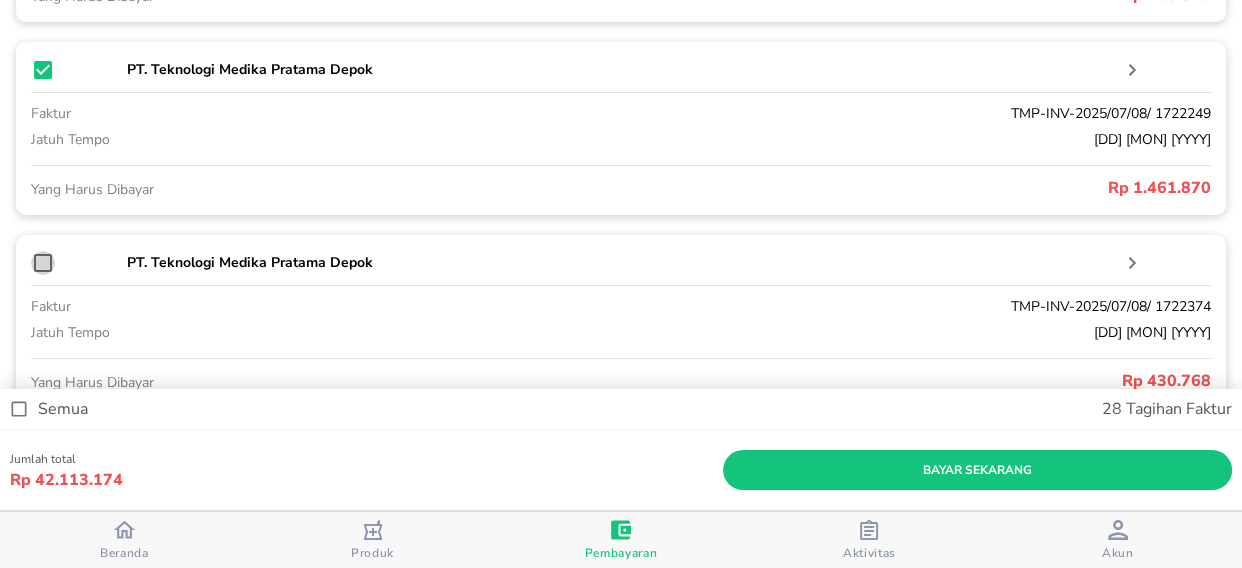 click at bounding box center [43, 263] 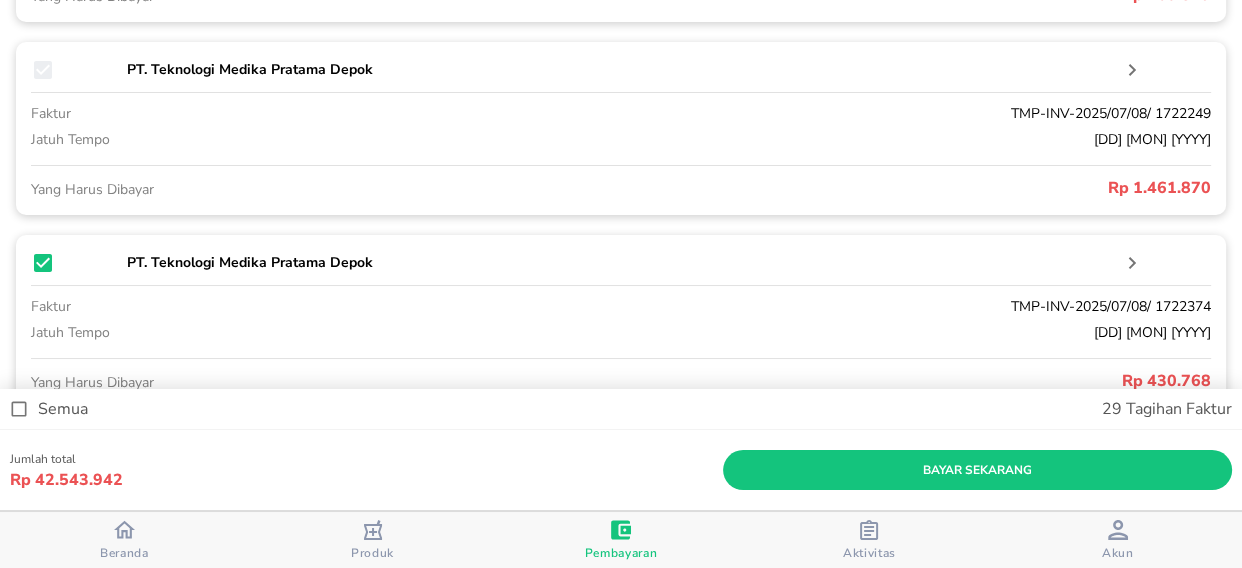 scroll, scrollTop: 5835, scrollLeft: 0, axis: vertical 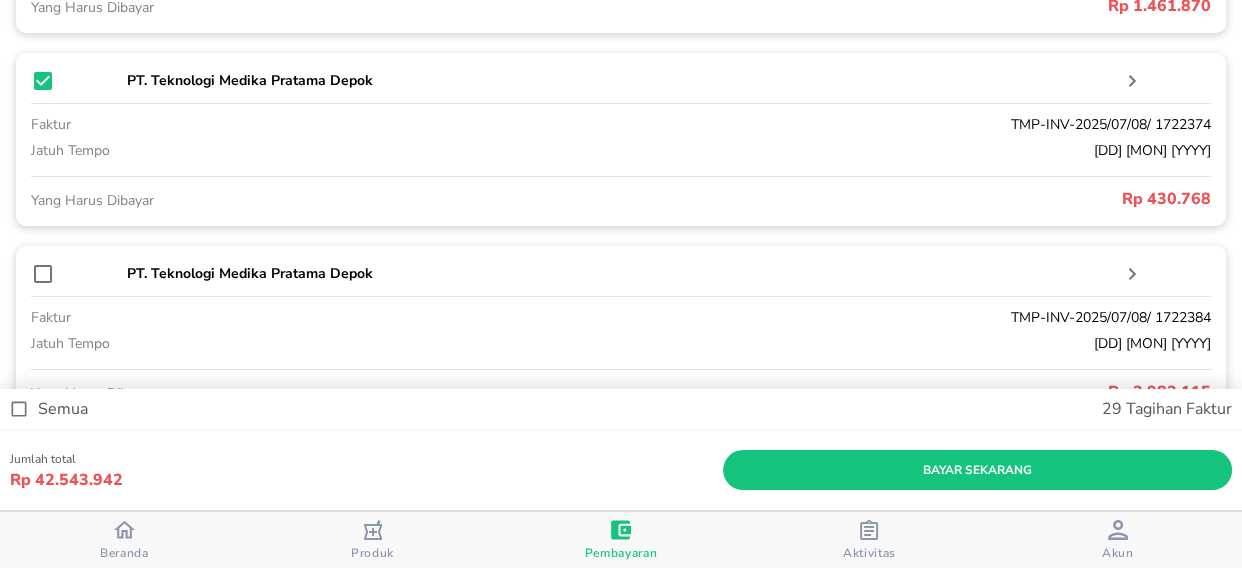 click at bounding box center [43, 274] 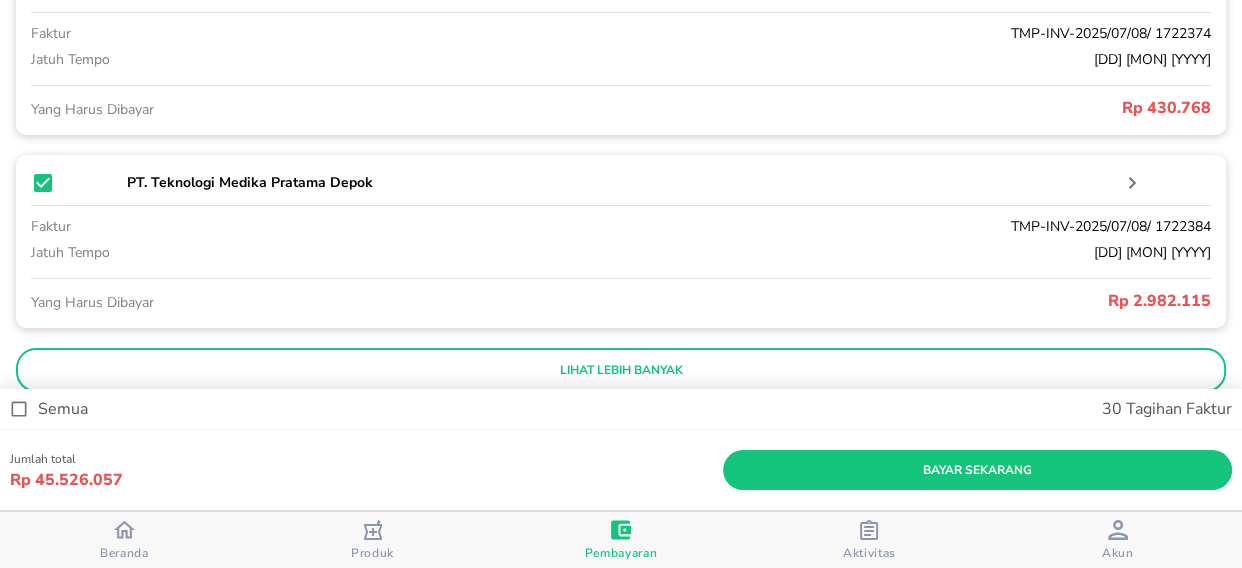 scroll, scrollTop: 5984, scrollLeft: 0, axis: vertical 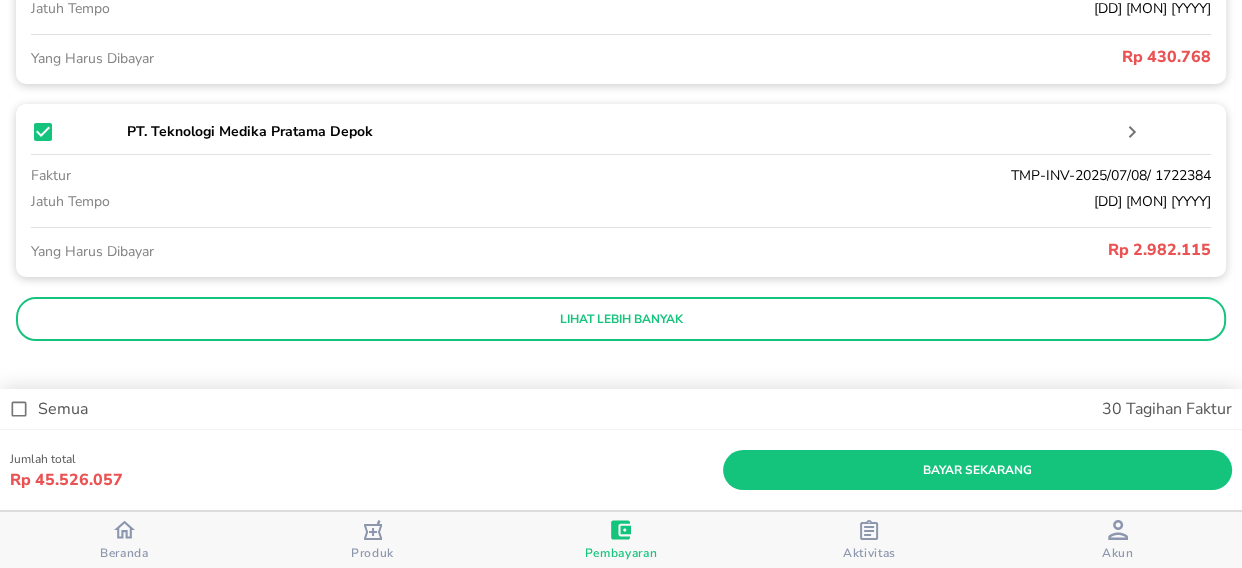 click on "lihat lebih banyak" at bounding box center (621, 319) 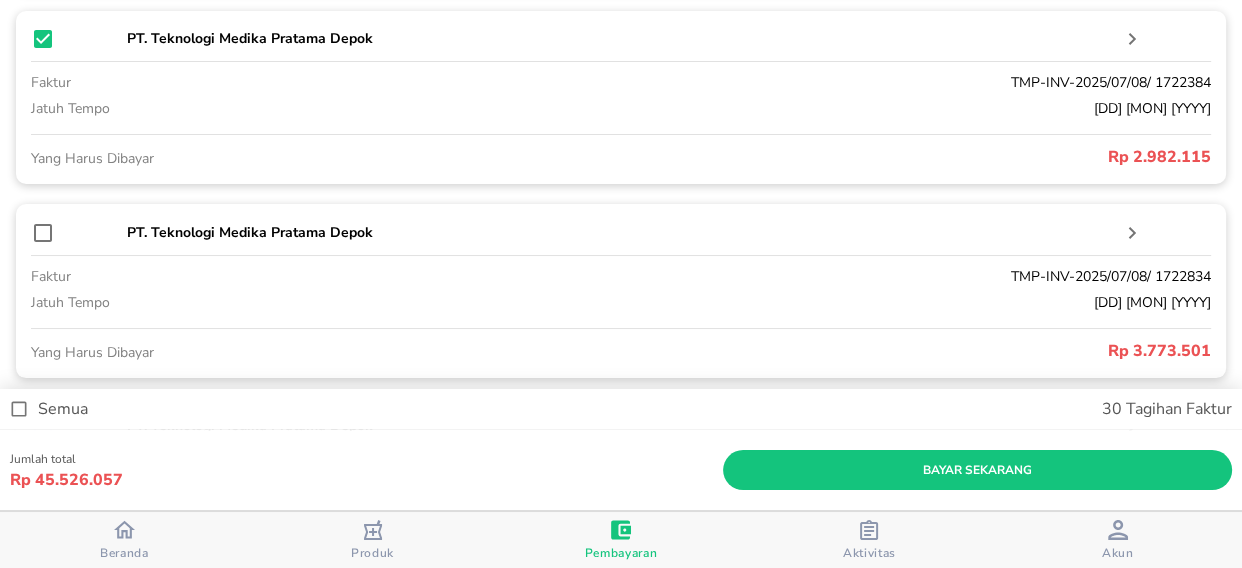 scroll, scrollTop: 6166, scrollLeft: 0, axis: vertical 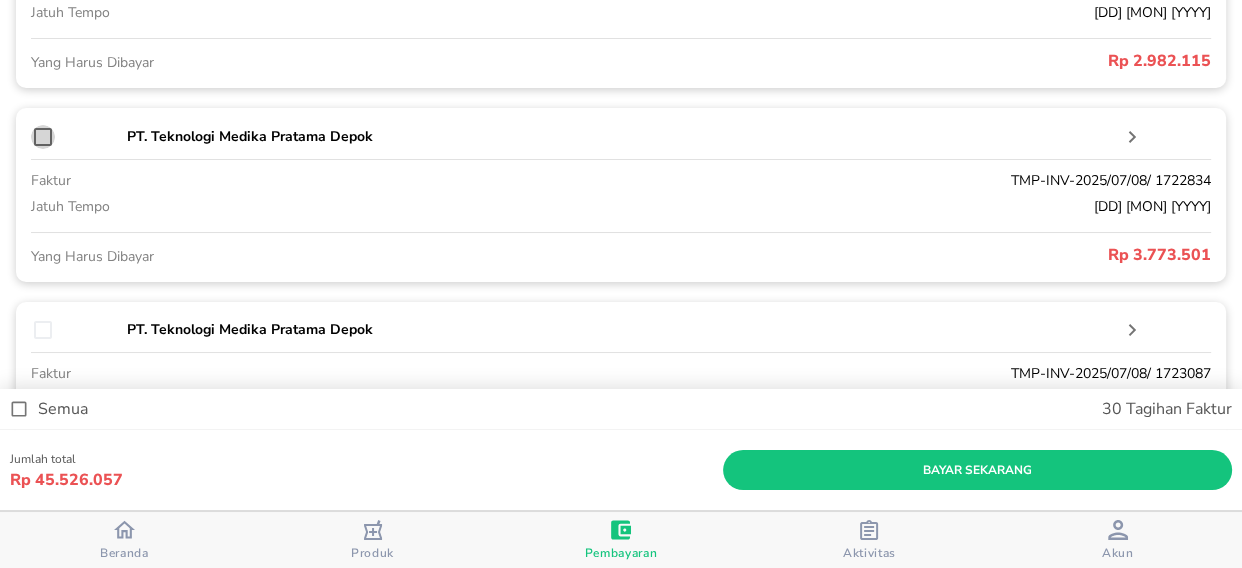 click at bounding box center [43, 137] 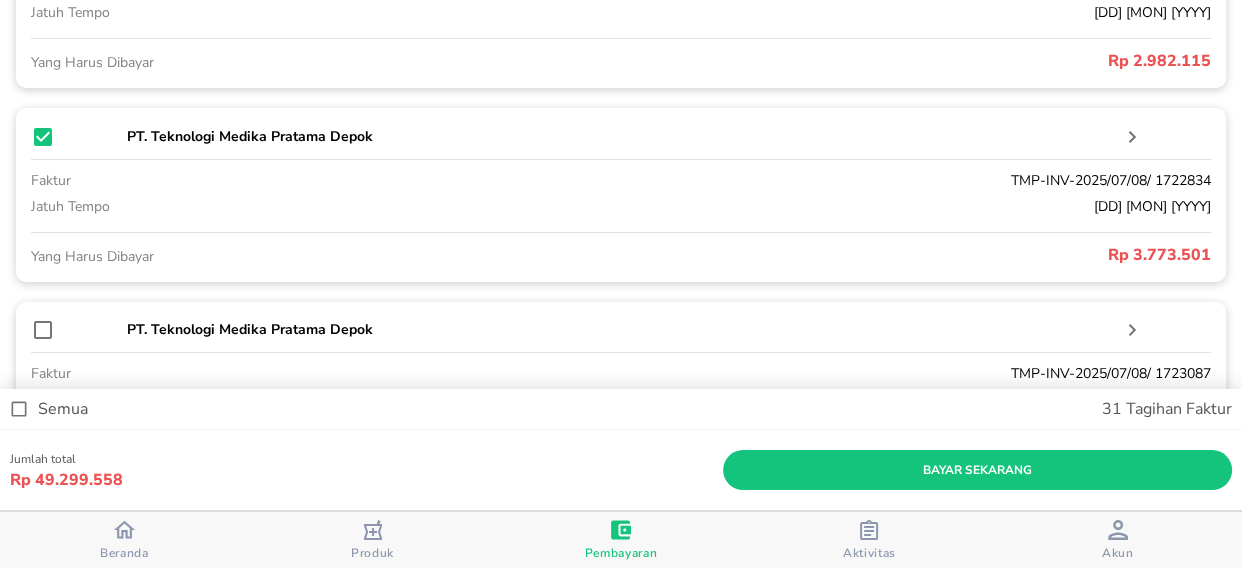 scroll, scrollTop: 6348, scrollLeft: 0, axis: vertical 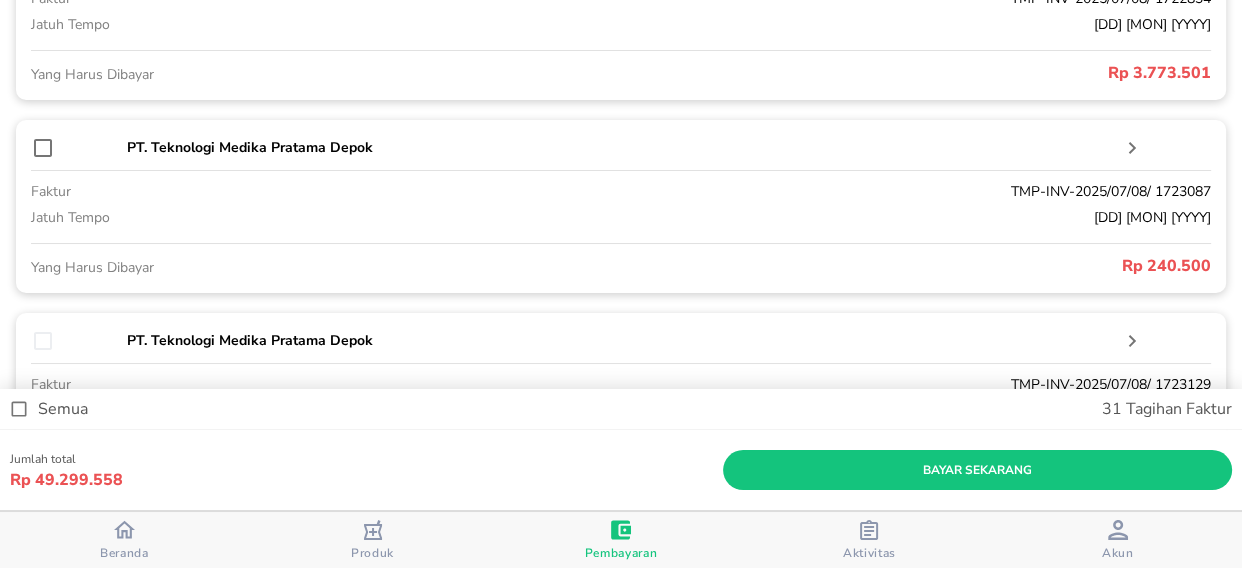 click at bounding box center (43, 148) 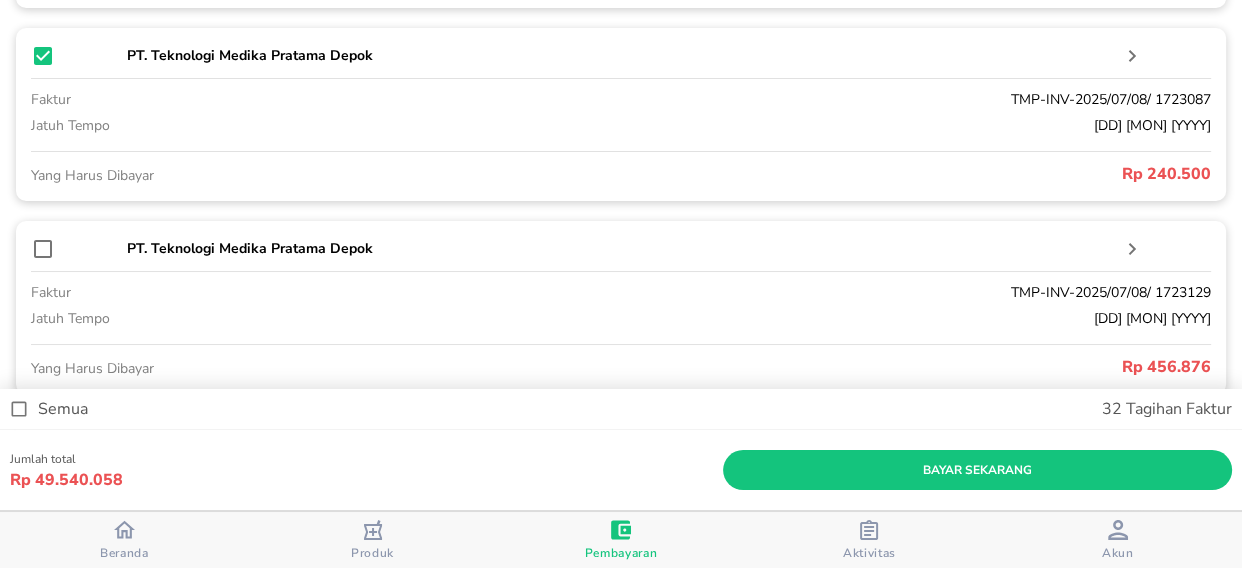 scroll, scrollTop: 6530, scrollLeft: 0, axis: vertical 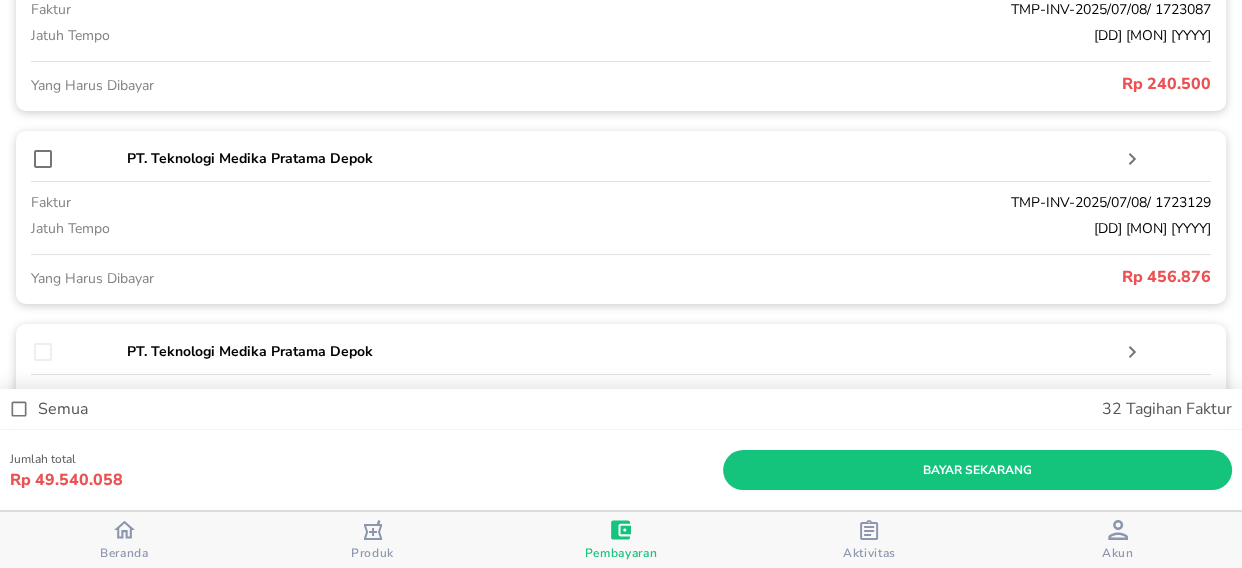 click at bounding box center [43, 159] 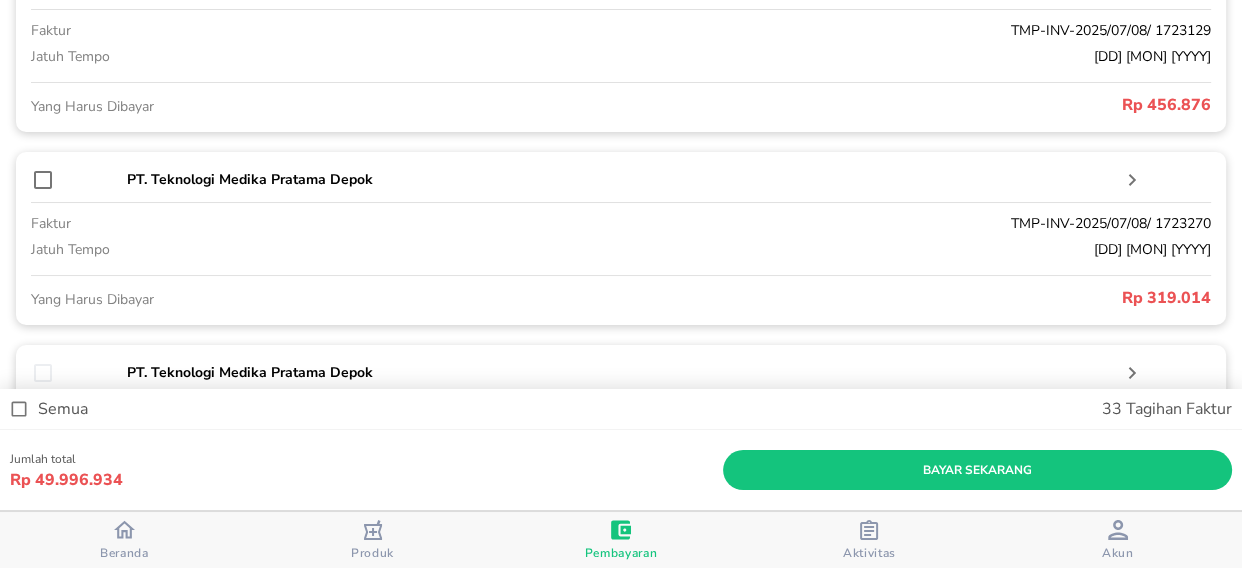scroll, scrollTop: 6711, scrollLeft: 0, axis: vertical 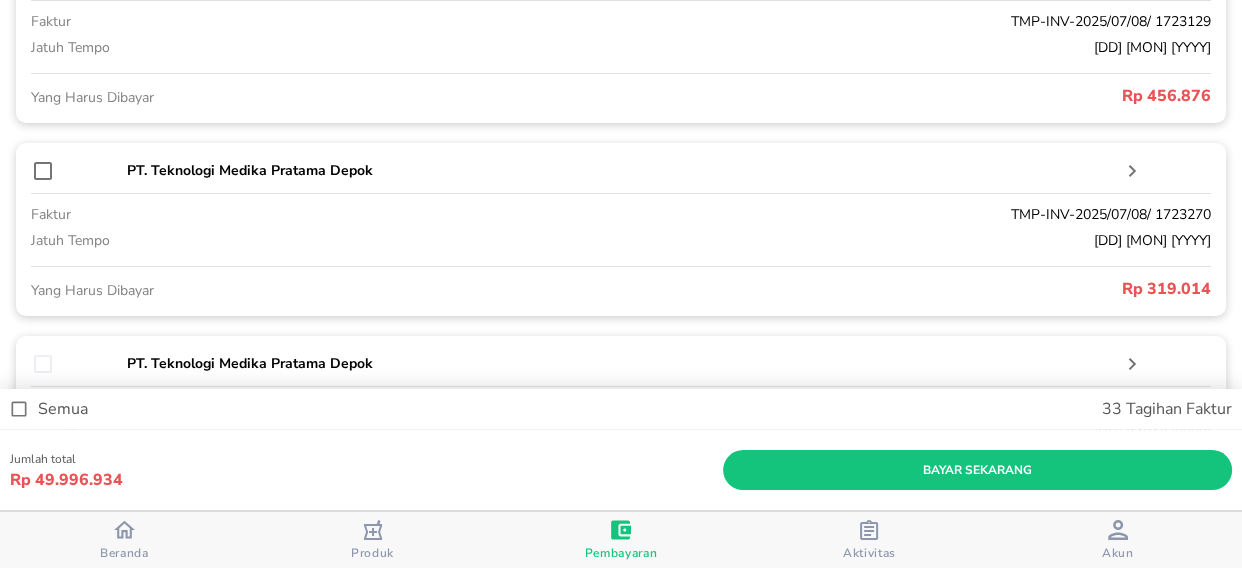 click at bounding box center [43, 171] 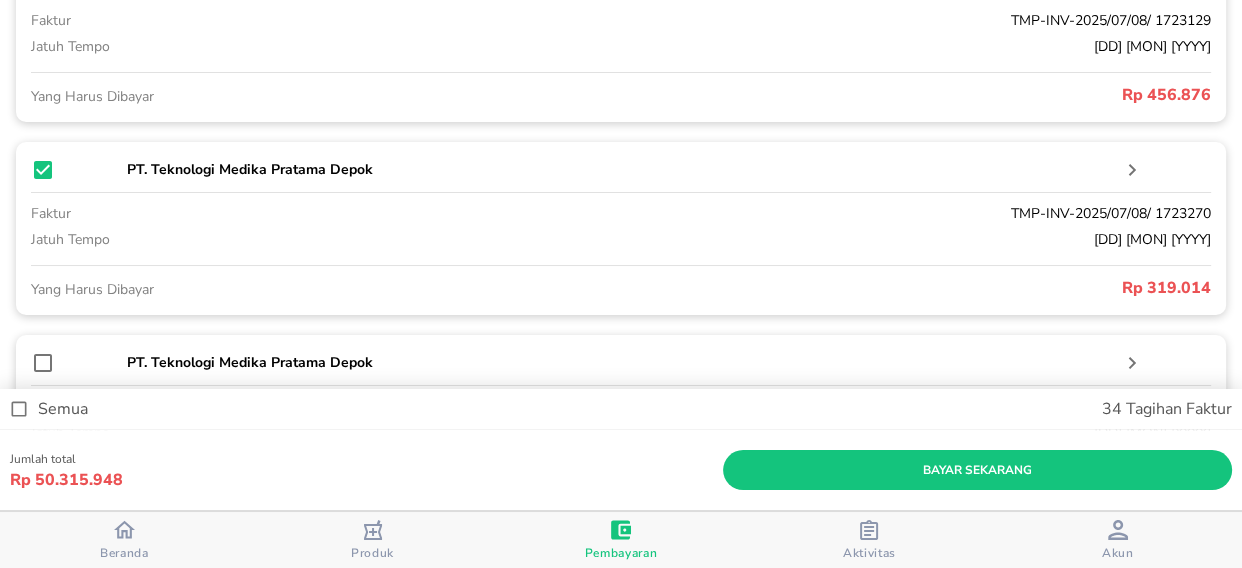 scroll, scrollTop: 6711, scrollLeft: 0, axis: vertical 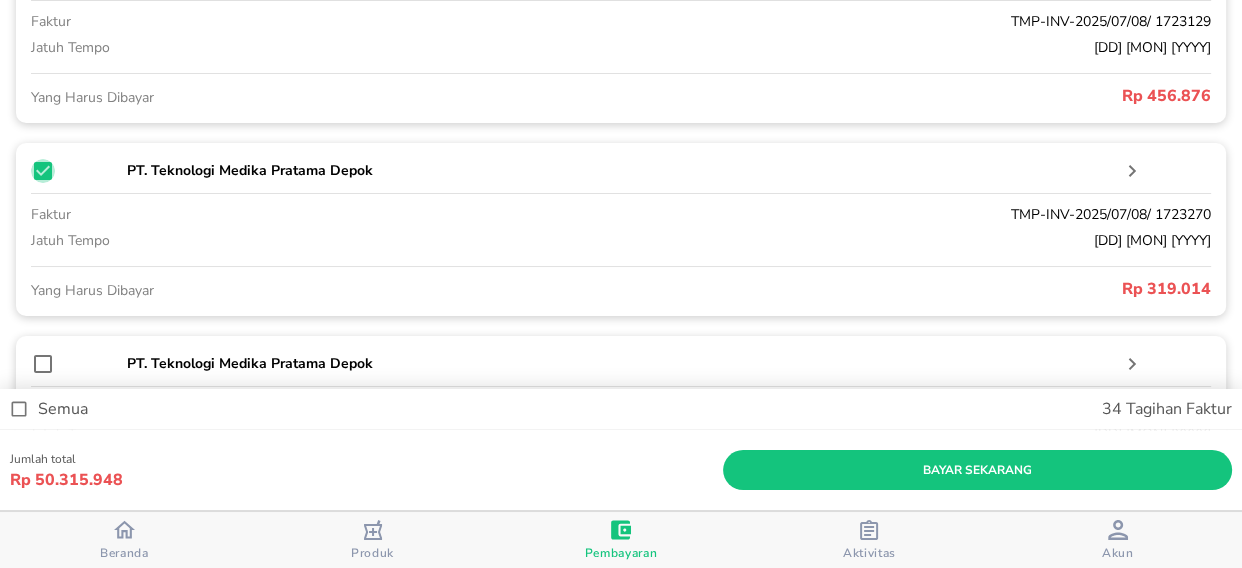 click at bounding box center [43, 171] 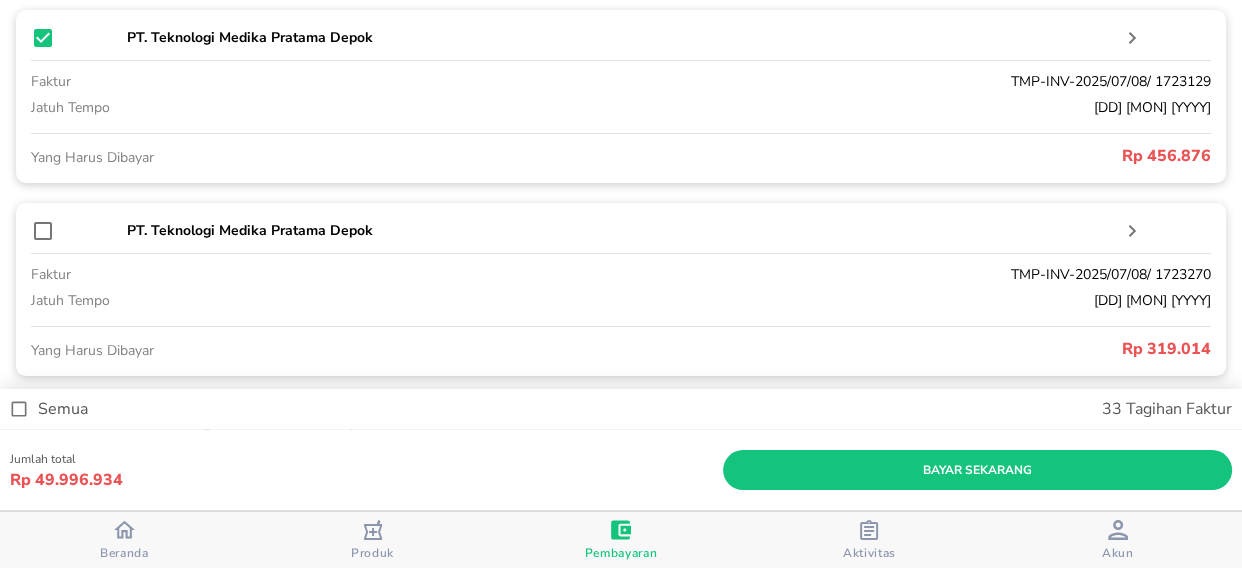 scroll, scrollTop: 6620, scrollLeft: 0, axis: vertical 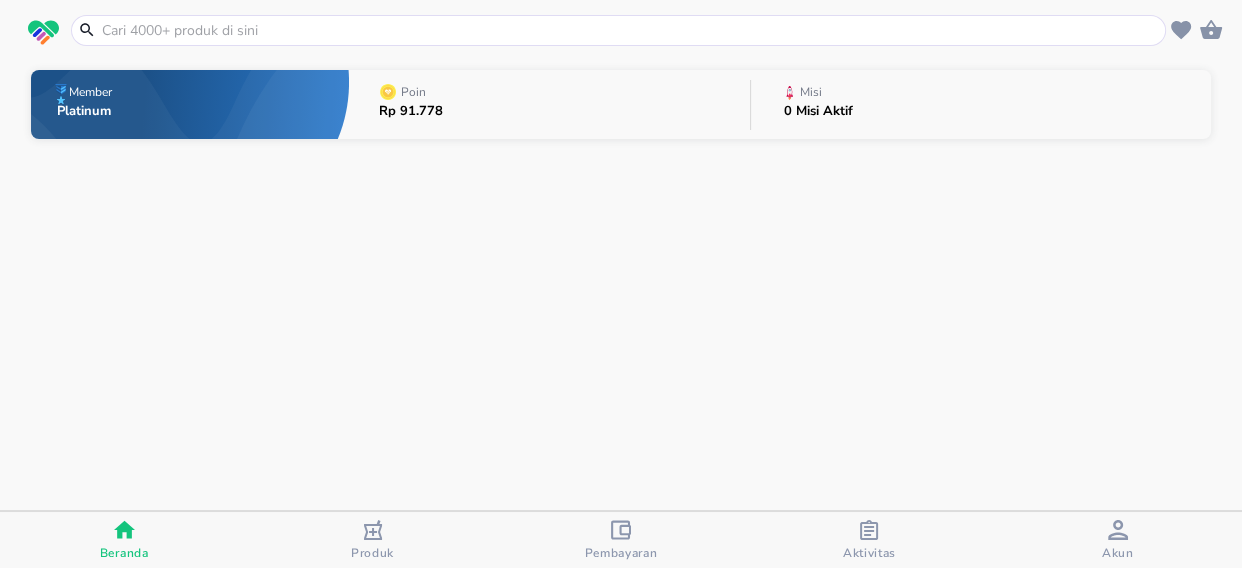 click at bounding box center [630, 30] 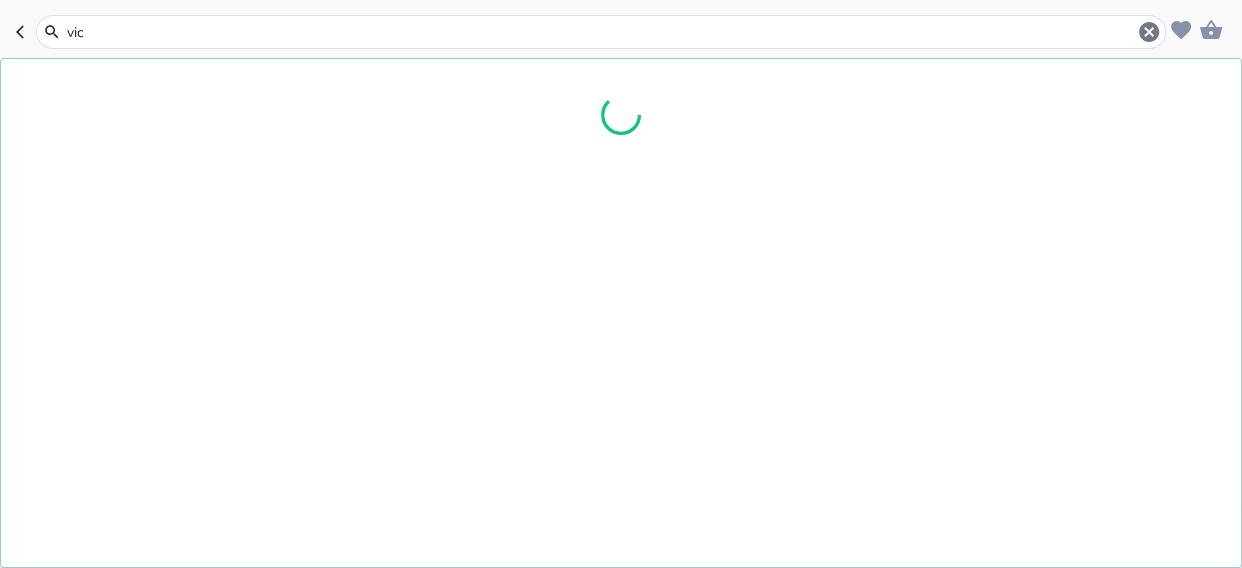 type on "vick" 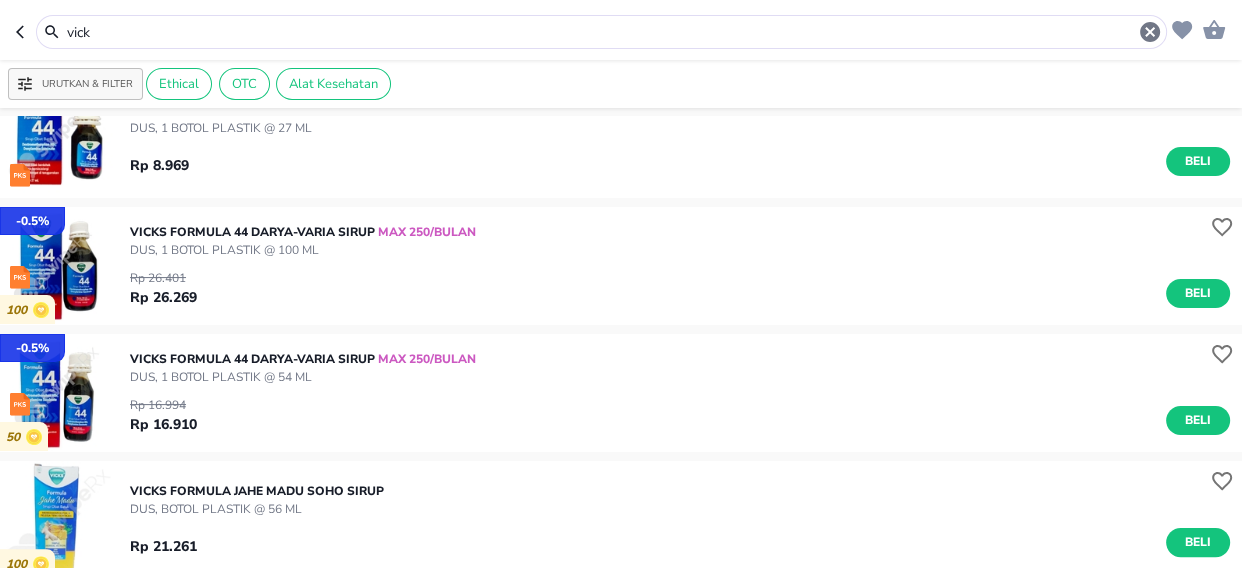 scroll, scrollTop: 454, scrollLeft: 0, axis: vertical 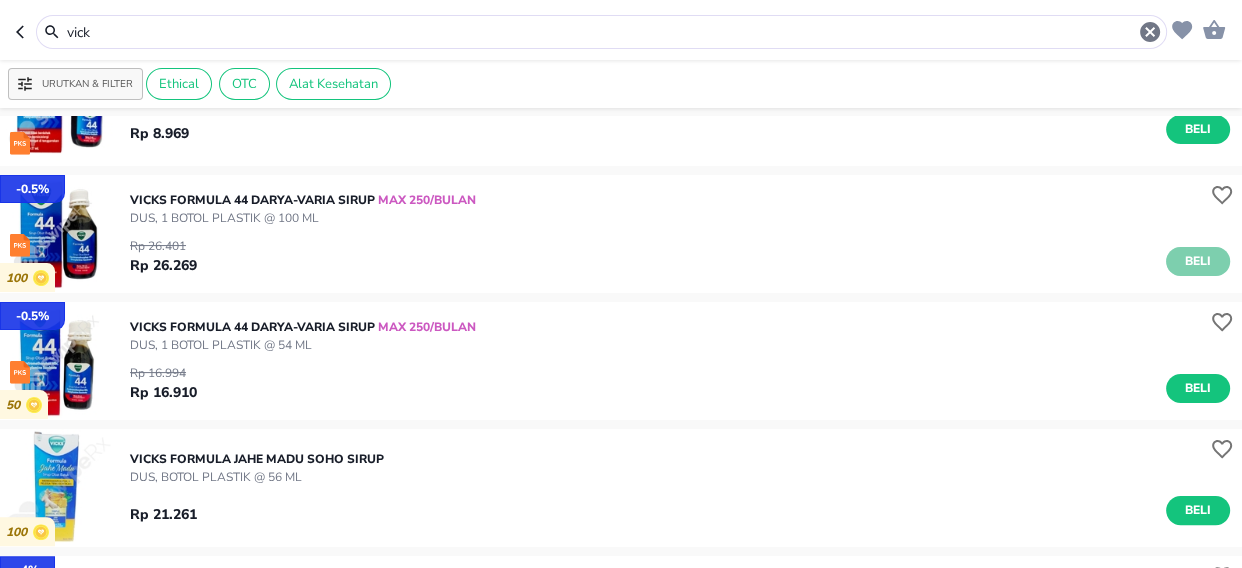 click on "Beli" at bounding box center [1198, 261] 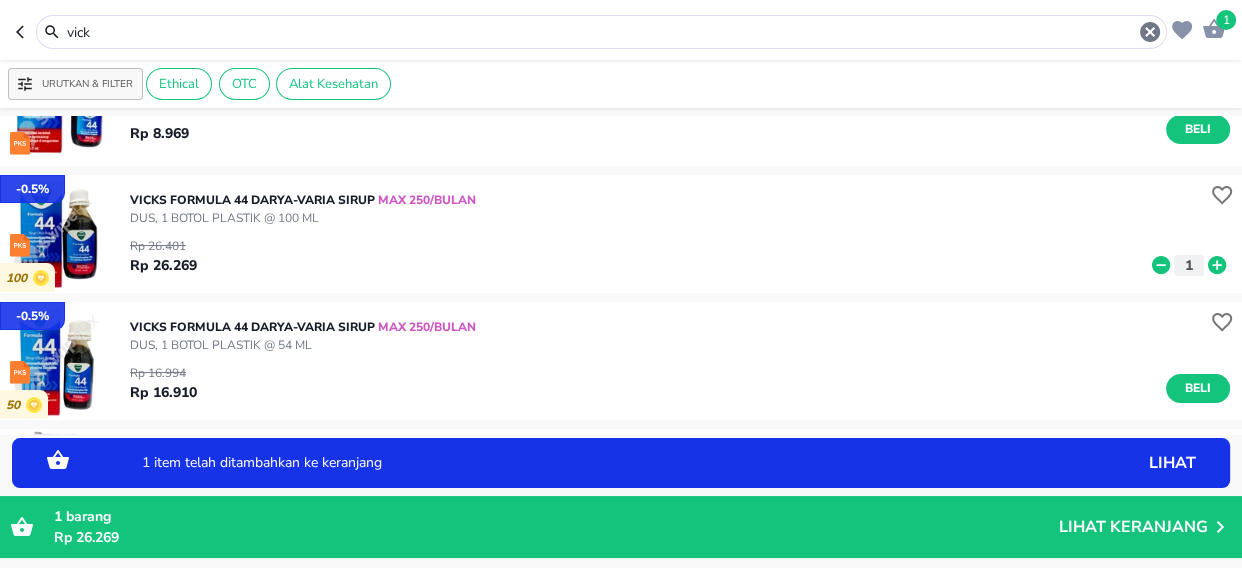 click 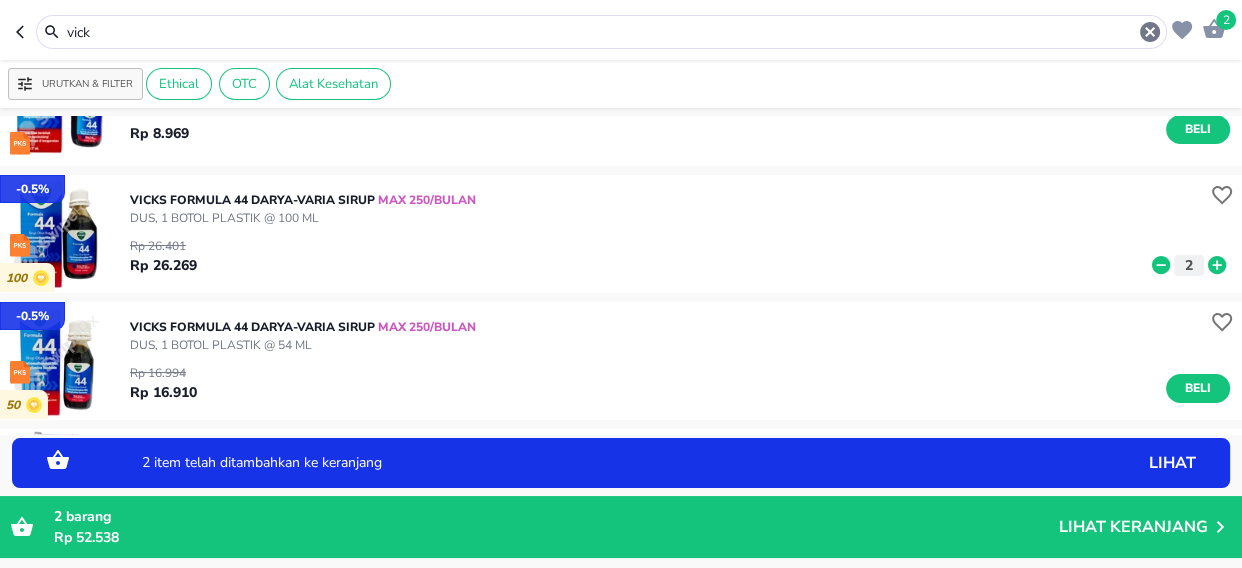 click 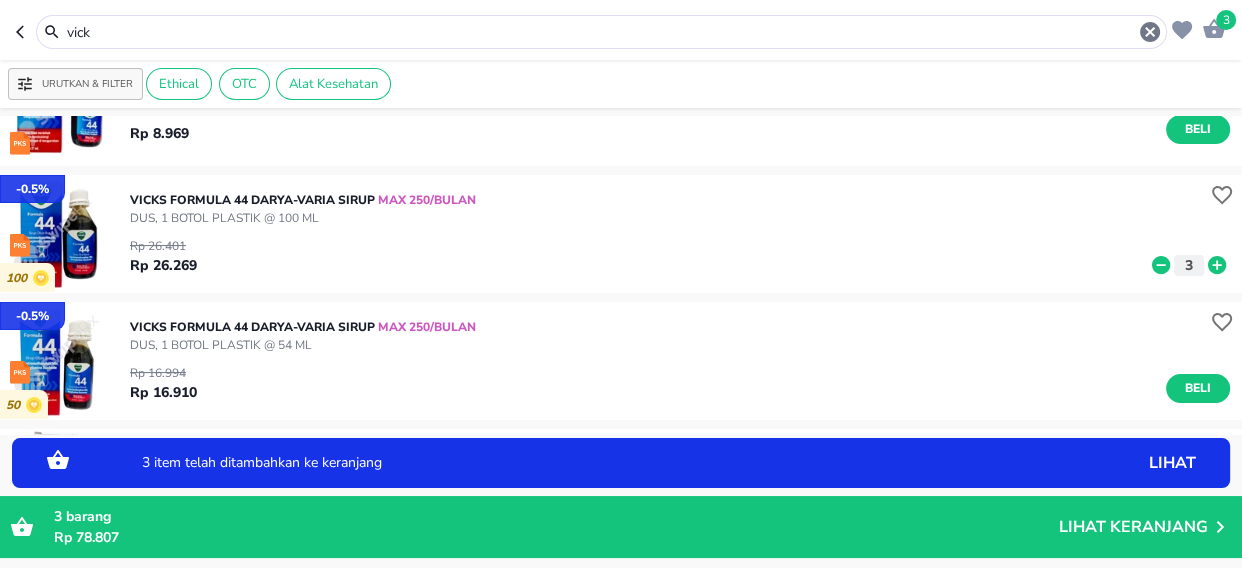 click 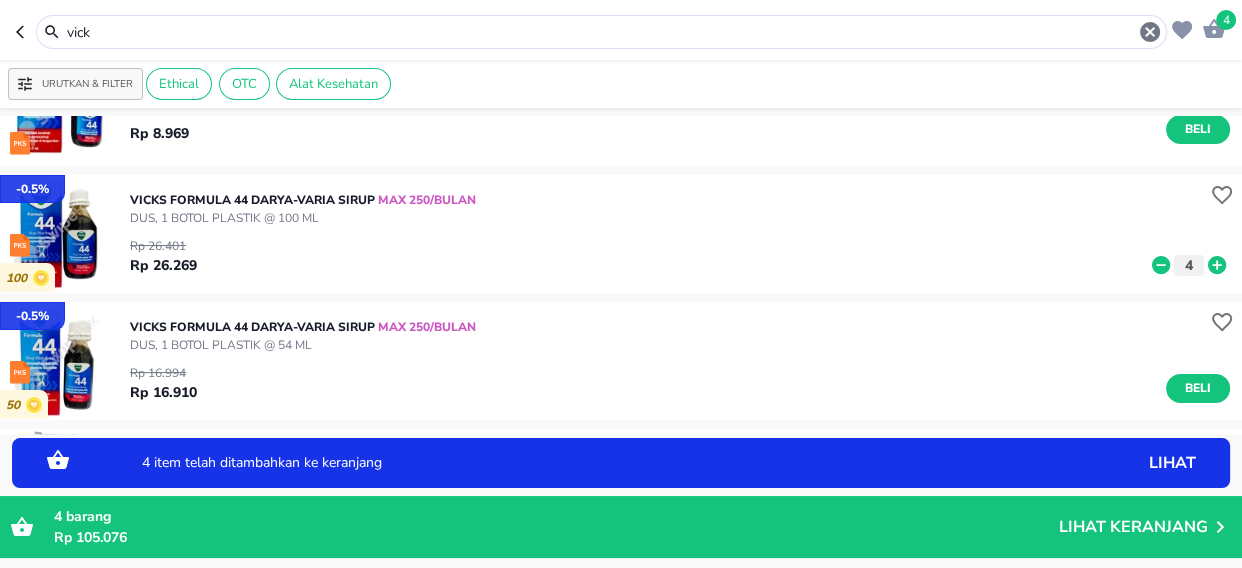 click 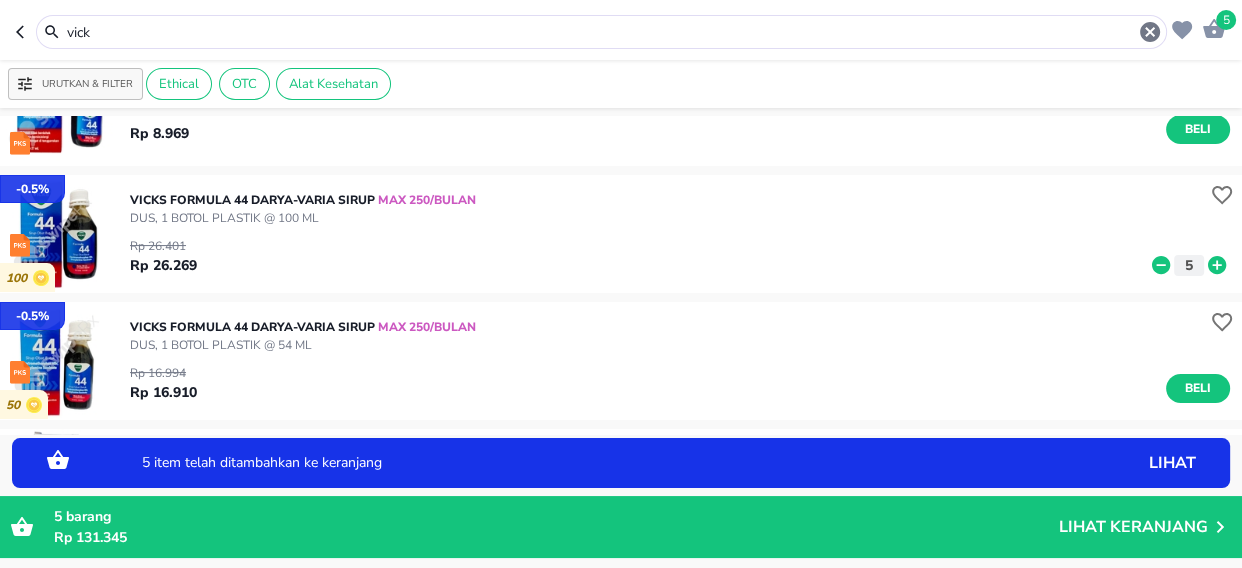 click 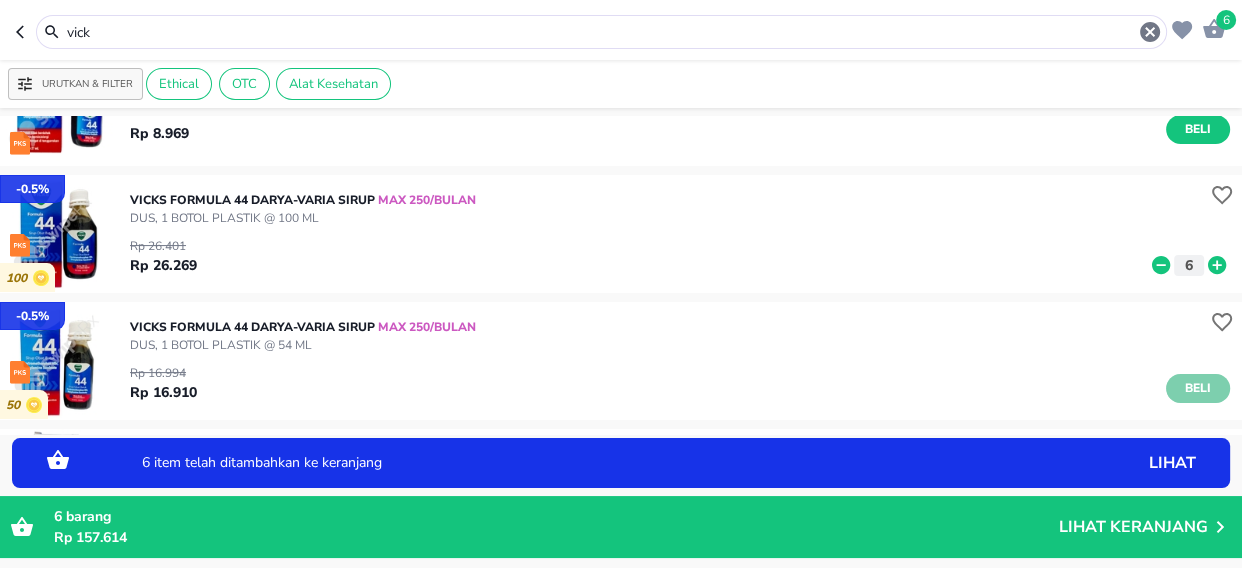 click on "Beli" at bounding box center [1198, 388] 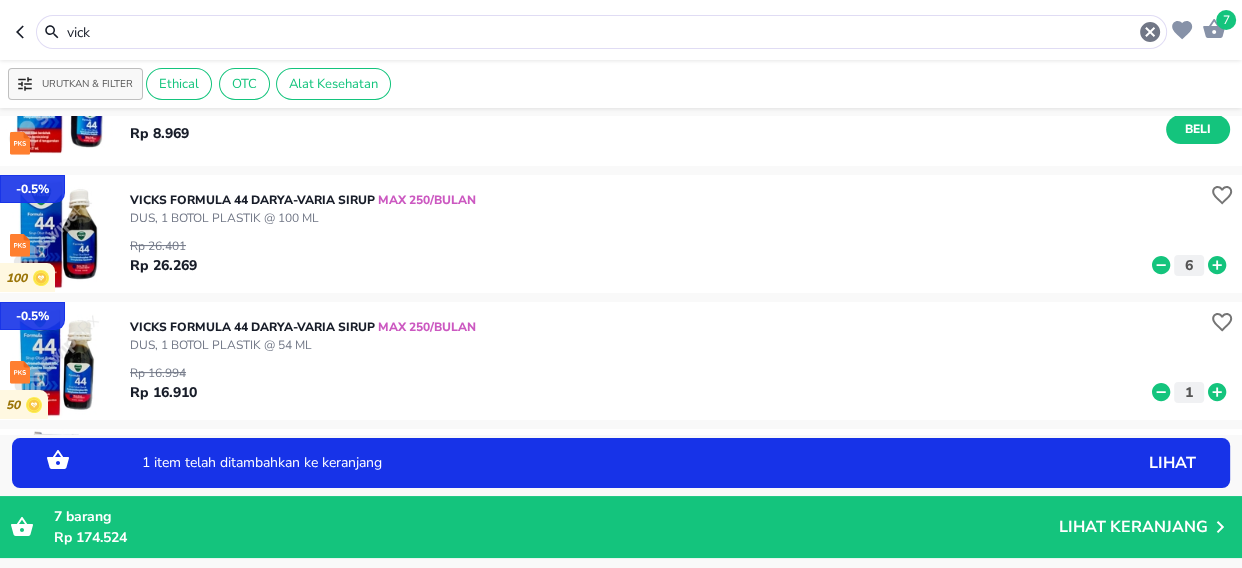 click 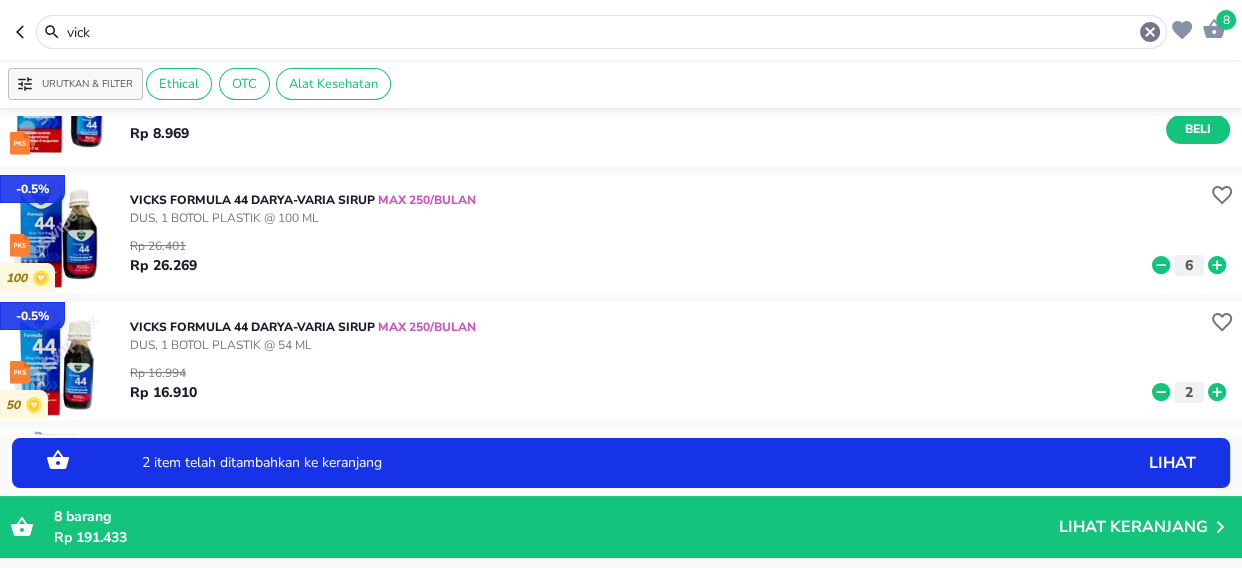 click 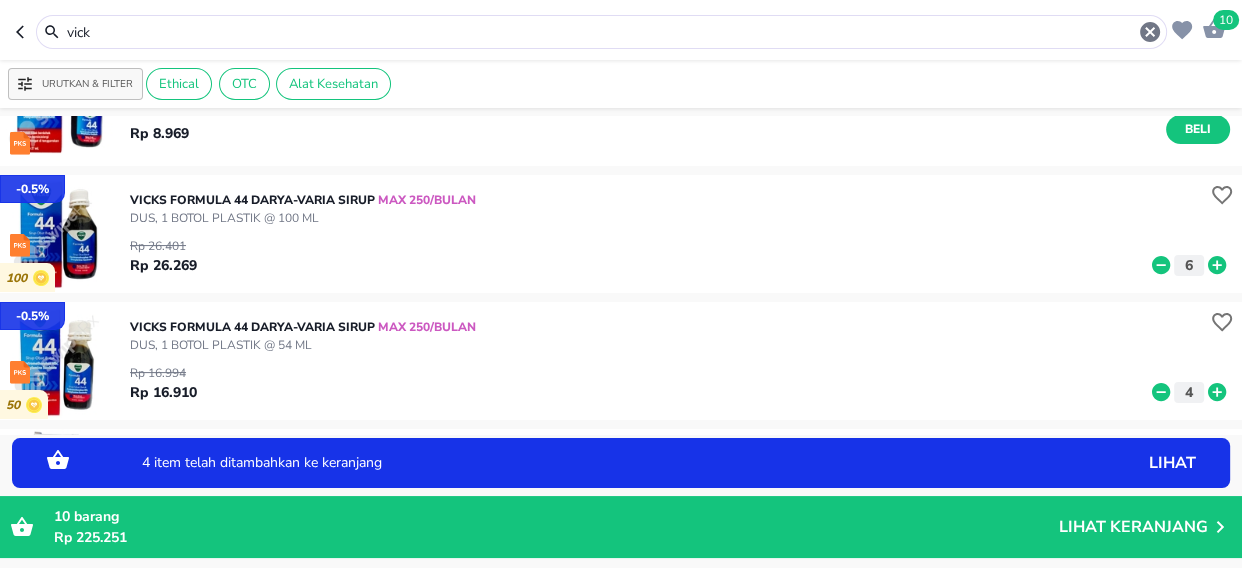 click 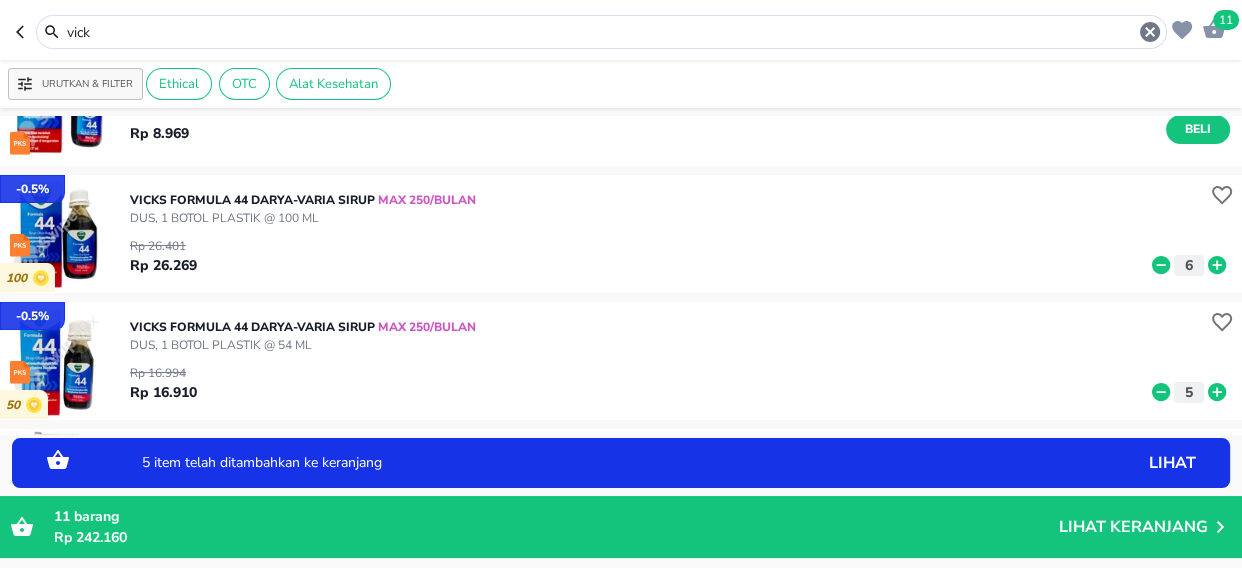 click 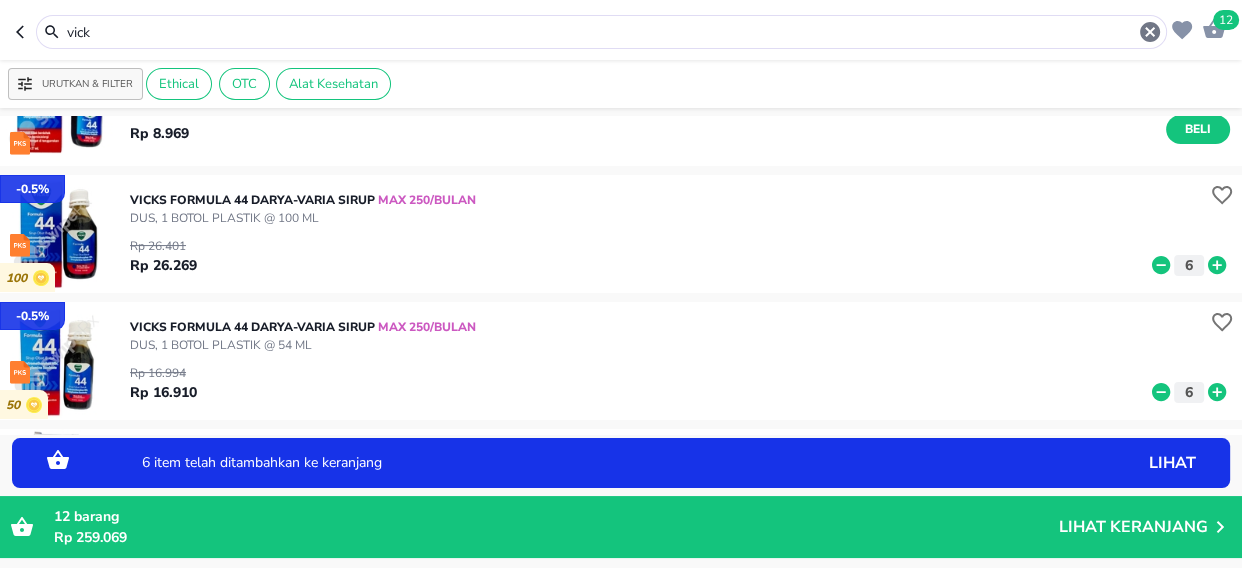 click 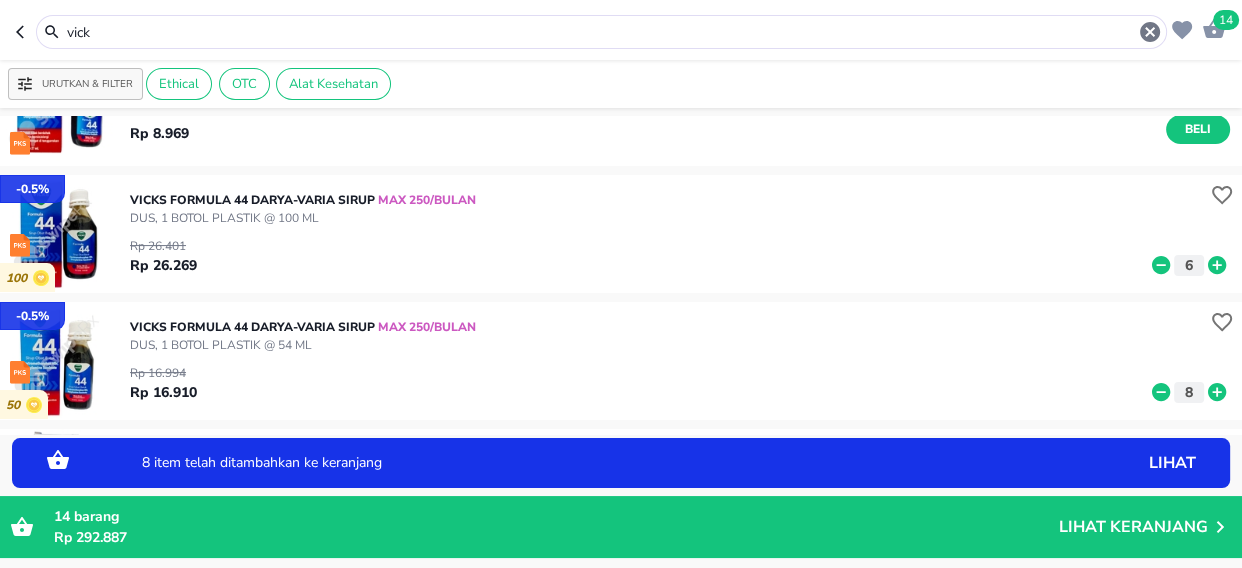 click 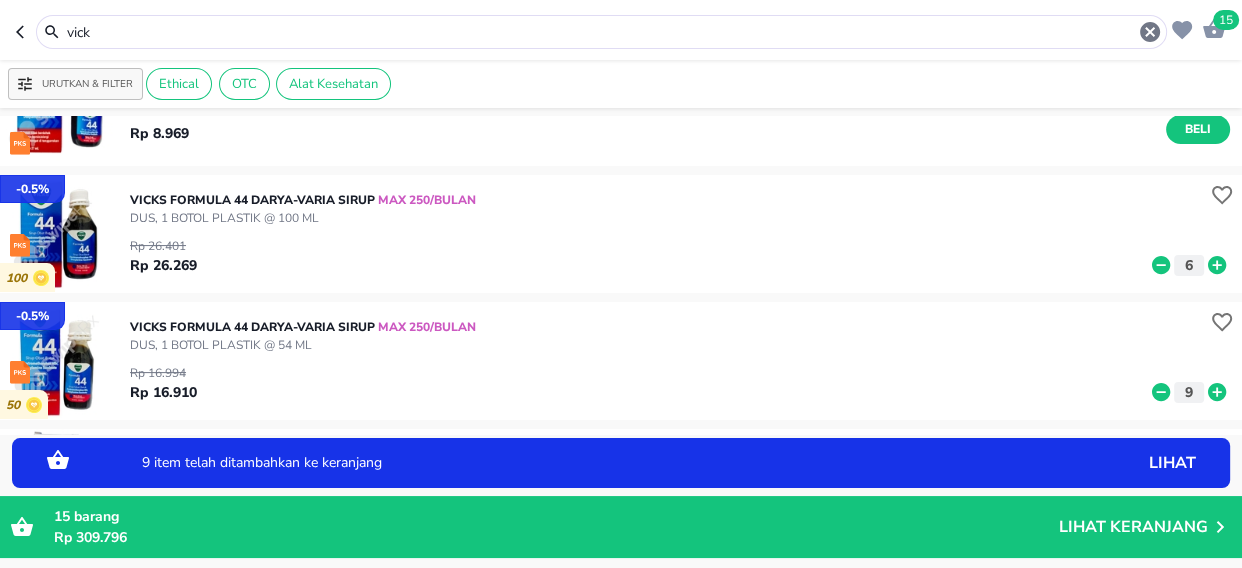 click 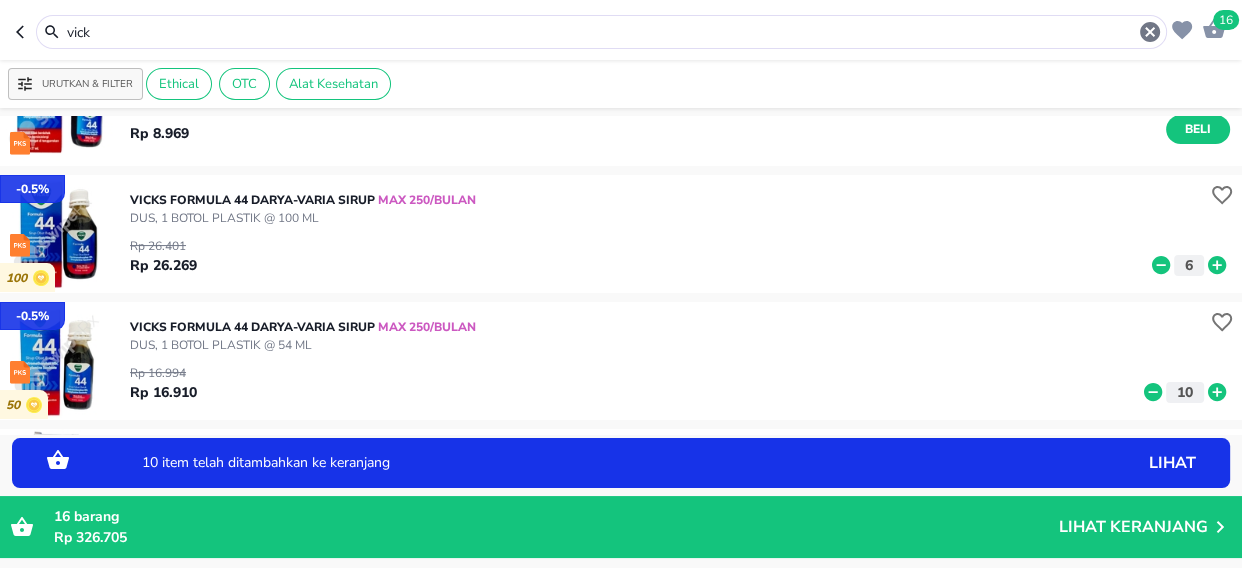 click 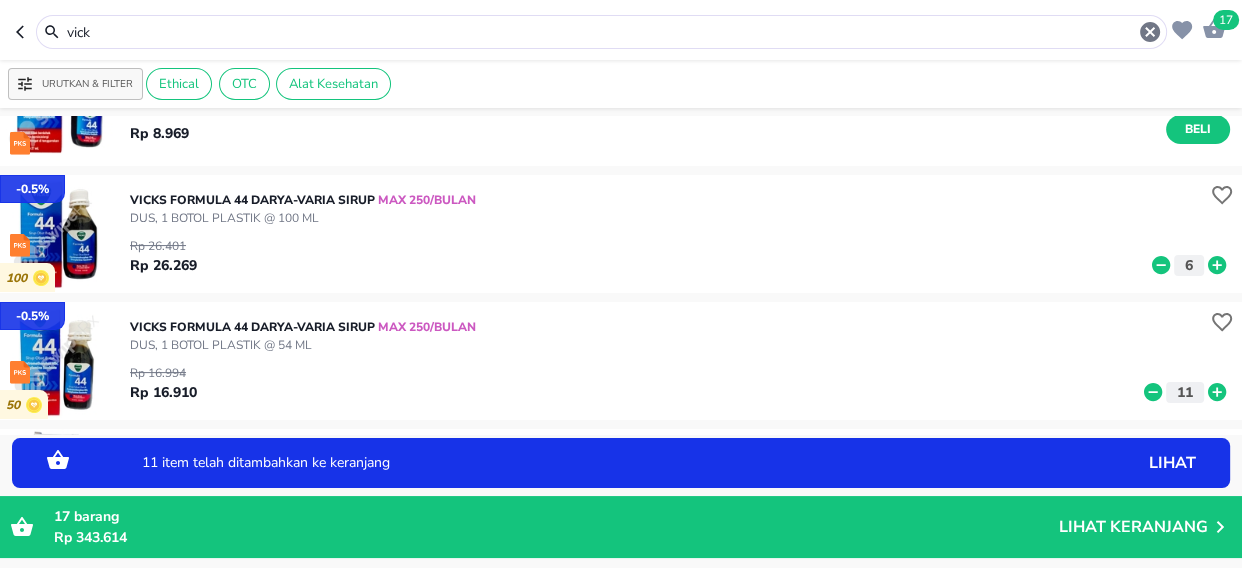 click 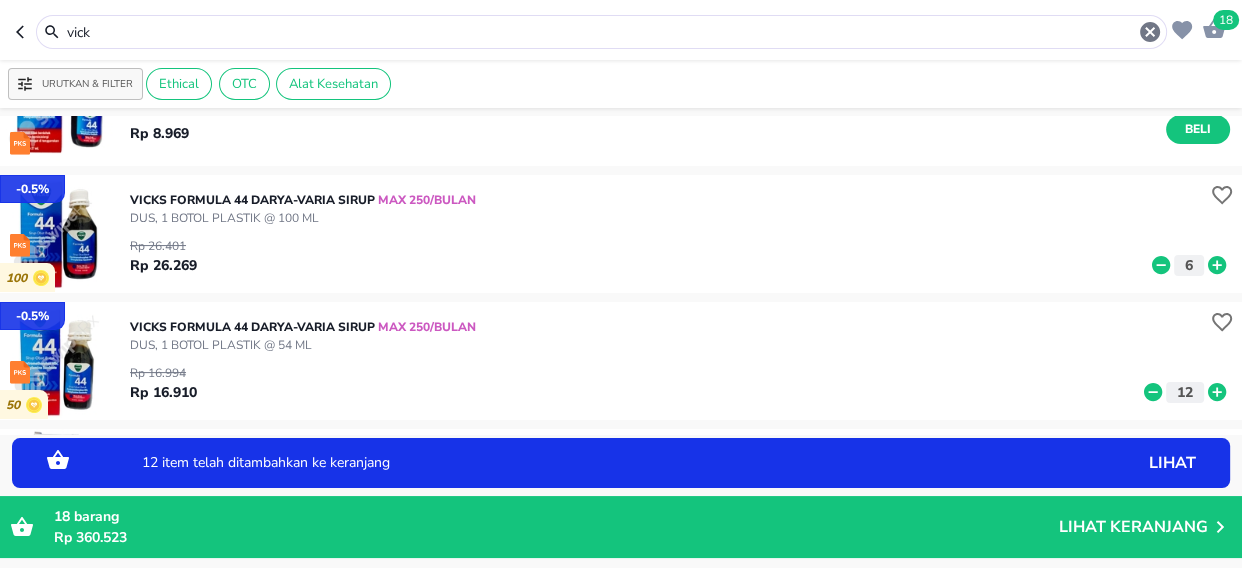 click on "vick" at bounding box center (601, 32) 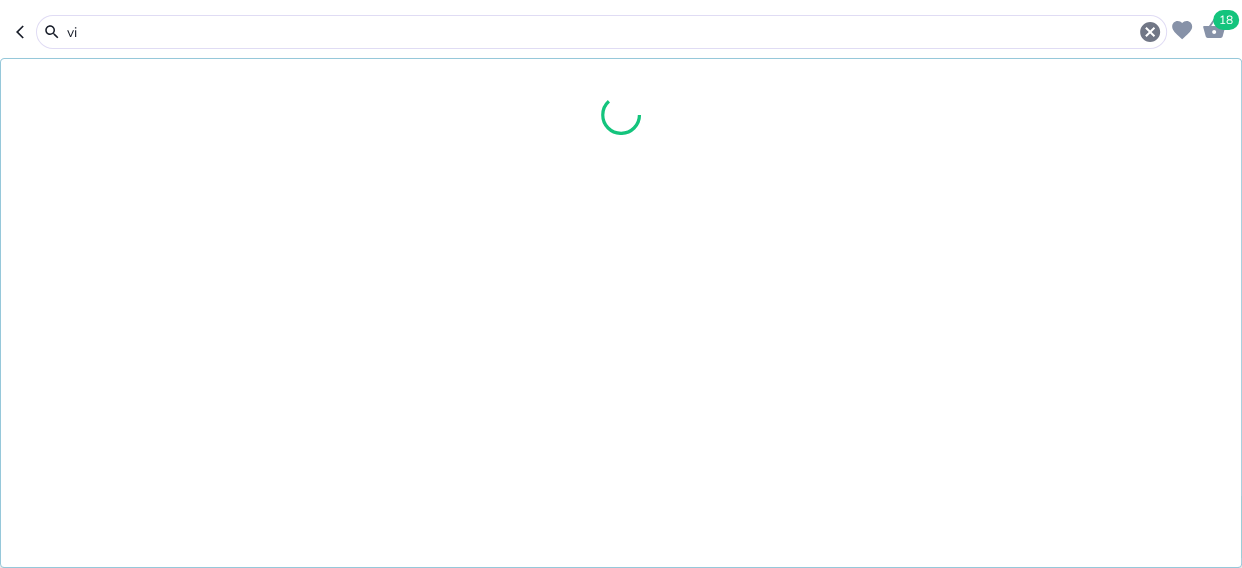 type on "v" 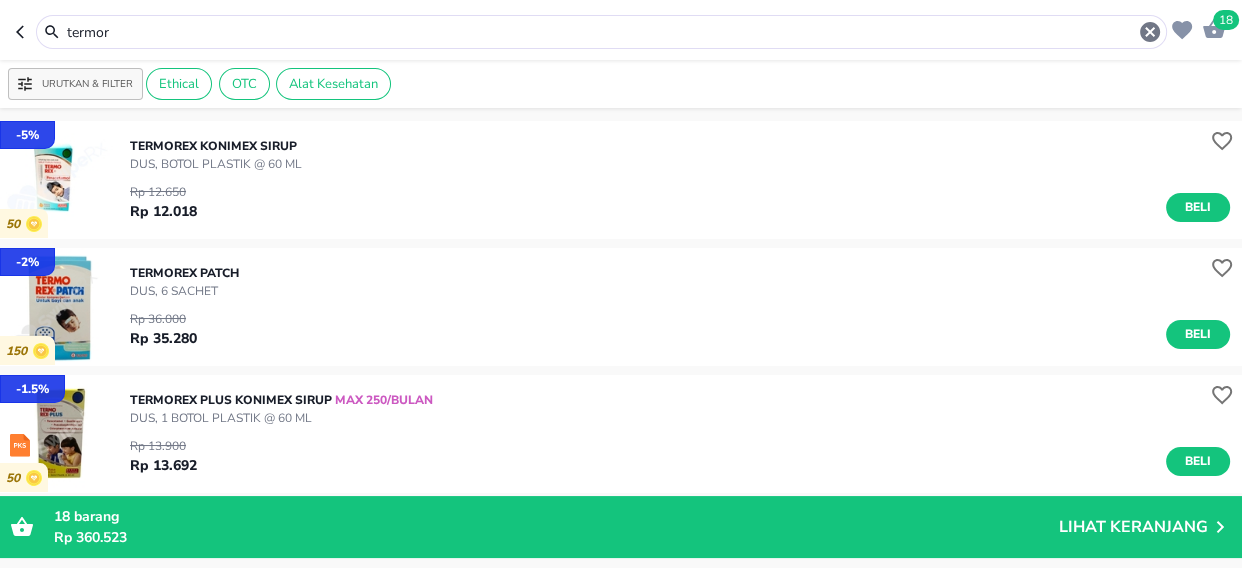 scroll, scrollTop: 90, scrollLeft: 0, axis: vertical 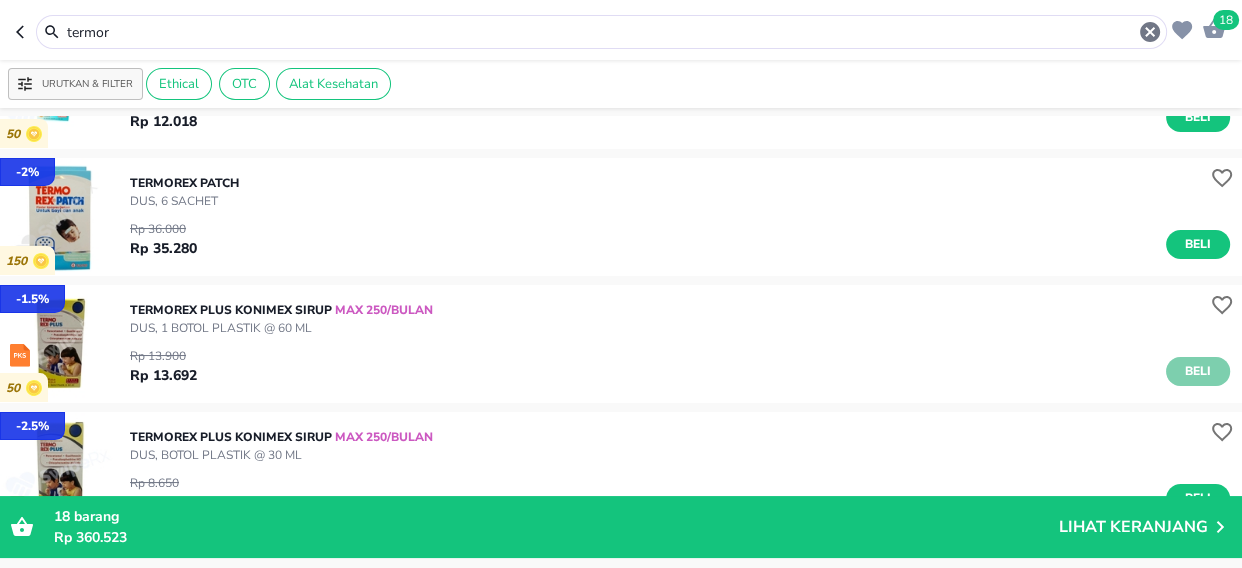 click on "Beli" at bounding box center [1198, 371] 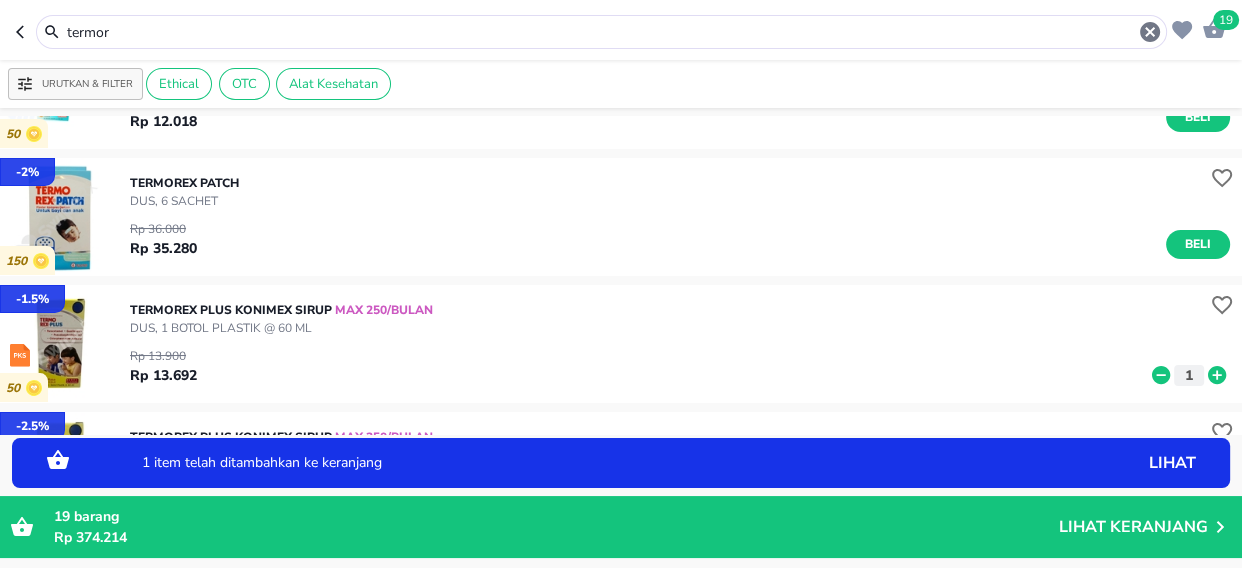 click 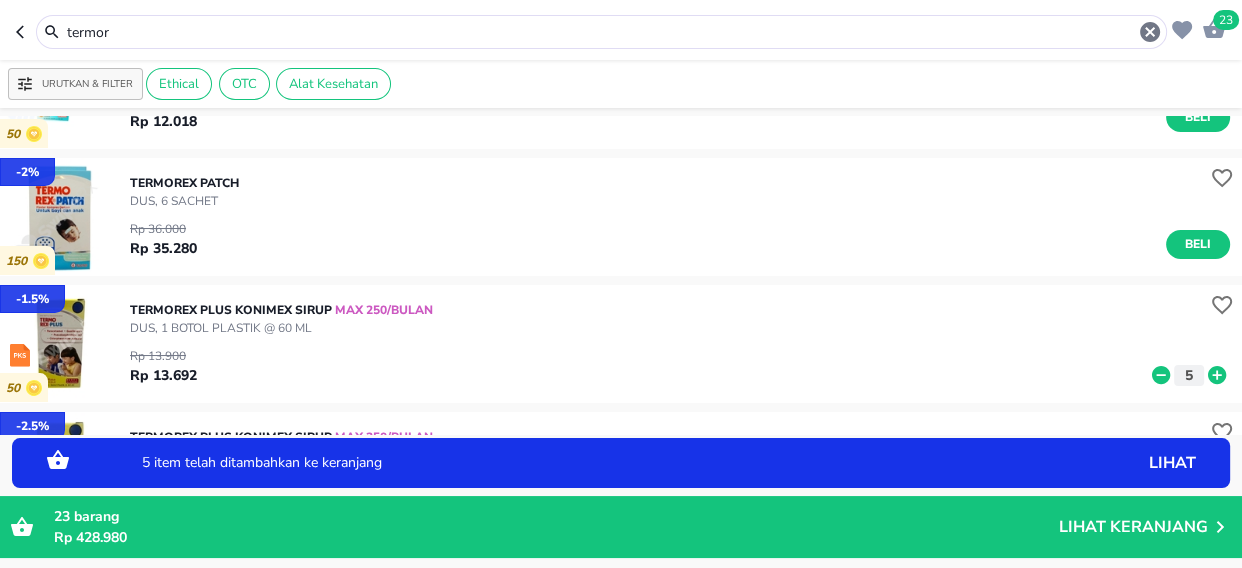 click 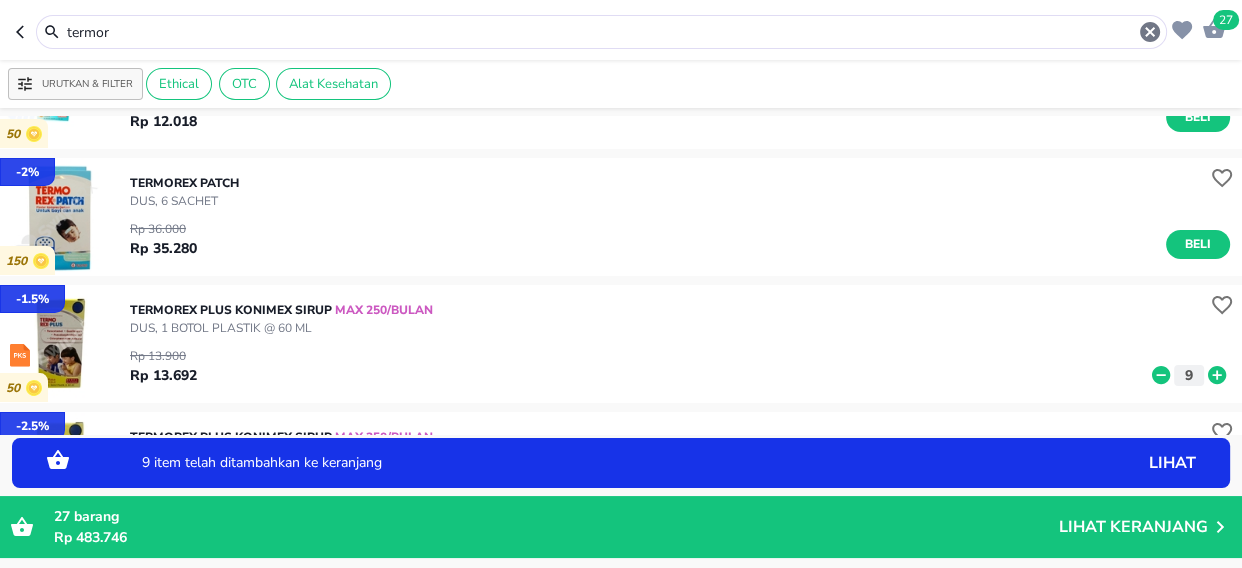 click 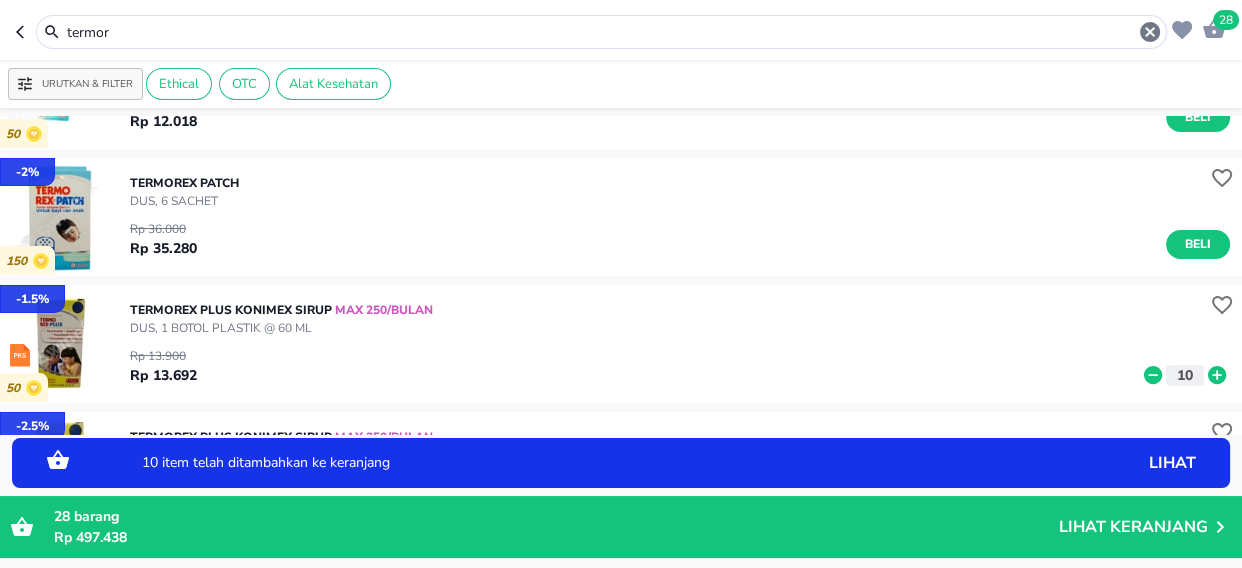 click 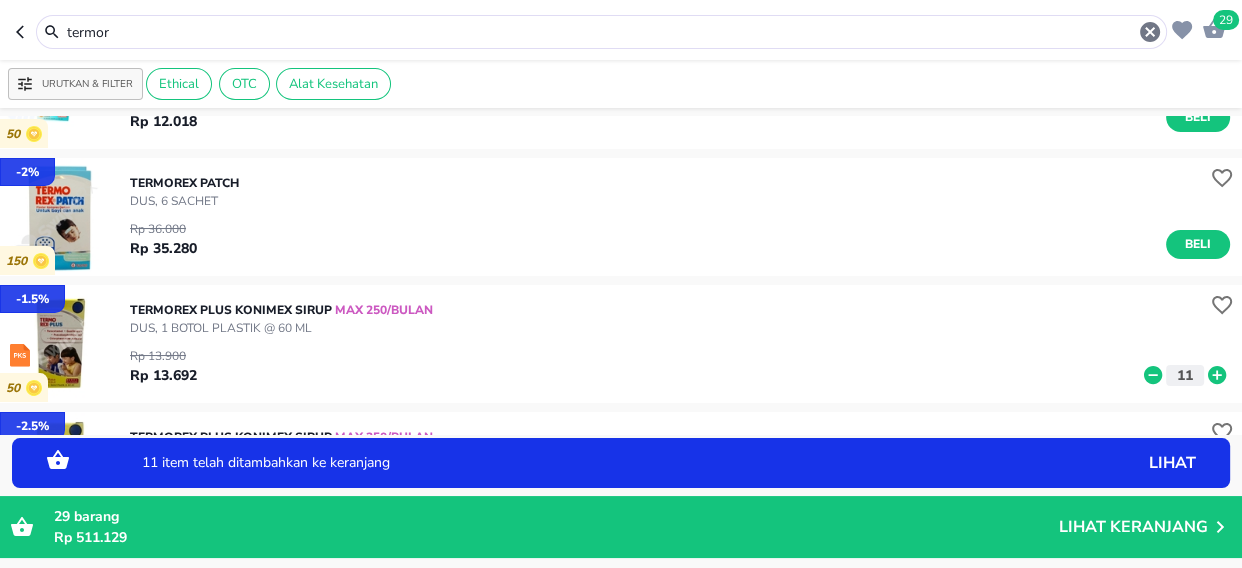 click 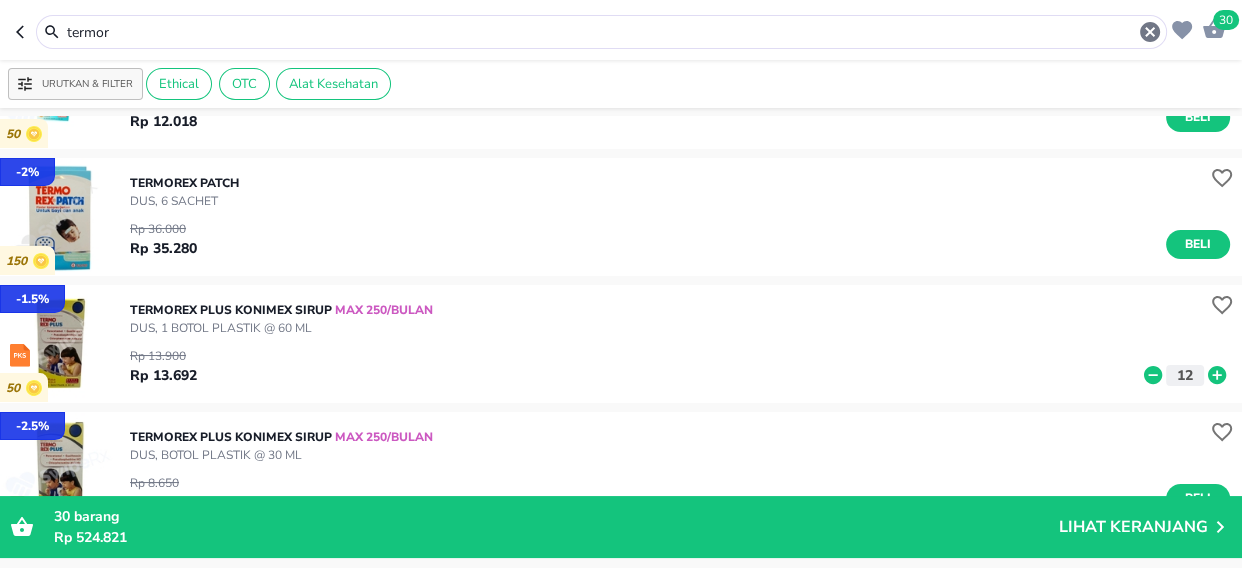 click on "termor" at bounding box center [601, 32] 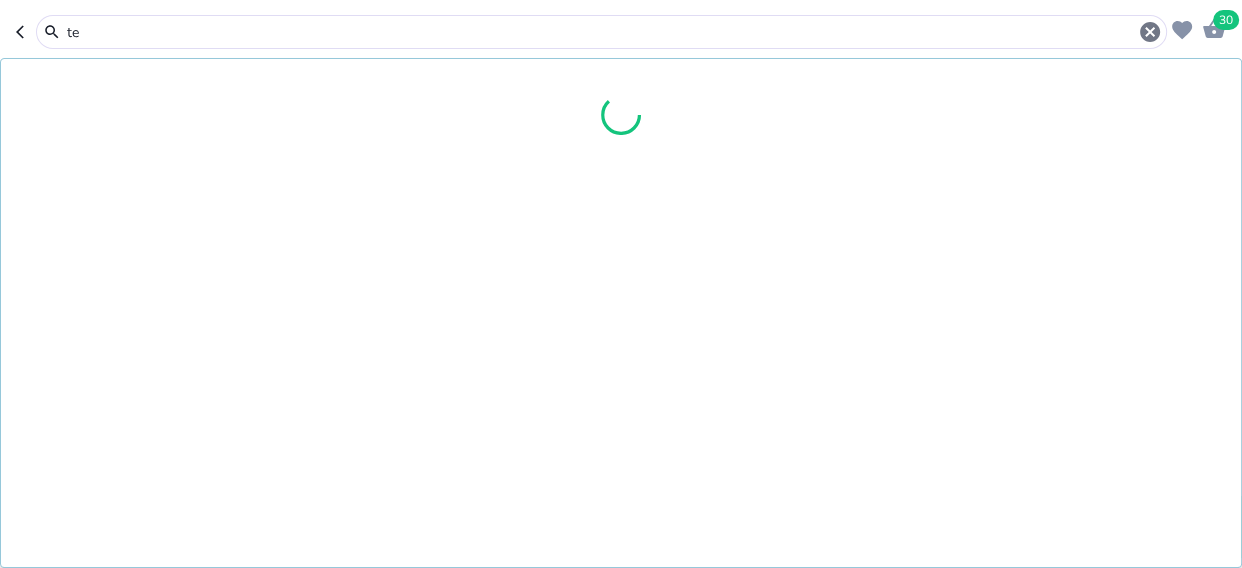 type on "t" 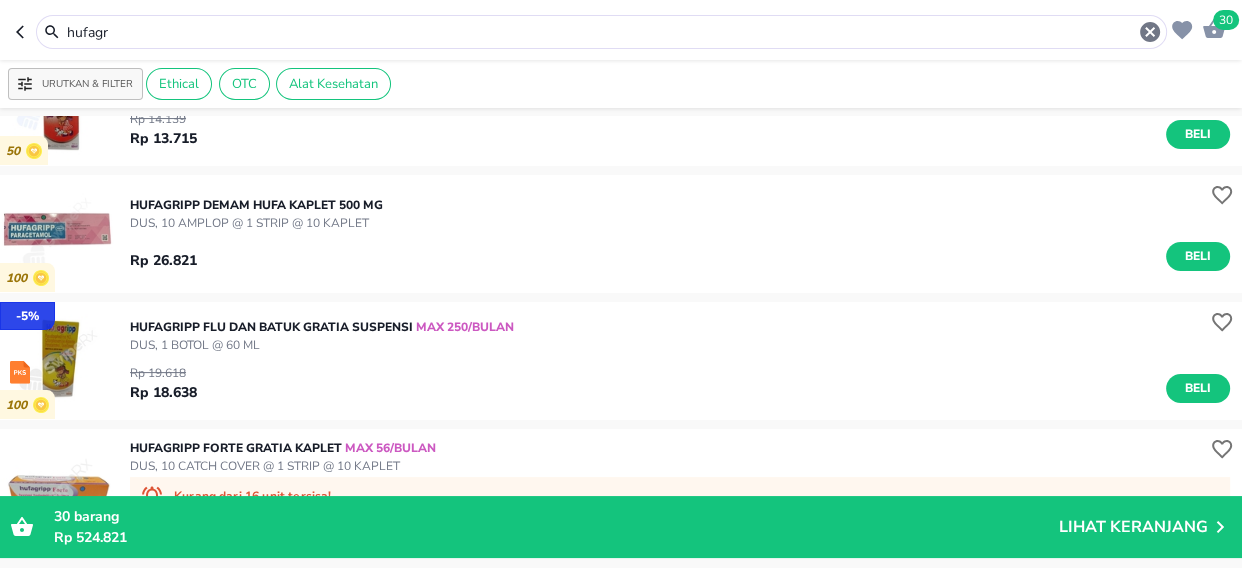 scroll, scrollTop: 636, scrollLeft: 0, axis: vertical 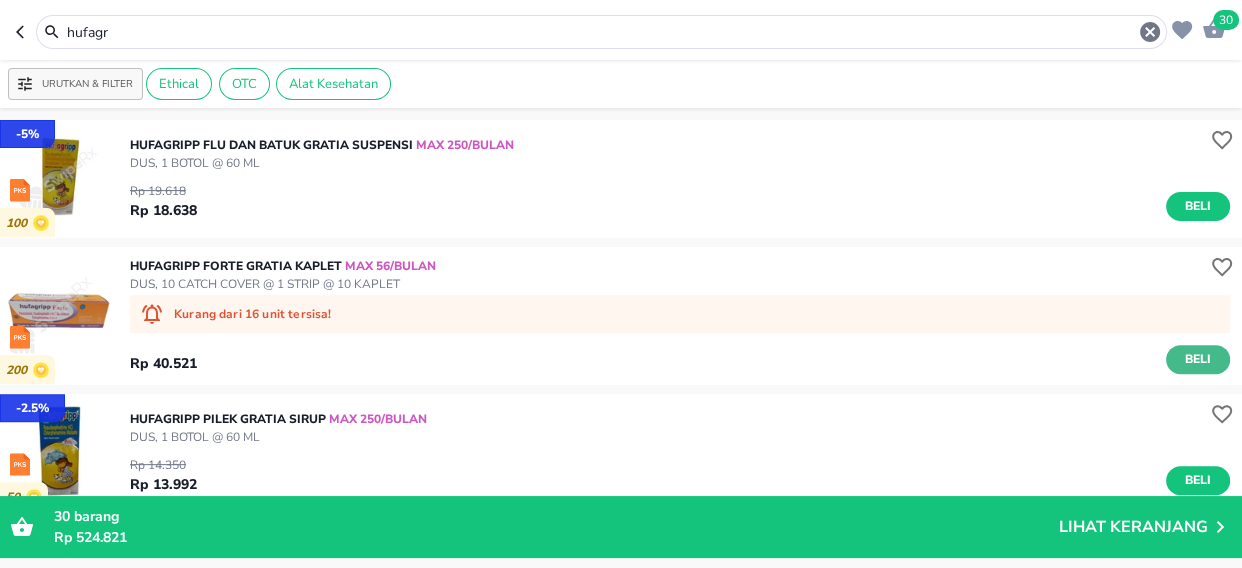 click on "Beli" at bounding box center [1198, 359] 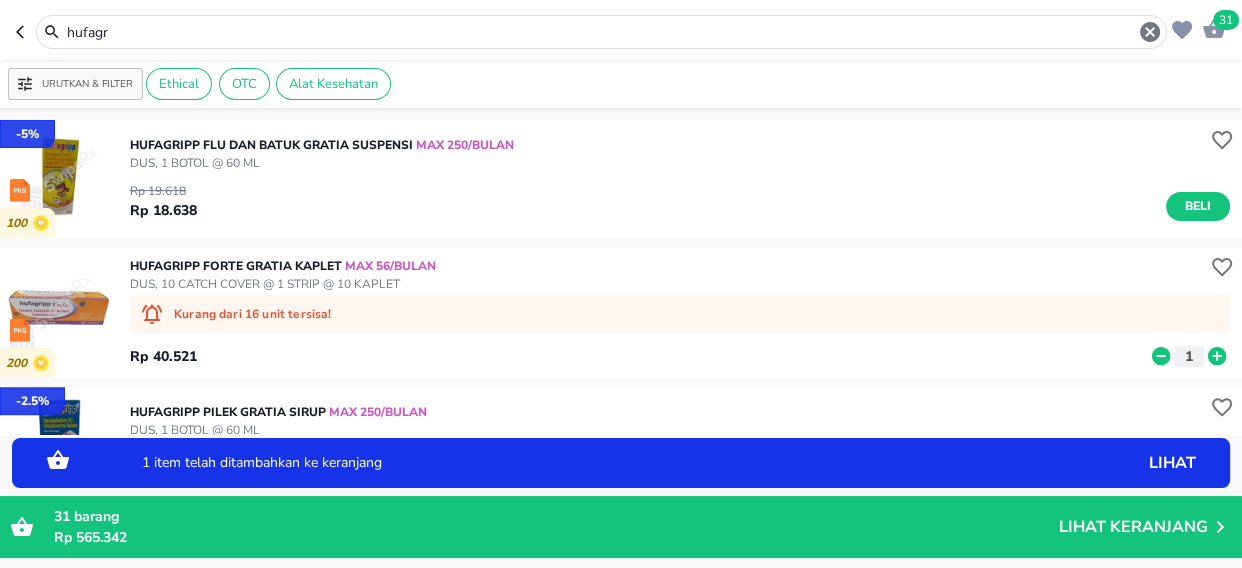 click 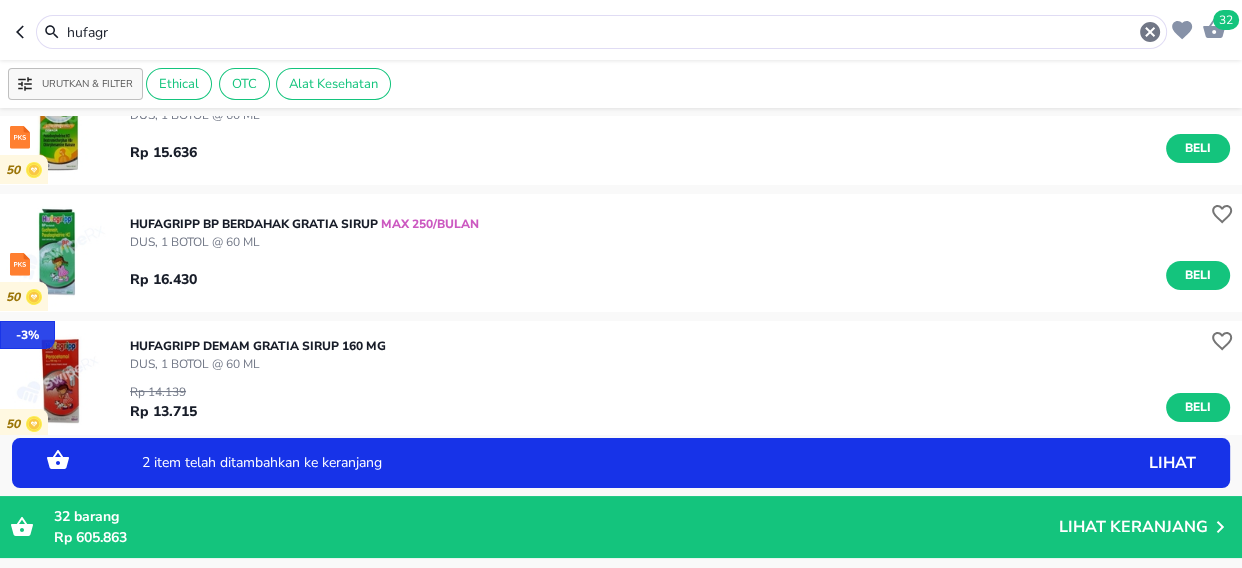scroll, scrollTop: 0, scrollLeft: 0, axis: both 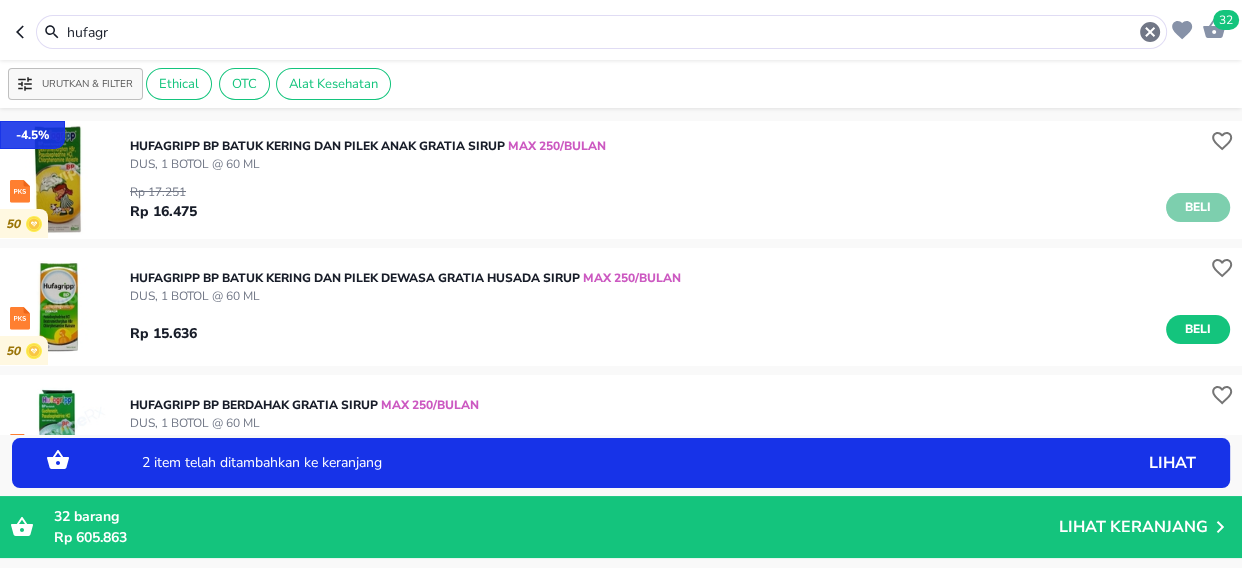 click on "Beli" at bounding box center (1198, 207) 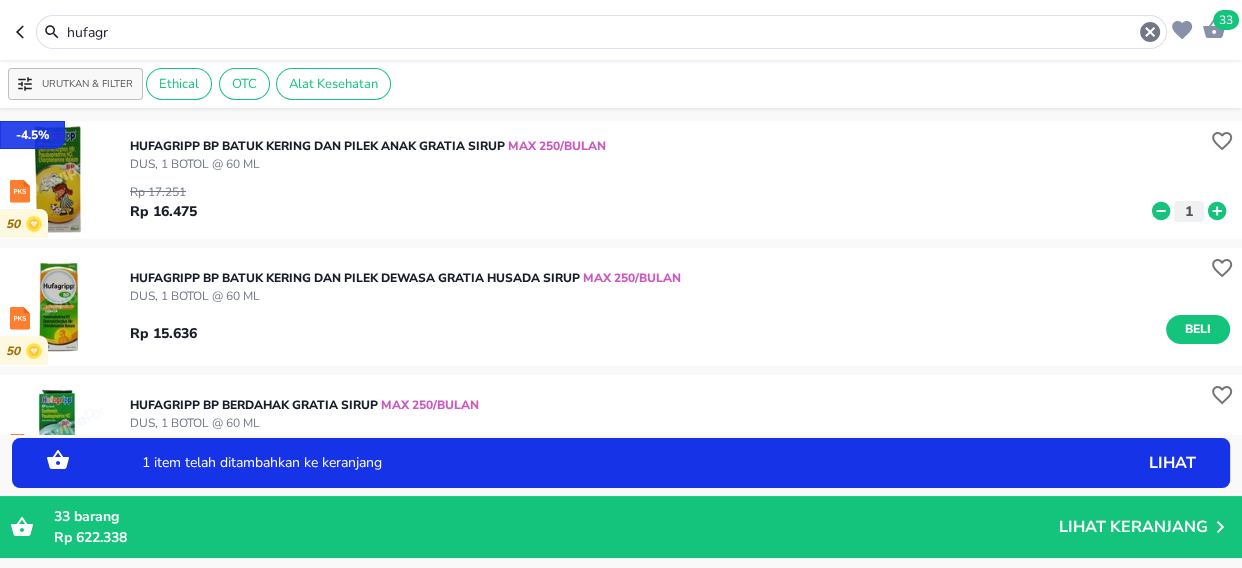 click 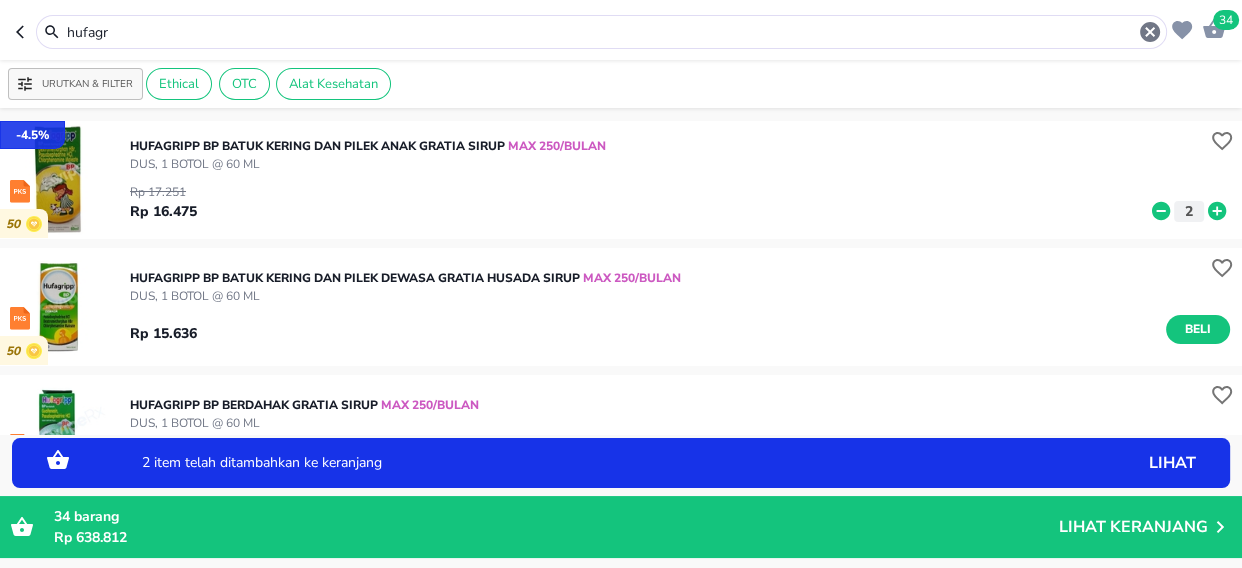 click 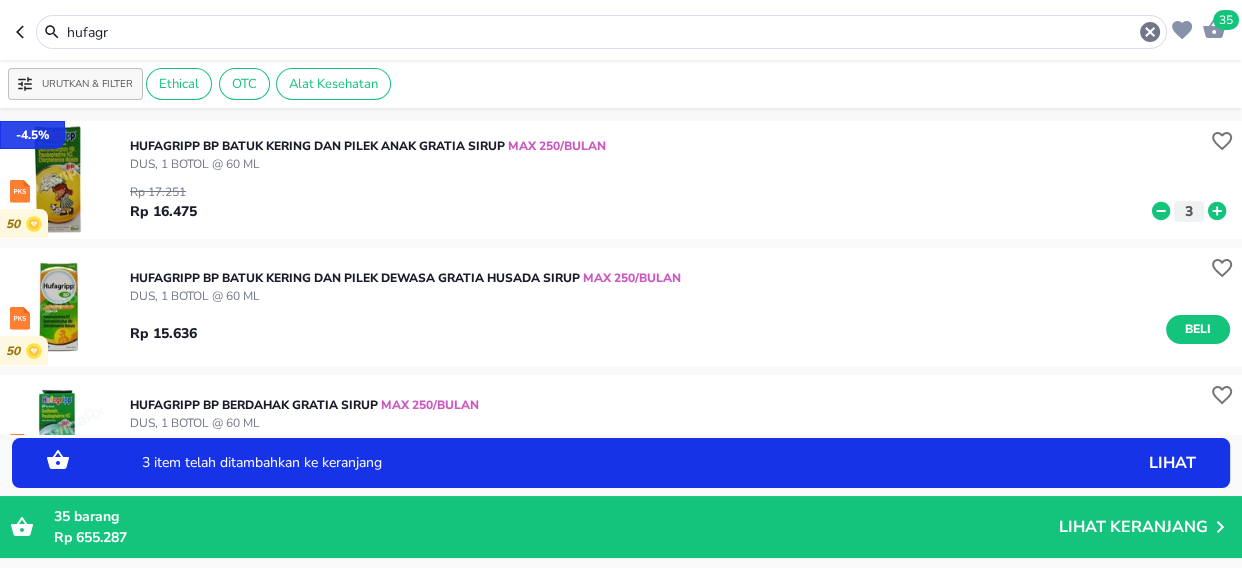 click 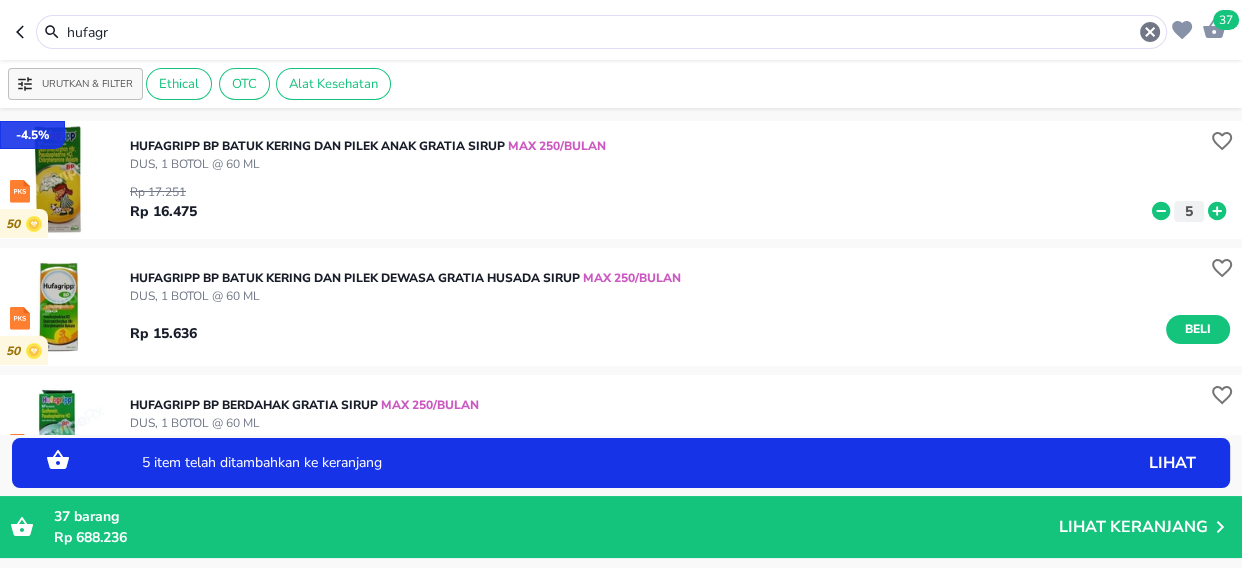 click 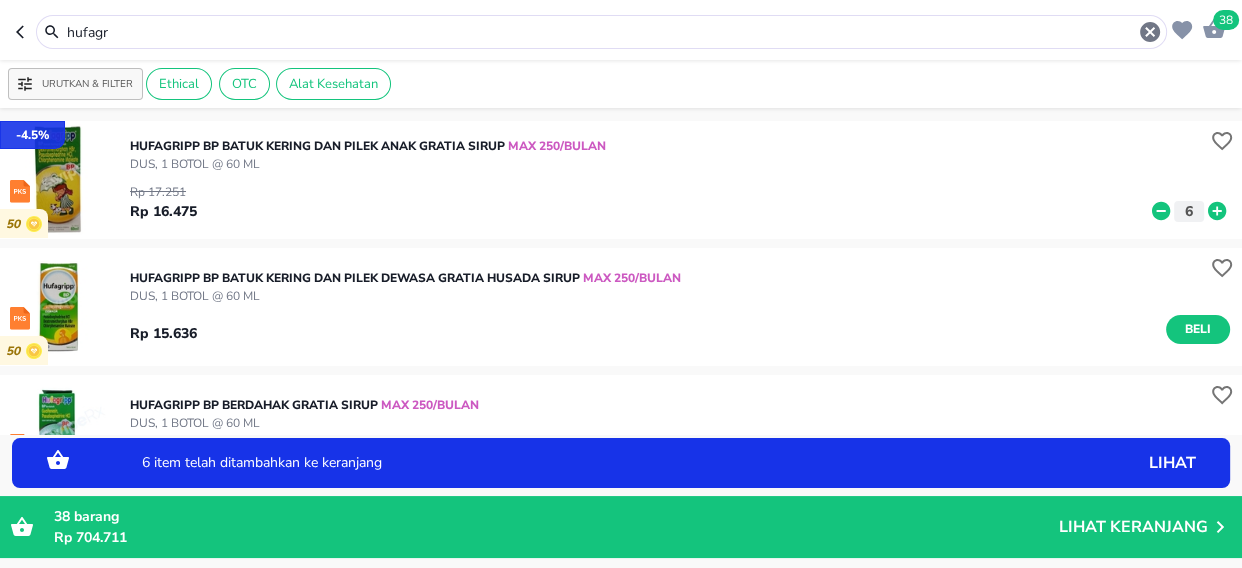 click 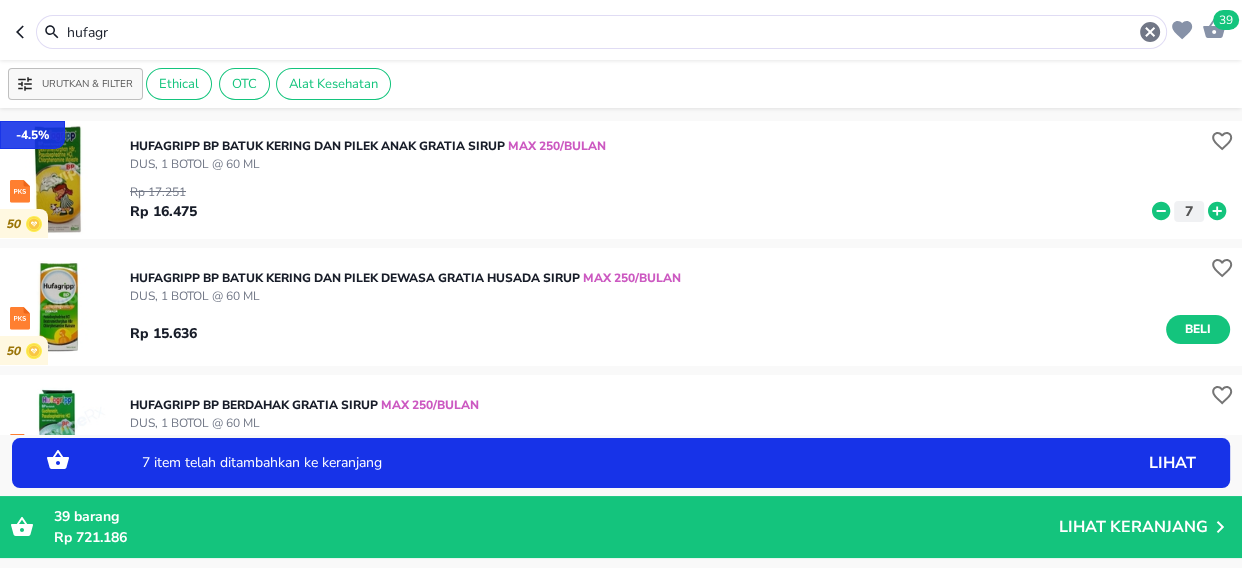 click 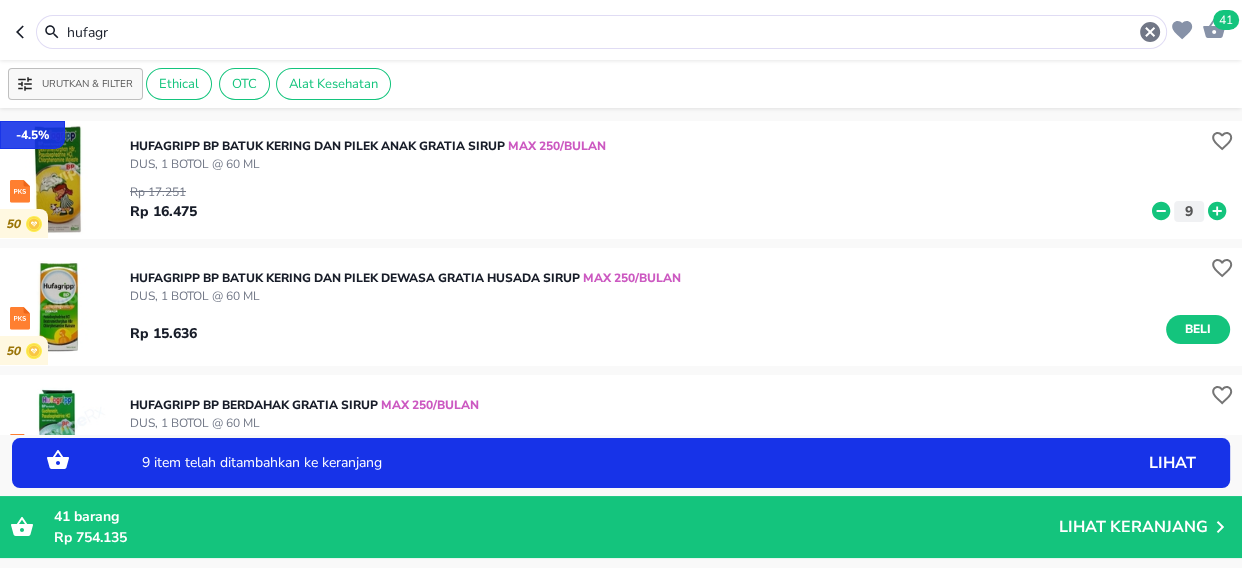 click 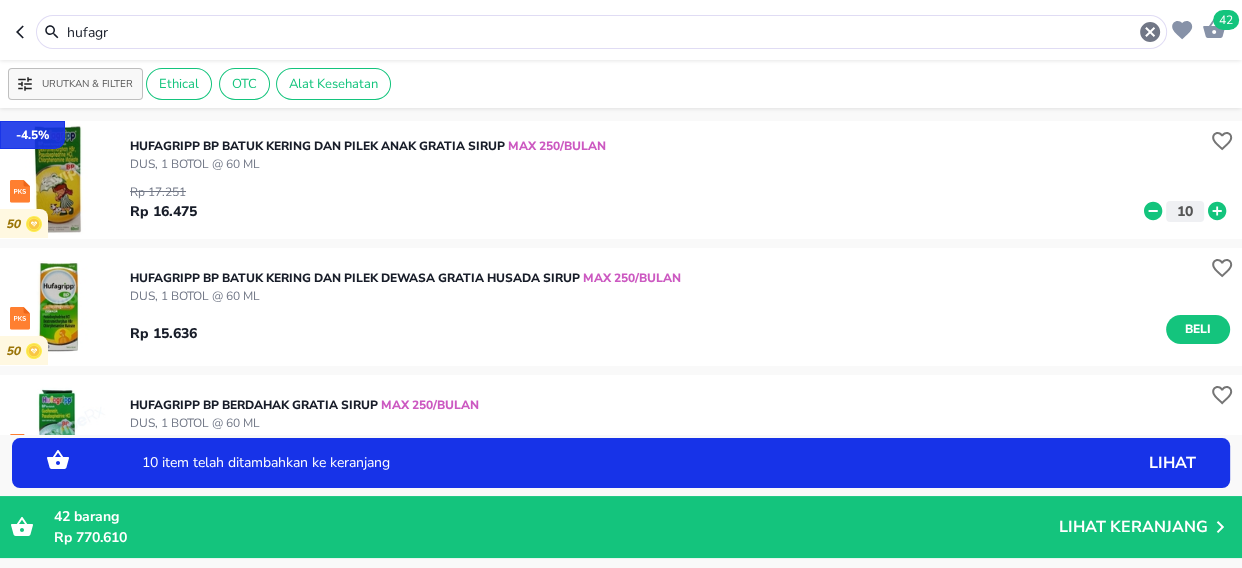 click 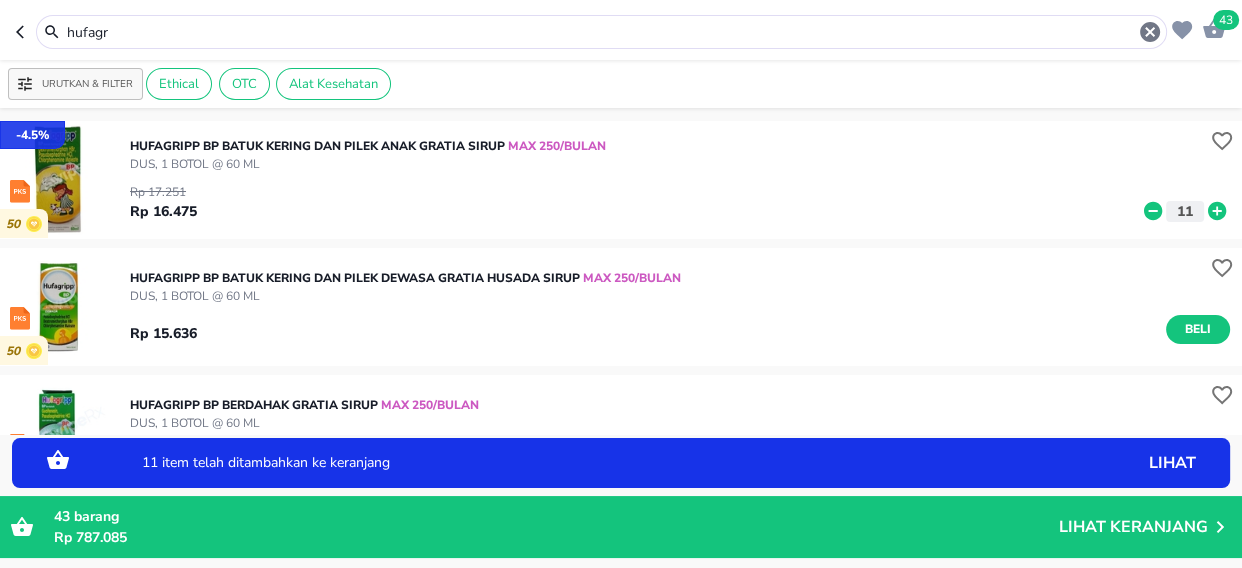 click 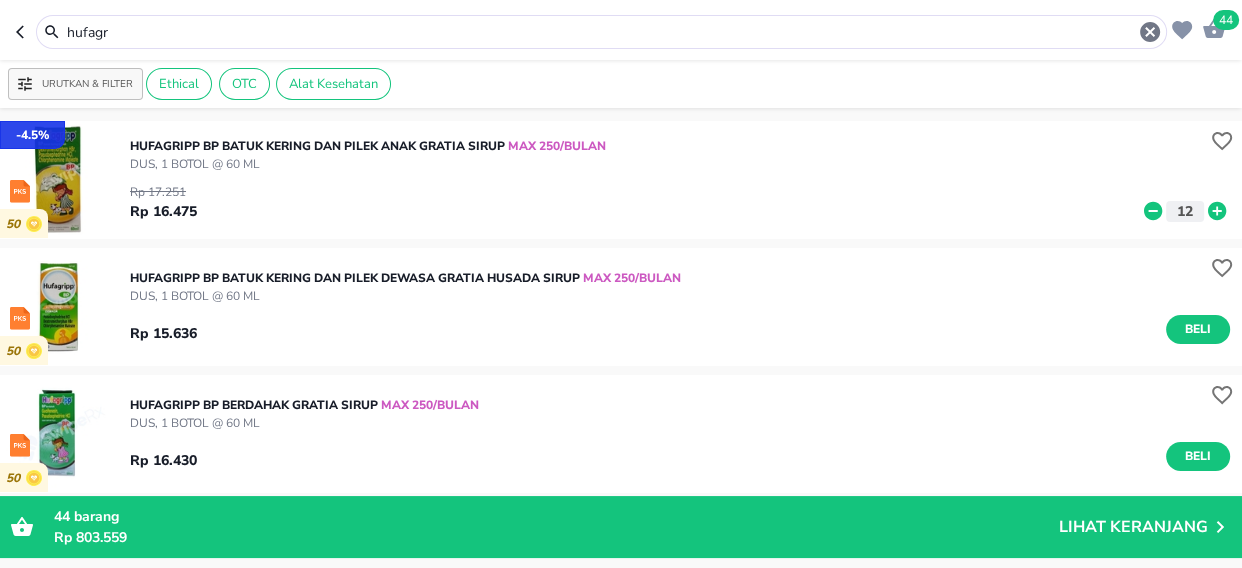 click on "hufagr" at bounding box center (601, 32) 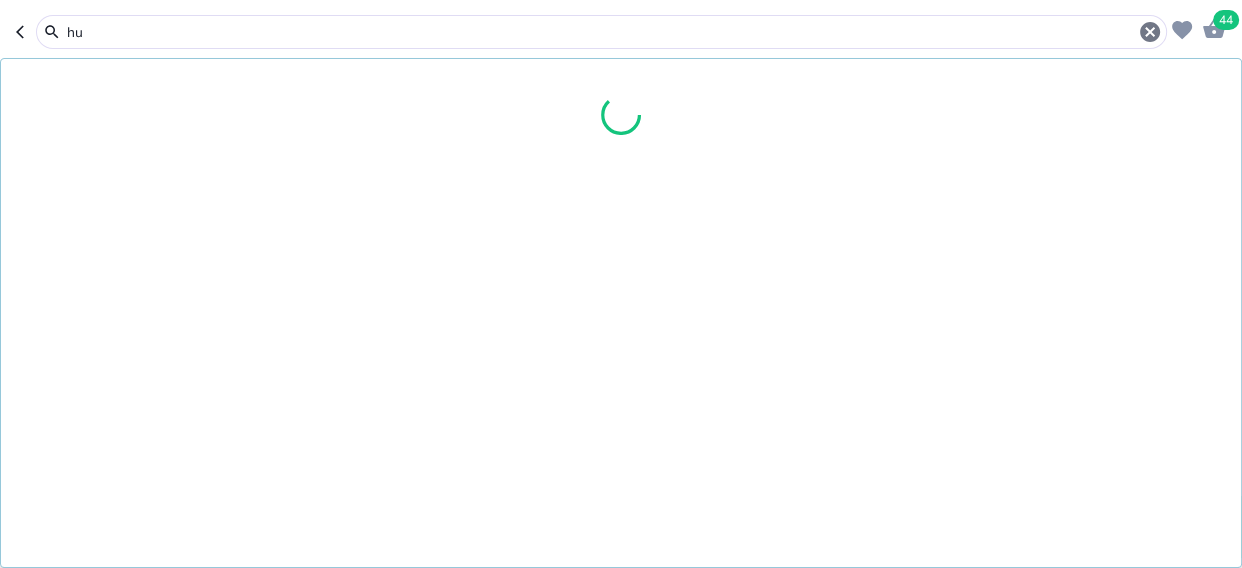 type on "h" 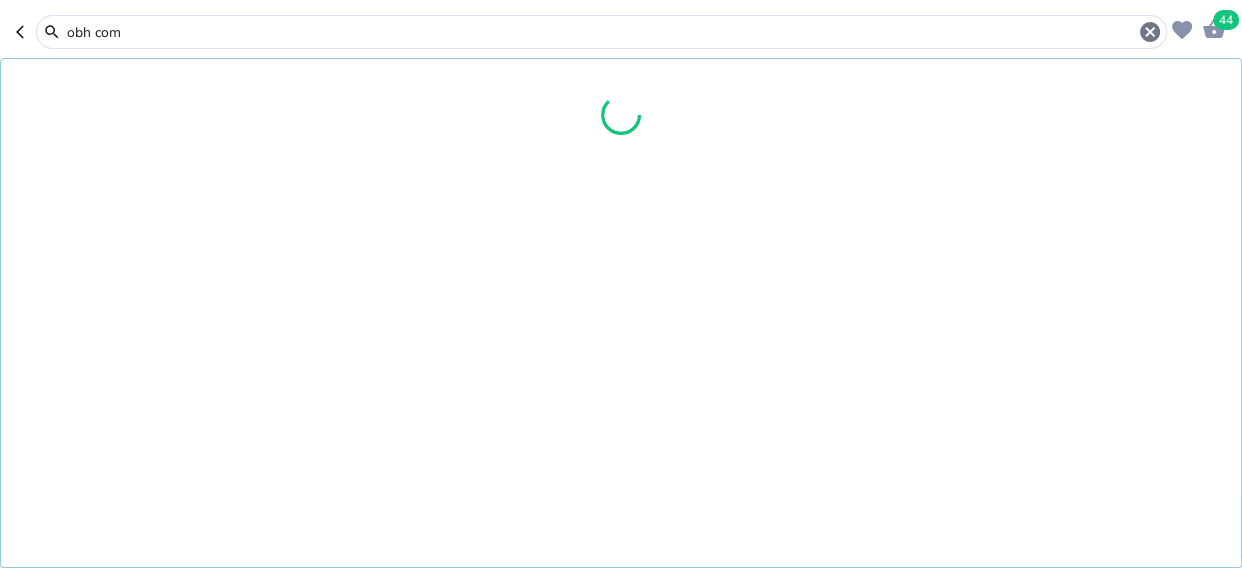 type on "obh com" 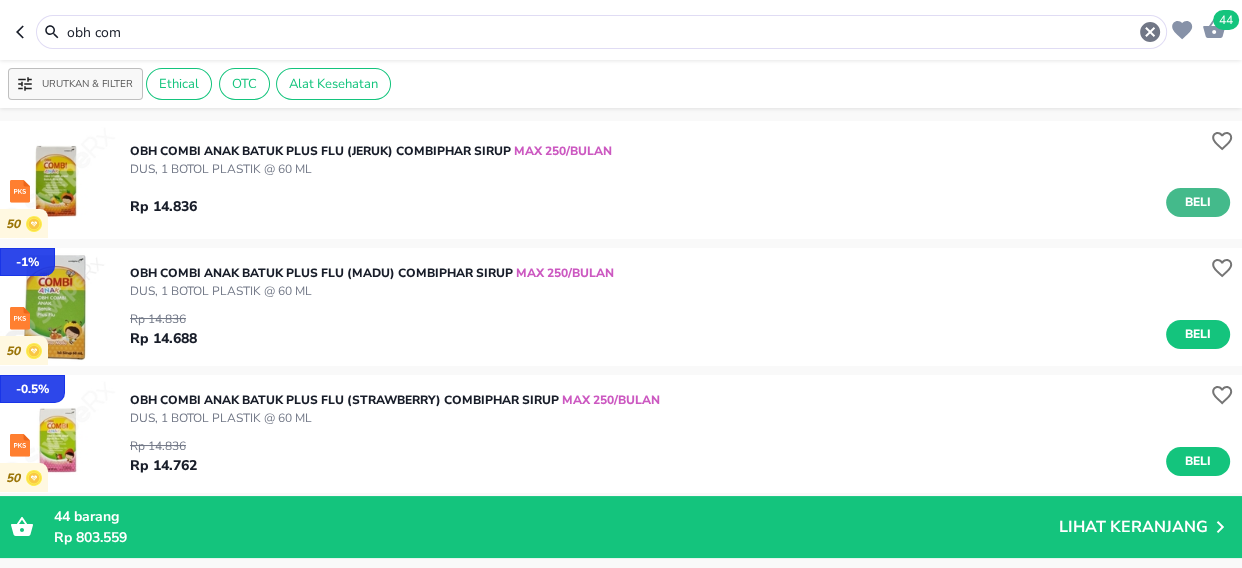 click on "Beli" at bounding box center (1198, 202) 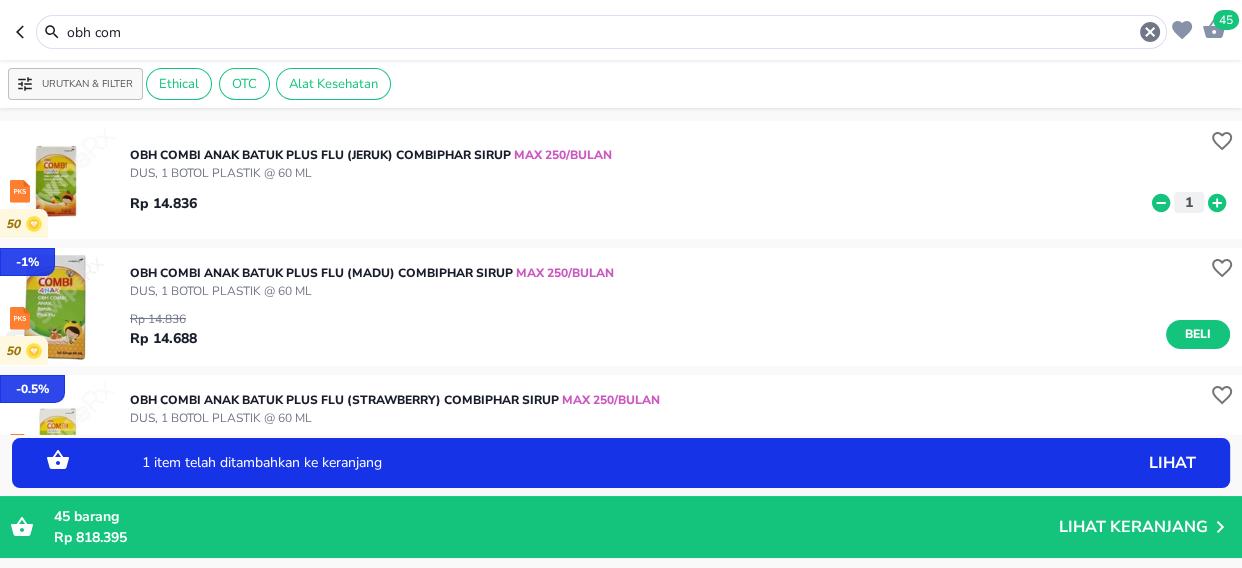 click 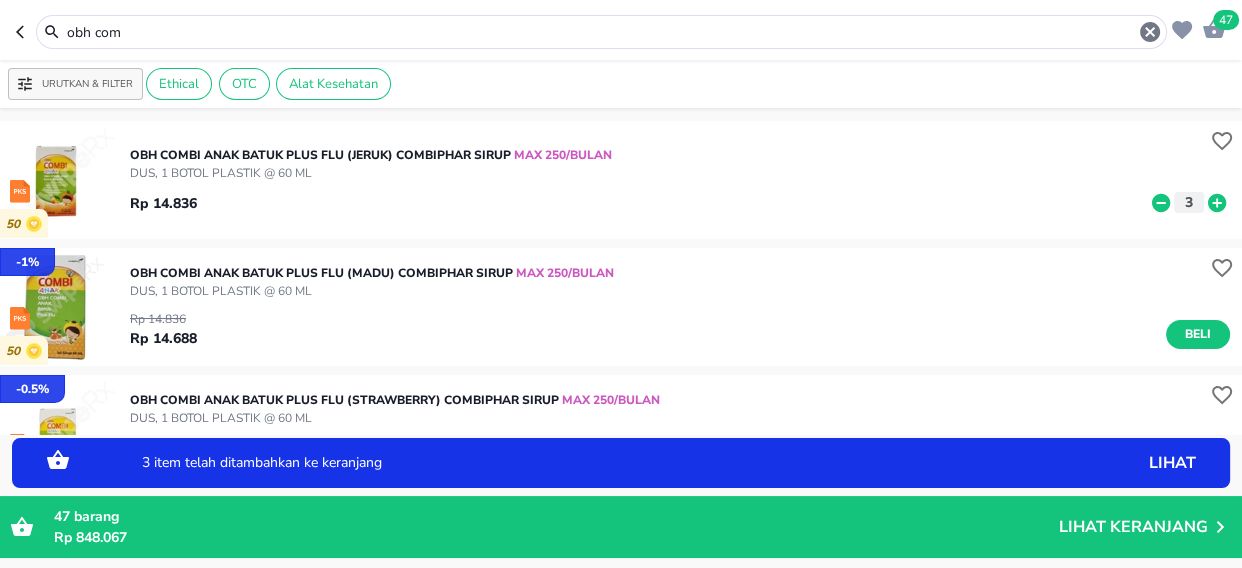 click 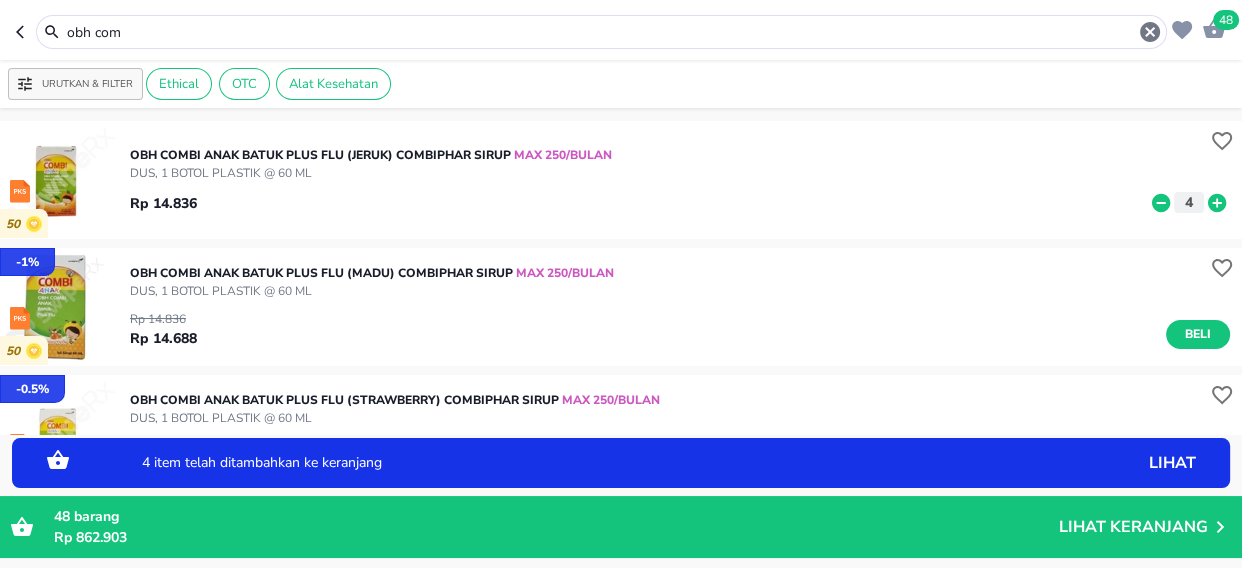 click 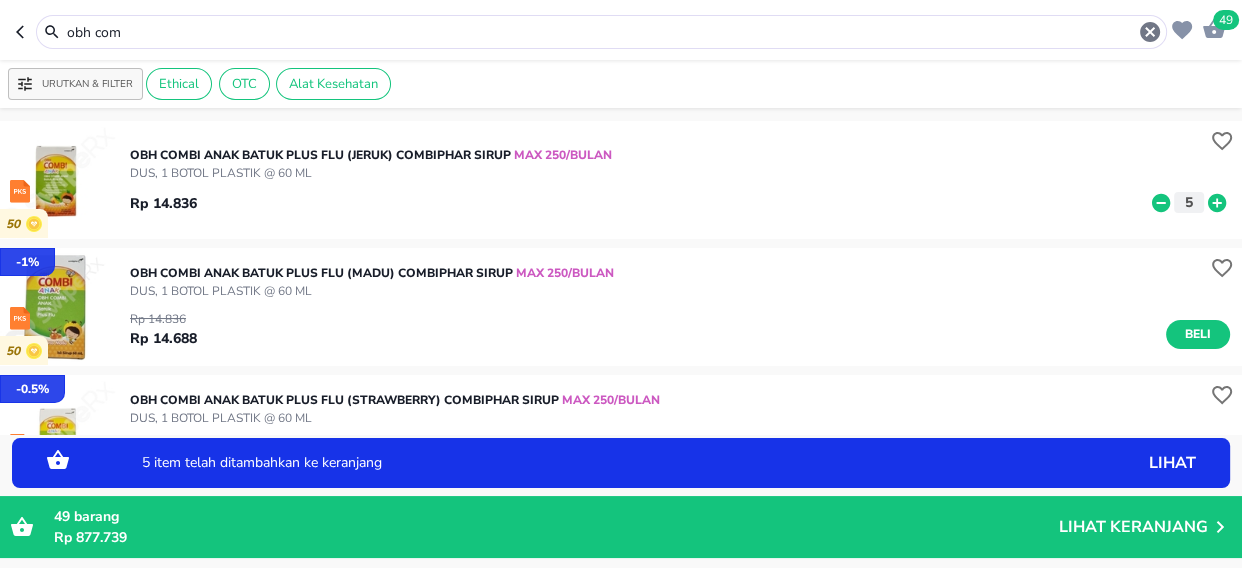 click 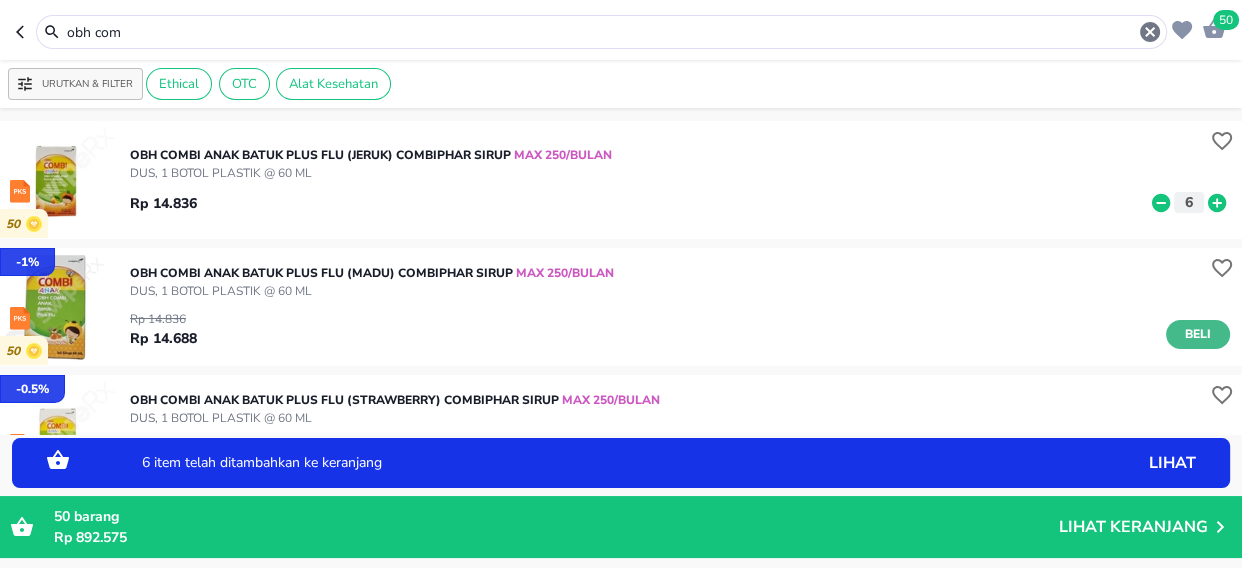 click on "Beli" at bounding box center (1198, 334) 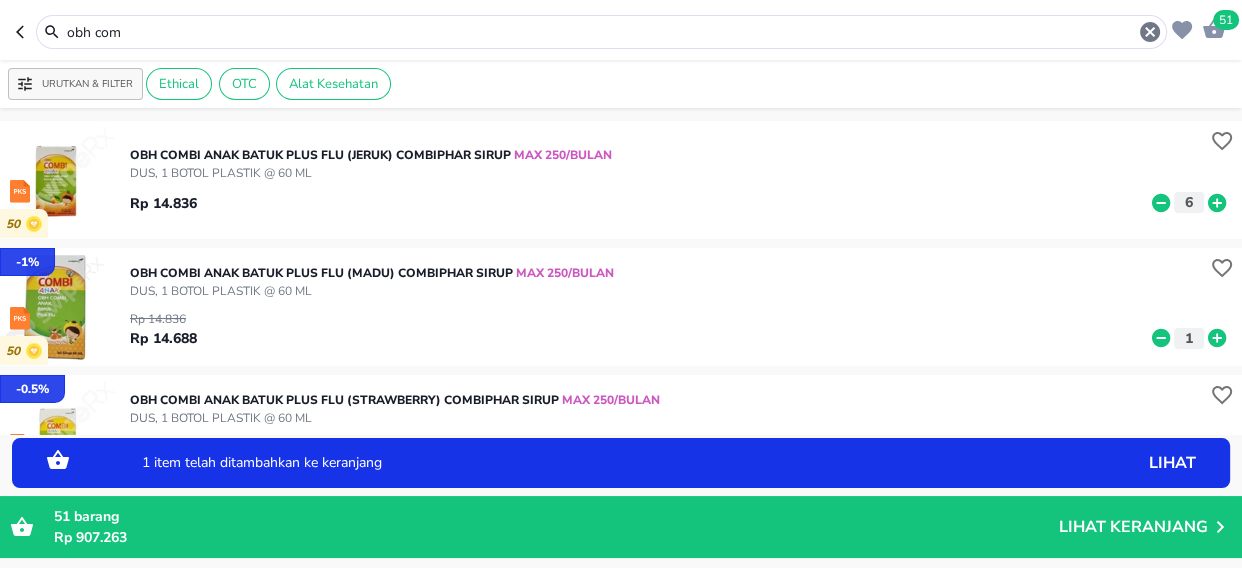 click 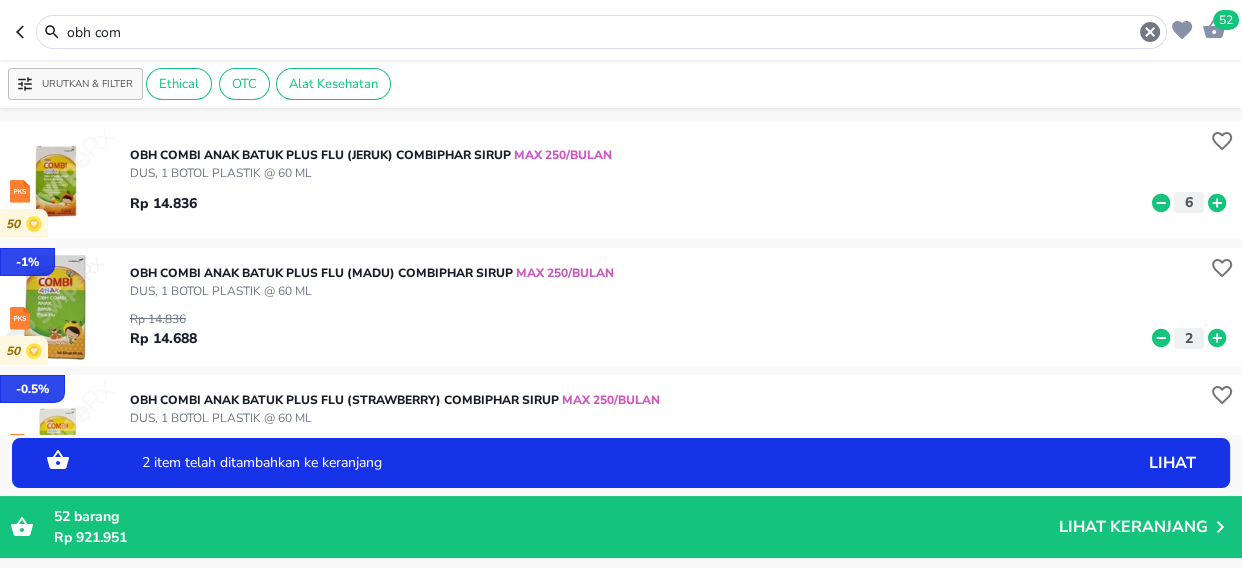 click 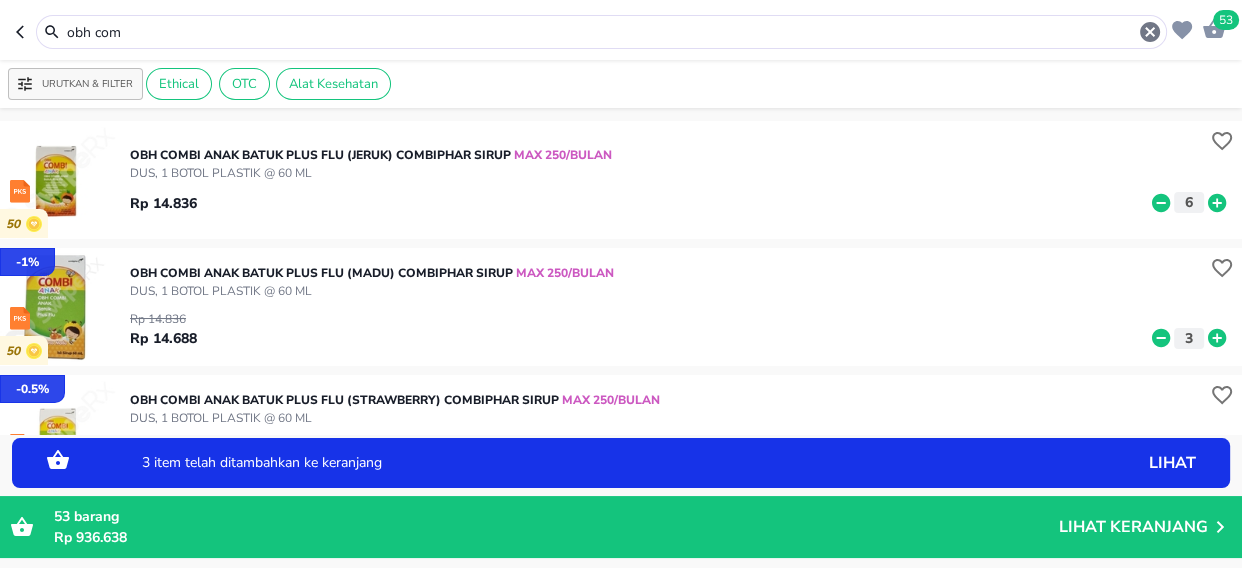 click 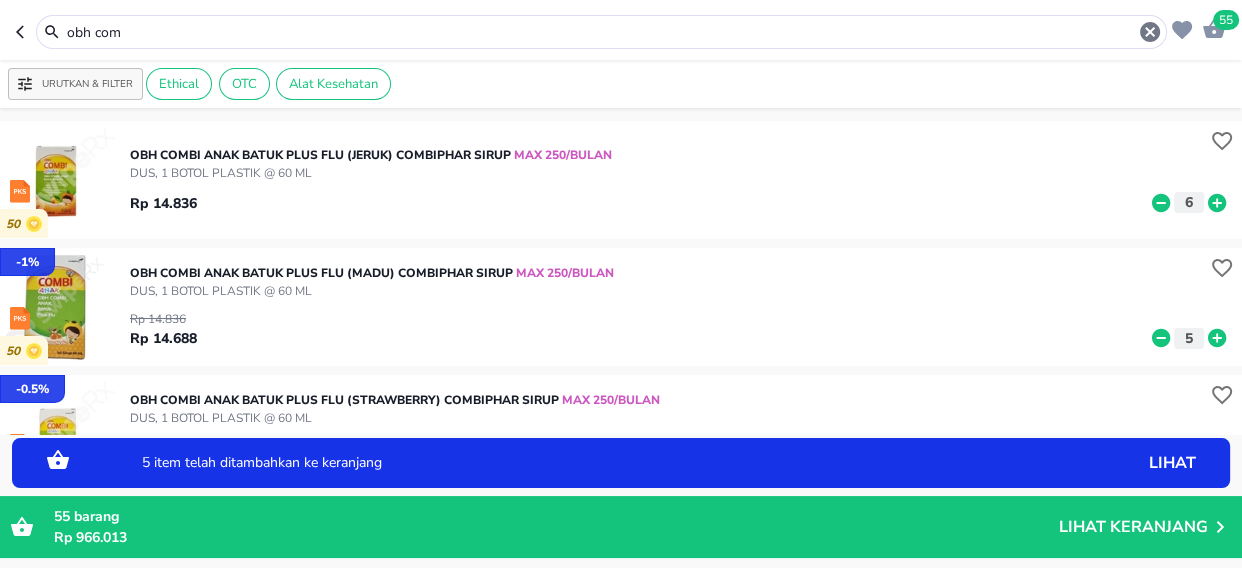 click 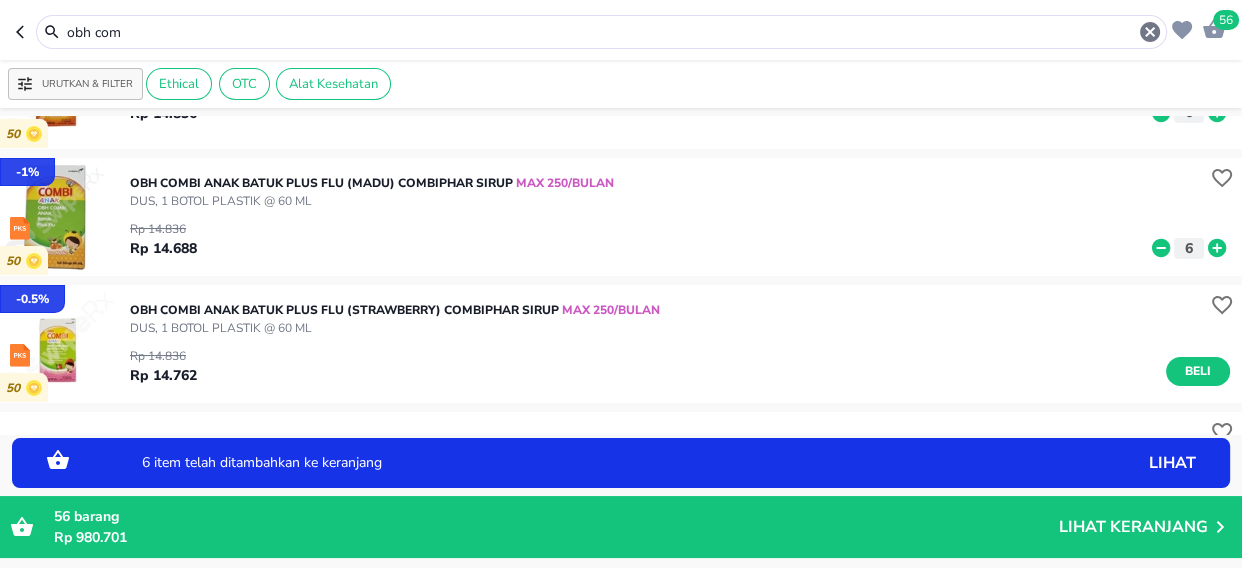 scroll, scrollTop: 181, scrollLeft: 0, axis: vertical 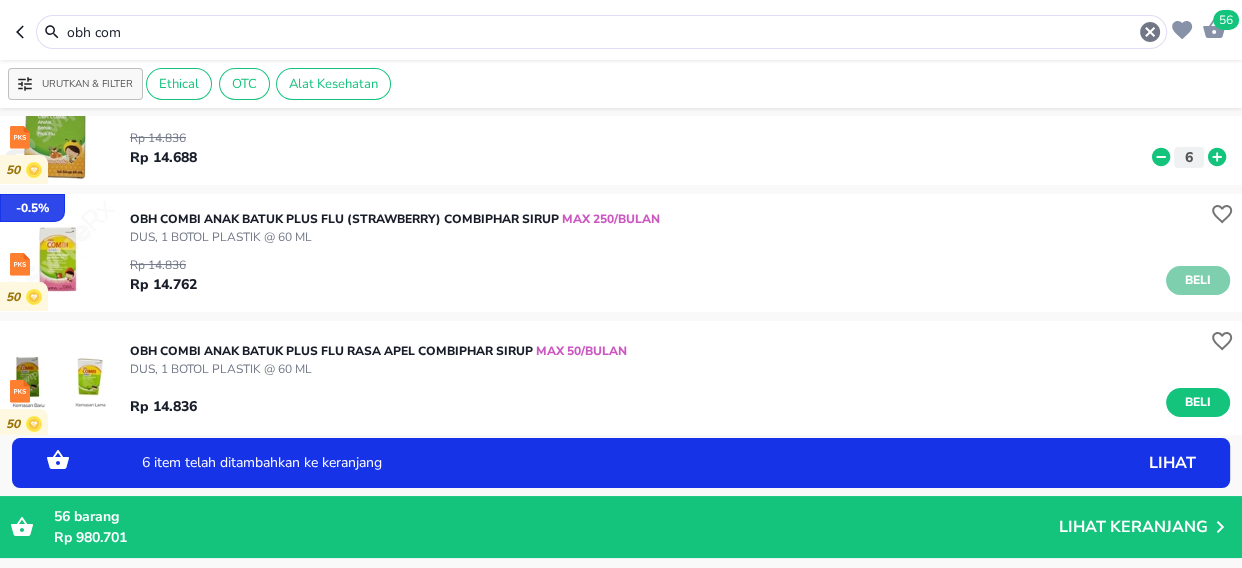 click on "Beli" at bounding box center [1198, 280] 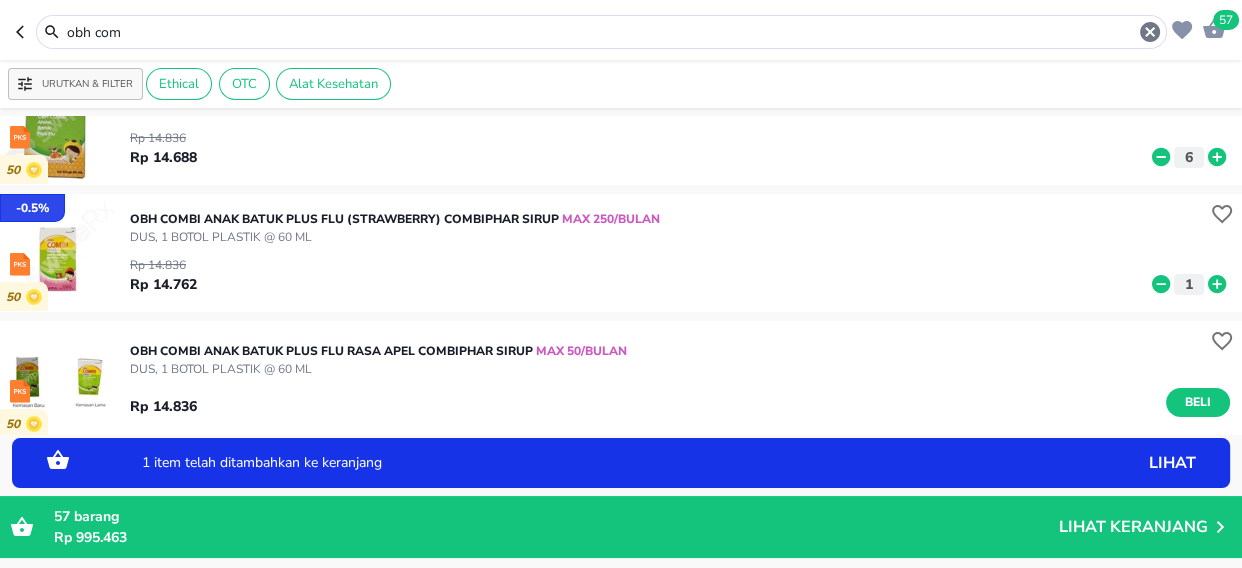 click 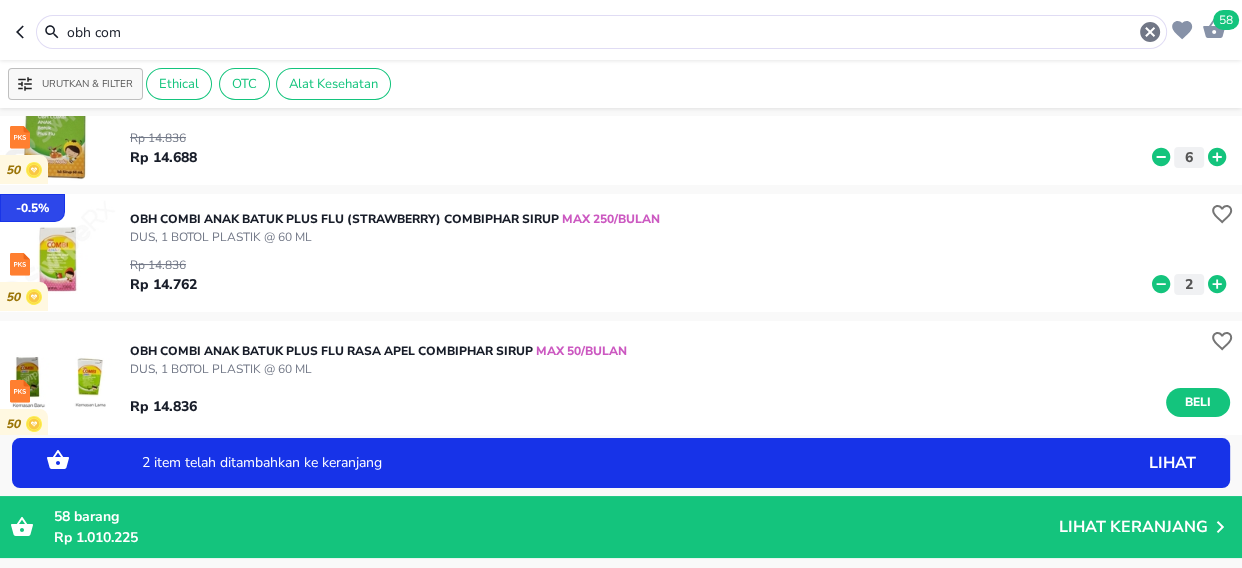 click 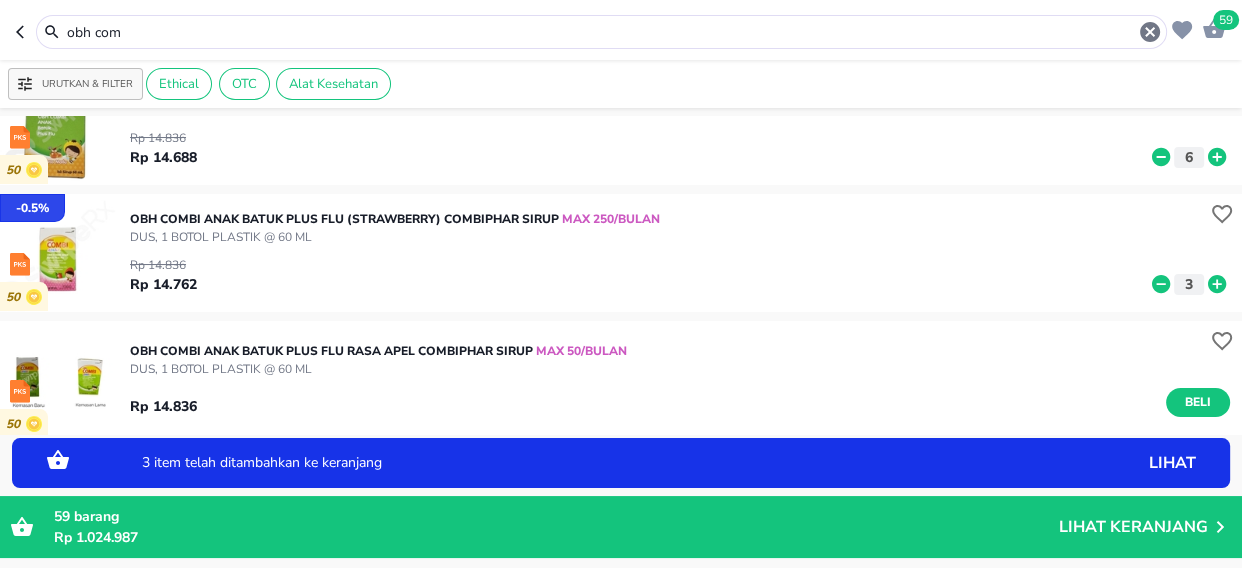 click 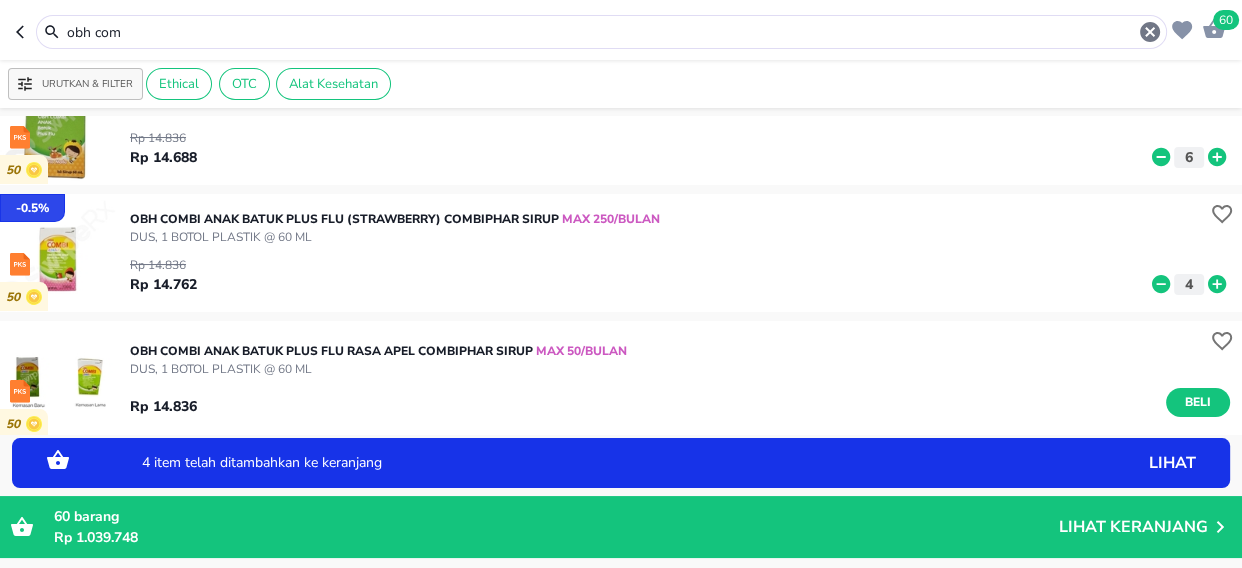 click 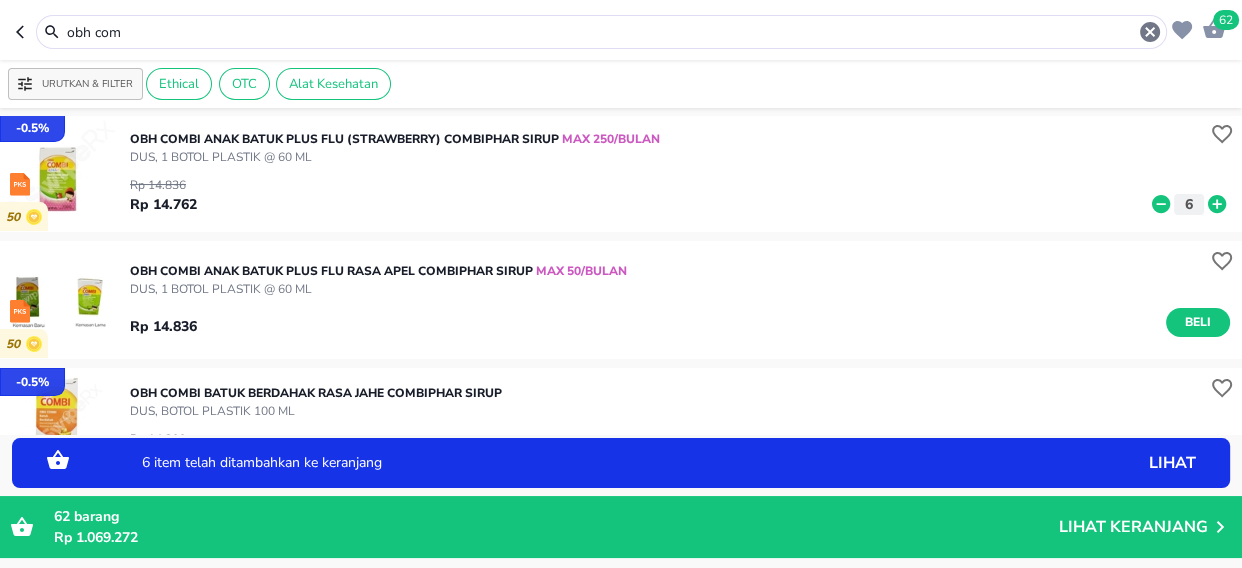 scroll, scrollTop: 272, scrollLeft: 0, axis: vertical 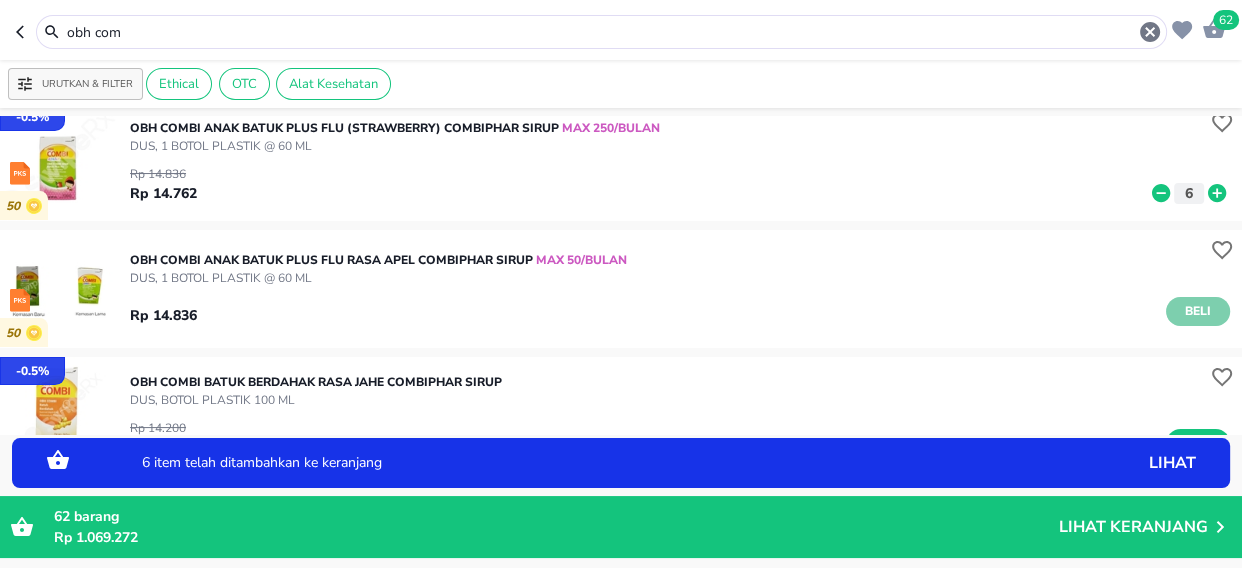 click on "Beli" at bounding box center (1198, 311) 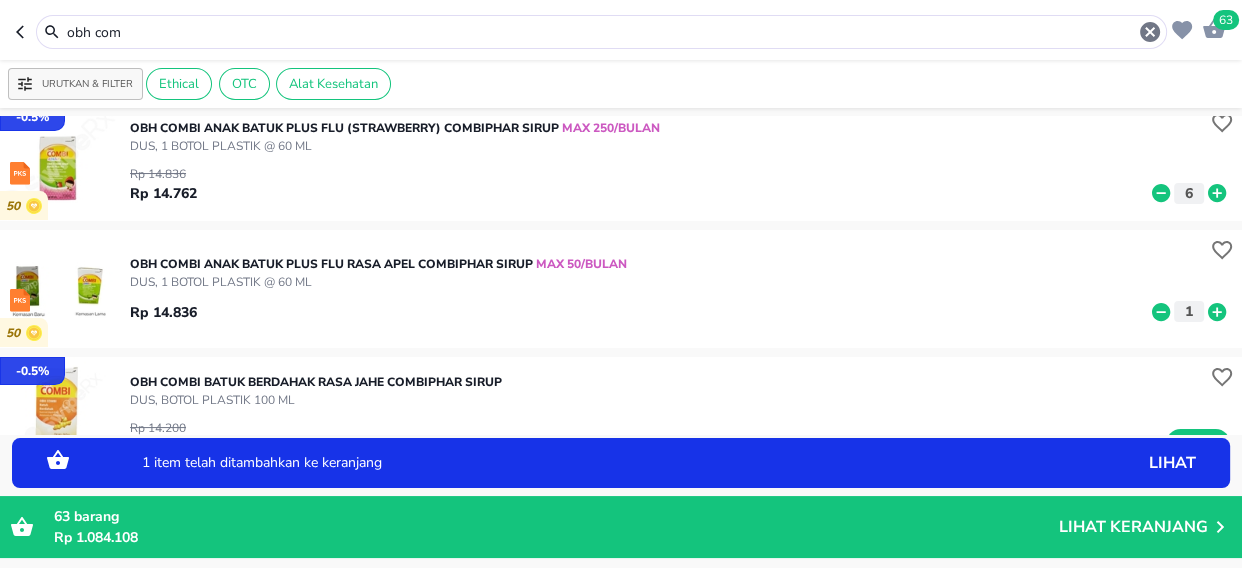 click 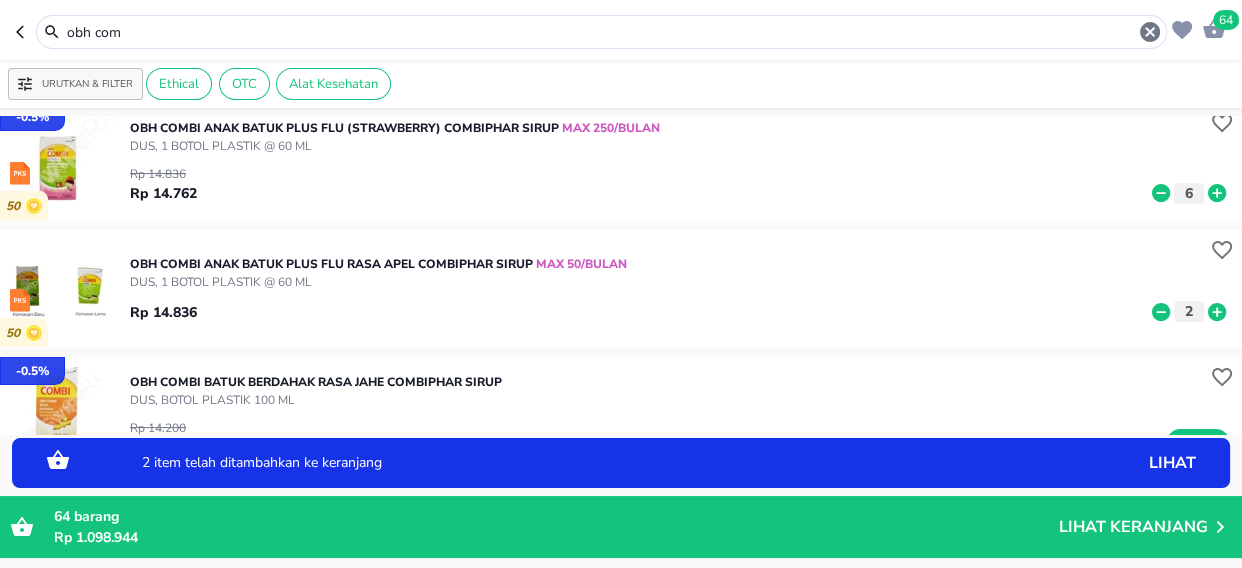 click 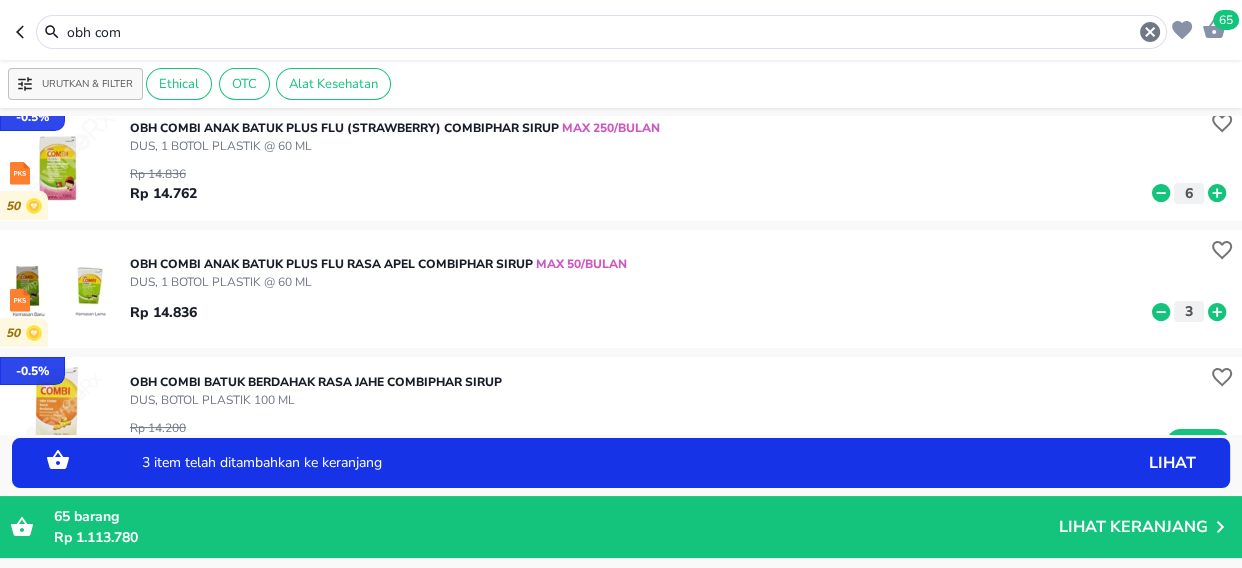 click 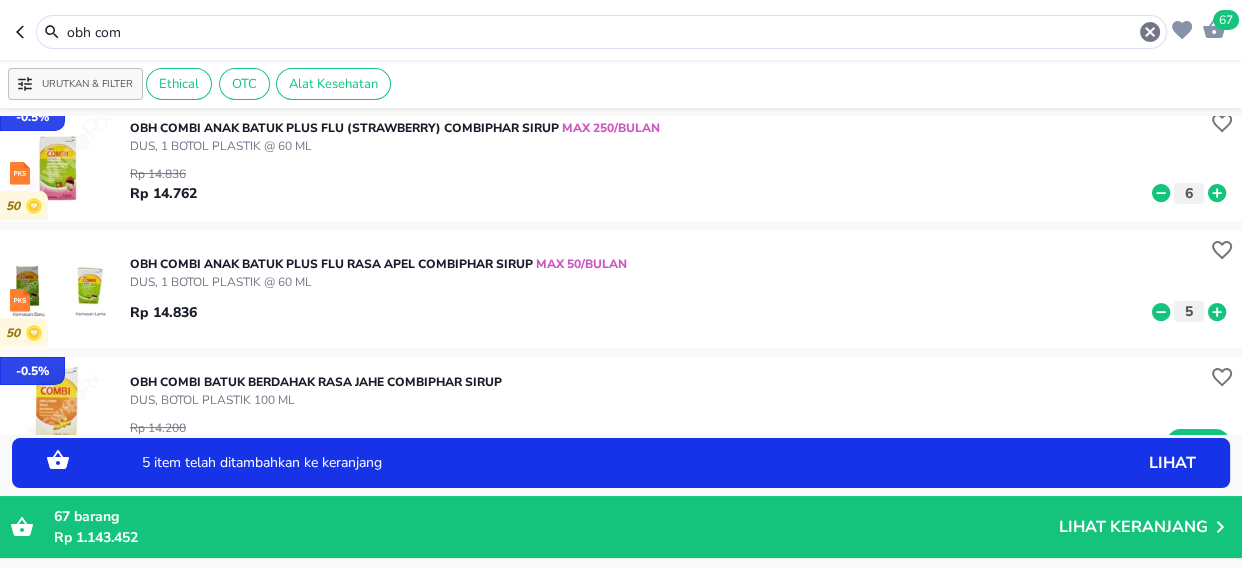 click 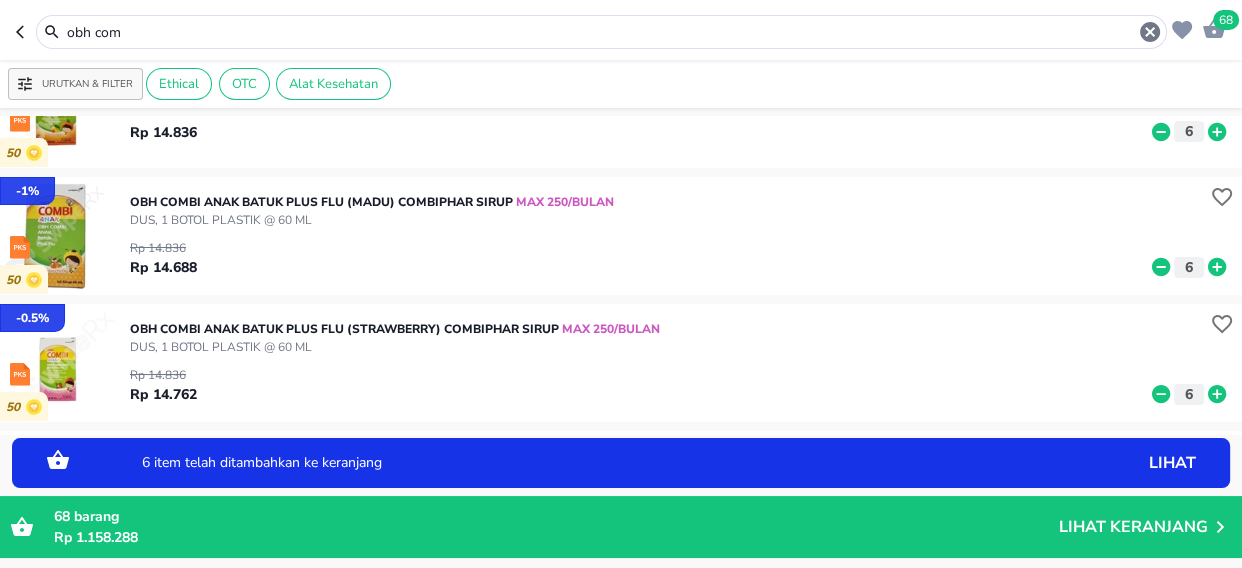 scroll, scrollTop: 0, scrollLeft: 0, axis: both 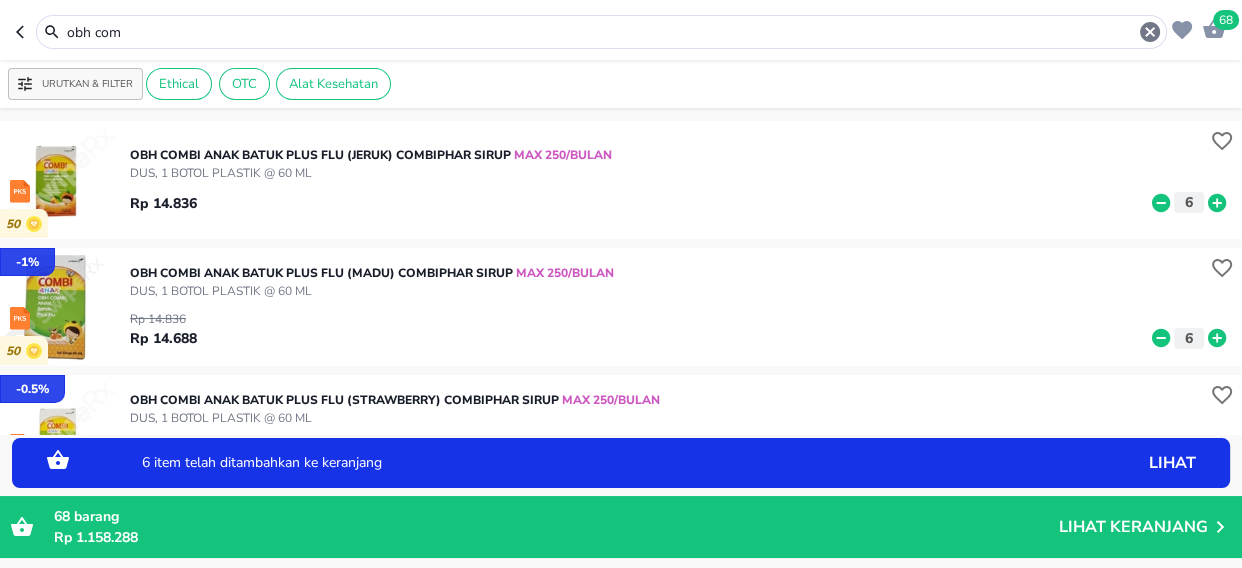 click on "68" at bounding box center (1226, 20) 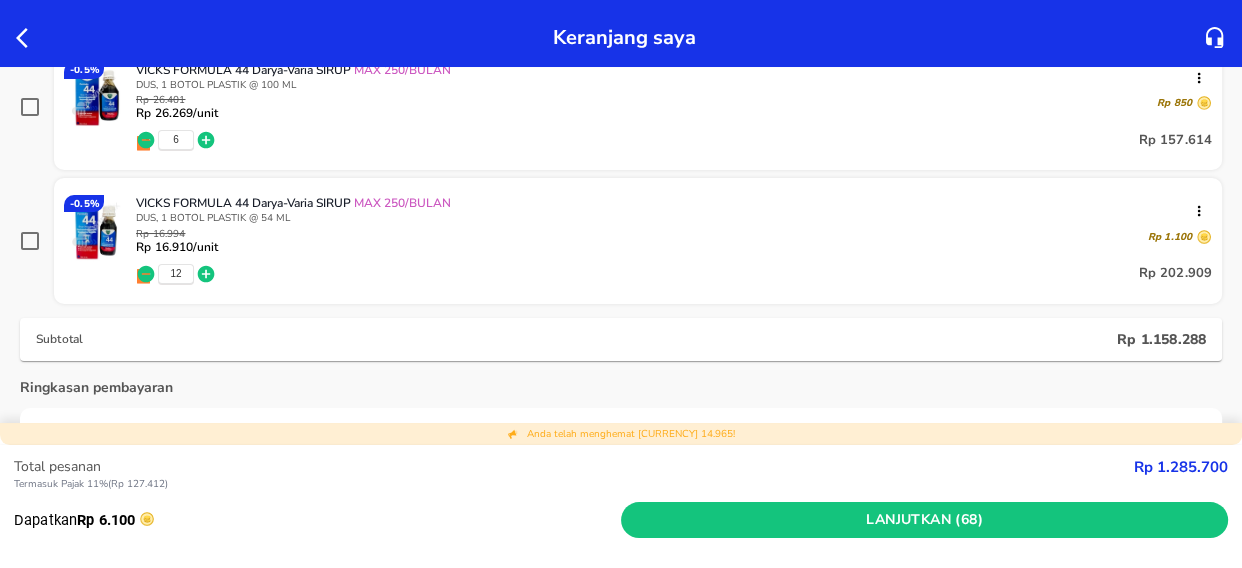 scroll, scrollTop: 1363, scrollLeft: 0, axis: vertical 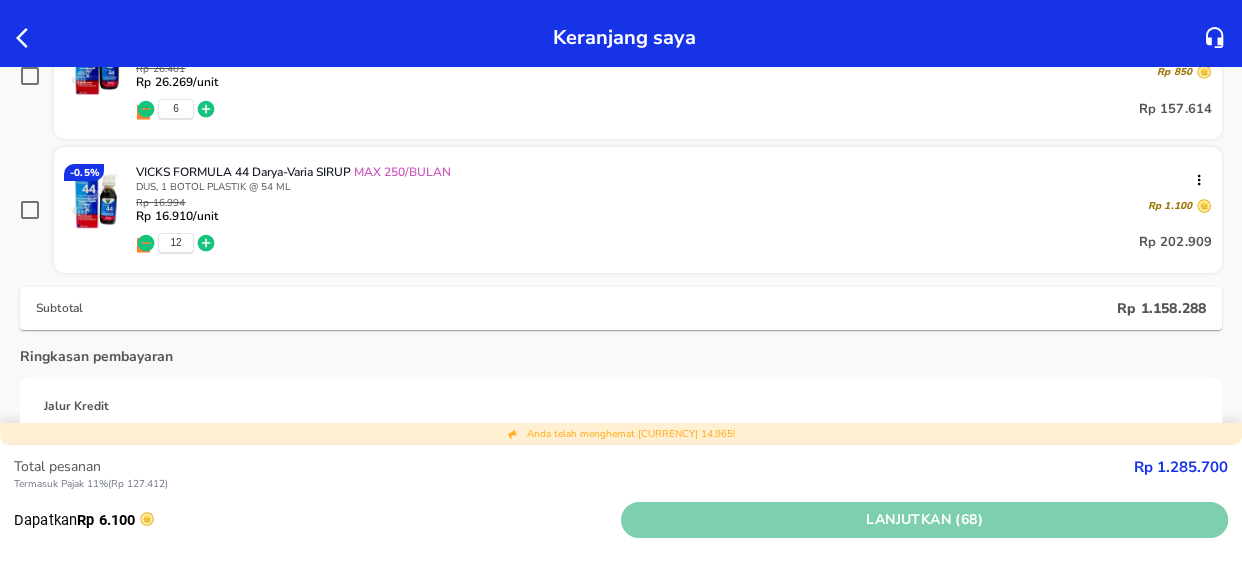 click on "Lanjutkan (68)" at bounding box center (924, 520) 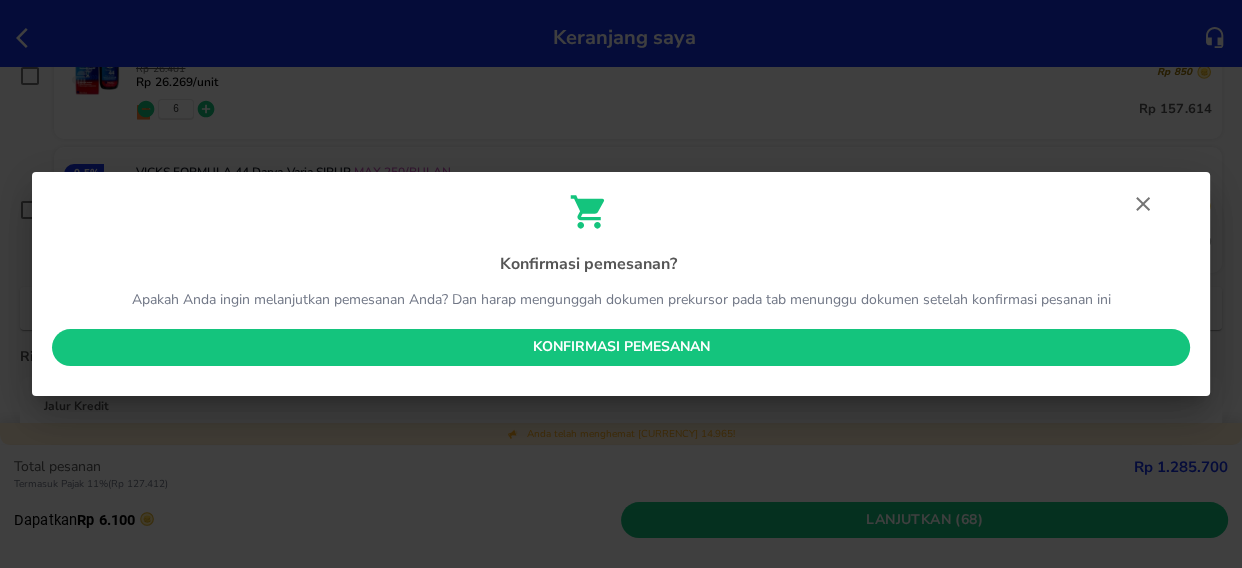 click on "Konfirmasi pemesanan" at bounding box center [621, 347] 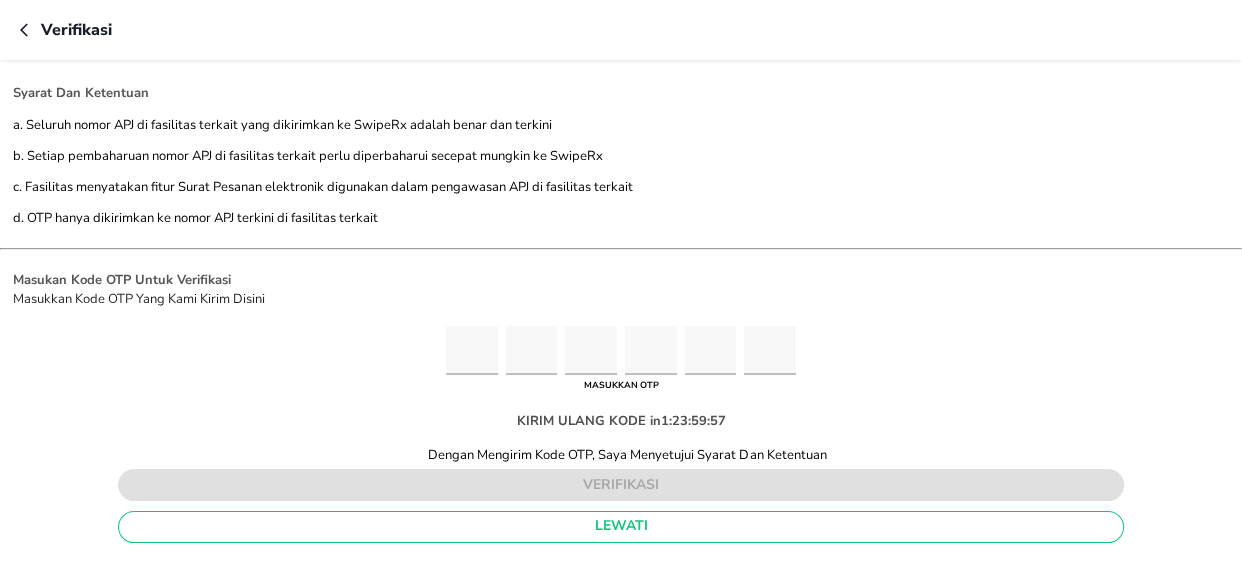 click at bounding box center [472, 350] 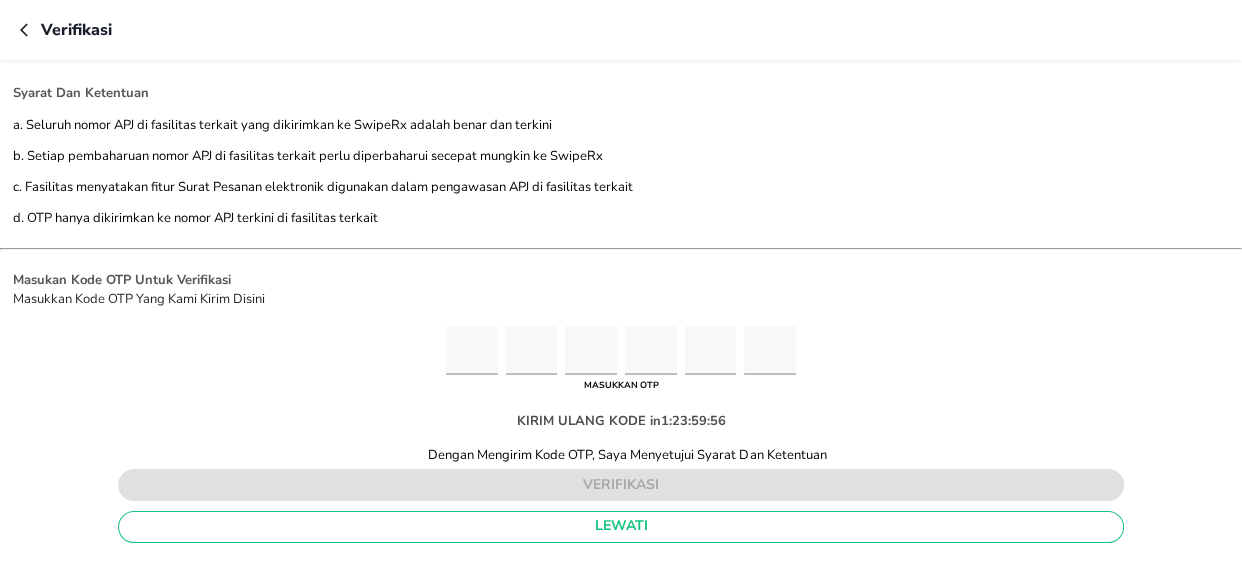 type on "8" 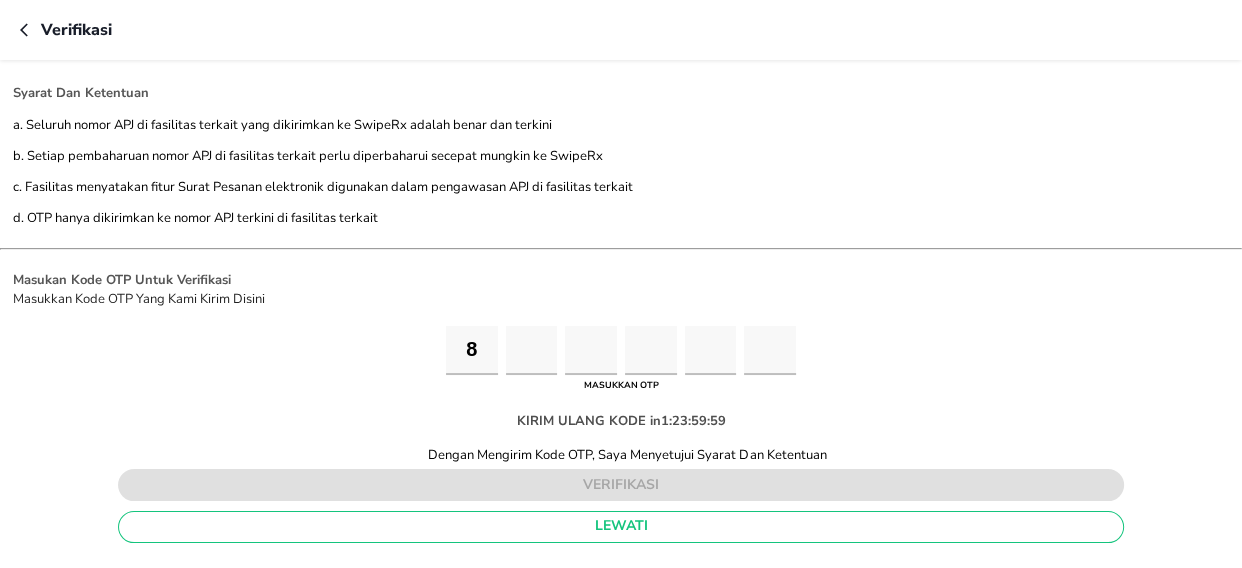 type on "7" 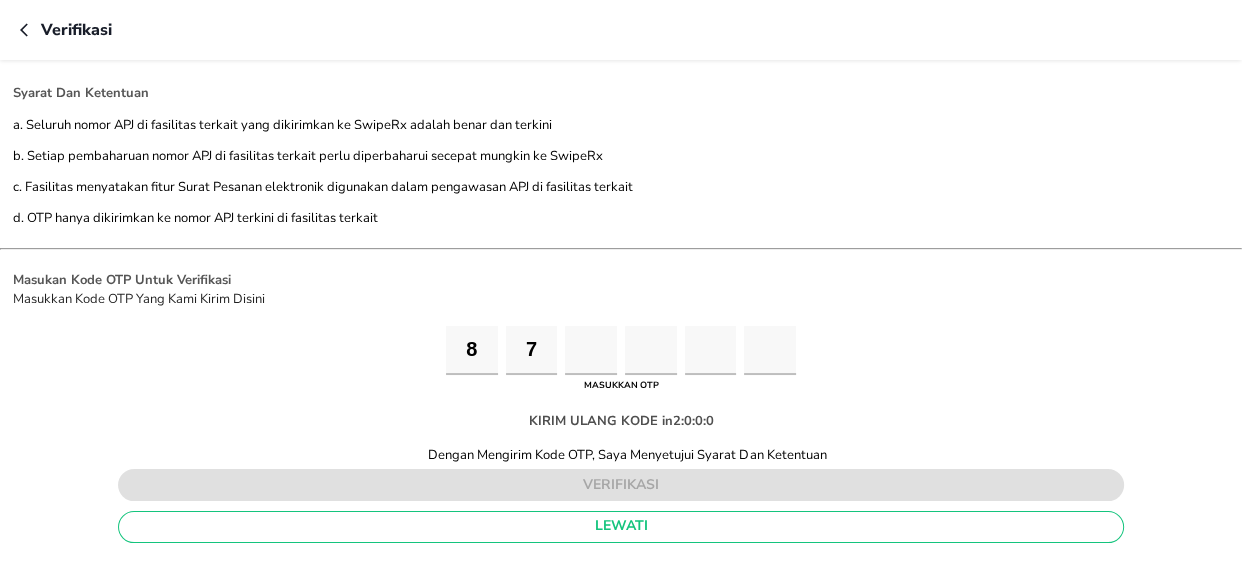 type on "6" 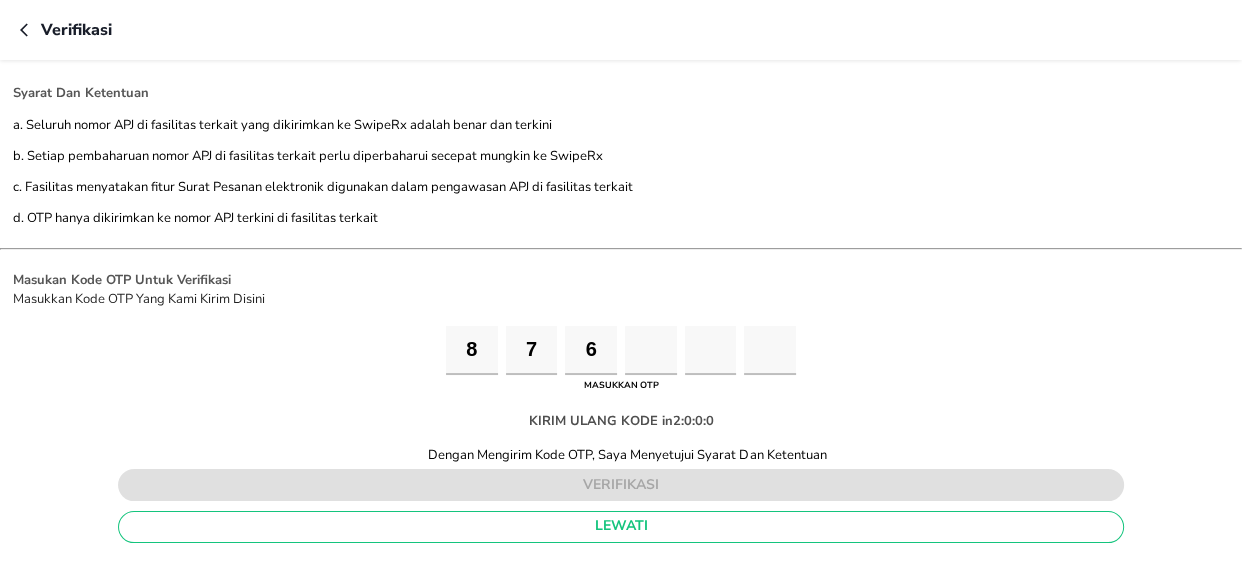 type on "4" 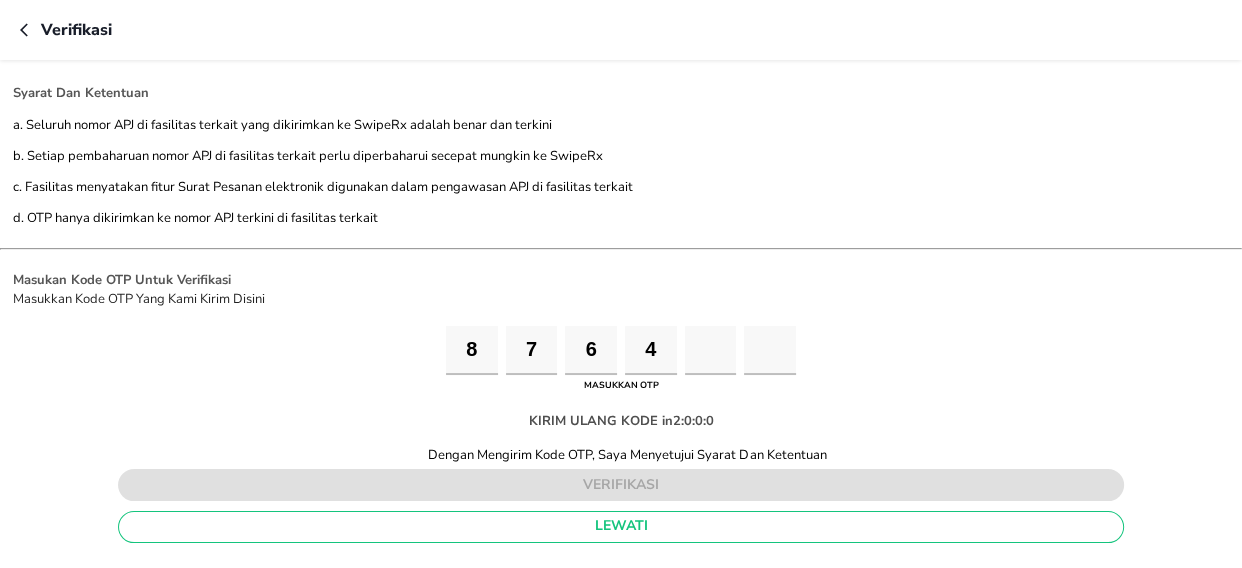 type on "3" 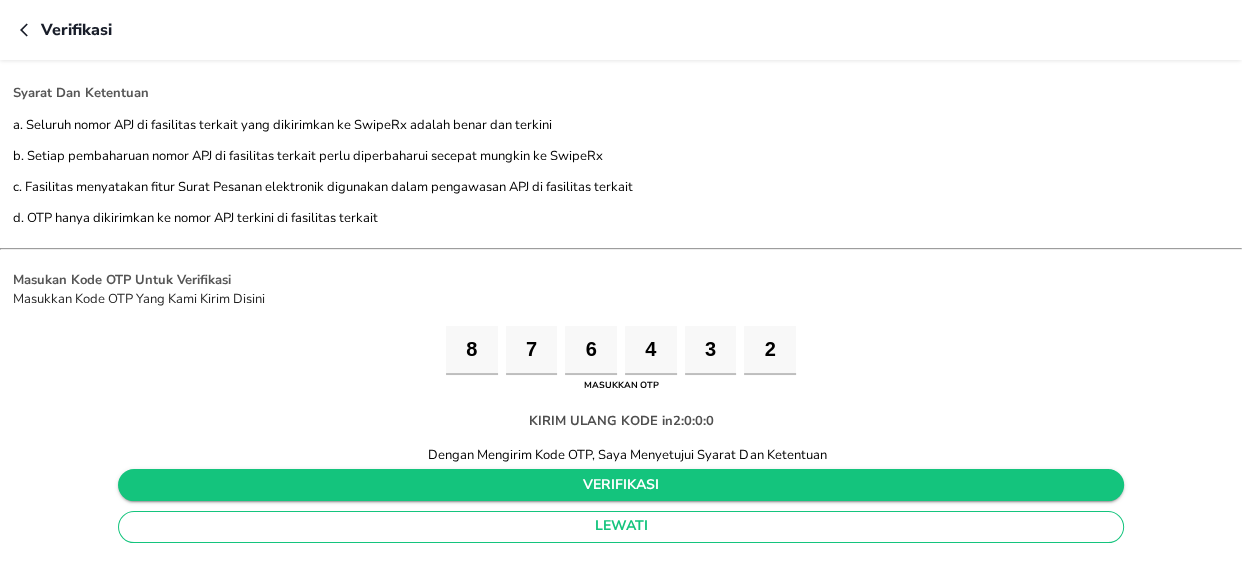 type on "2" 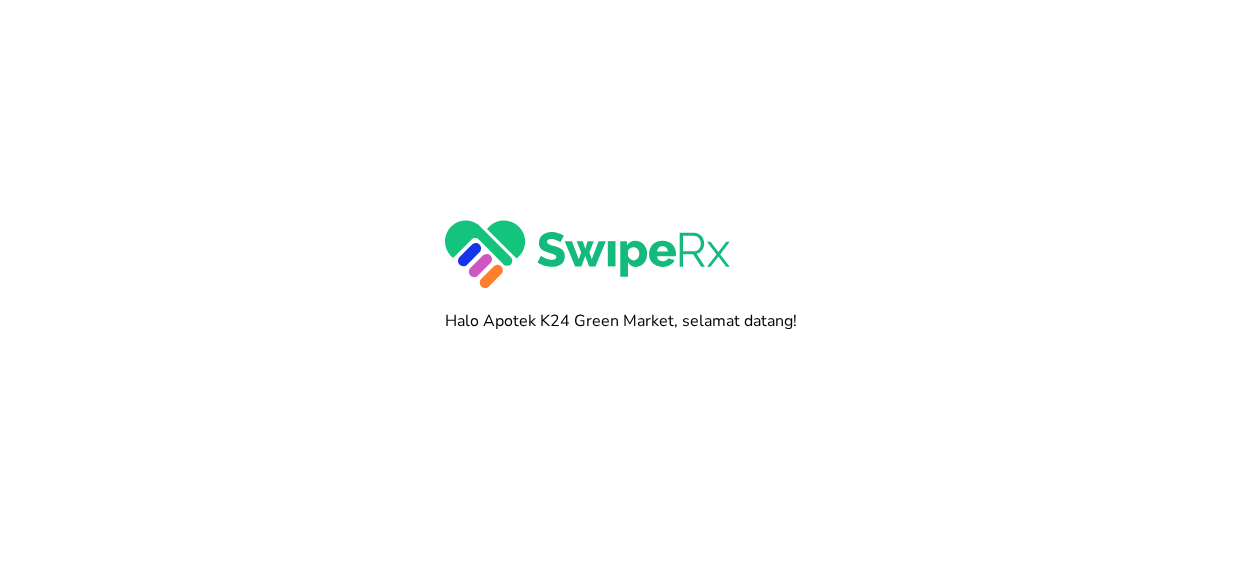 scroll, scrollTop: 0, scrollLeft: 0, axis: both 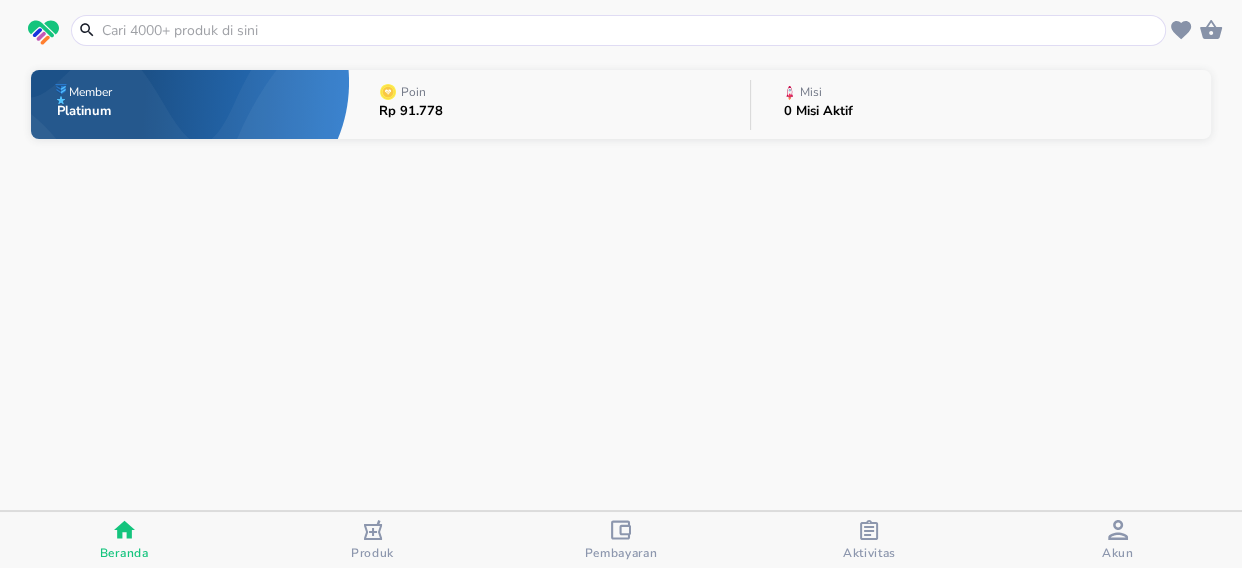 click at bounding box center (630, 30) 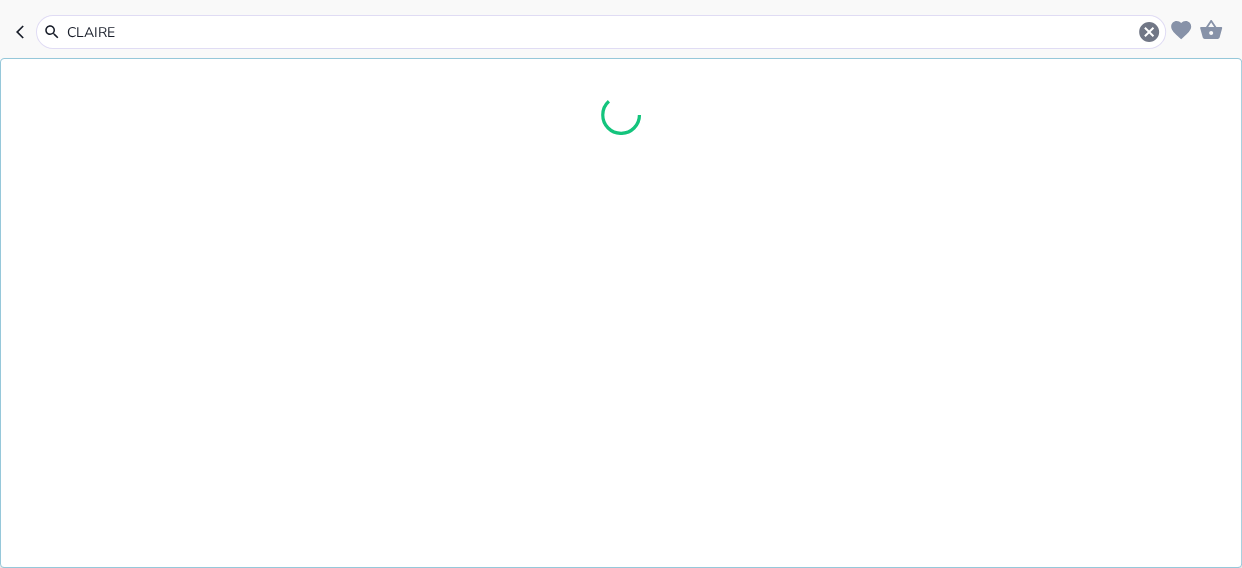 type on "CLAIRES" 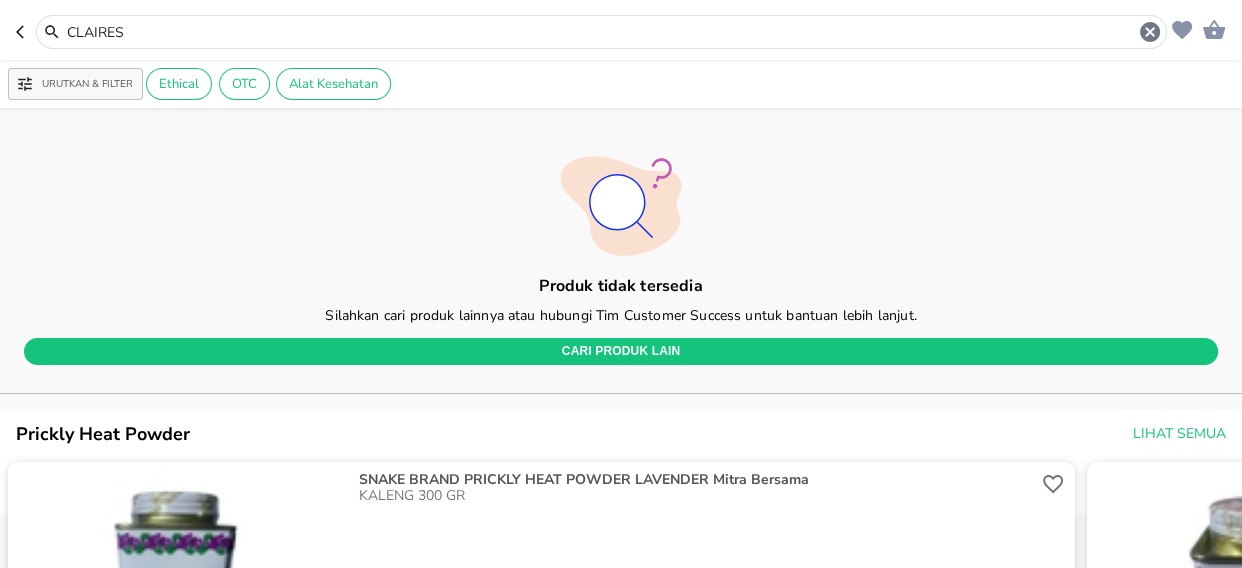 click on "CLAIRES" at bounding box center [601, 32] 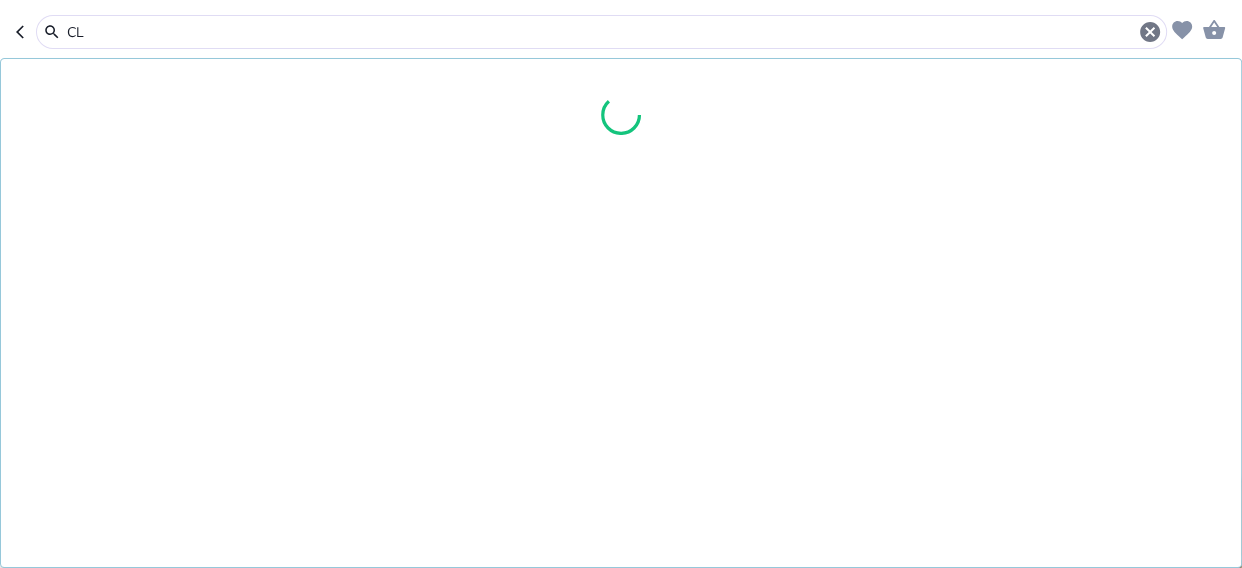 type on "C" 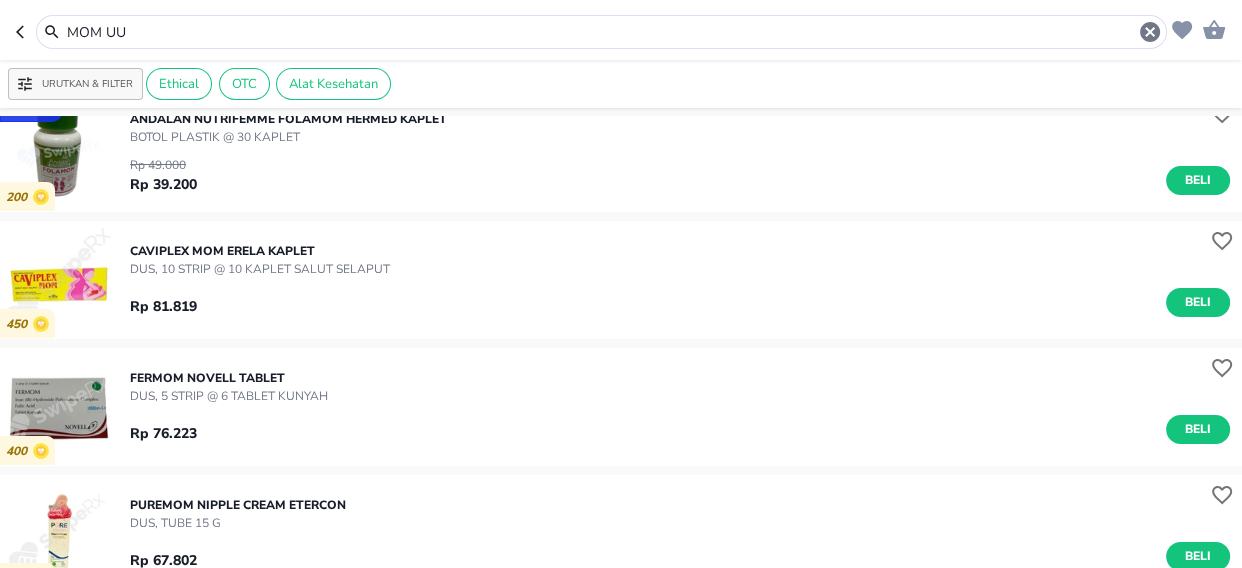 scroll, scrollTop: 0, scrollLeft: 0, axis: both 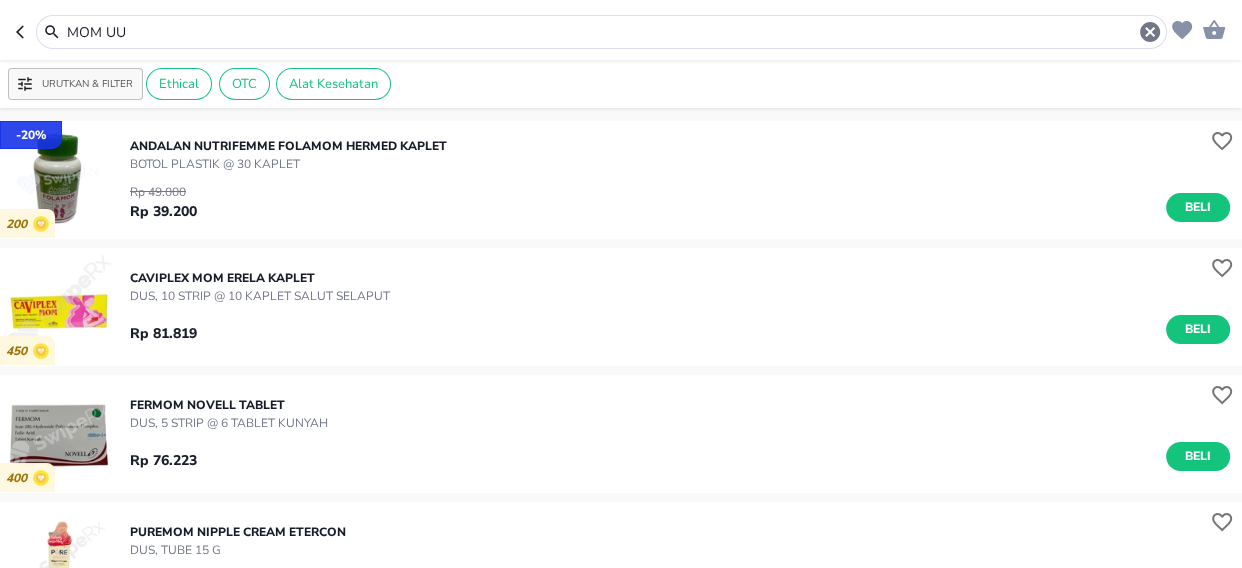 click on "MOM UU" at bounding box center (601, 32) 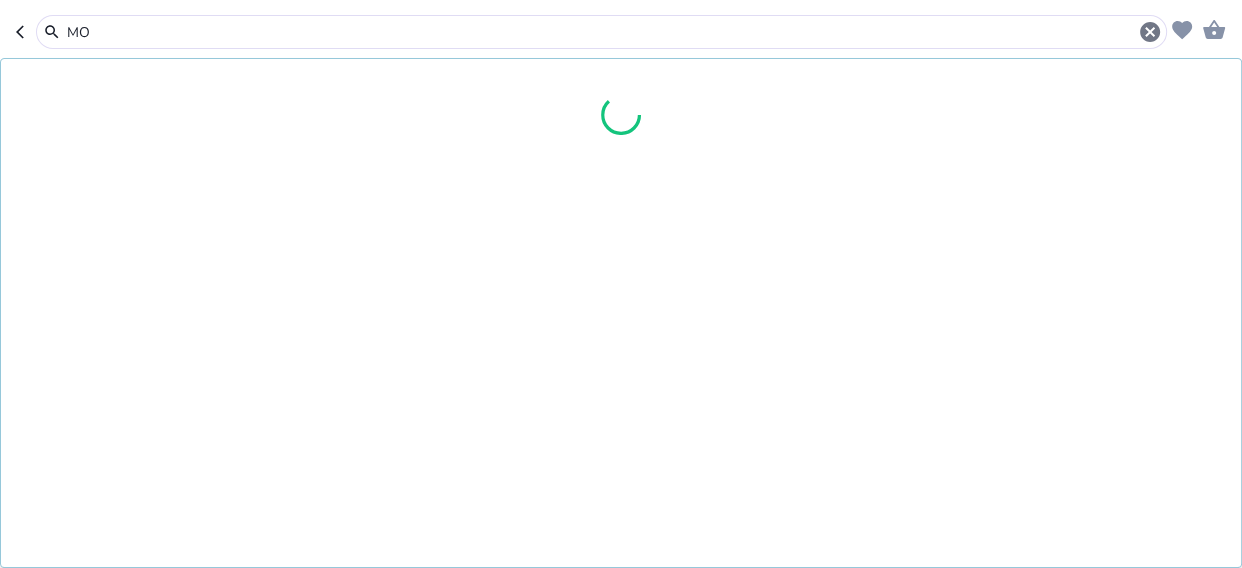 type on "M" 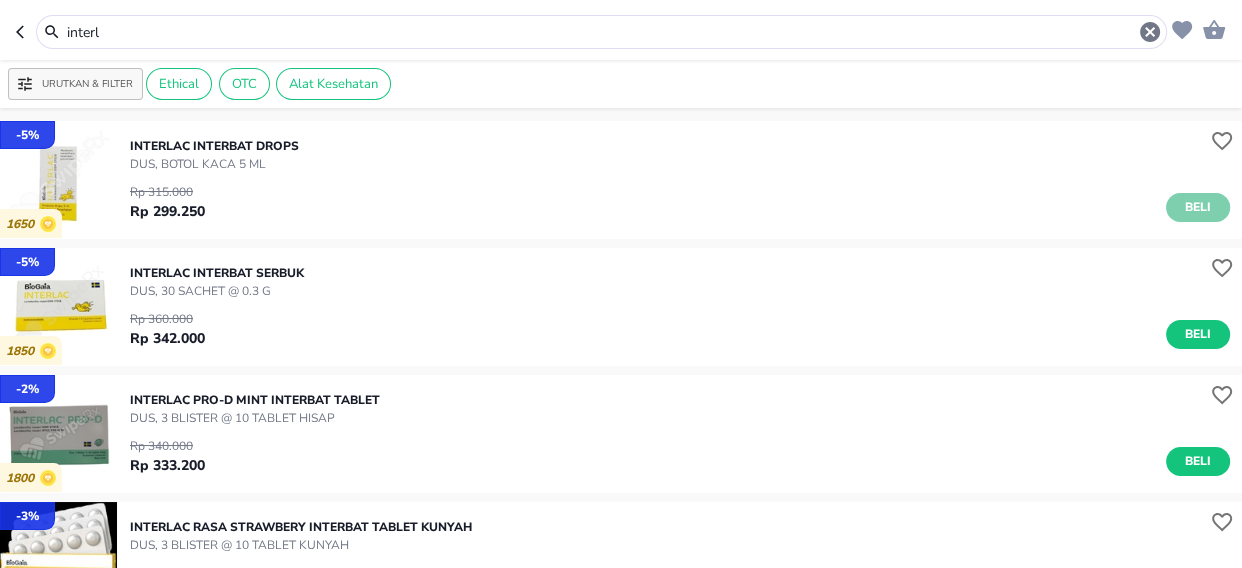 click on "Beli" at bounding box center [1198, 207] 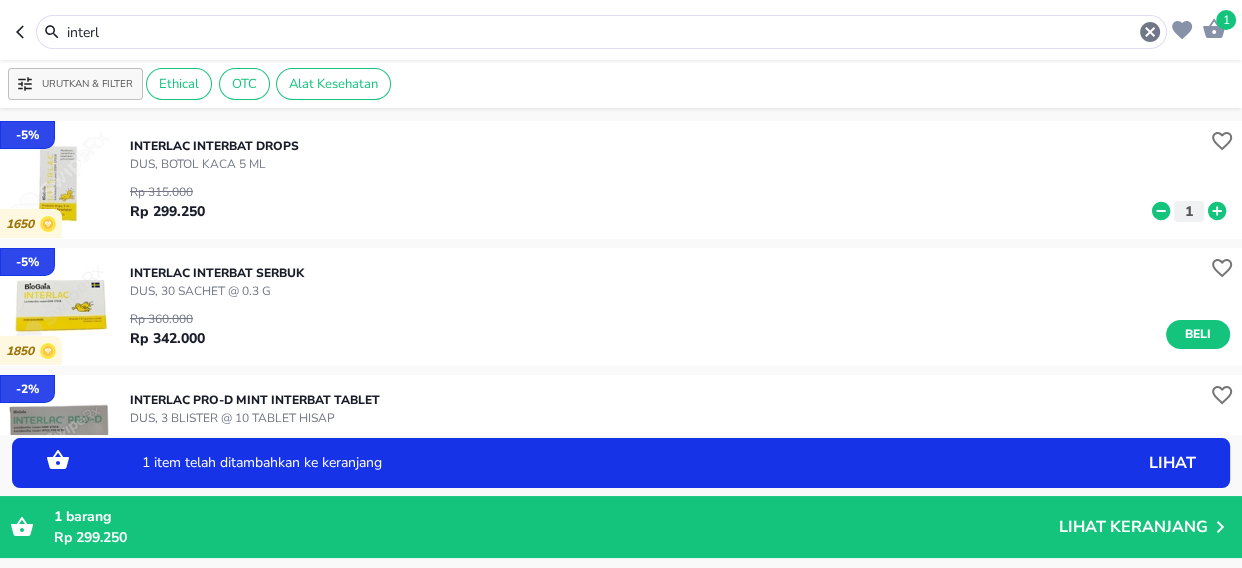 click 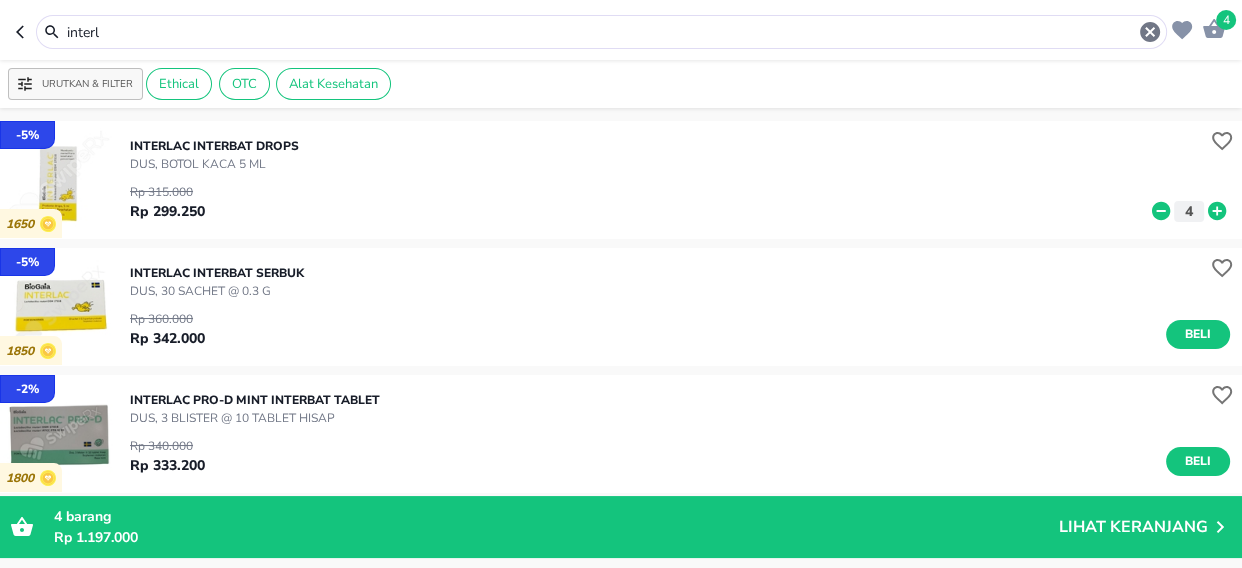 click on "interl" at bounding box center [601, 32] 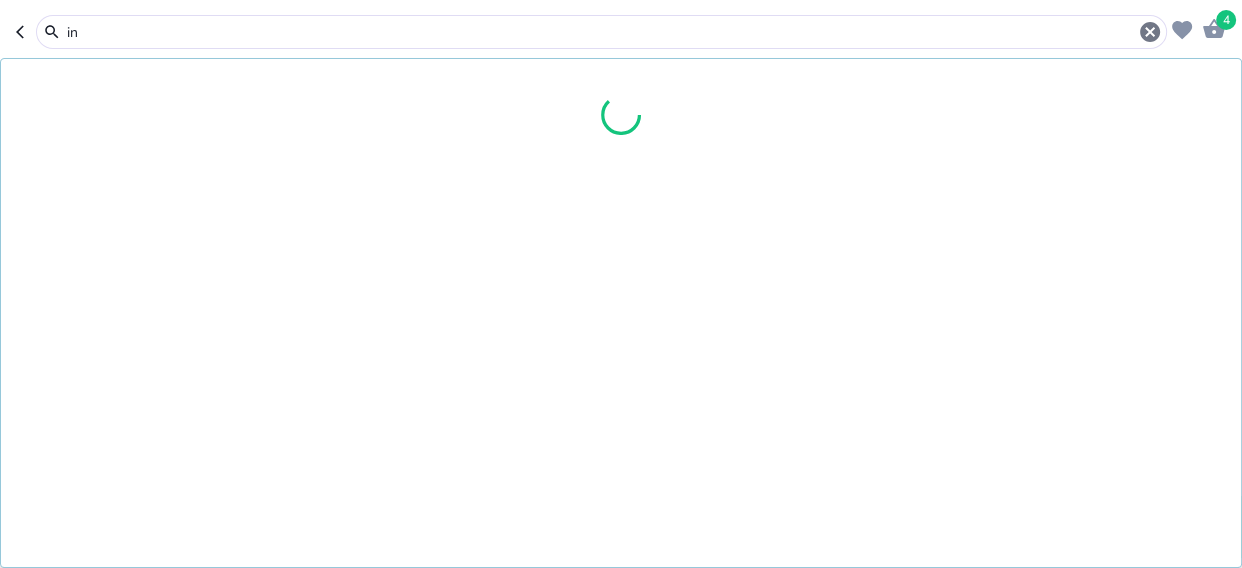 type on "i" 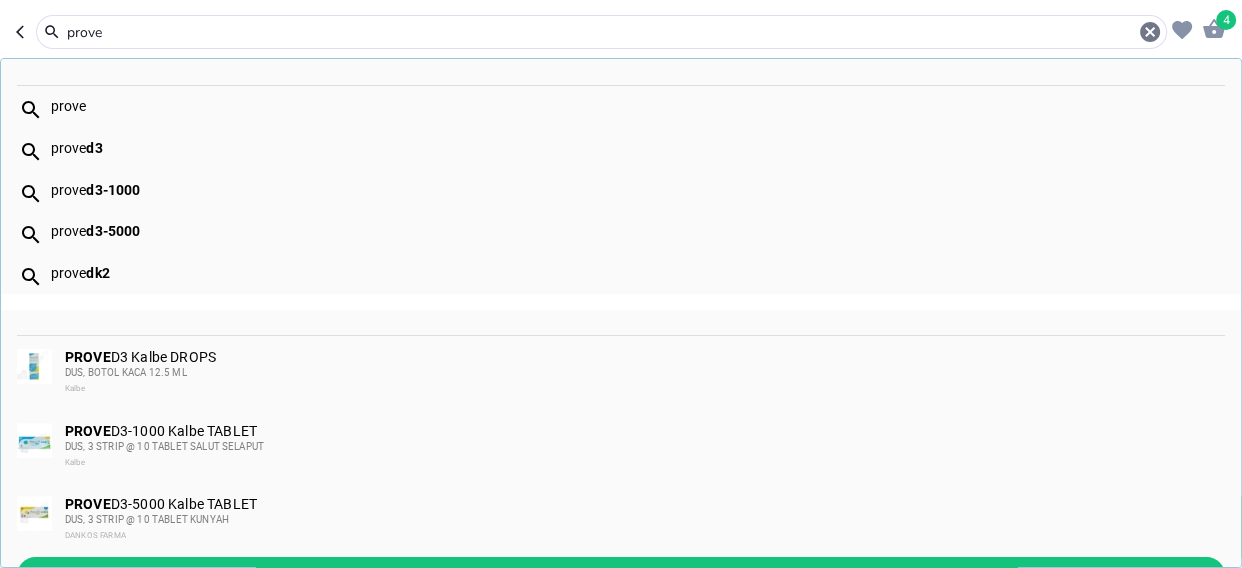 type on "prove" 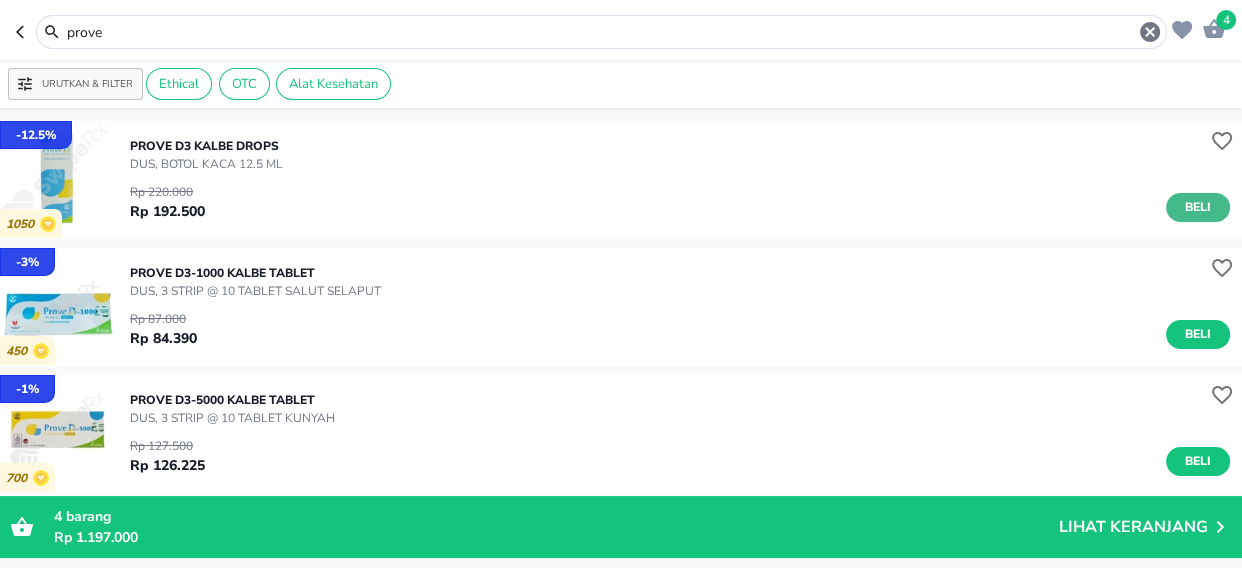 click on "Beli" at bounding box center (1198, 207) 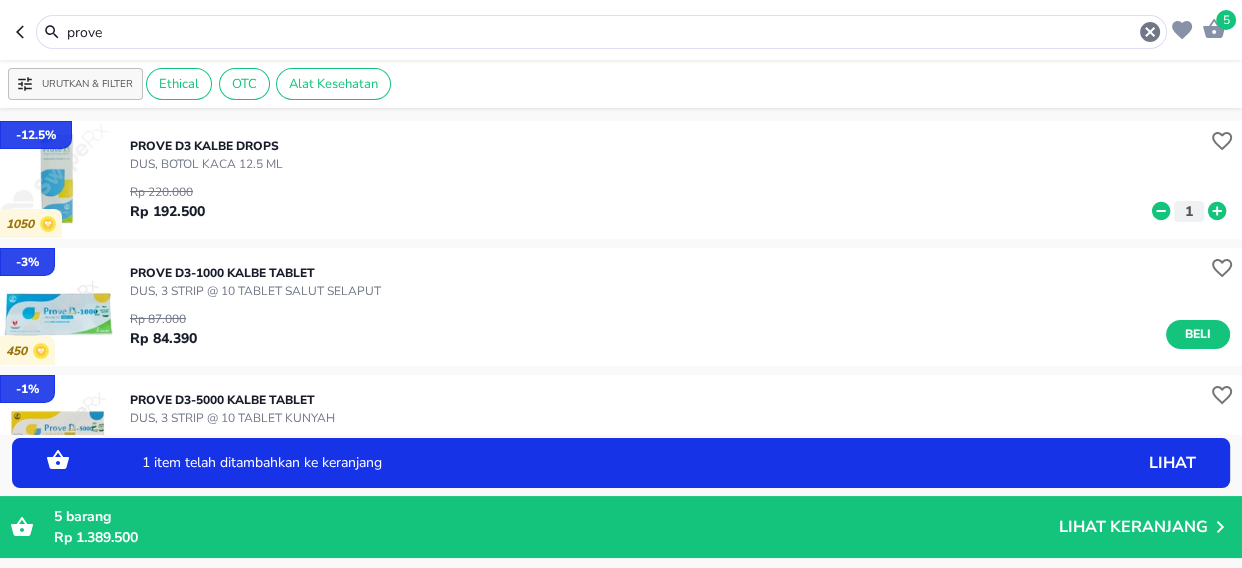 click 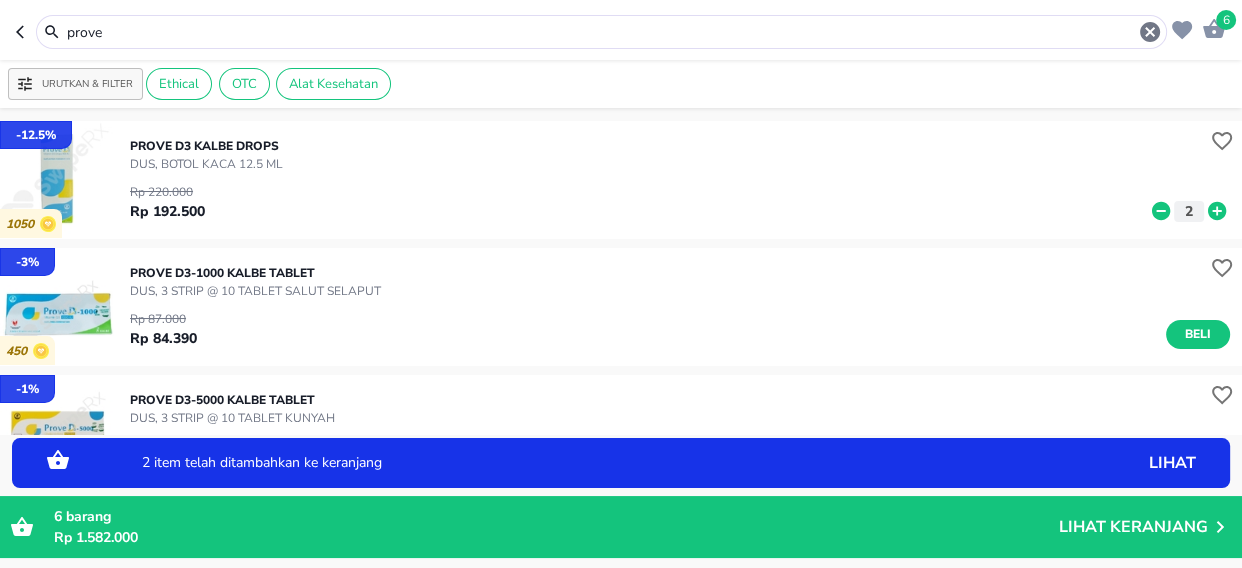 click on "6" at bounding box center (1226, 20) 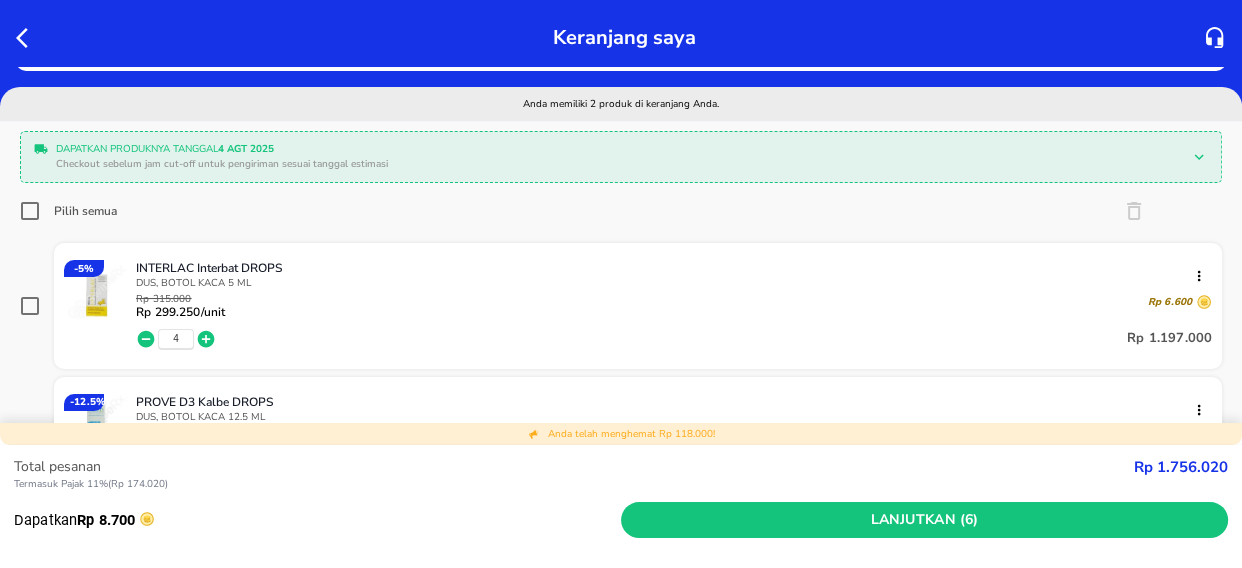 scroll, scrollTop: 0, scrollLeft: 0, axis: both 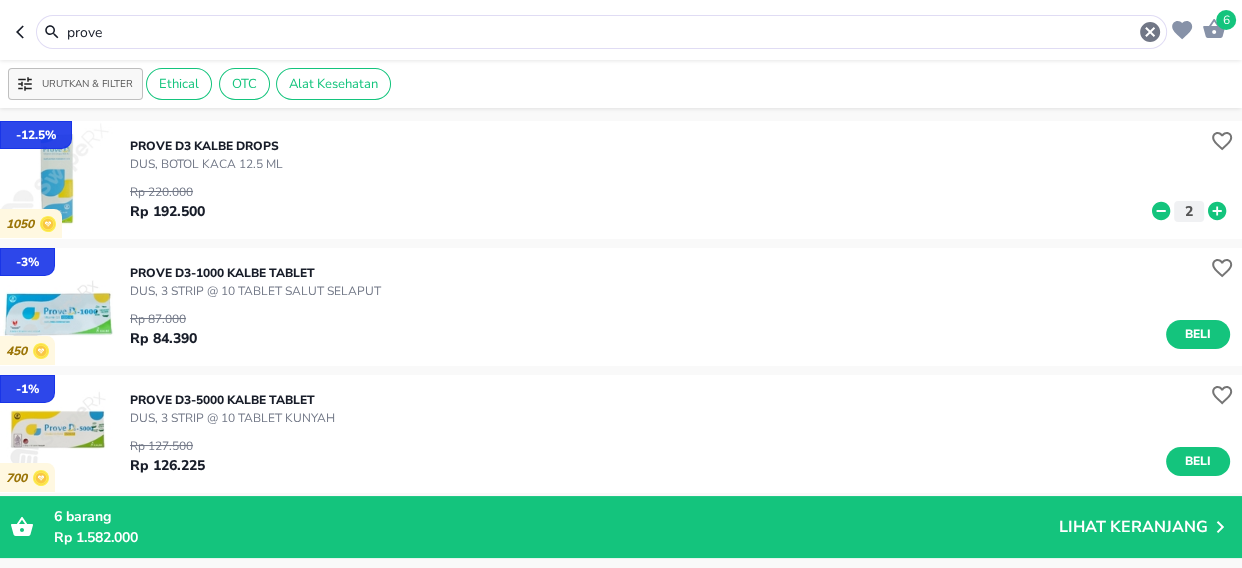 click on "prove" at bounding box center (601, 32) 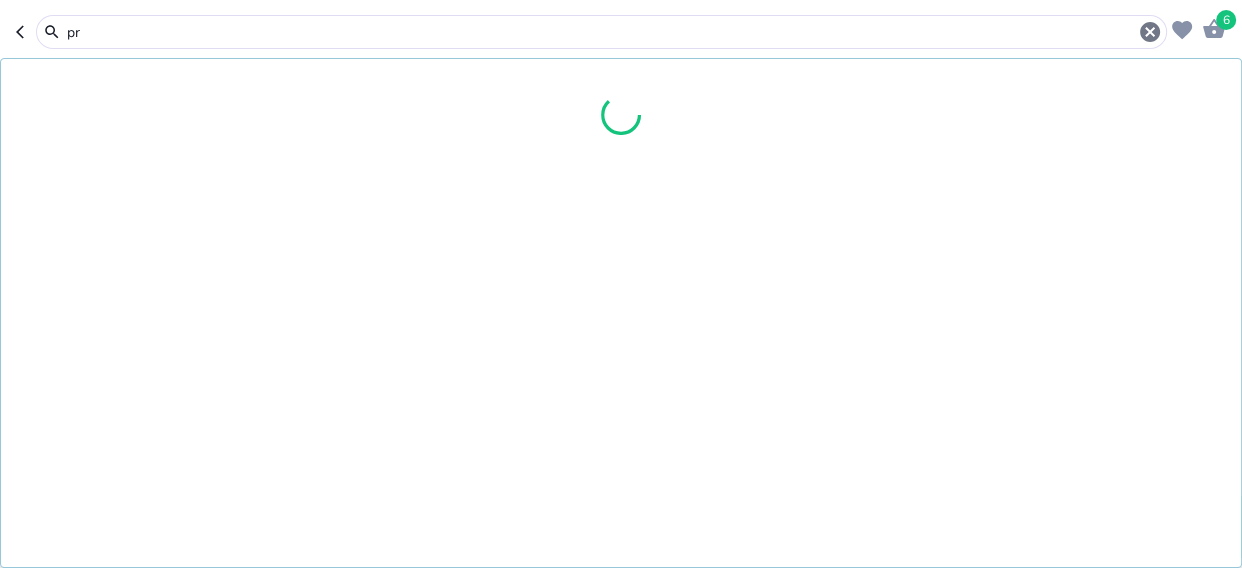 type on "p" 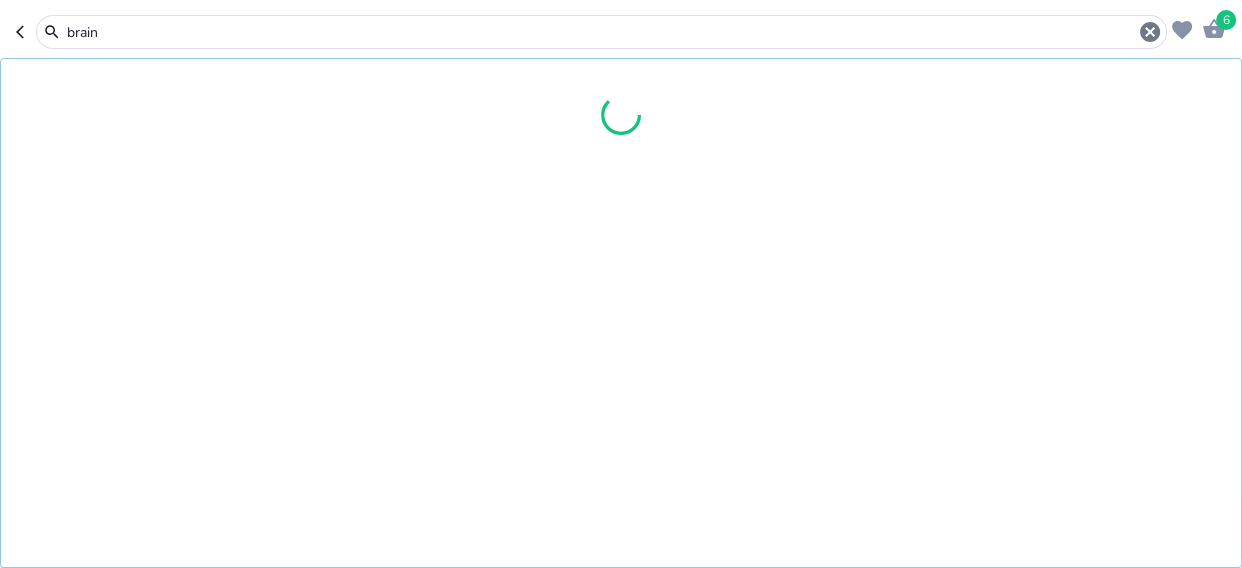 type on "brain" 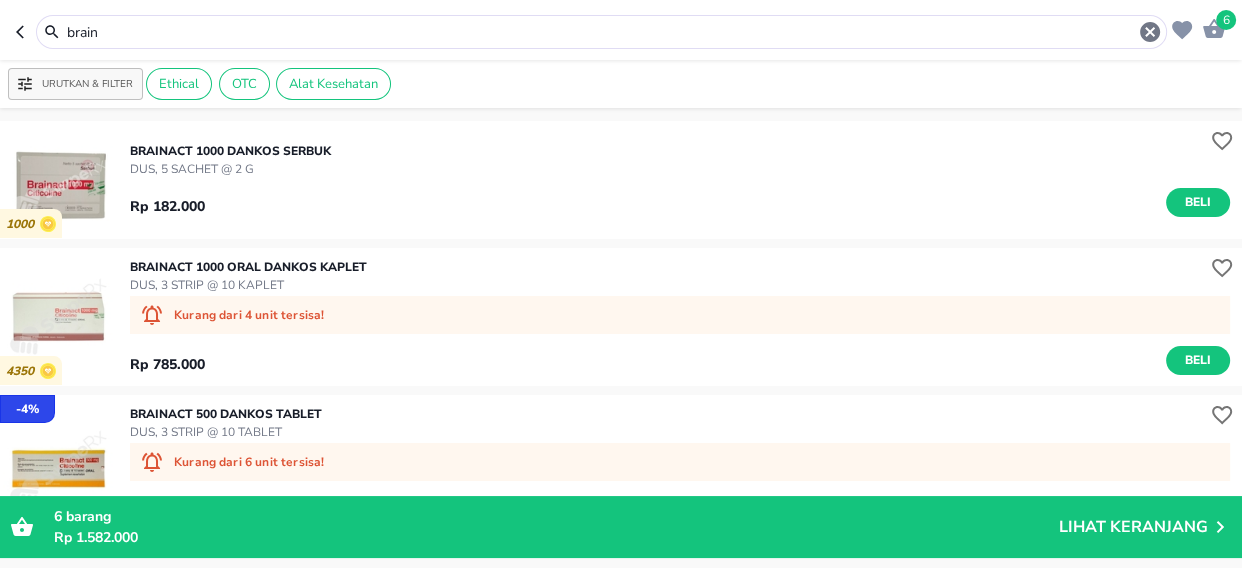 click on "BRAINACT 1000 Dankos SERBUK" at bounding box center (230, 151) 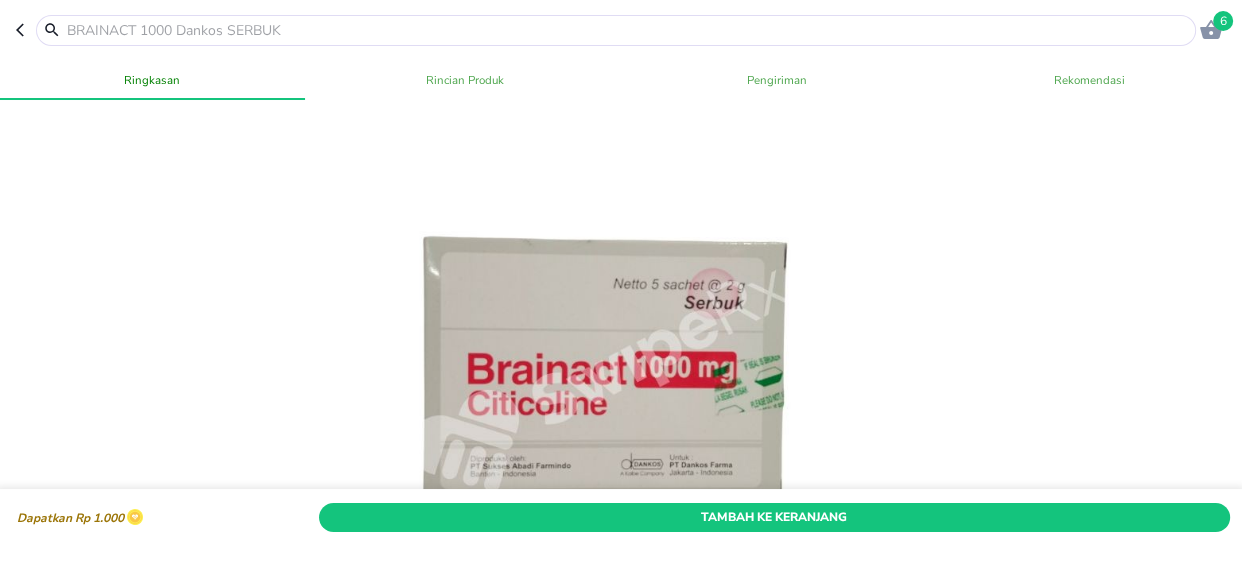 click 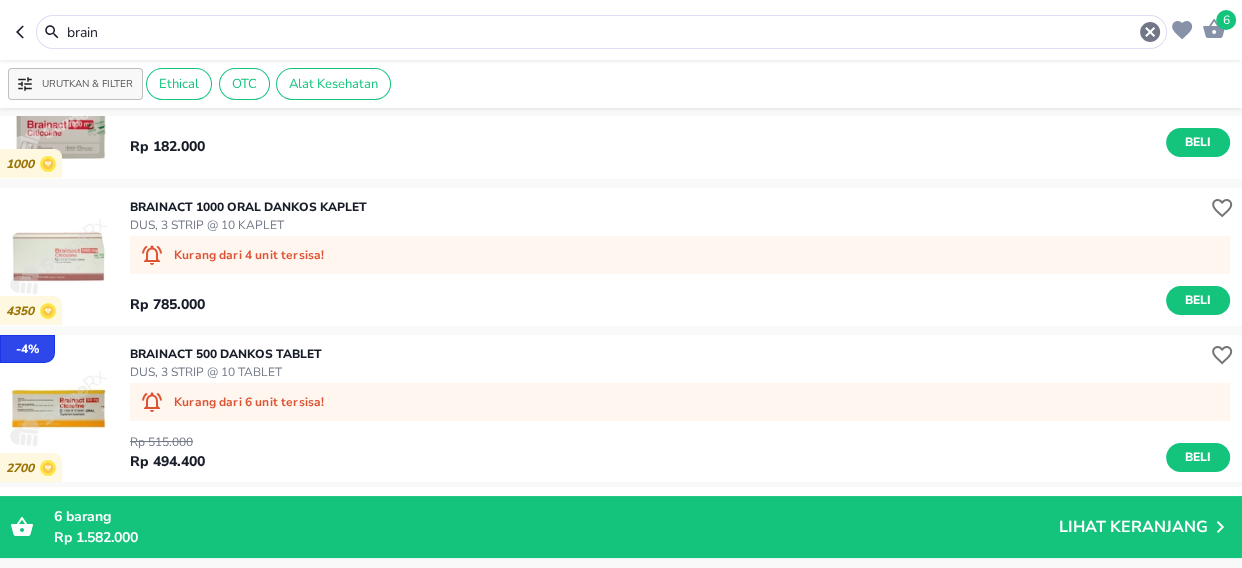 scroll, scrollTop: 90, scrollLeft: 0, axis: vertical 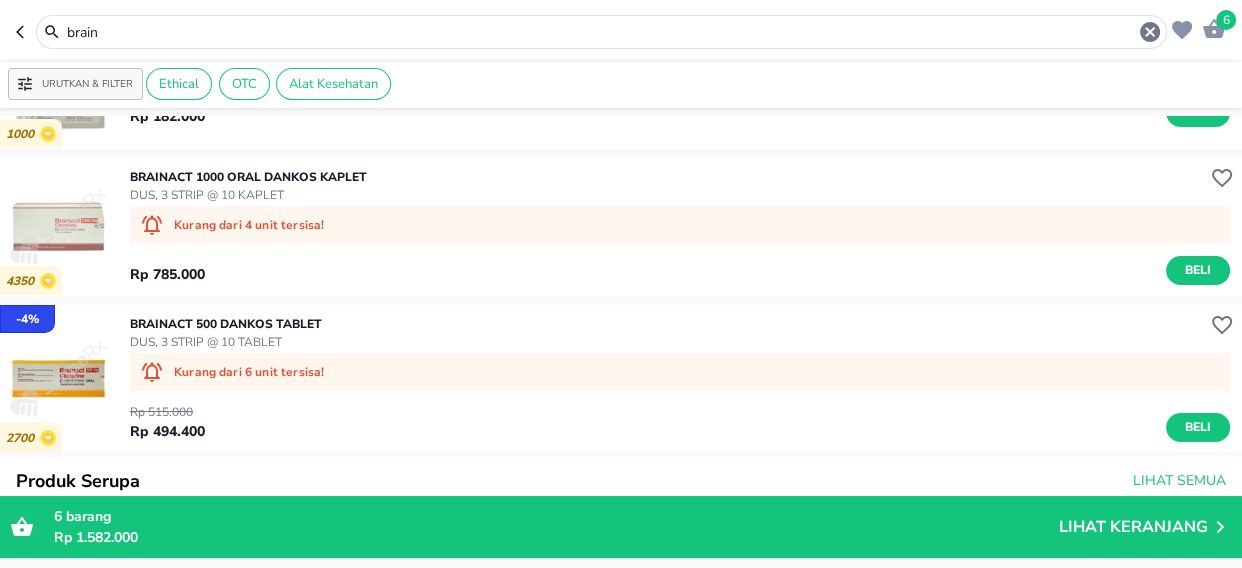 click on "DUS, 3 STRIP @ 10 KAPLET" at bounding box center [248, 195] 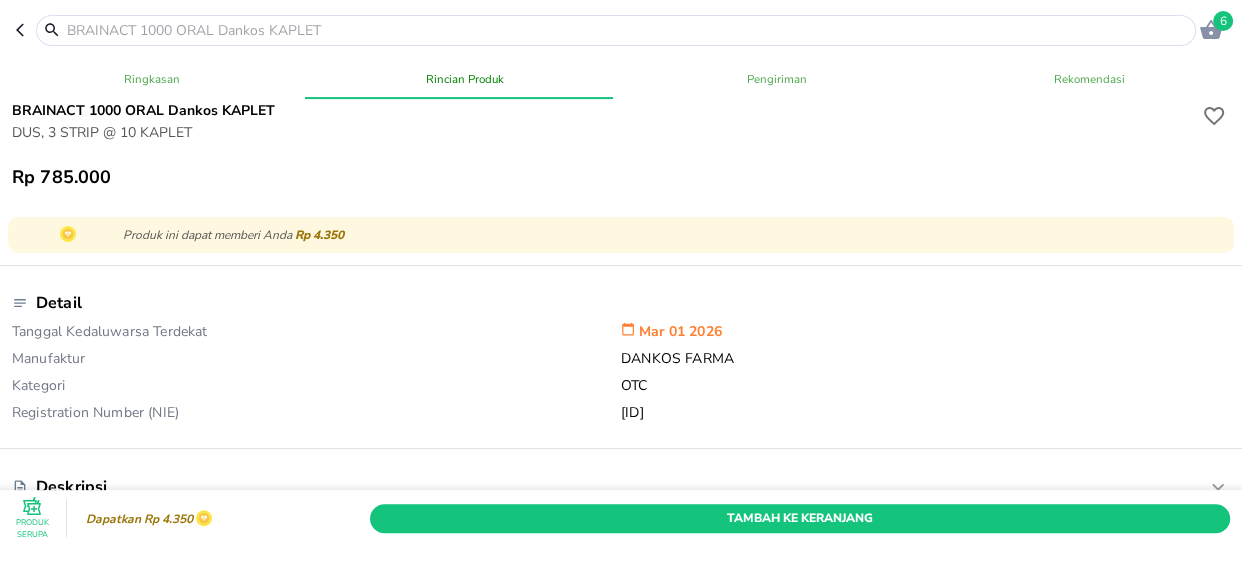 scroll, scrollTop: 636, scrollLeft: 0, axis: vertical 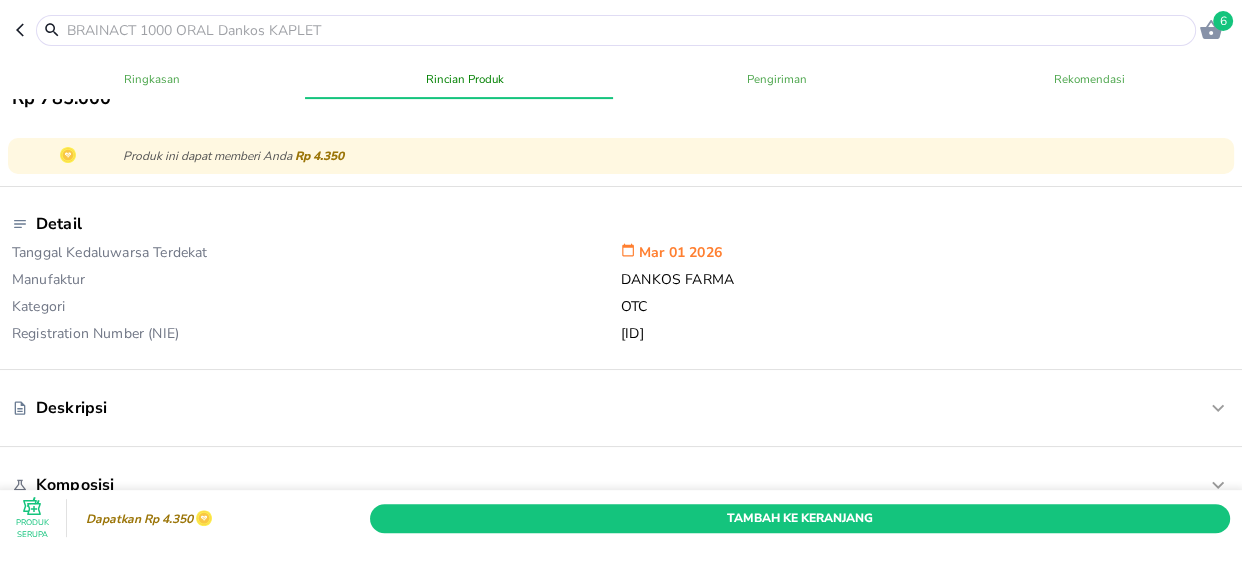 click on "6" at bounding box center [1223, 21] 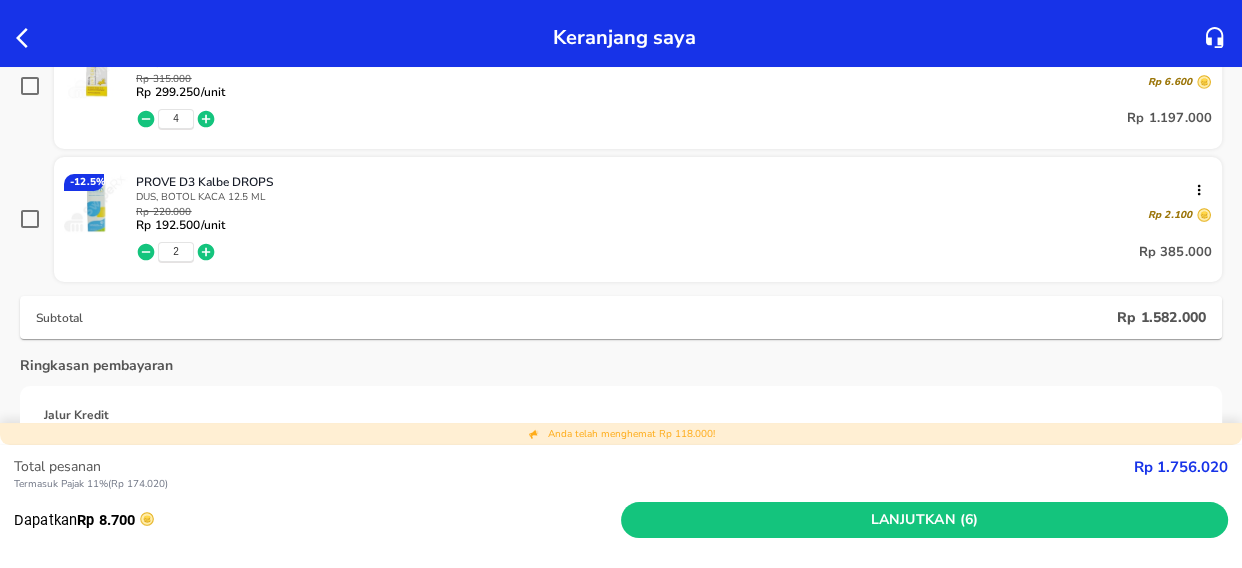 scroll, scrollTop: 363, scrollLeft: 0, axis: vertical 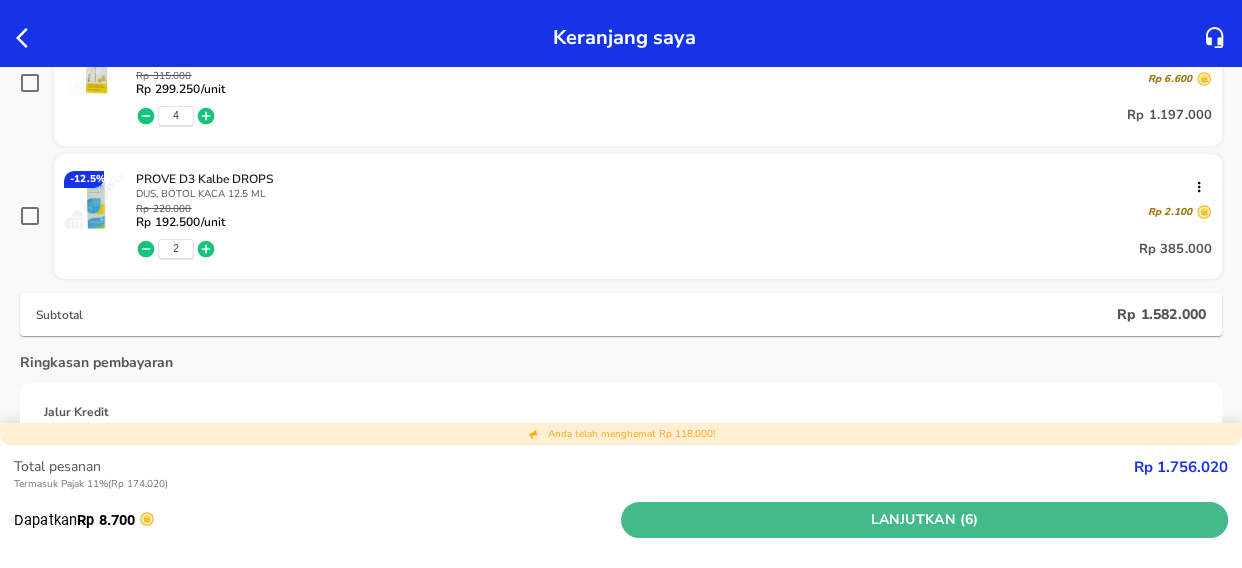 click on "Lanjutkan (6)" at bounding box center [924, 520] 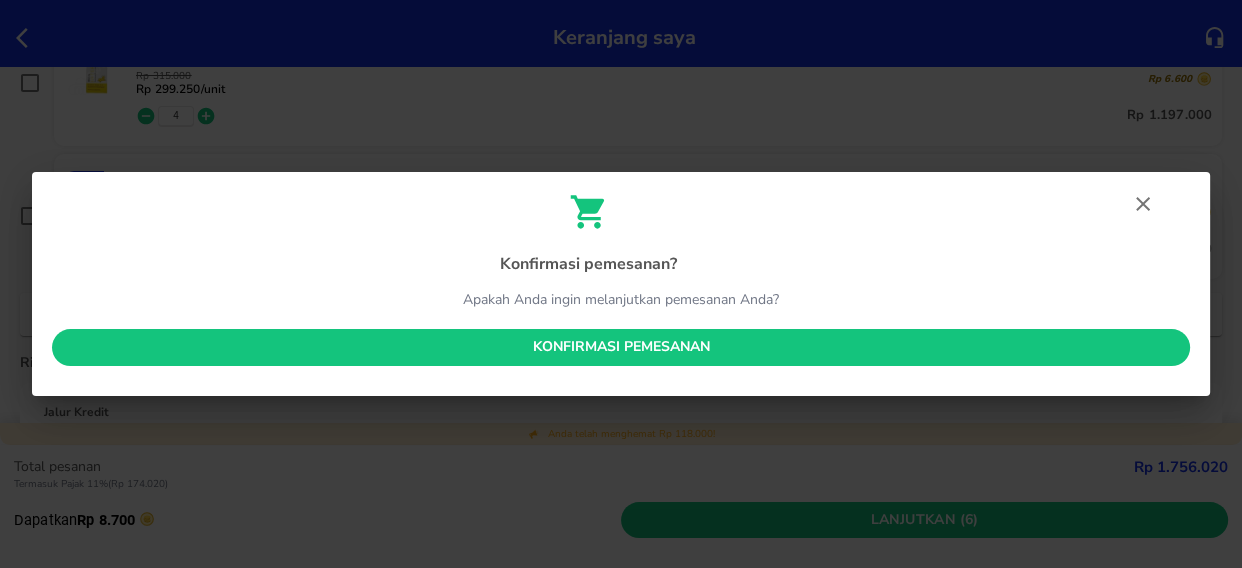 click on "Konfirmasi pemesanan" at bounding box center (621, 347) 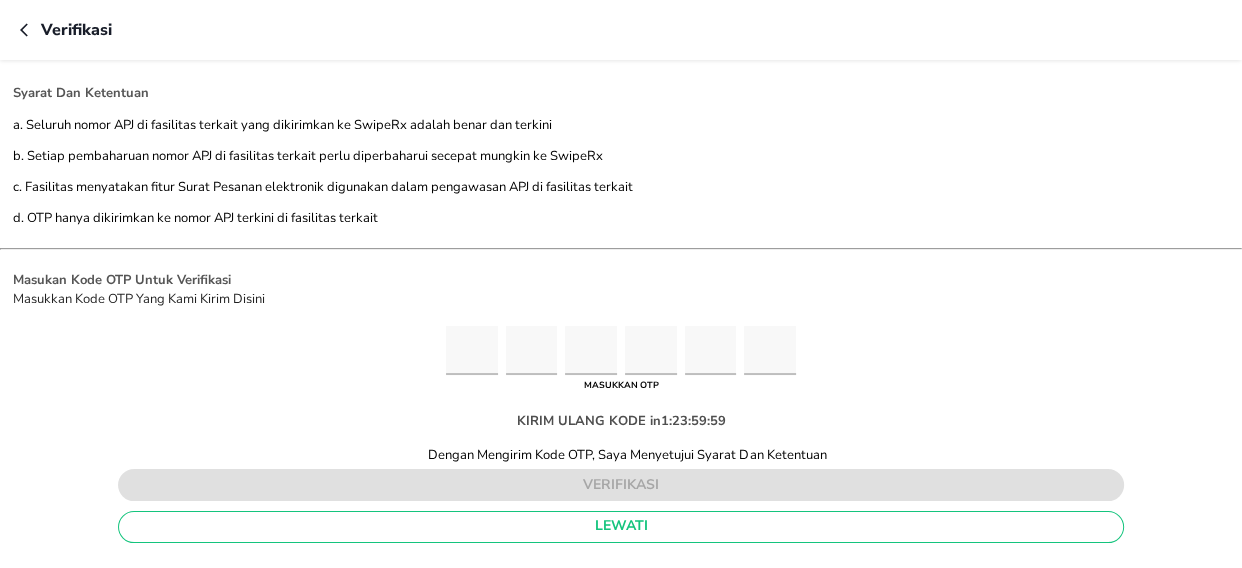 click at bounding box center [472, 350] 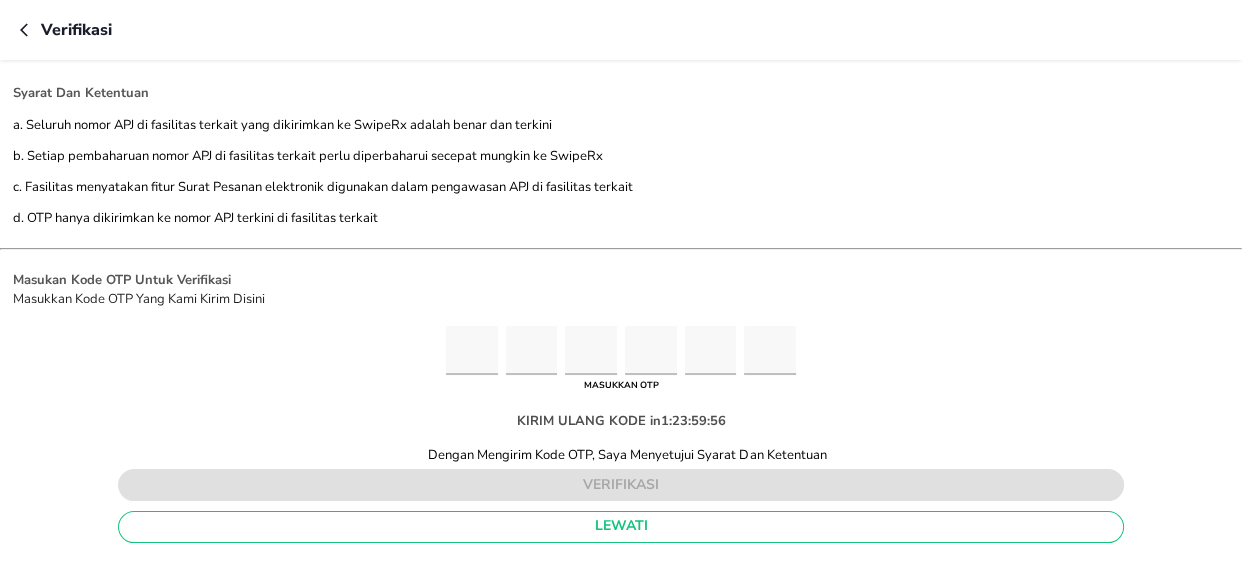 type on "7" 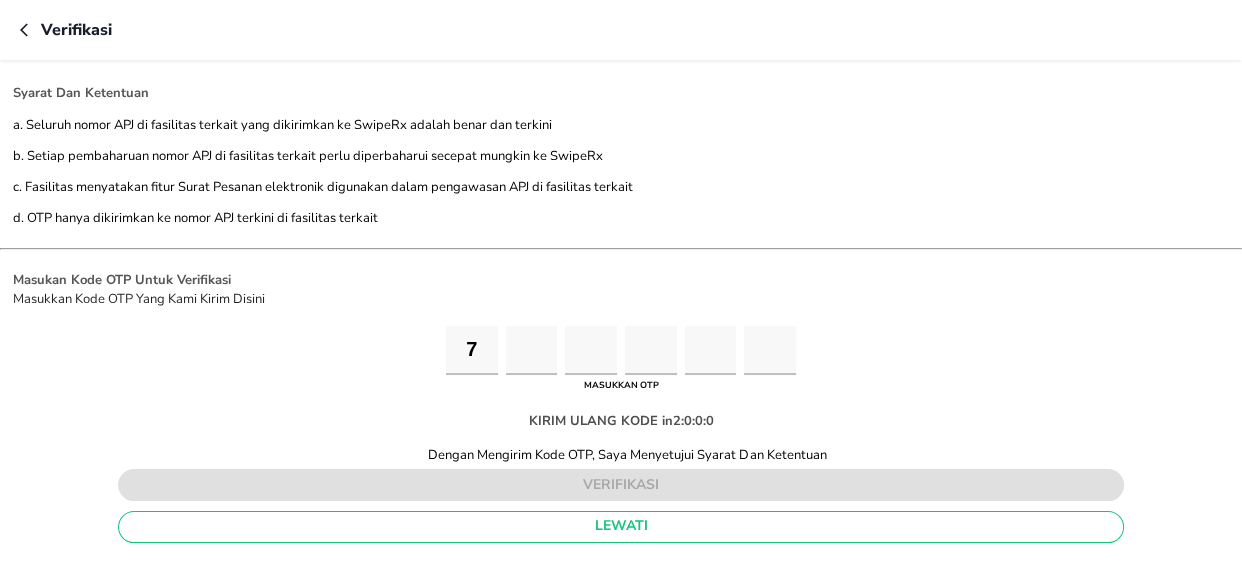 type on "0" 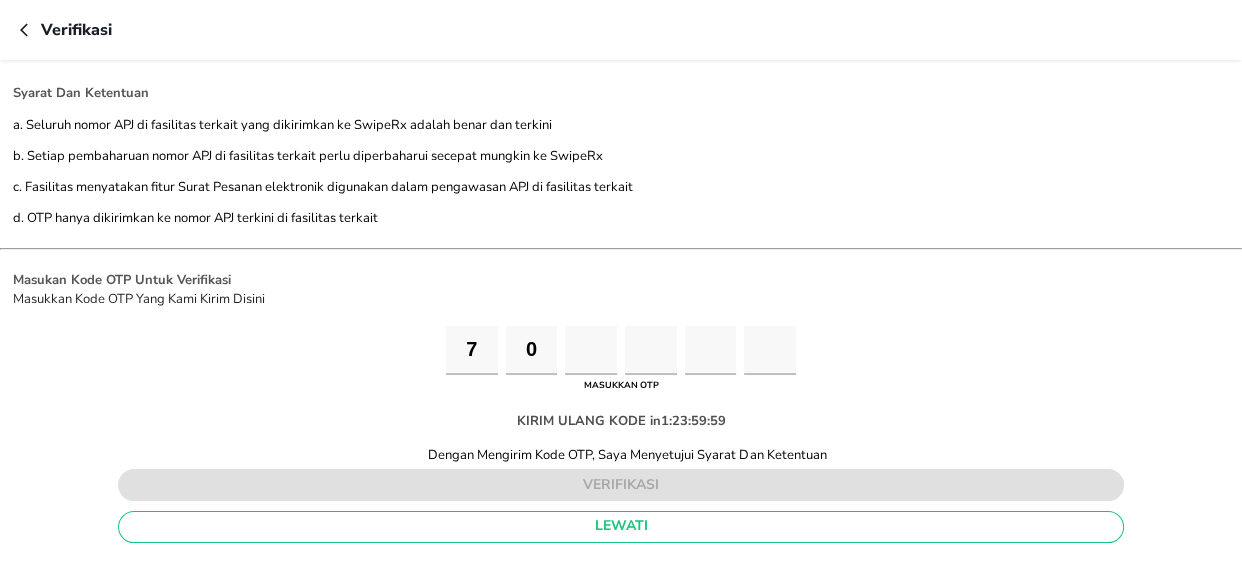 type on "8" 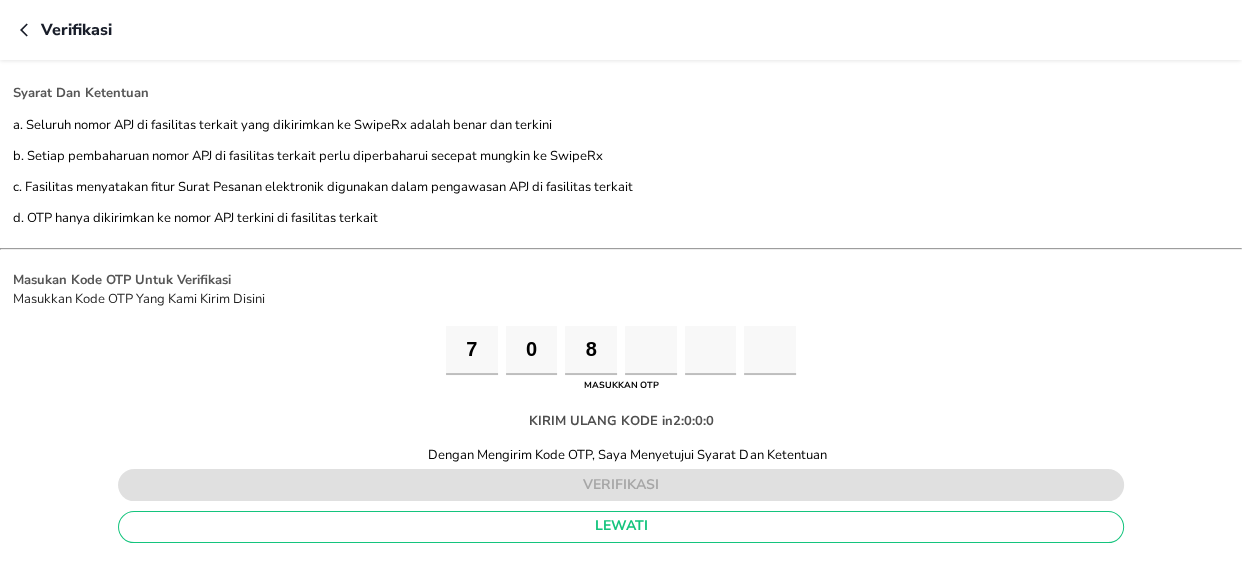 type on "4" 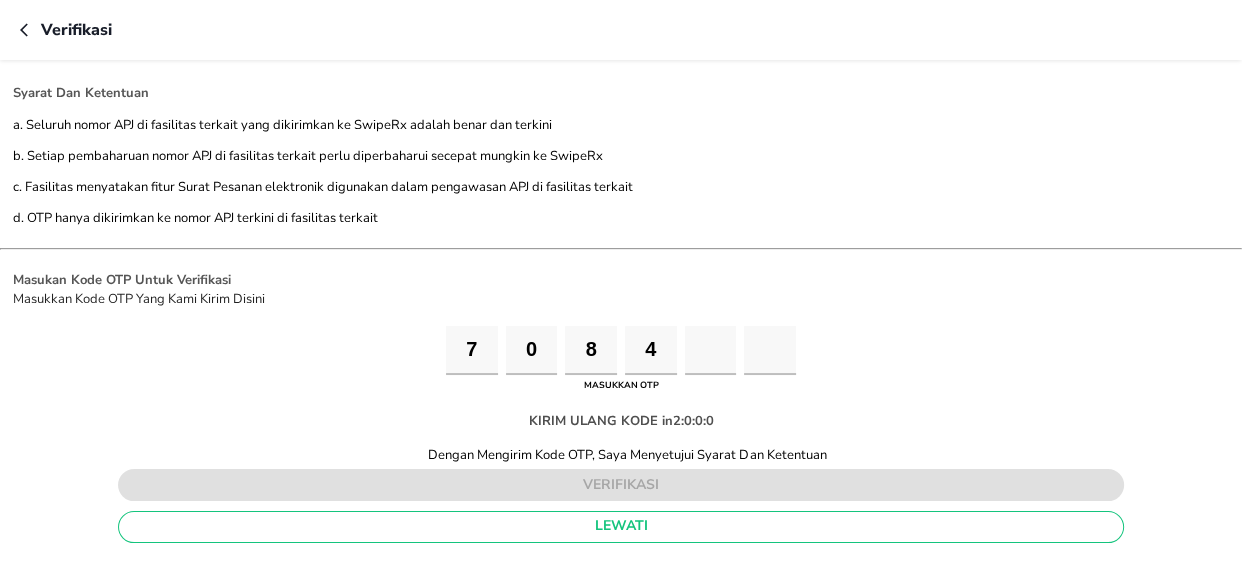 type on "8" 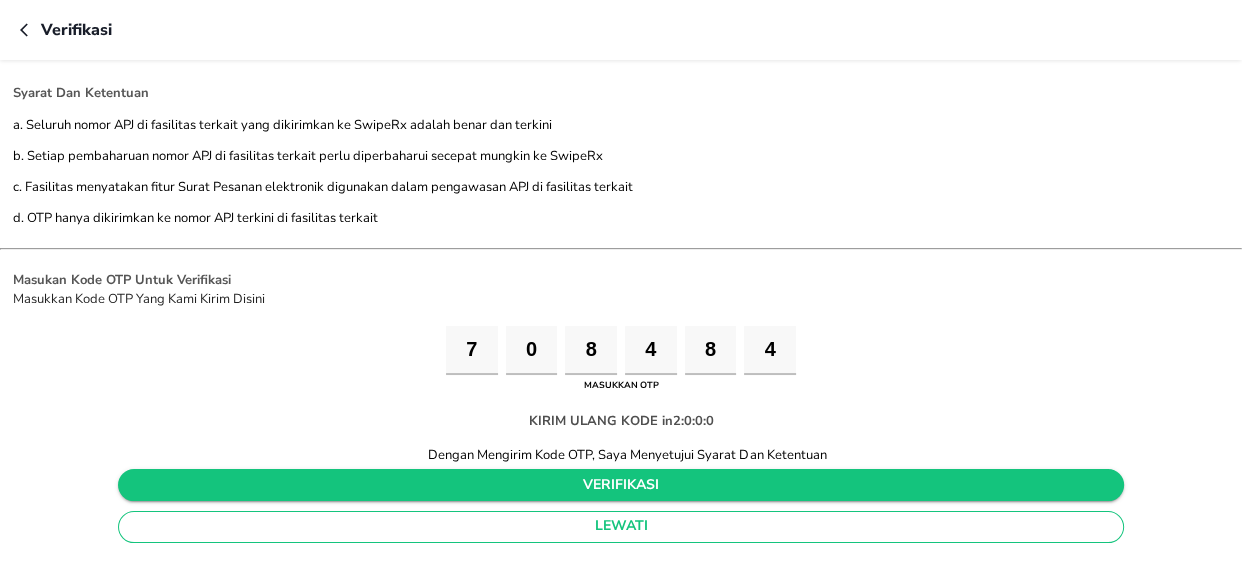type on "4" 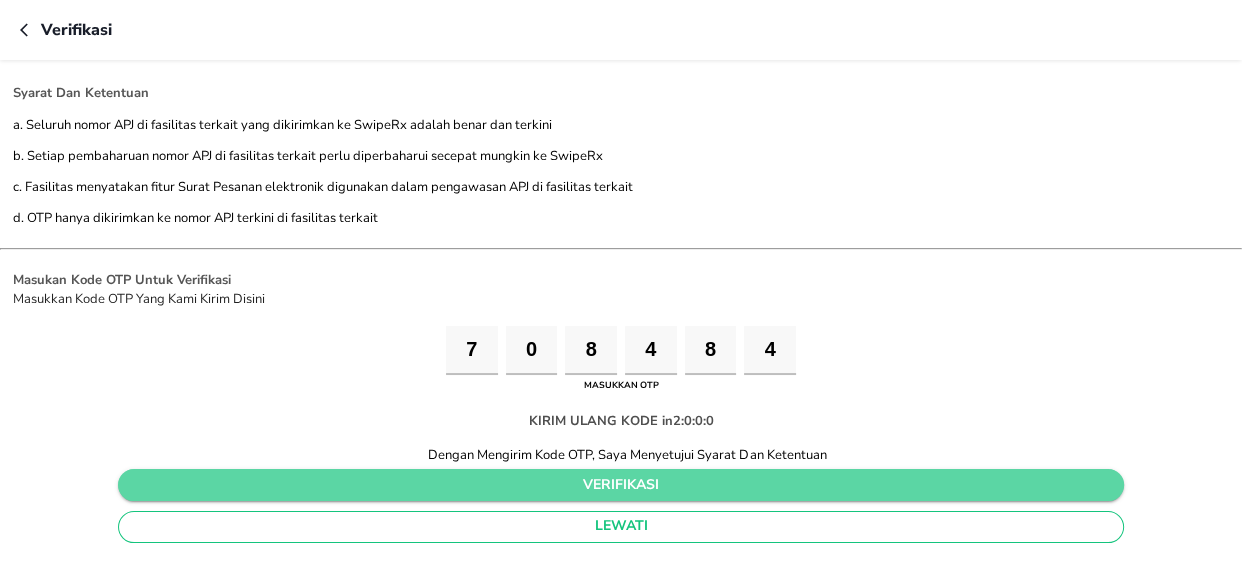 click on "verifikasi" at bounding box center (621, 485) 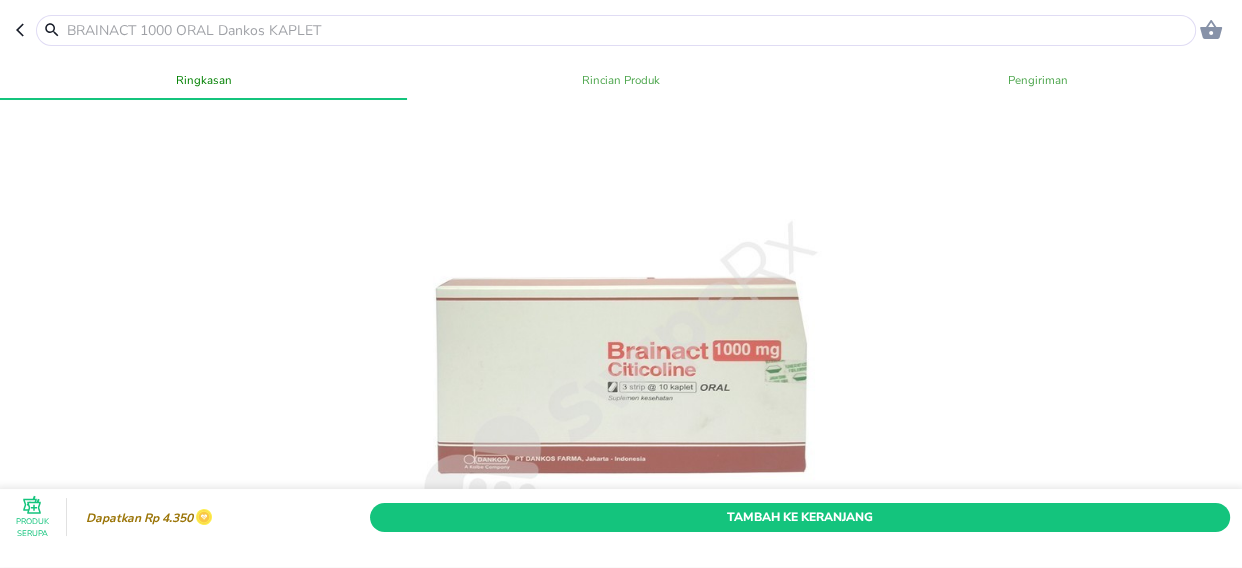 click at bounding box center (628, 30) 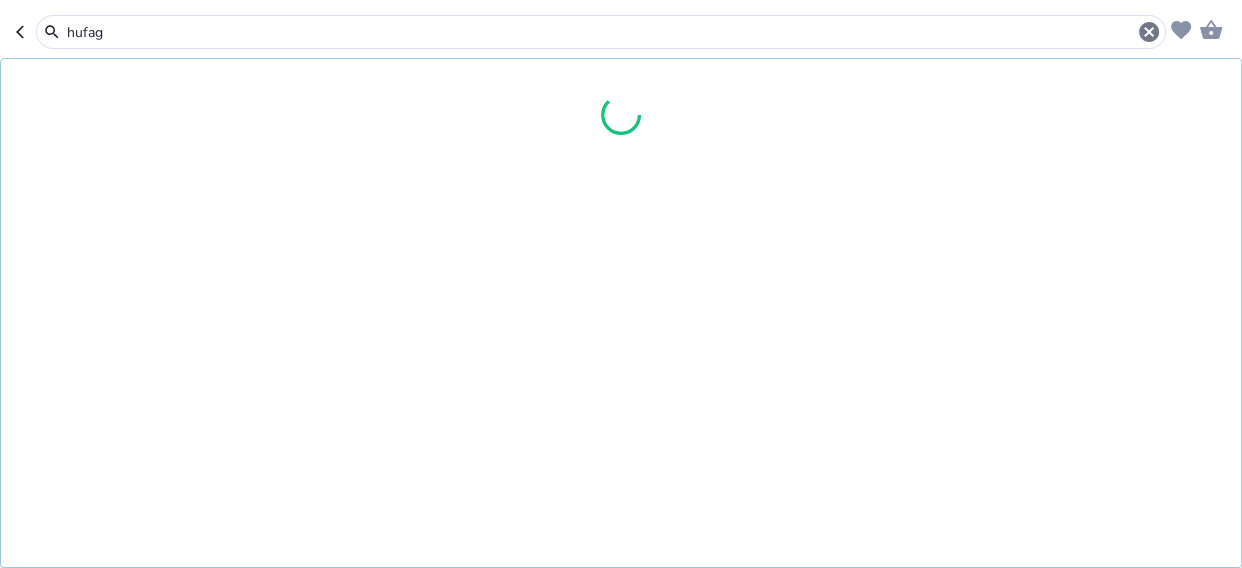 type on "hufagr" 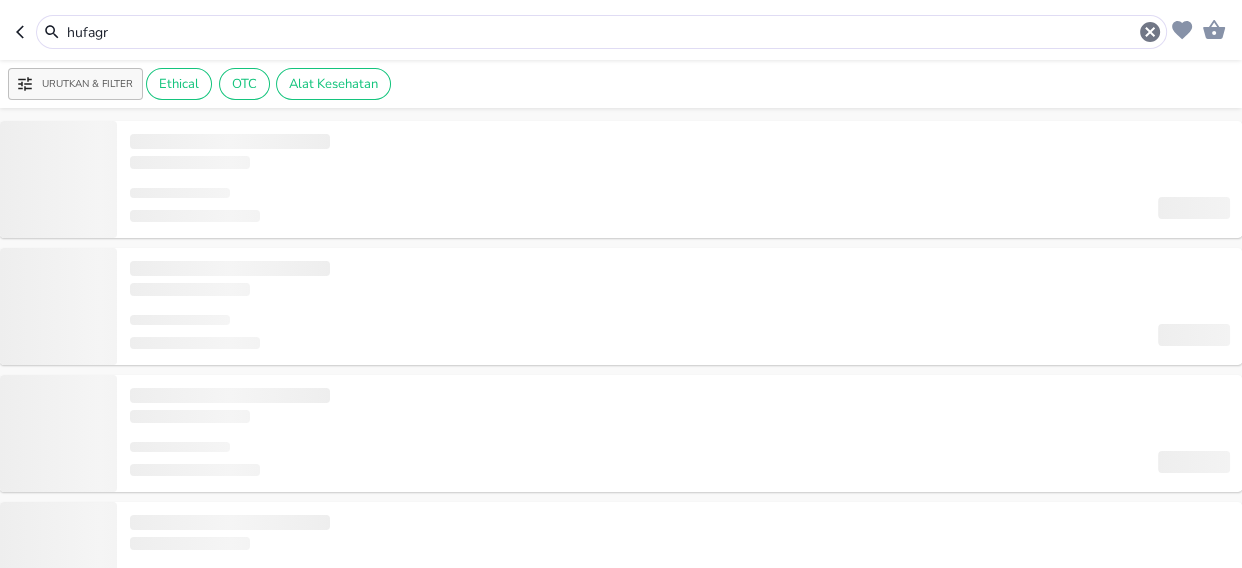 type on "hufagr" 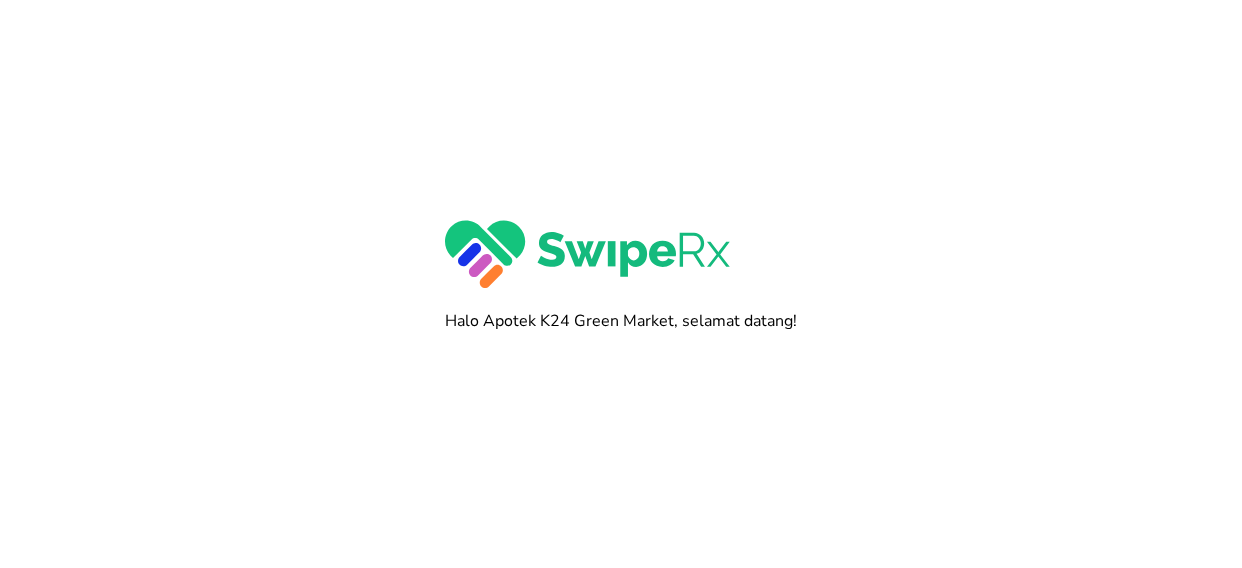 scroll, scrollTop: 0, scrollLeft: 0, axis: both 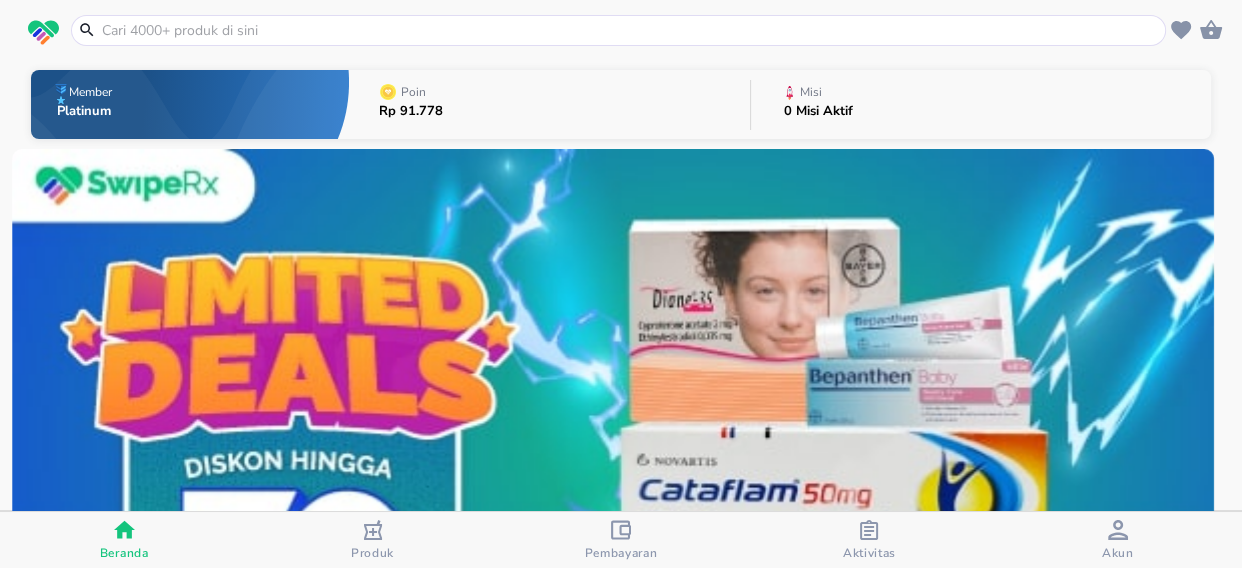 click on "Rp 91.778" at bounding box center (411, 111) 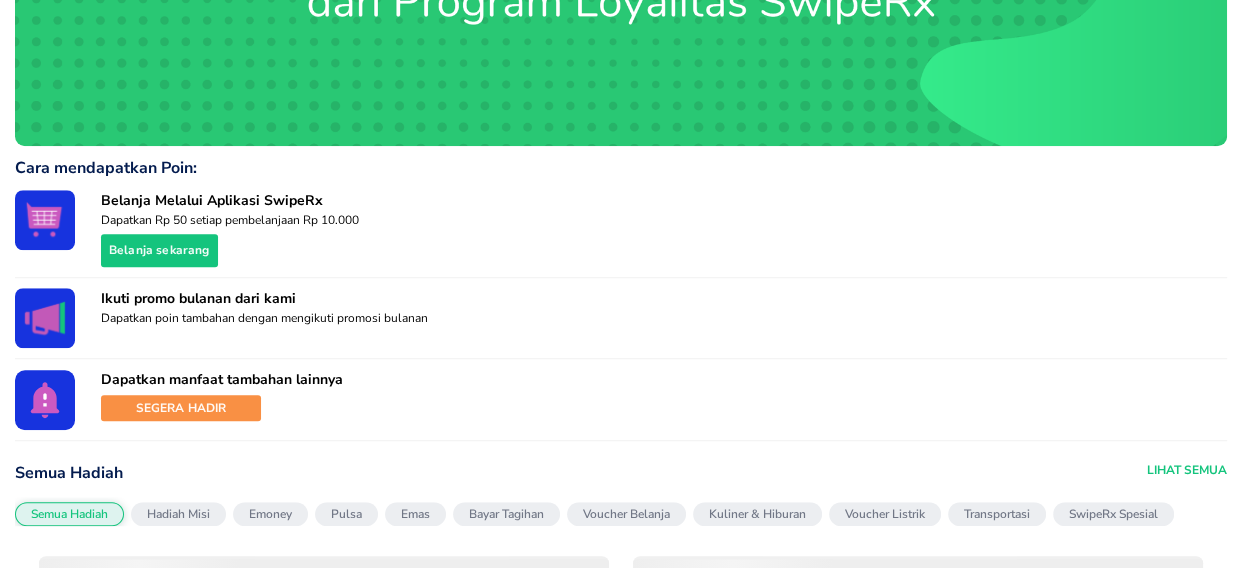 scroll, scrollTop: 1636, scrollLeft: 0, axis: vertical 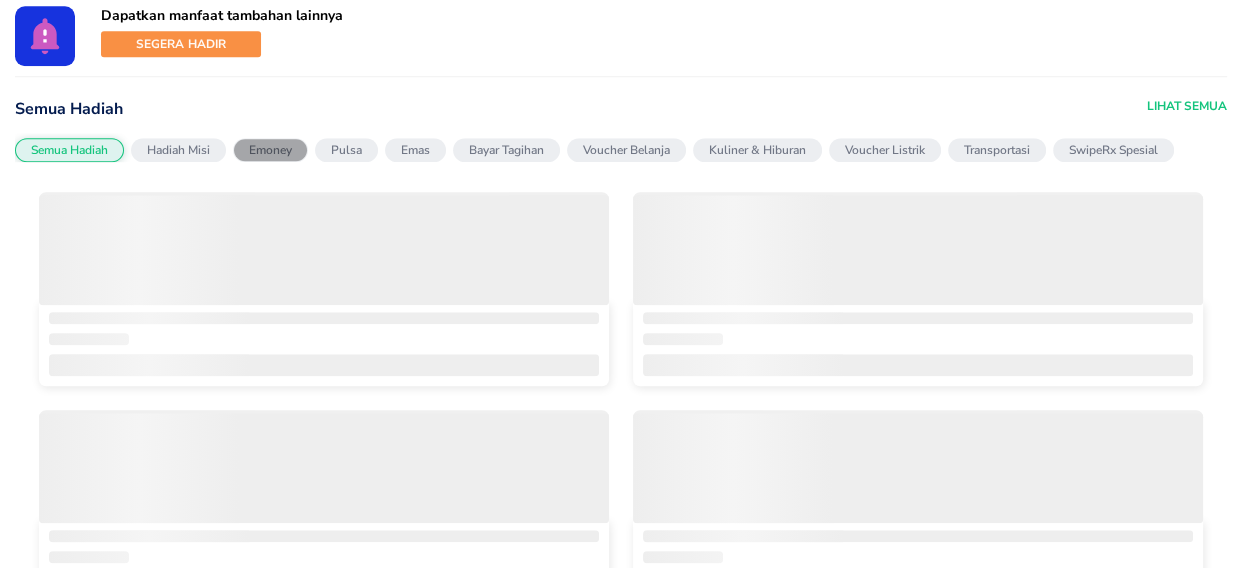 click on "Emoney" at bounding box center (270, 150) 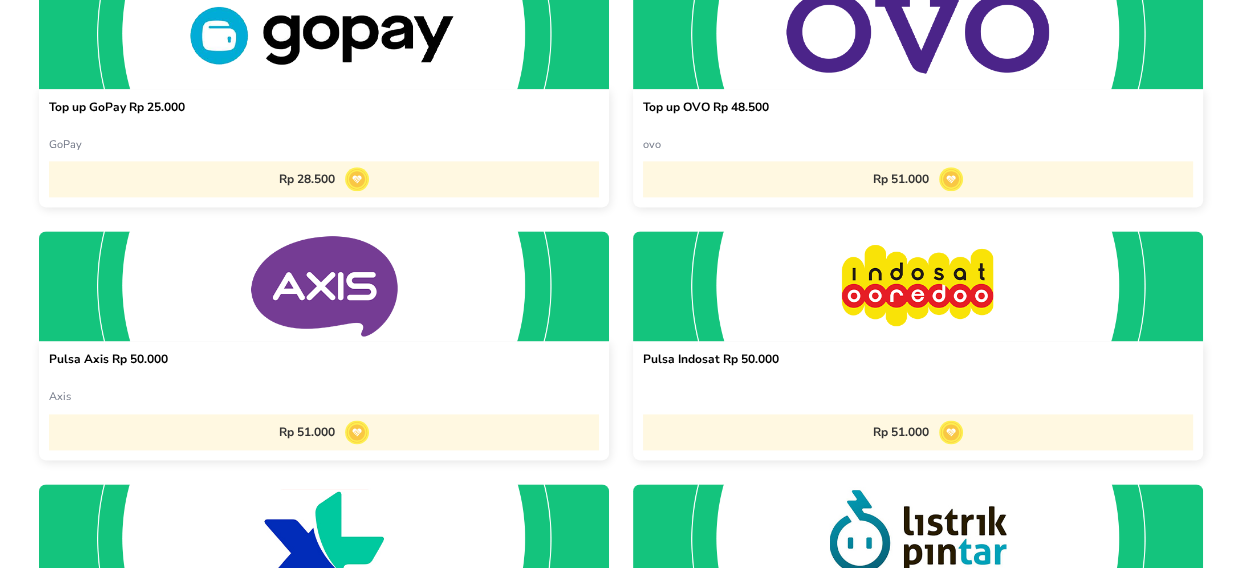scroll, scrollTop: 2535, scrollLeft: 0, axis: vertical 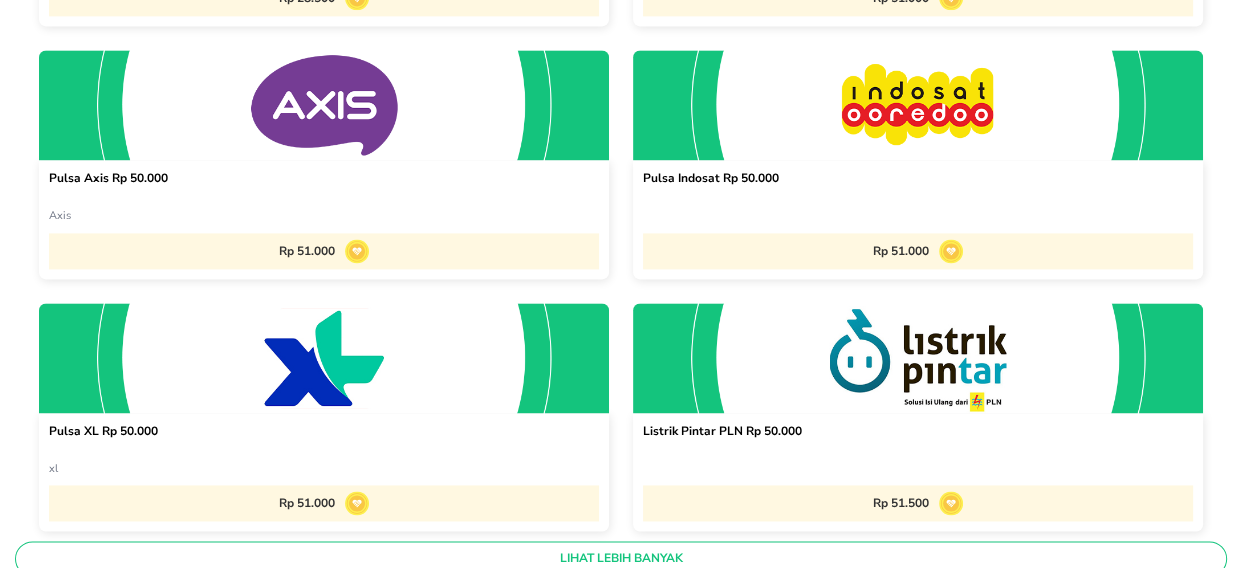click on "Lihat Lebih Banyak" at bounding box center (621, 558) 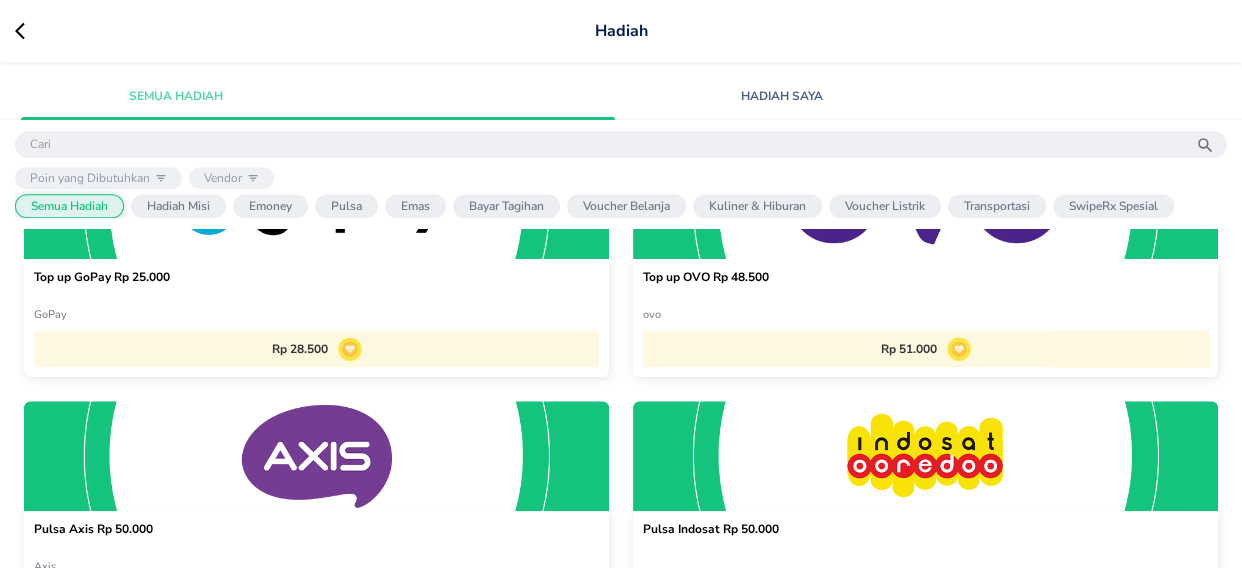 scroll, scrollTop: 2200, scrollLeft: 0, axis: vertical 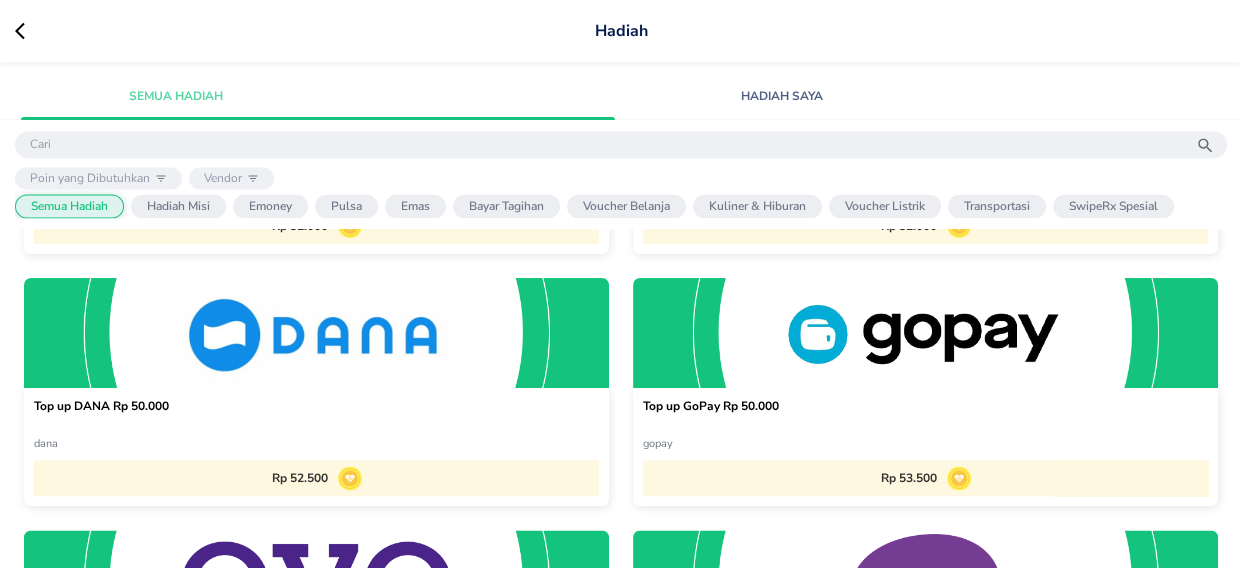 click on "Rp 53.500" at bounding box center (925, 478) 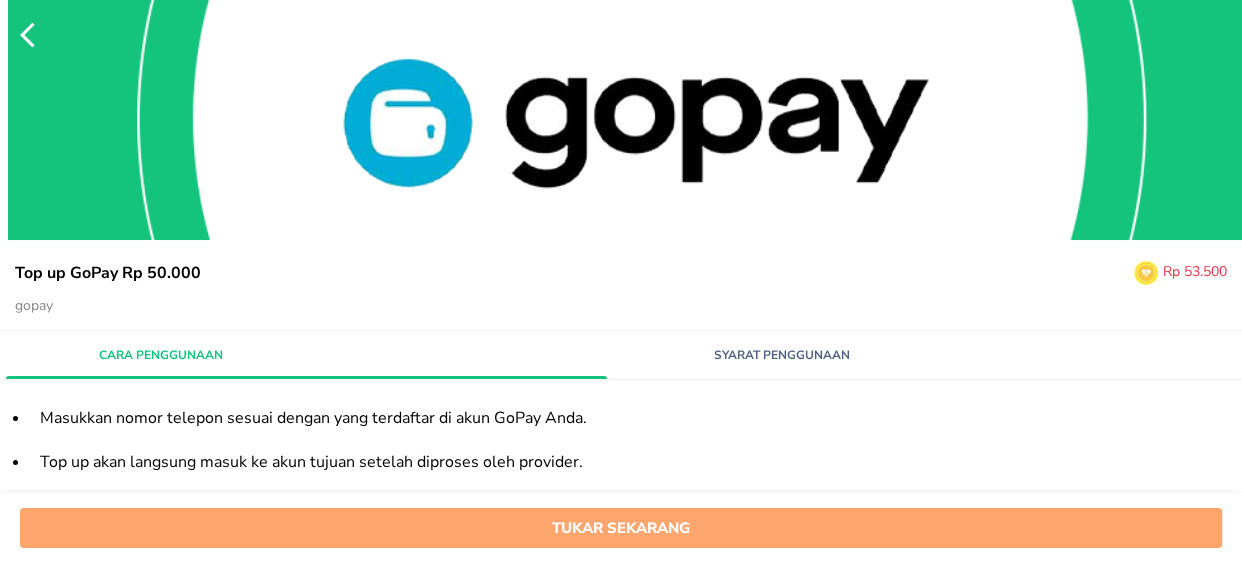 click on "Tukar sekarang" at bounding box center (621, 528) 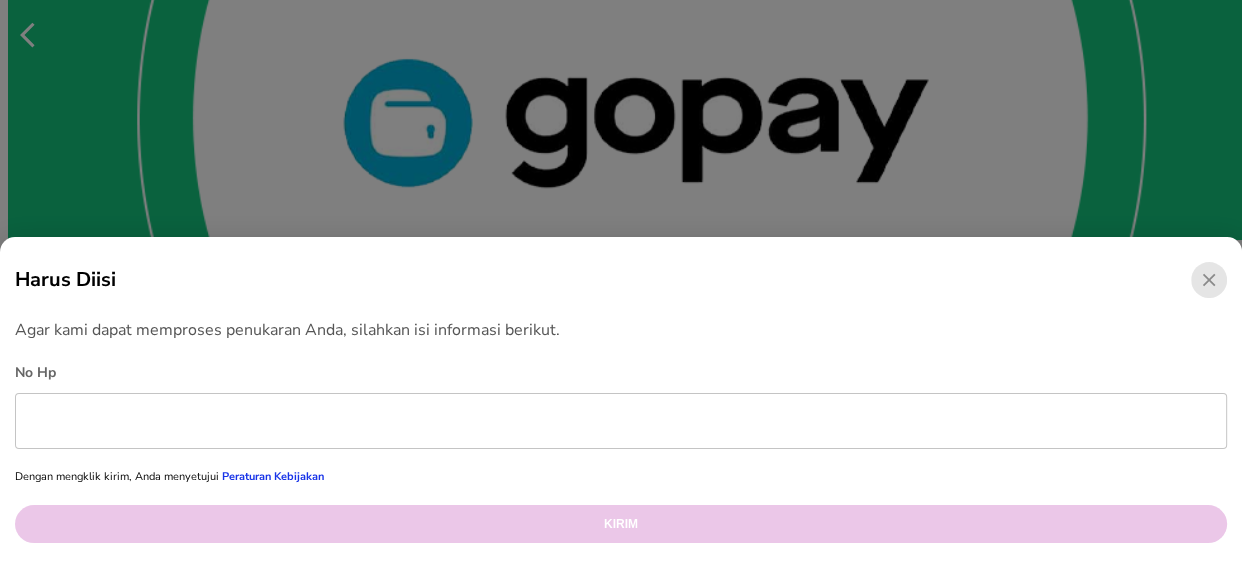 click at bounding box center [621, 421] 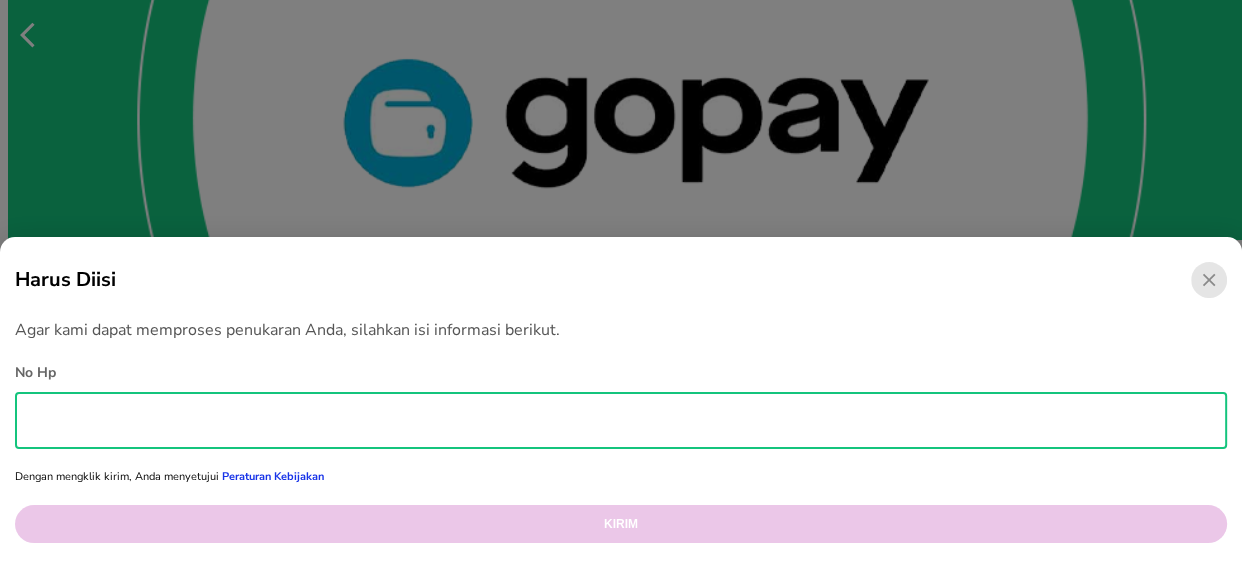 type on "[PHONE]" 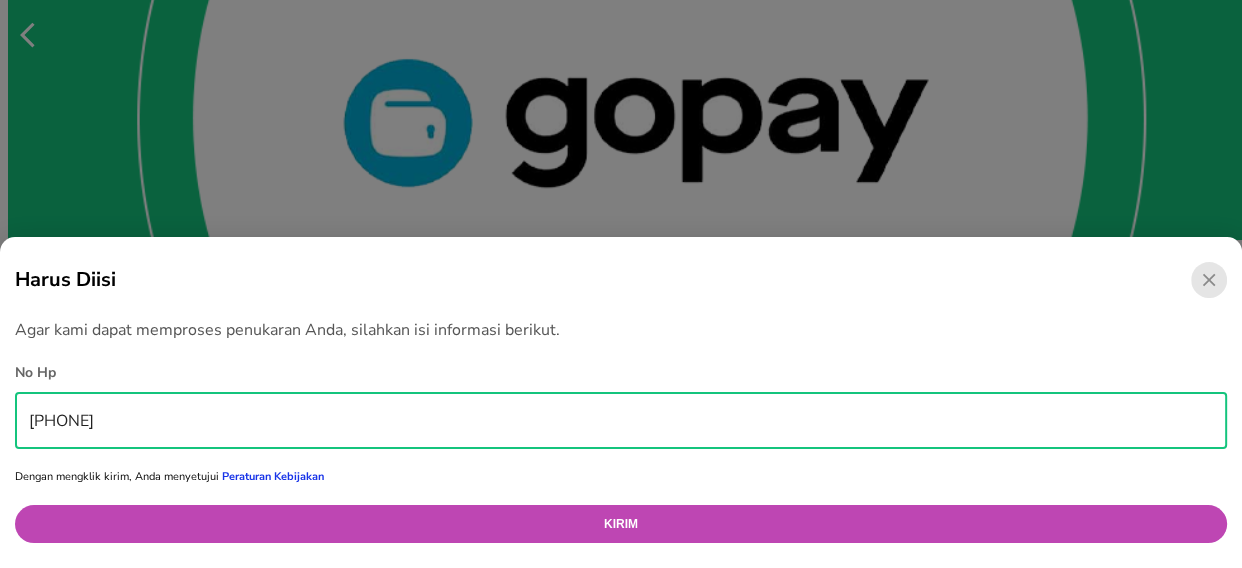 click on "Kirim" at bounding box center (621, 524) 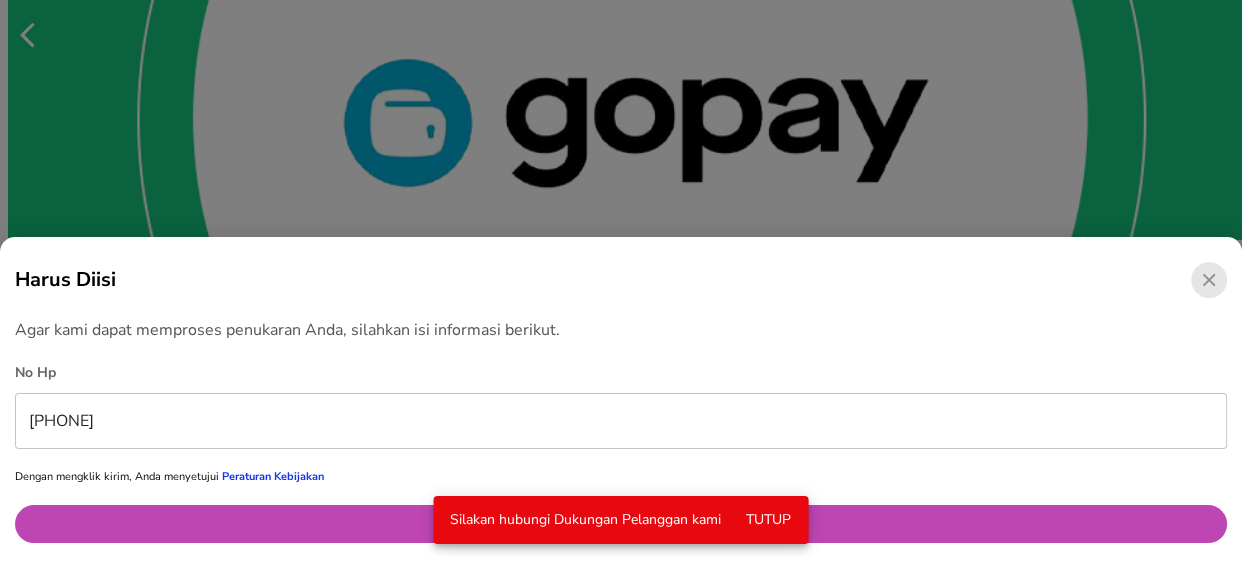 click on "Tutup" at bounding box center [769, 520] 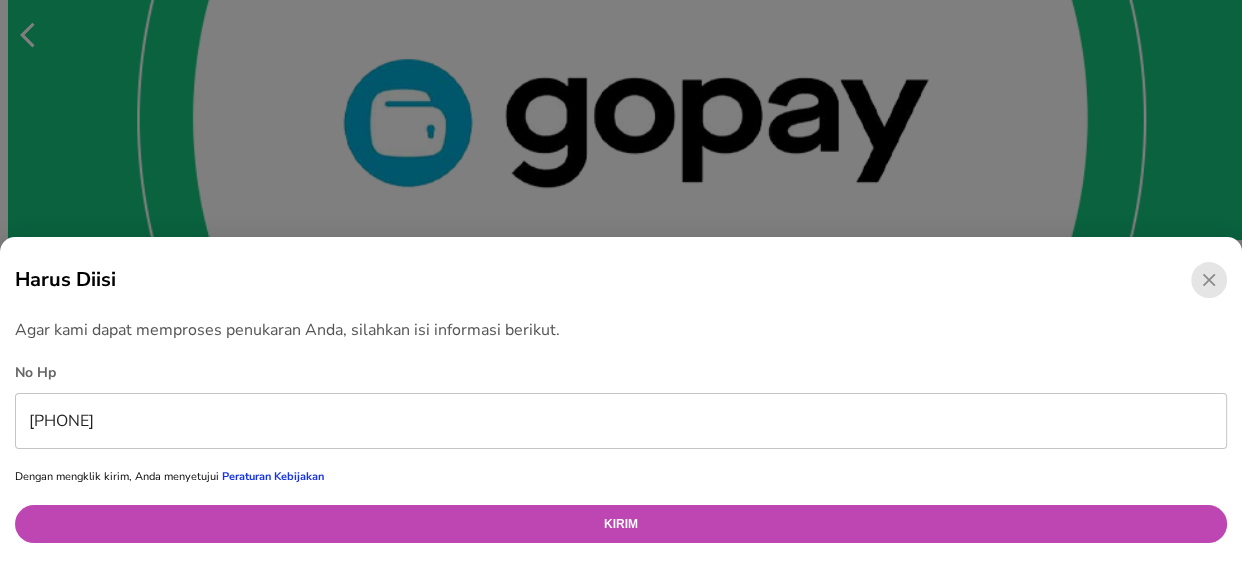 click on "Kirim" at bounding box center (621, 524) 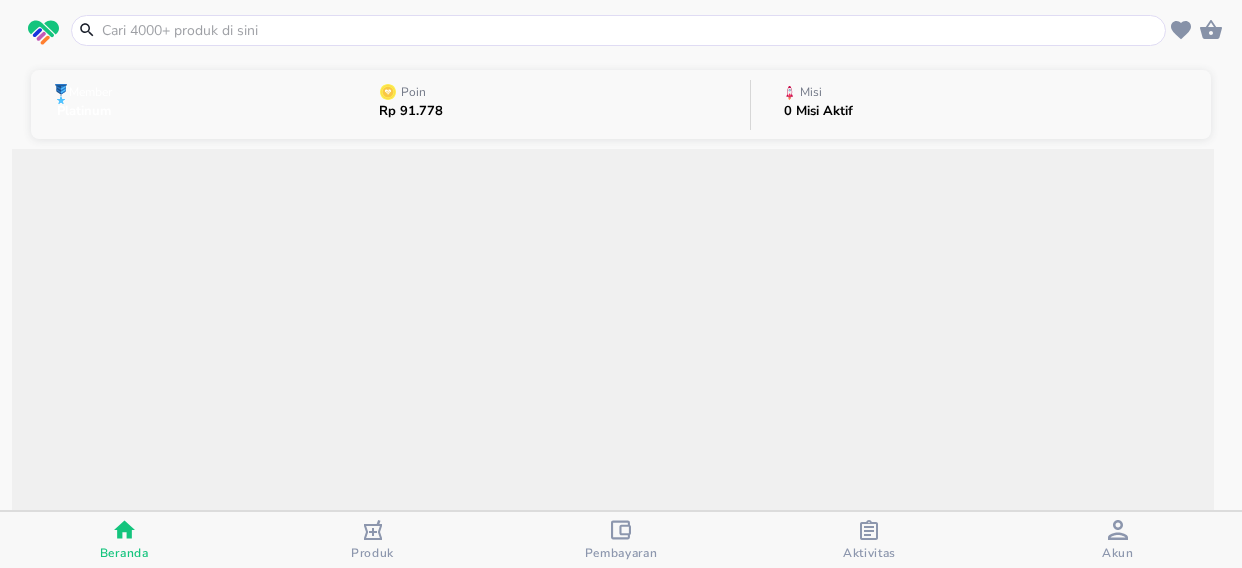 scroll, scrollTop: 0, scrollLeft: 0, axis: both 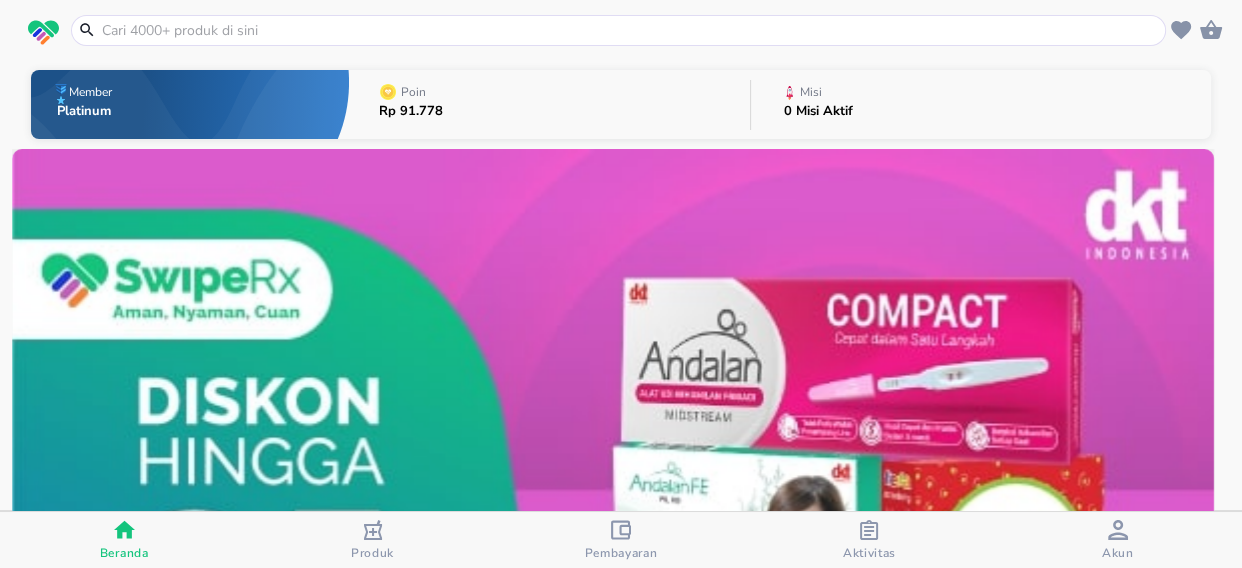 click at bounding box center (630, 30) 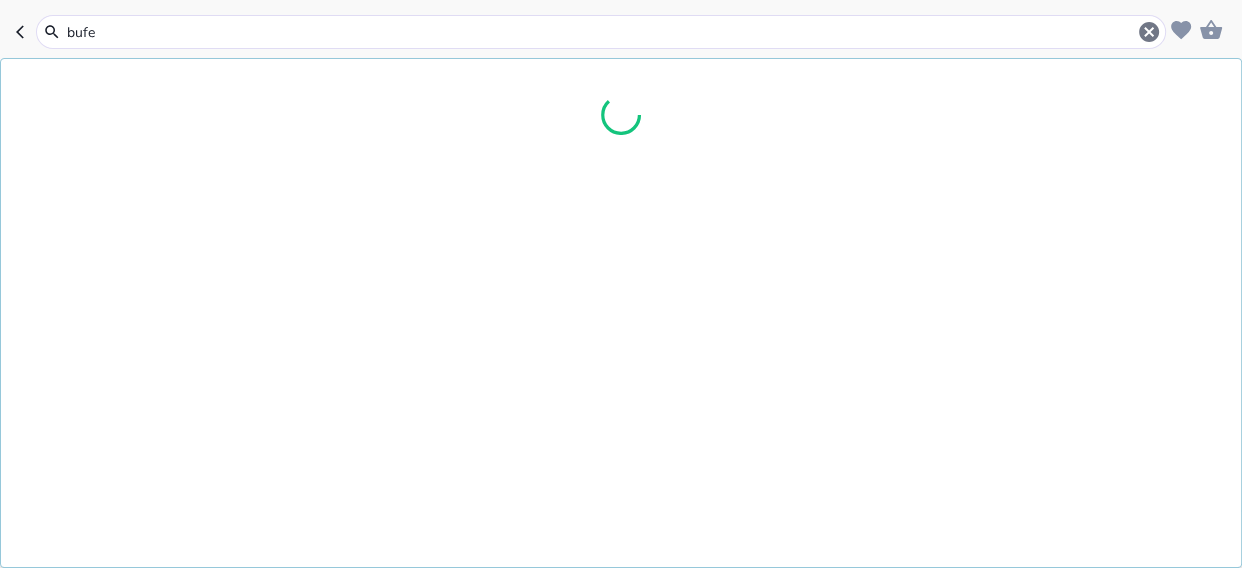 type on "bufec" 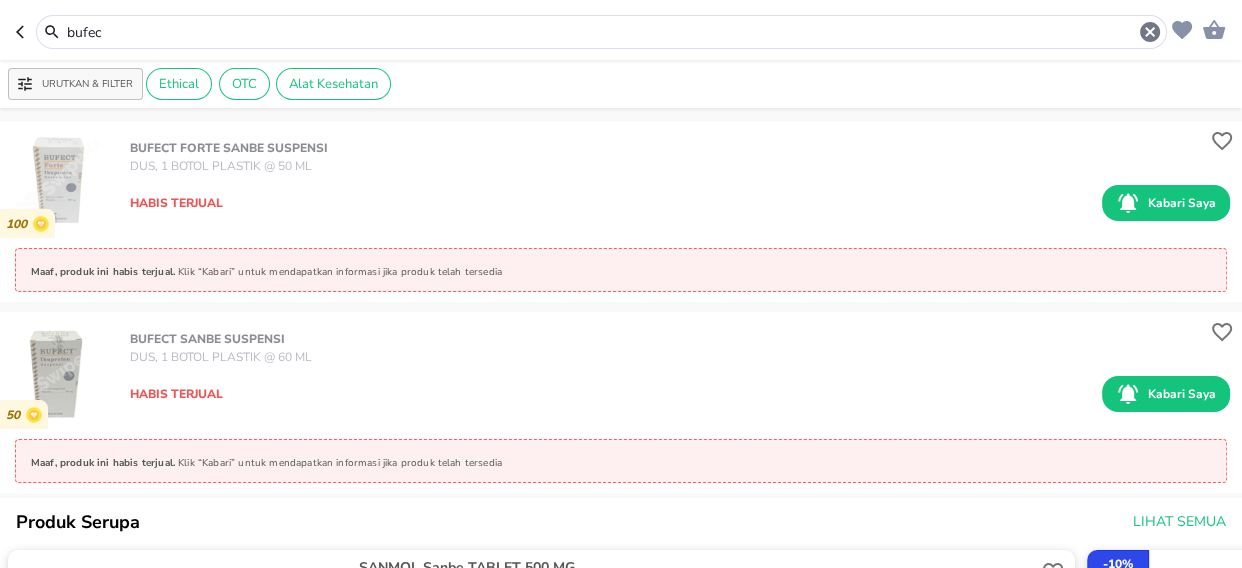 click on "bufec" at bounding box center (601, 32) 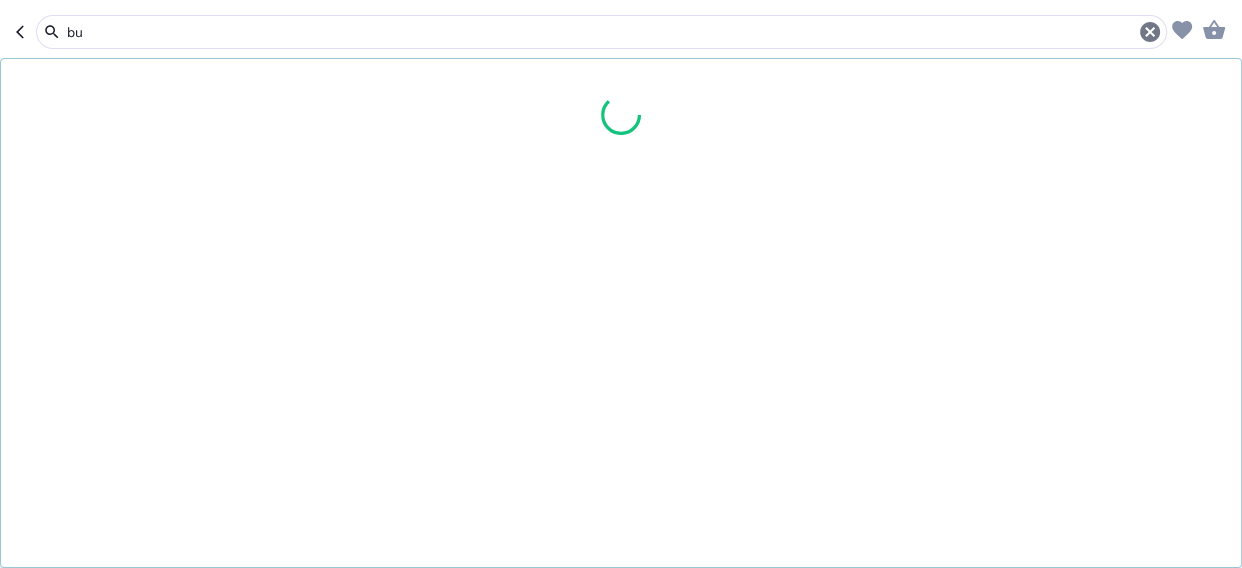 type on "b" 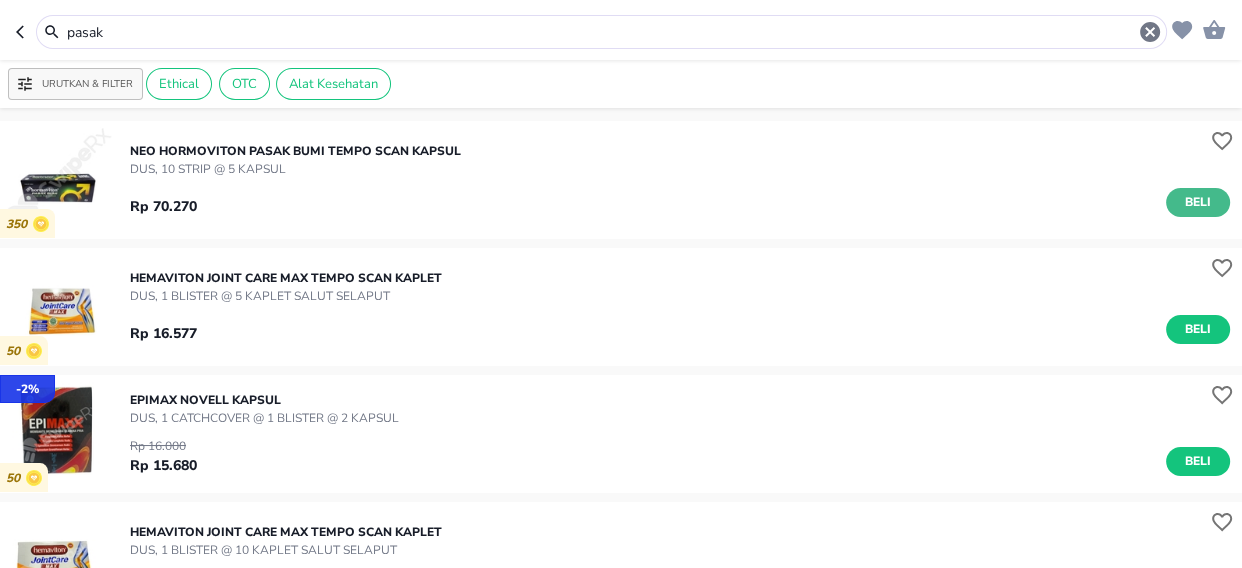 click on "Beli" at bounding box center [1198, 202] 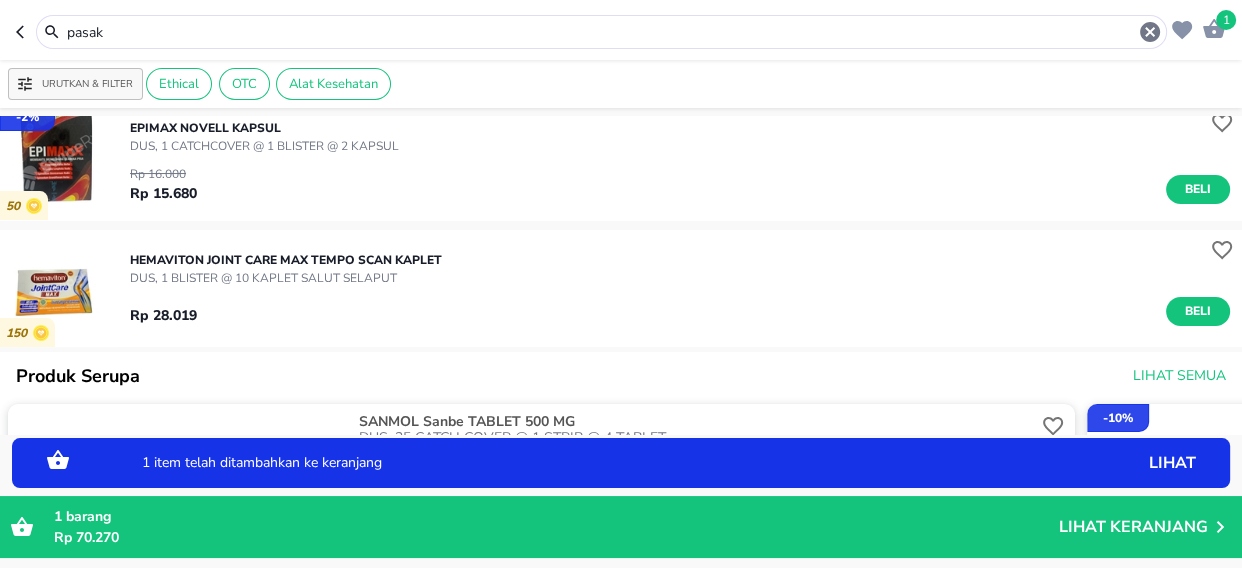 scroll, scrollTop: 0, scrollLeft: 0, axis: both 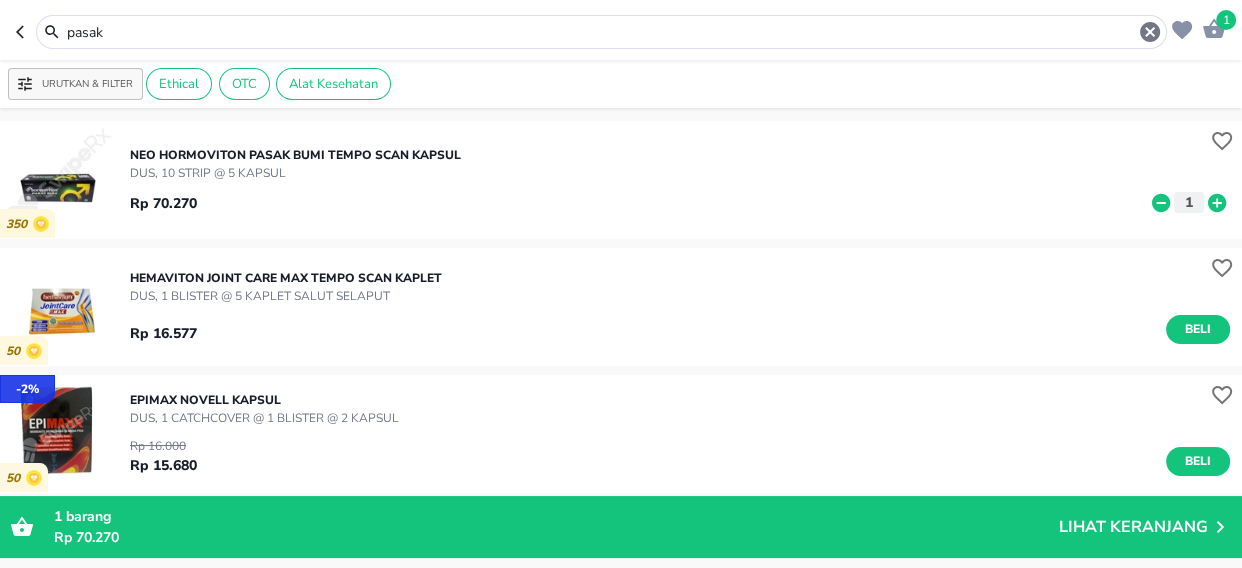 click on "pasak" at bounding box center [601, 32] 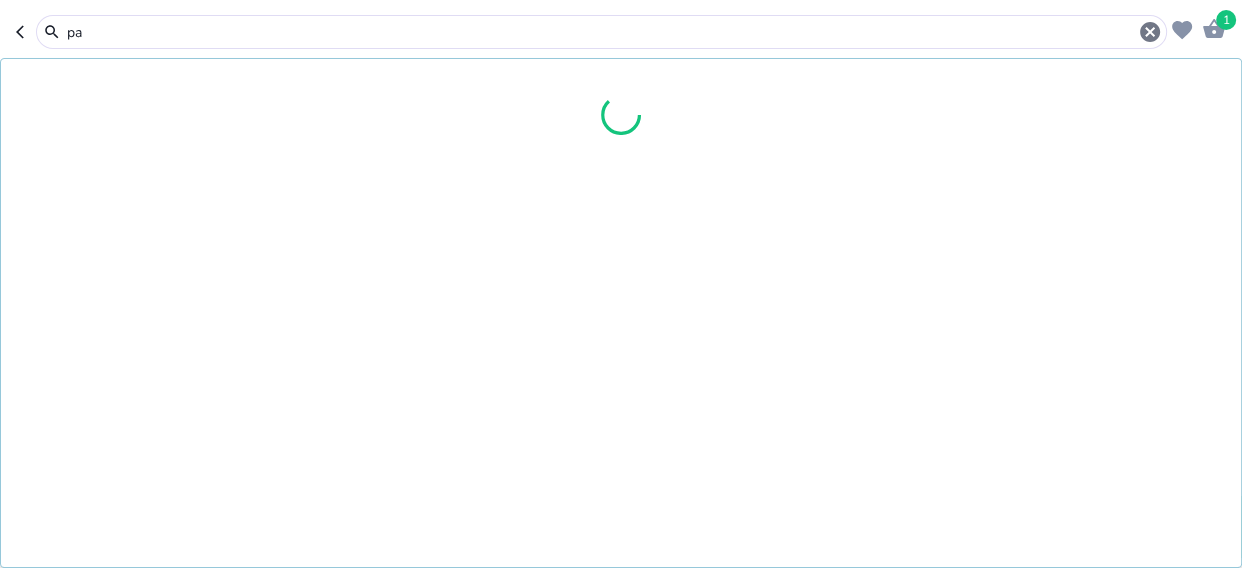 type on "p" 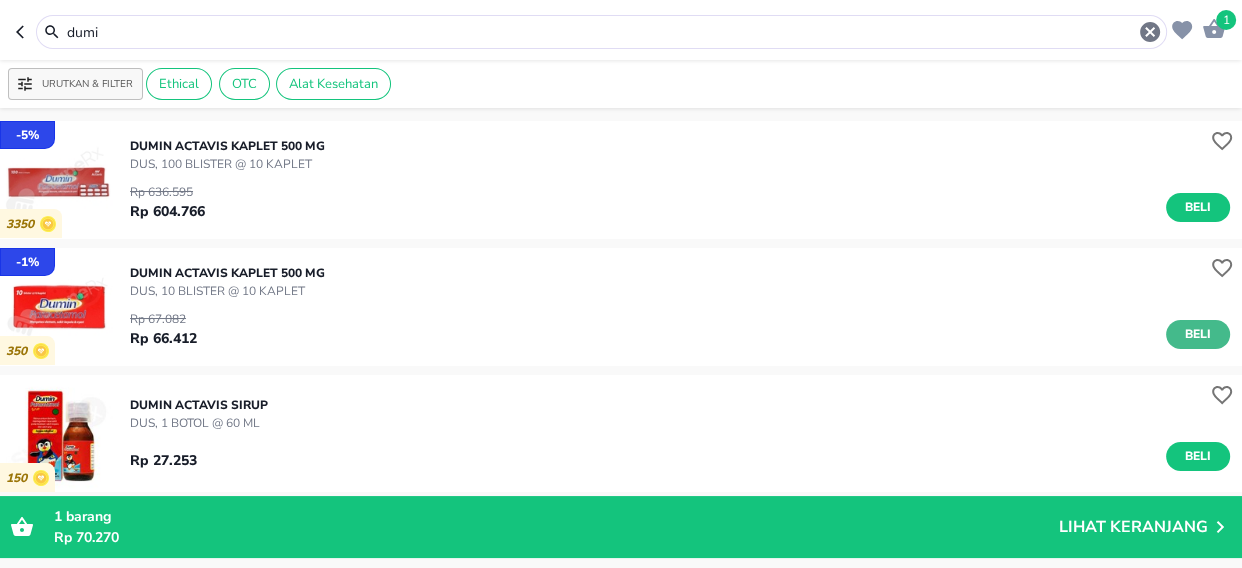 click on "Beli" at bounding box center (1198, 334) 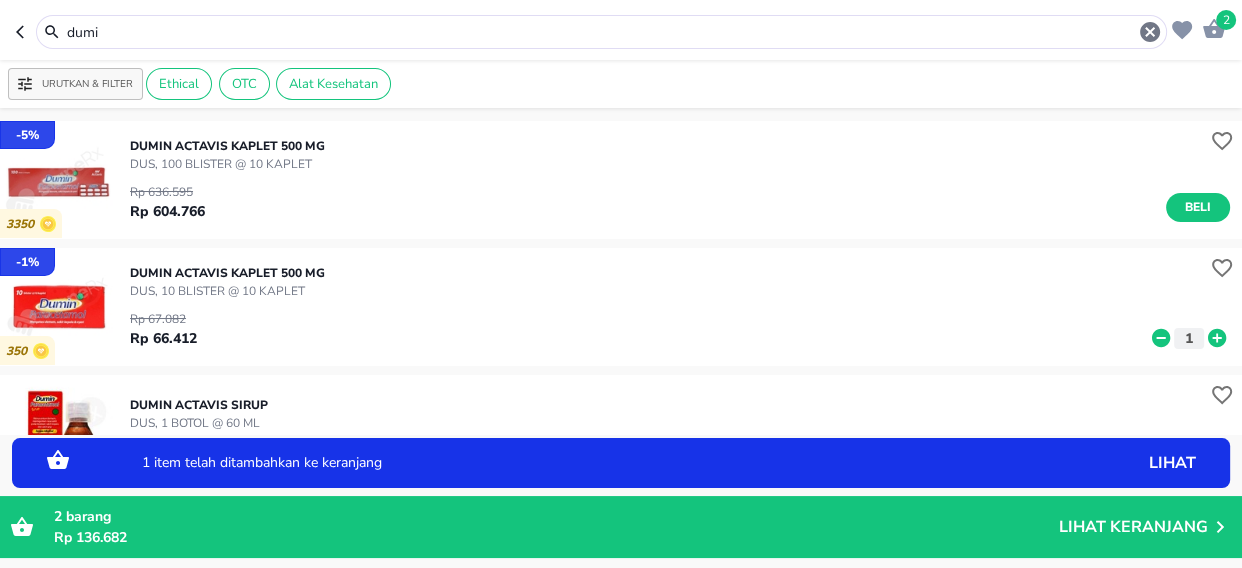 click 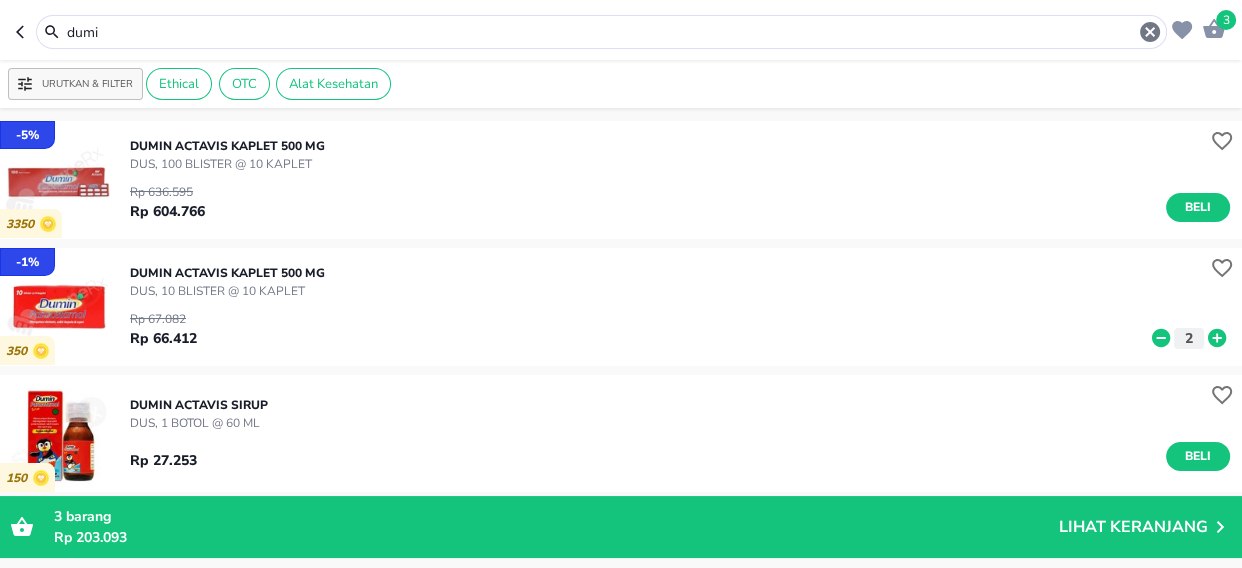 click on "dumi" at bounding box center (601, 32) 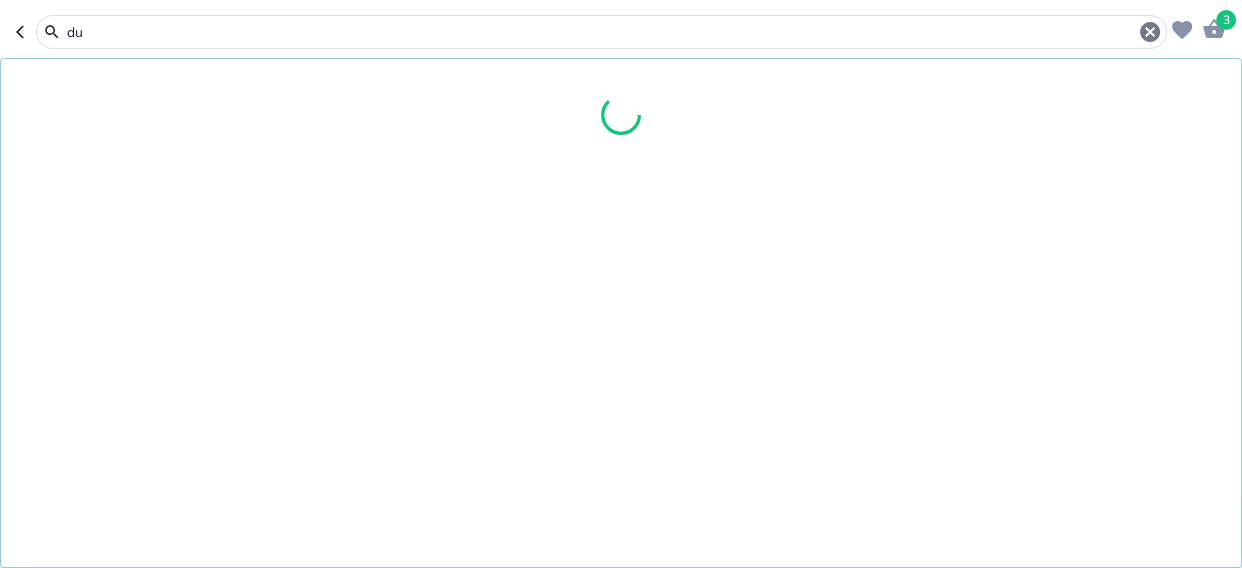 type on "d" 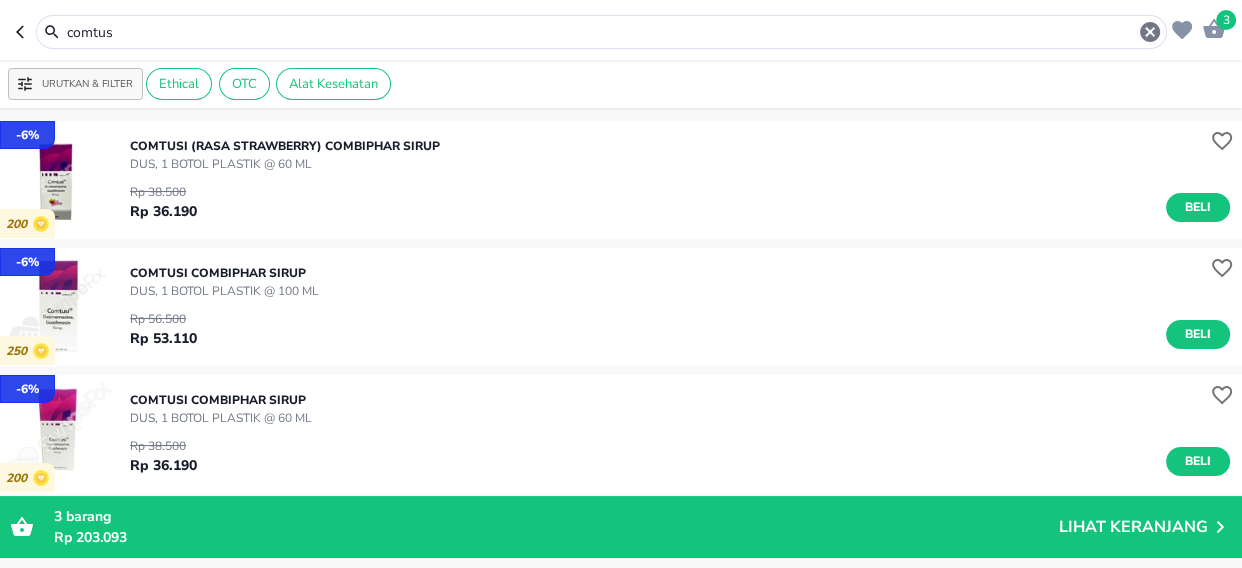 scroll, scrollTop: 272, scrollLeft: 0, axis: vertical 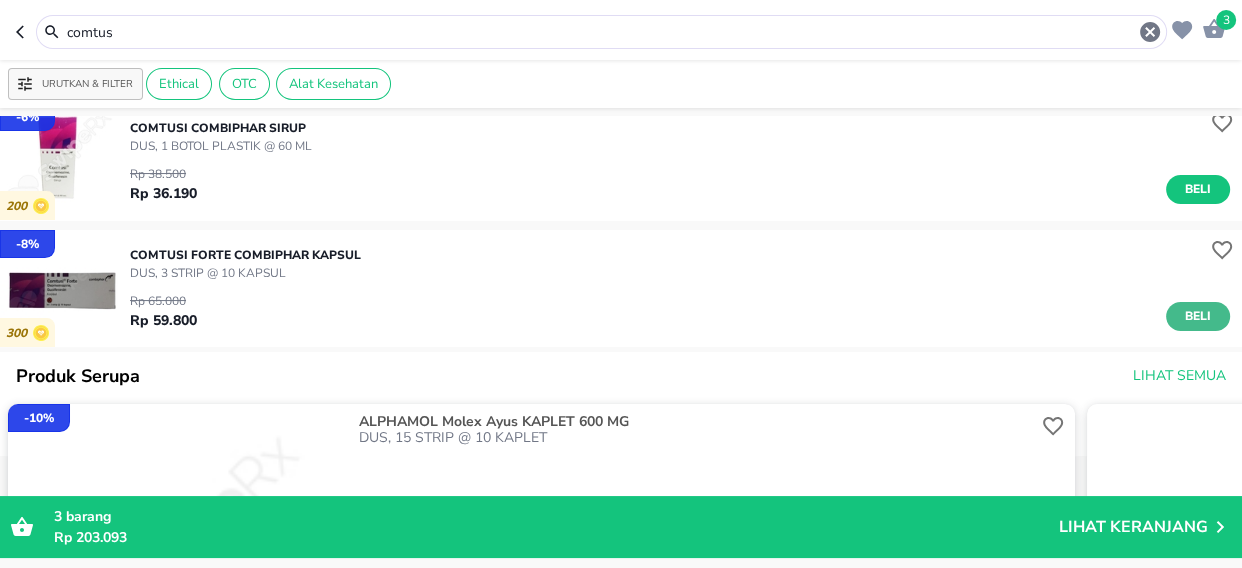 click on "Beli" at bounding box center (1198, 316) 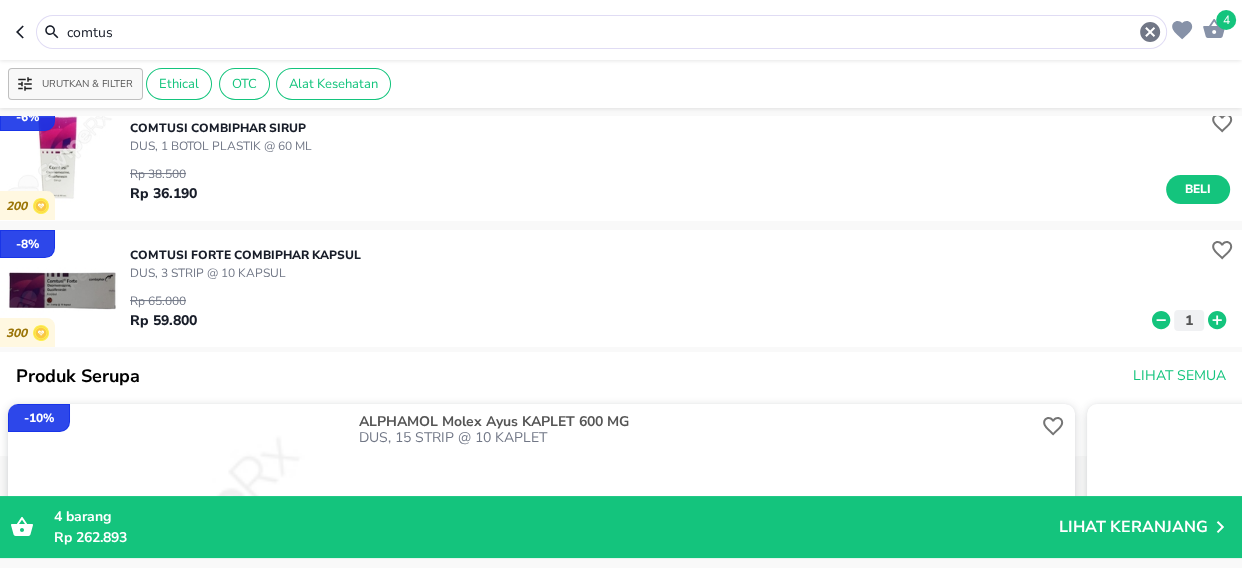 click on "comtus" at bounding box center [601, 32] 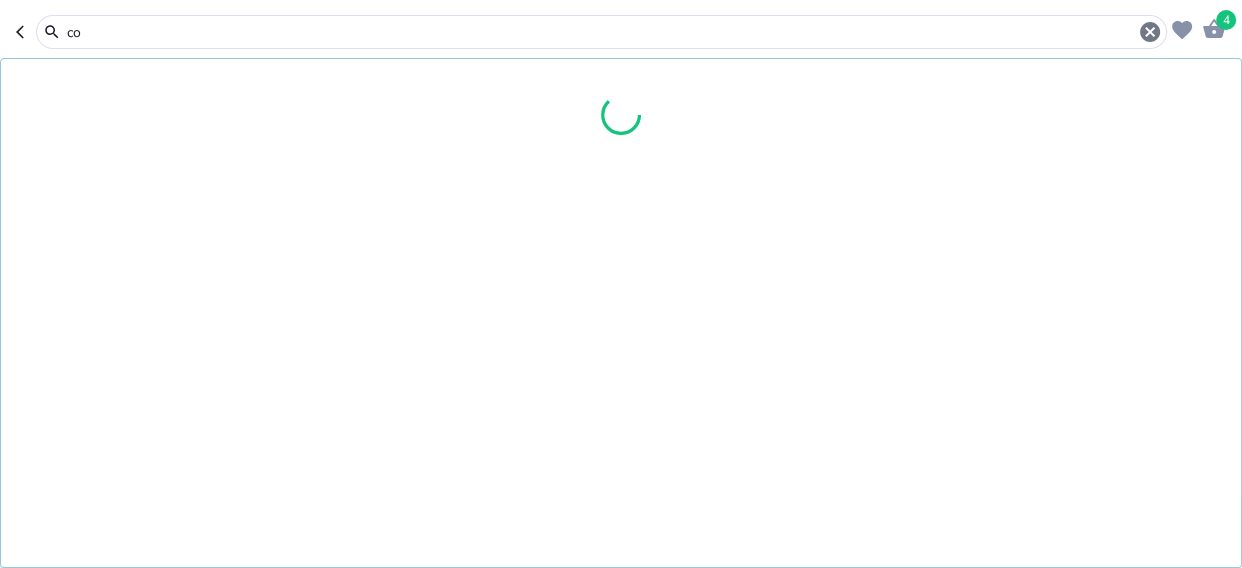 type on "c" 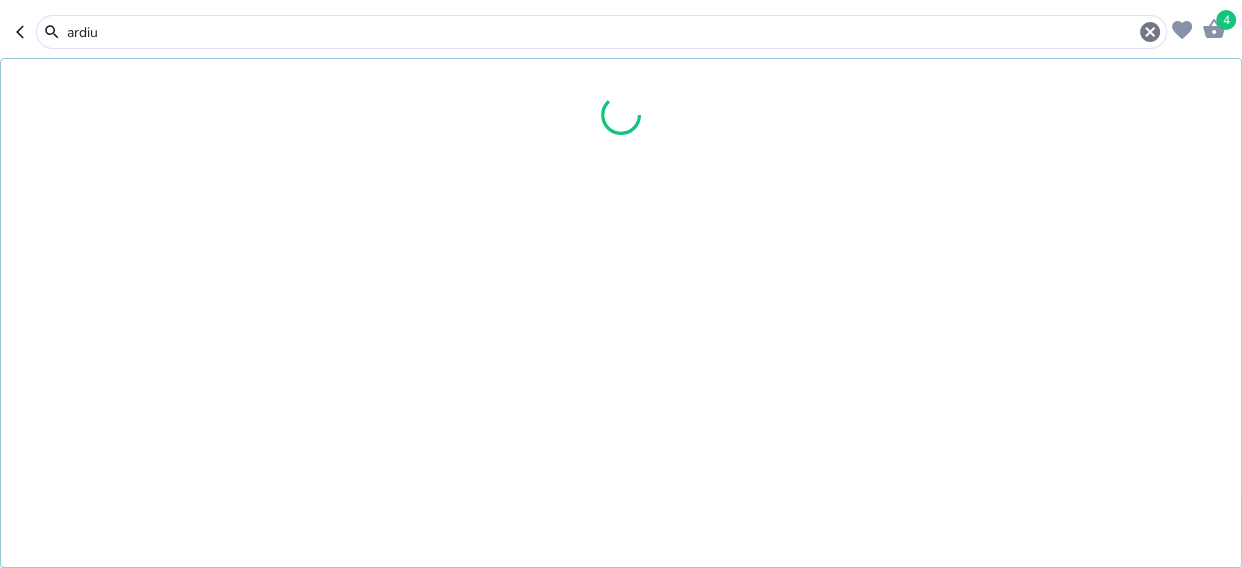 type on "ardiu" 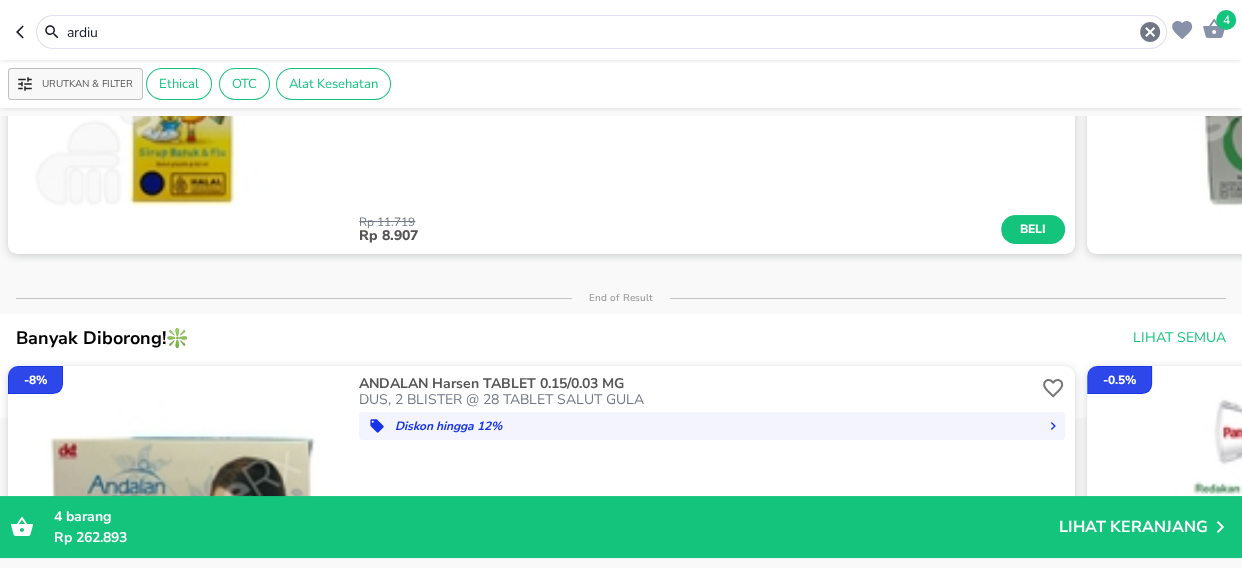 scroll, scrollTop: 0, scrollLeft: 0, axis: both 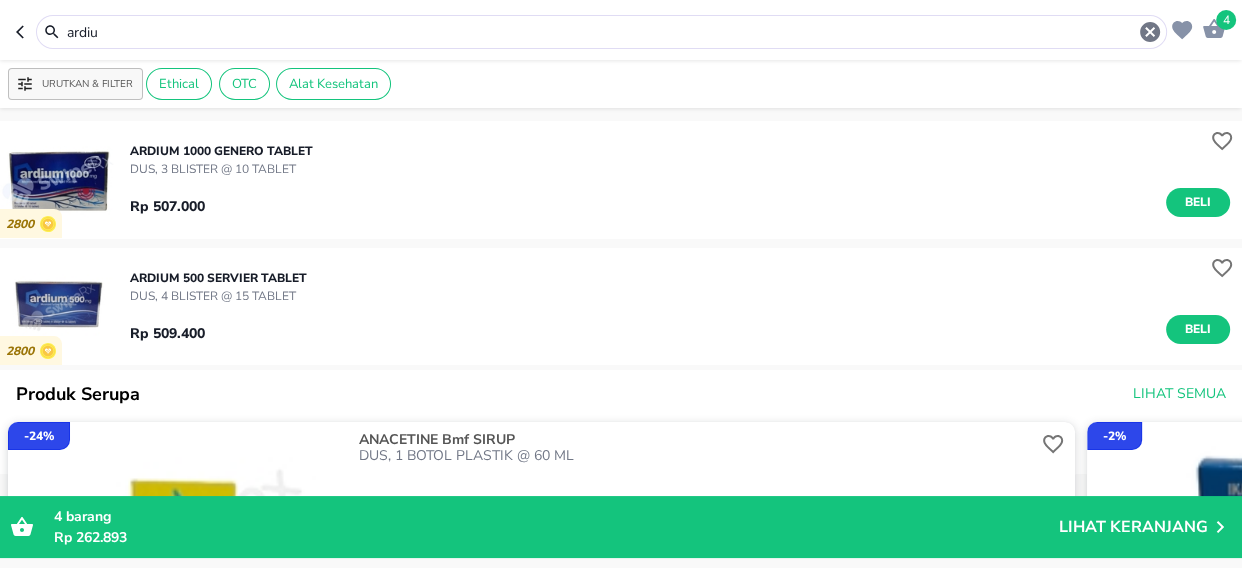 click on "Beli" at bounding box center (1198, 329) 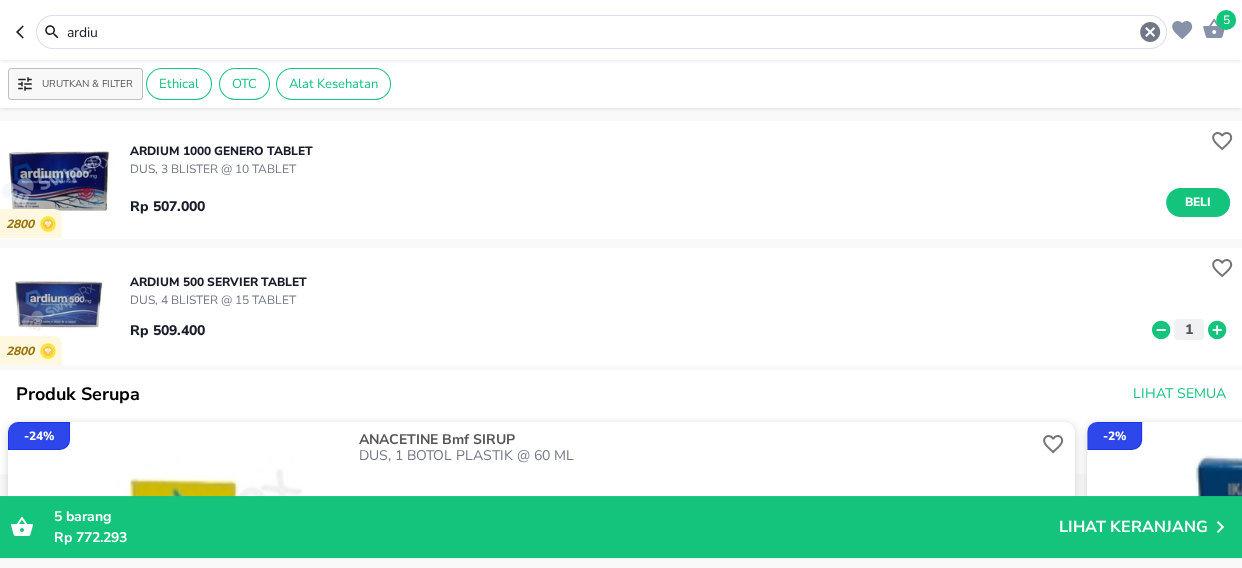 click on "5" at bounding box center (1226, 20) 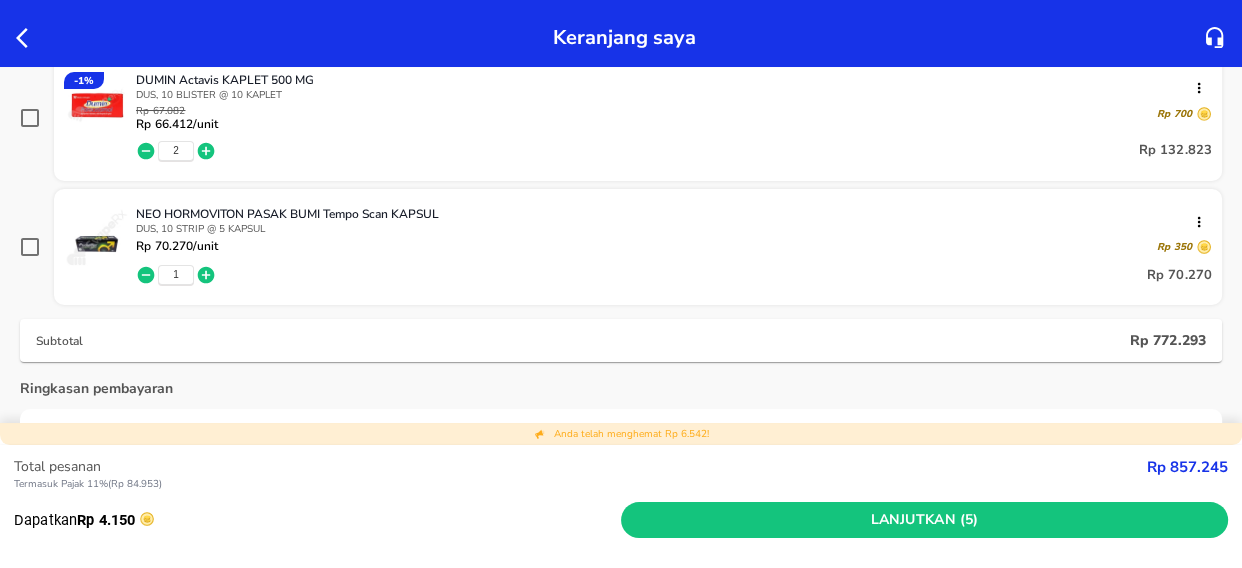 scroll, scrollTop: 636, scrollLeft: 0, axis: vertical 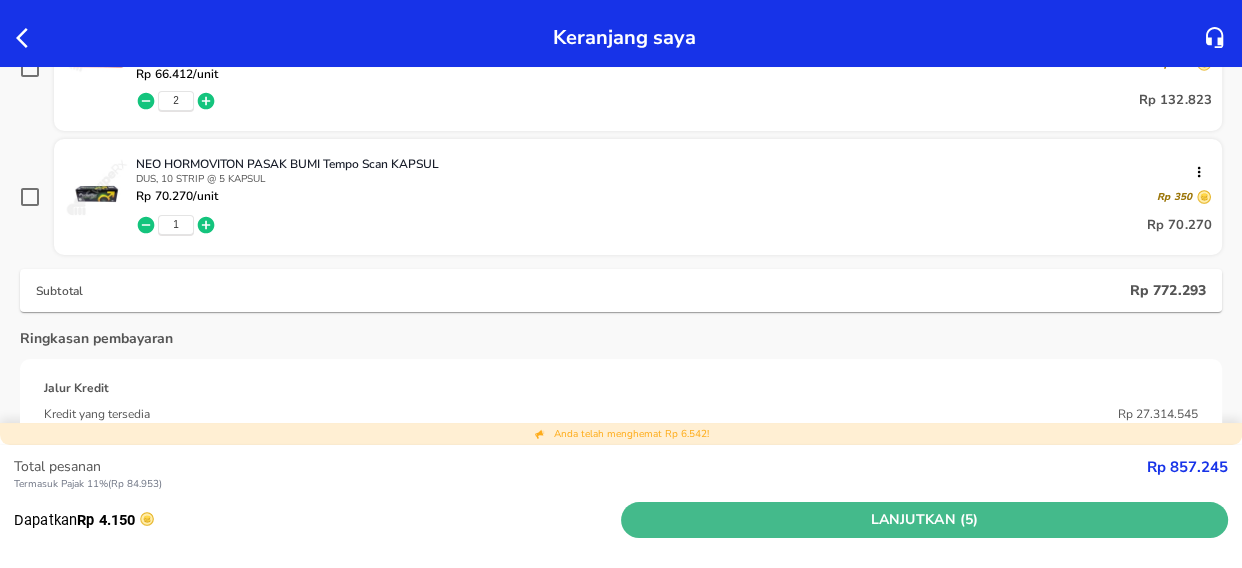 click on "Lanjutkan (5)" at bounding box center [924, 520] 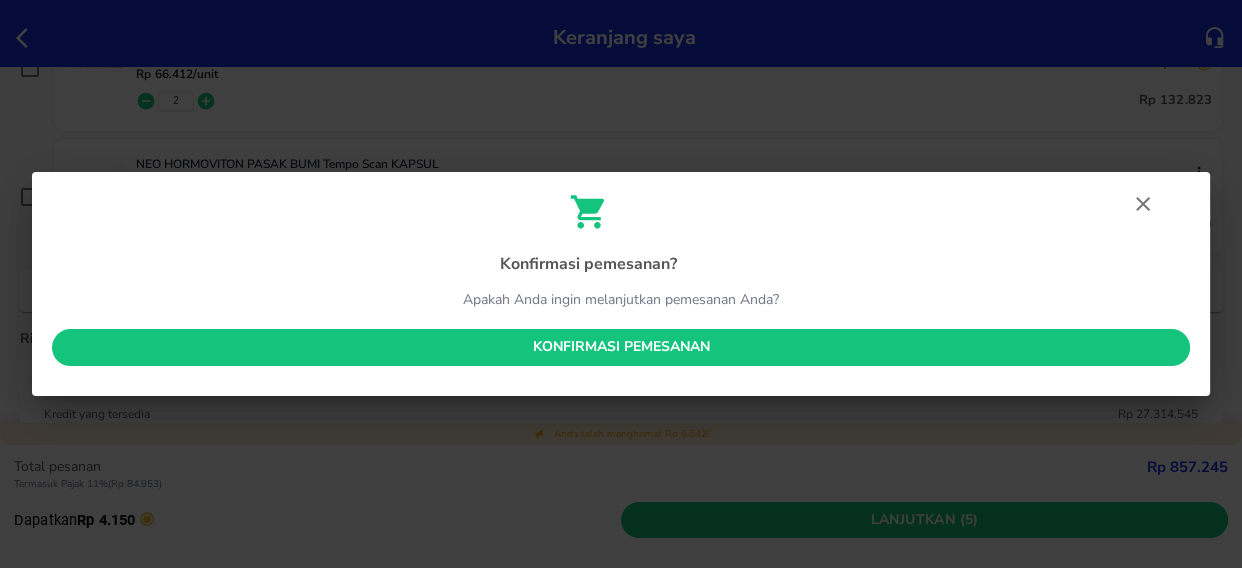 click on "Konfirmasi pemesanan" at bounding box center (621, 347) 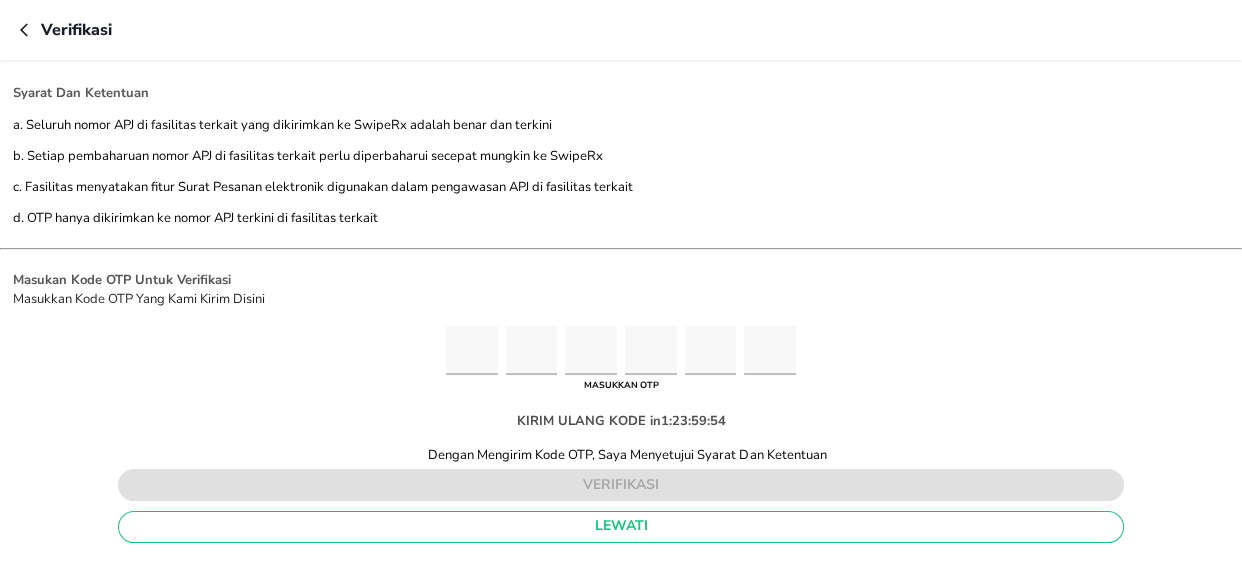 click at bounding box center (472, 350) 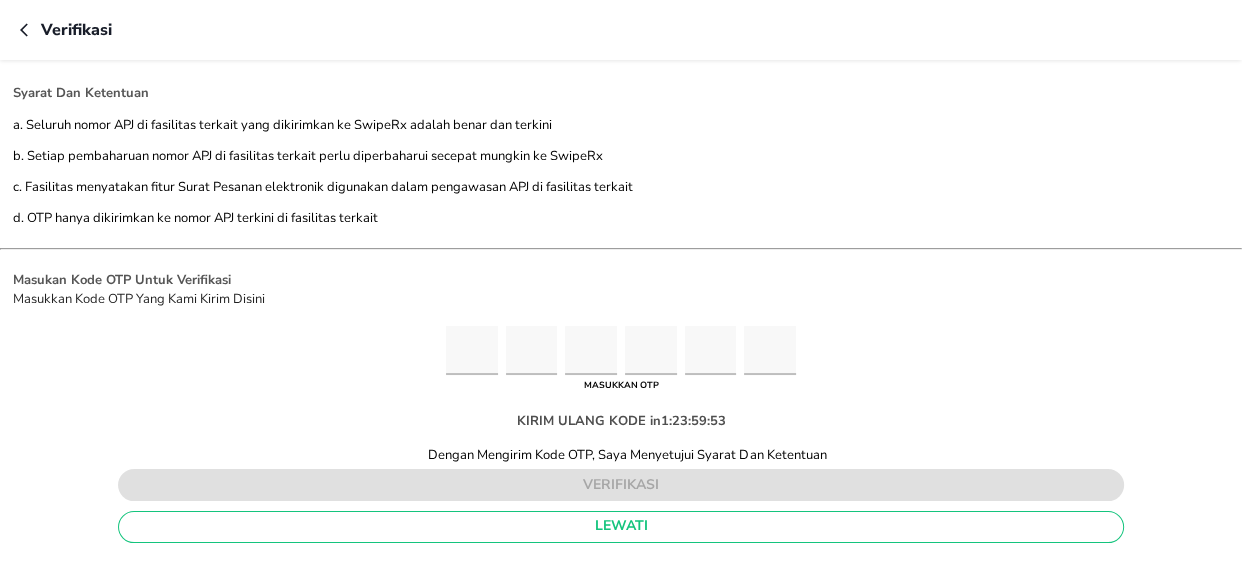 type on "3" 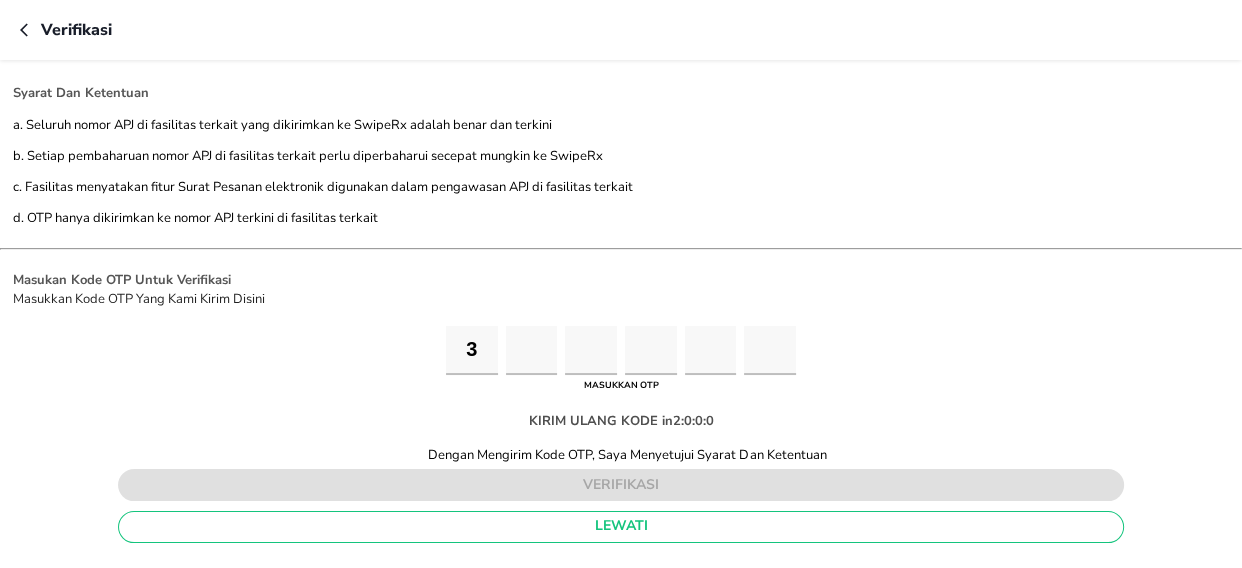 type on "5" 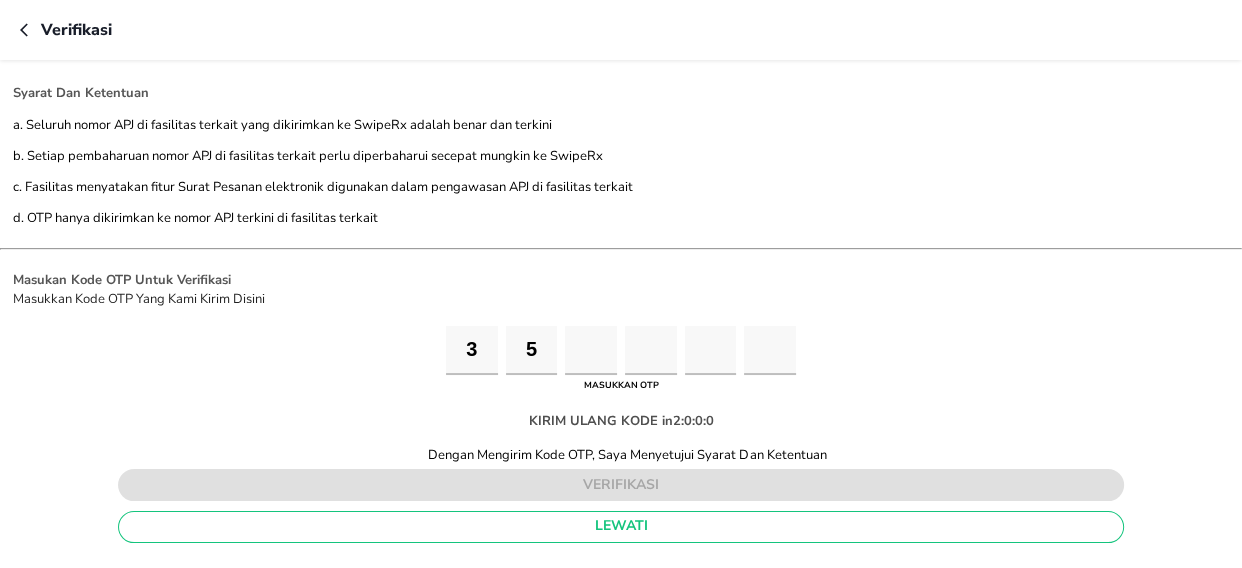 type on "6" 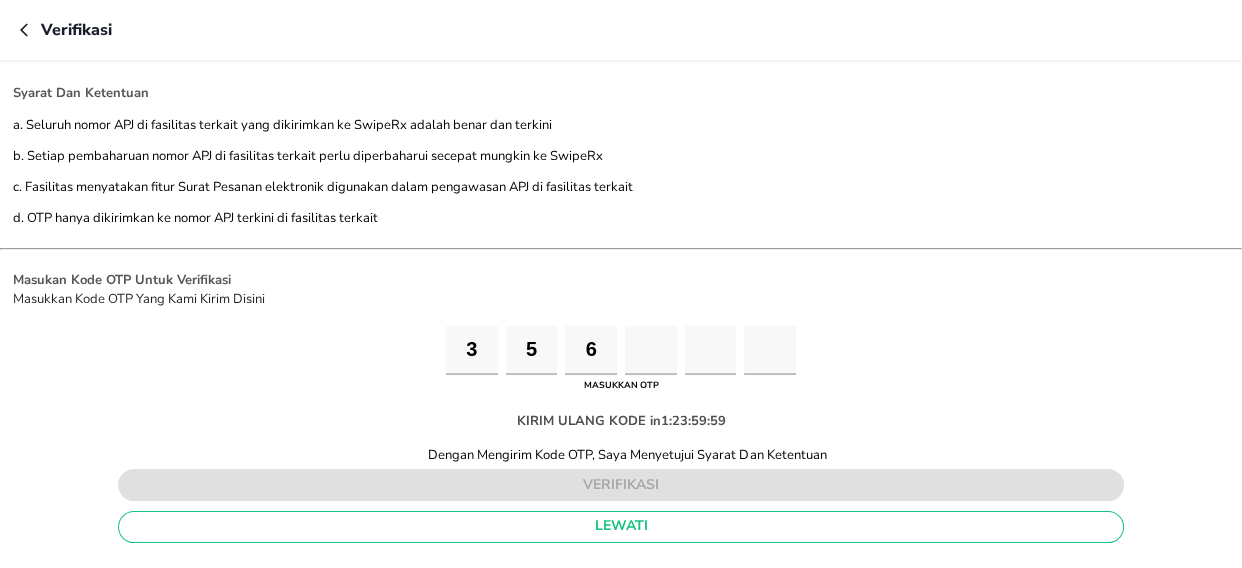 type on "0" 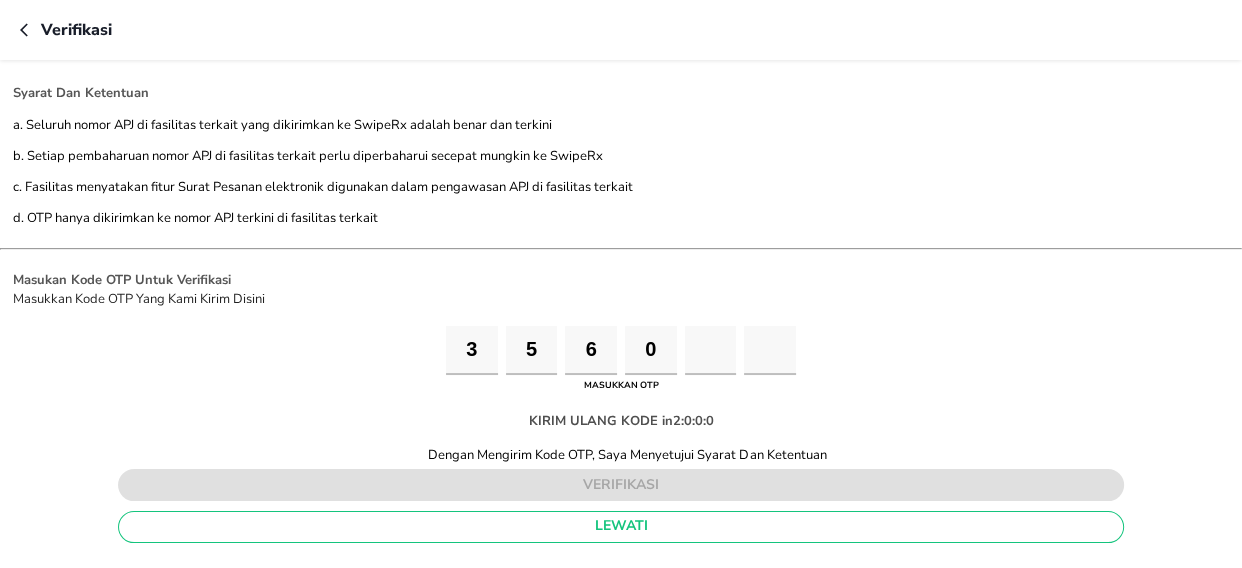 type on "4" 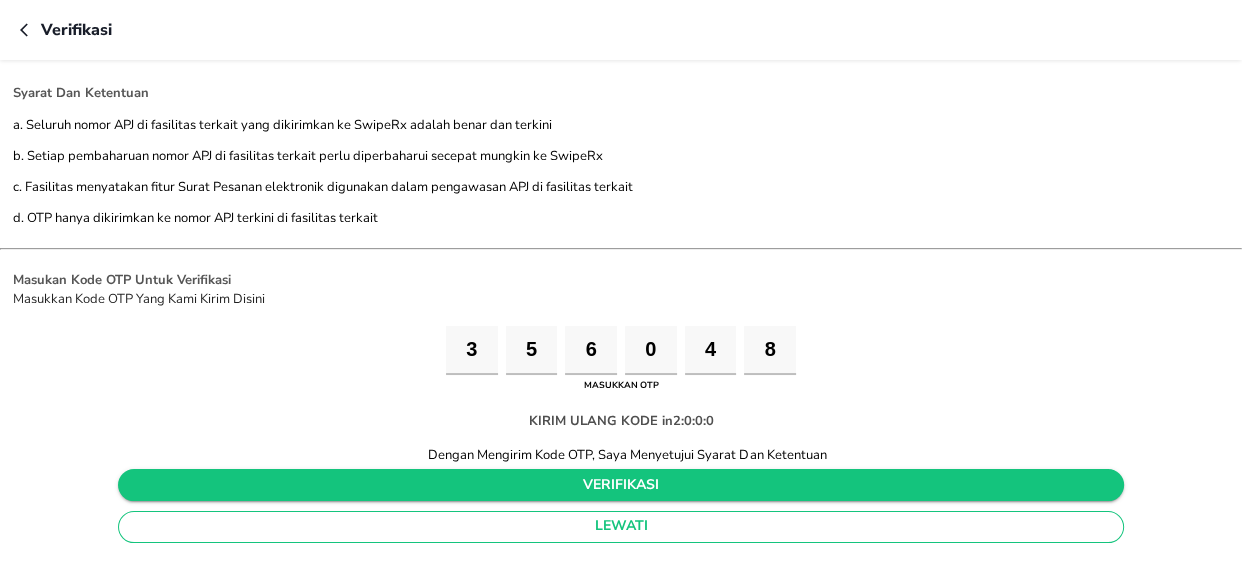type on "8" 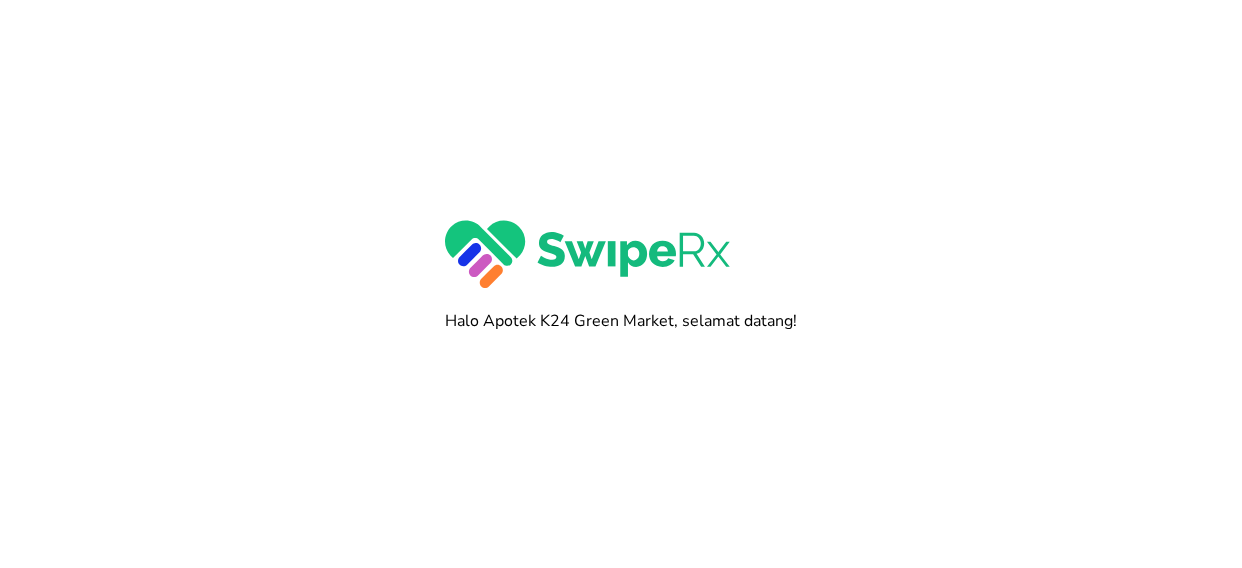 scroll, scrollTop: 0, scrollLeft: 0, axis: both 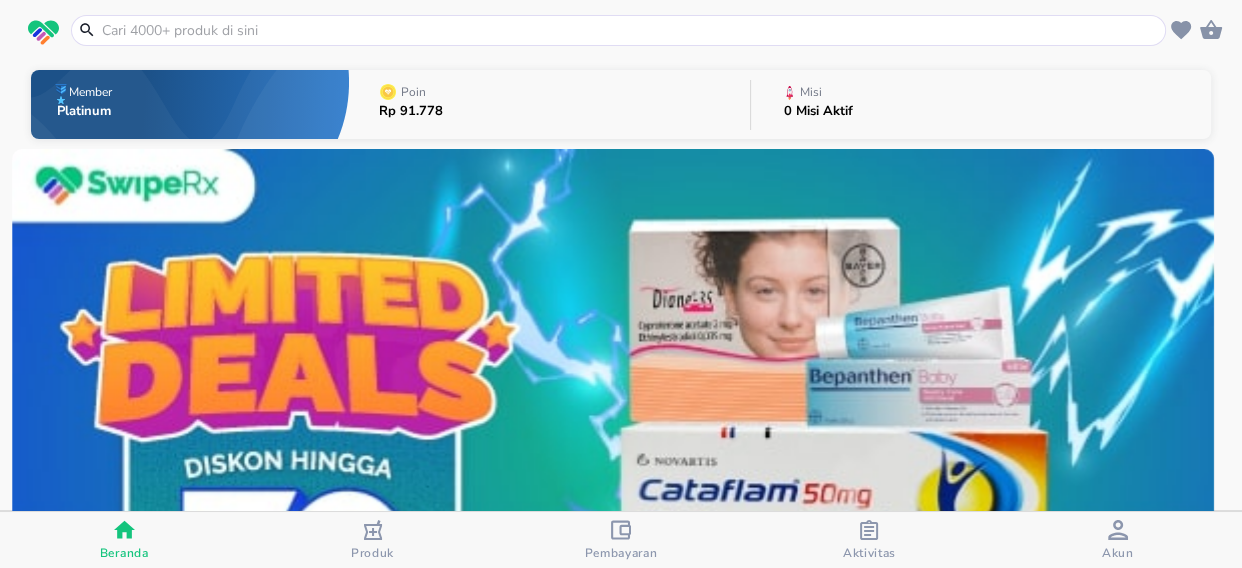click 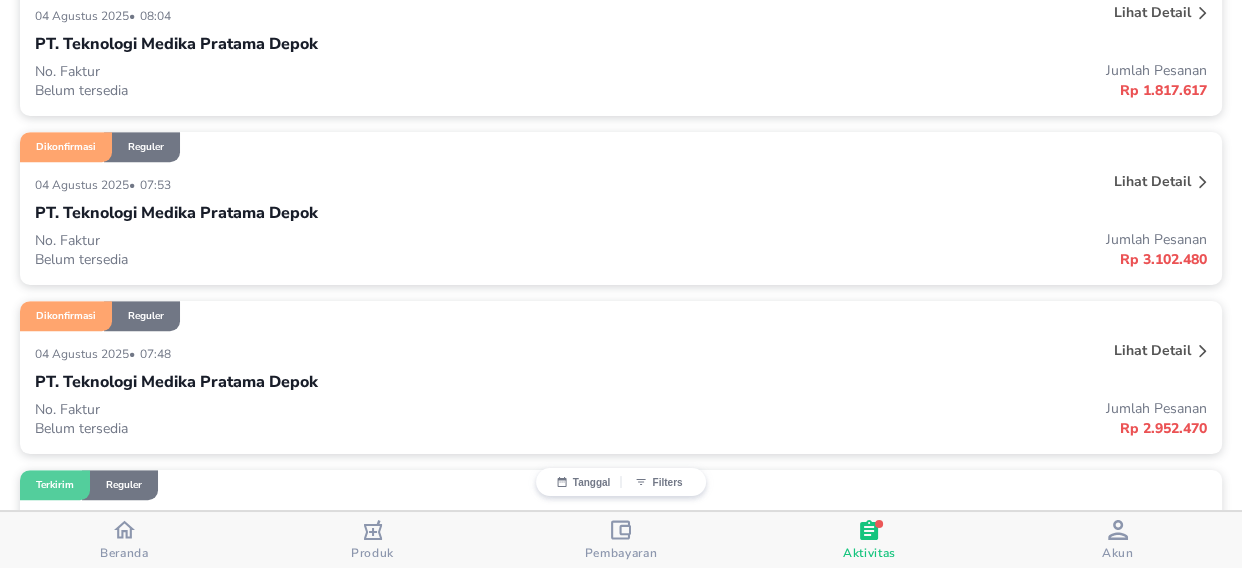scroll, scrollTop: 909, scrollLeft: 0, axis: vertical 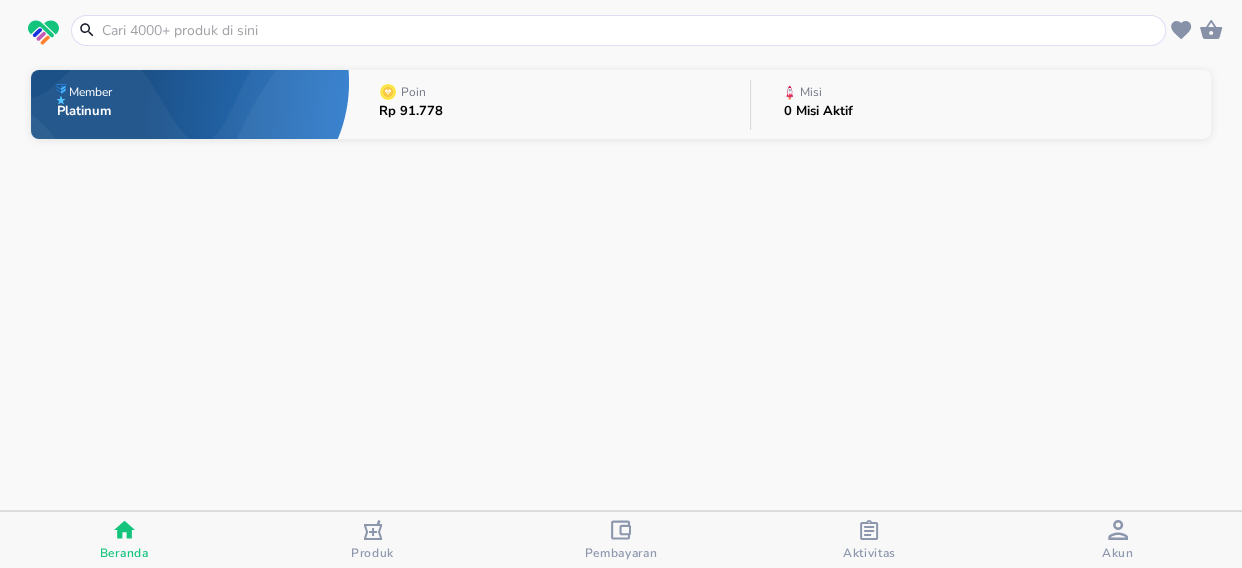 click at bounding box center [630, 30] 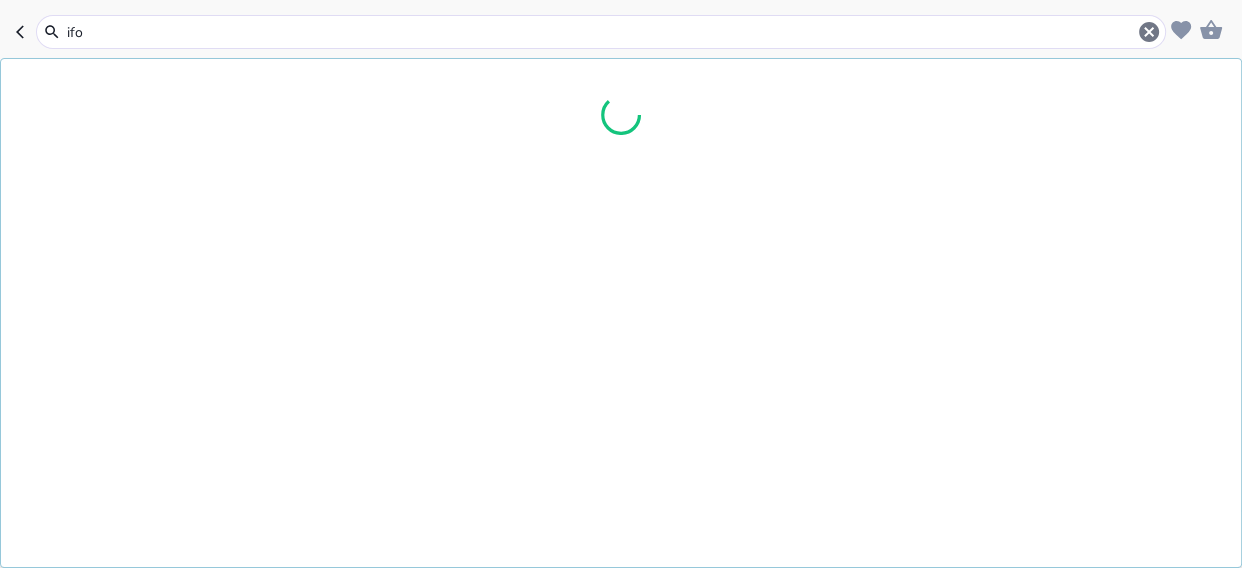 type on "ifol" 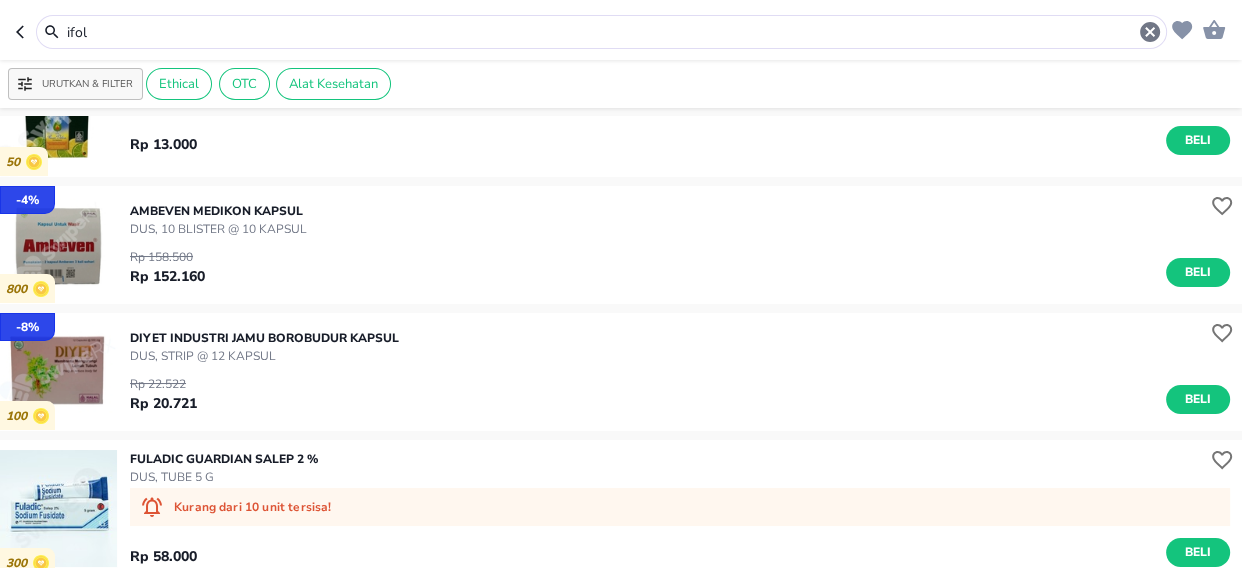 scroll, scrollTop: 0, scrollLeft: 0, axis: both 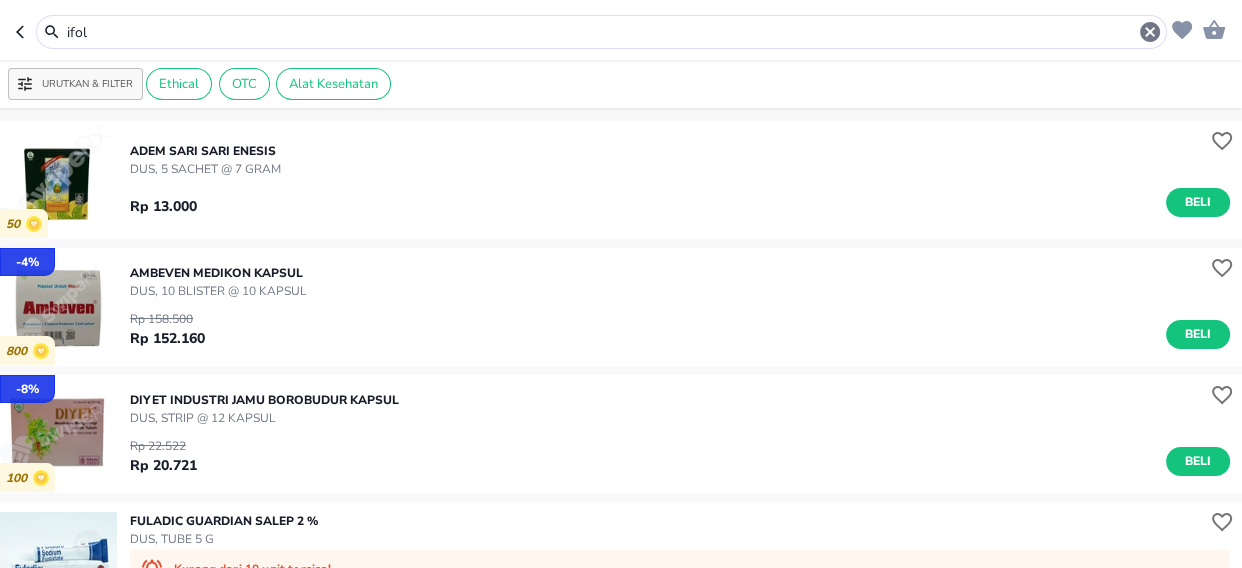 click on "ifol" at bounding box center [601, 32] 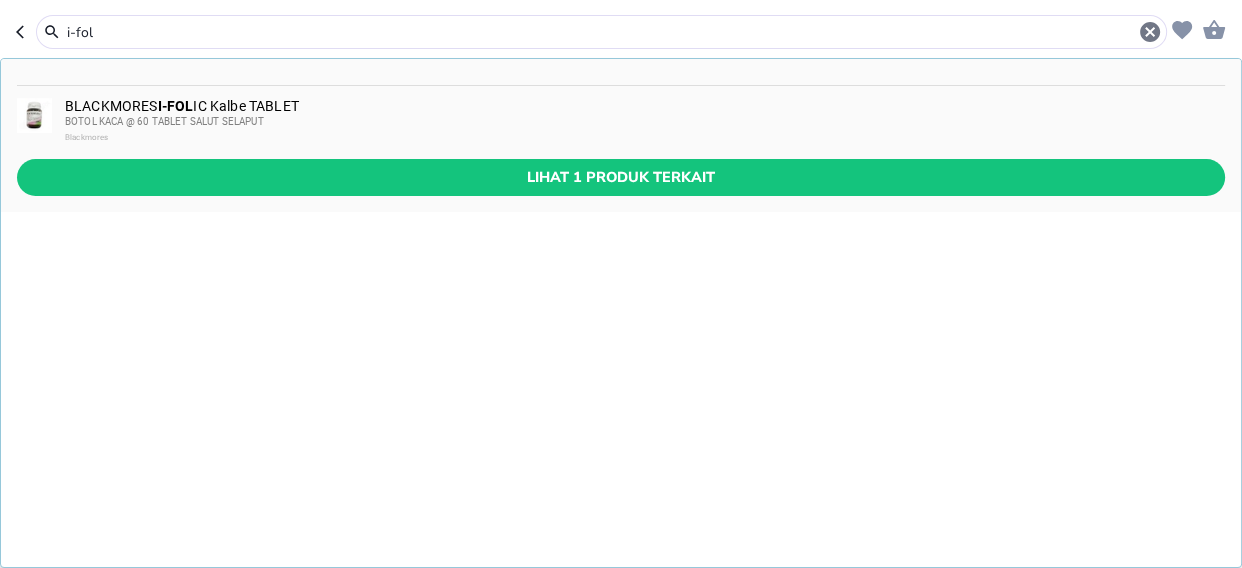 click on "i-fol" at bounding box center [601, 32] 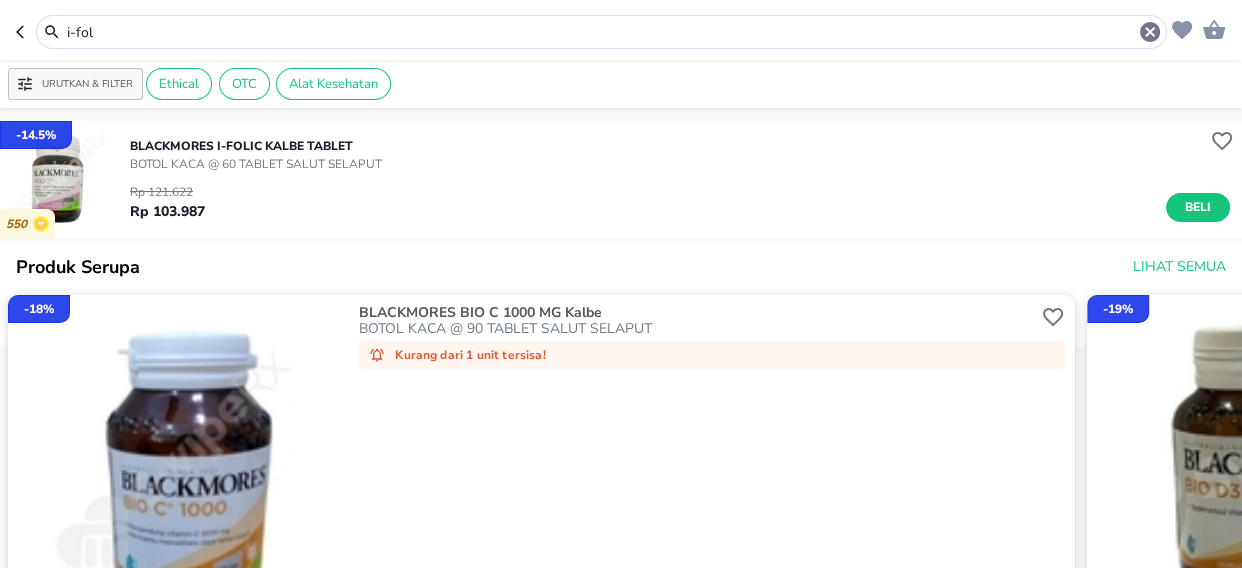 click at bounding box center [58, 179] 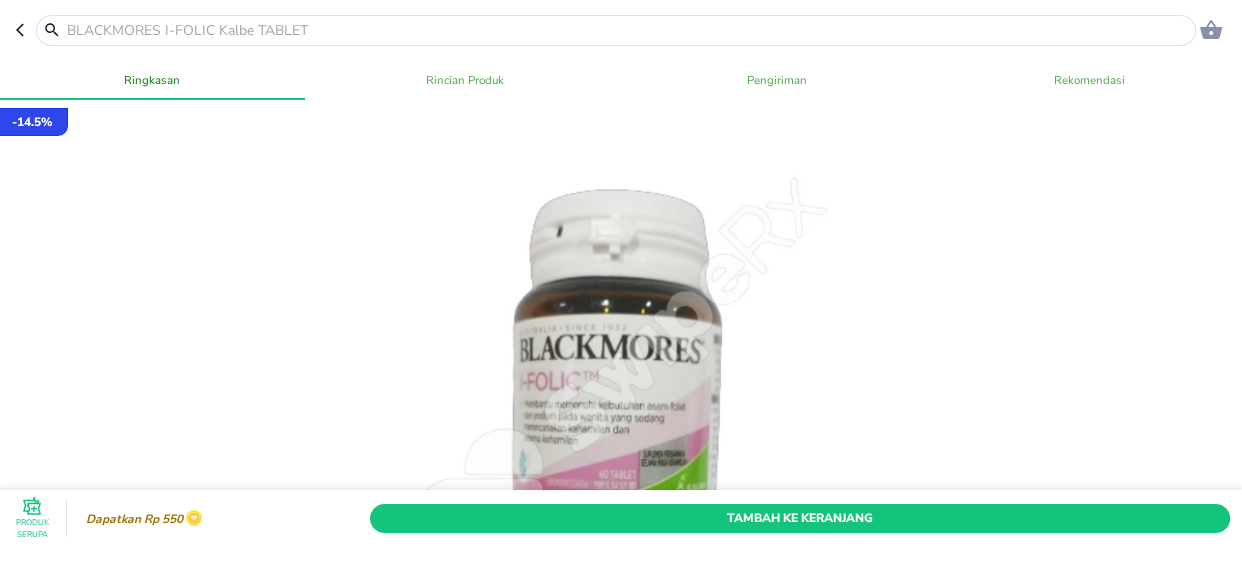 scroll, scrollTop: 181, scrollLeft: 0, axis: vertical 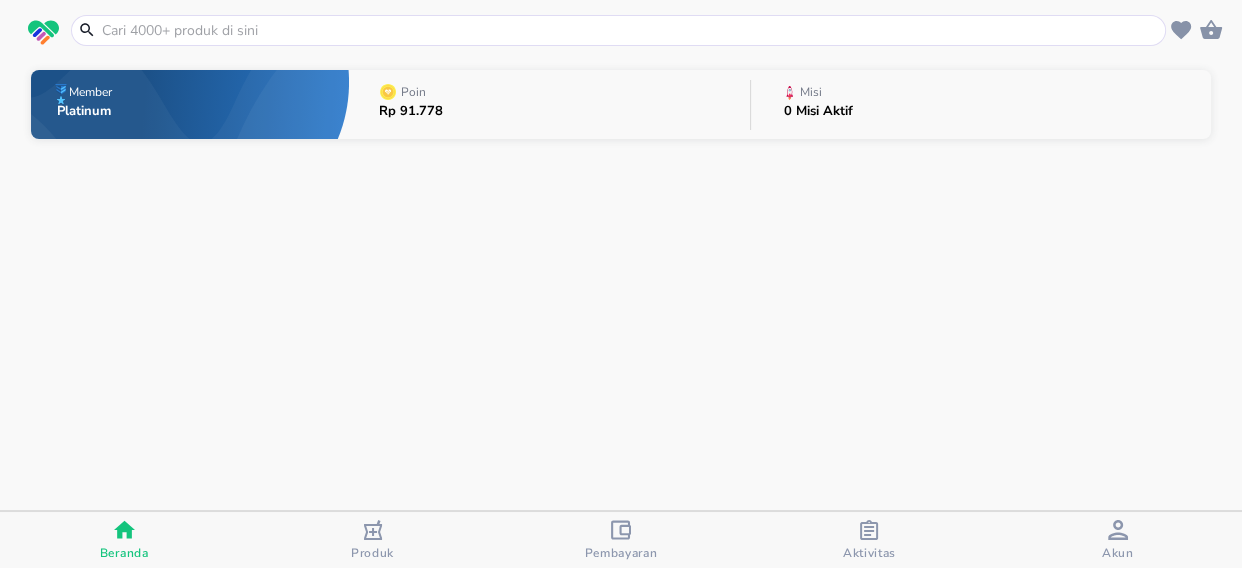 click at bounding box center (630, 30) 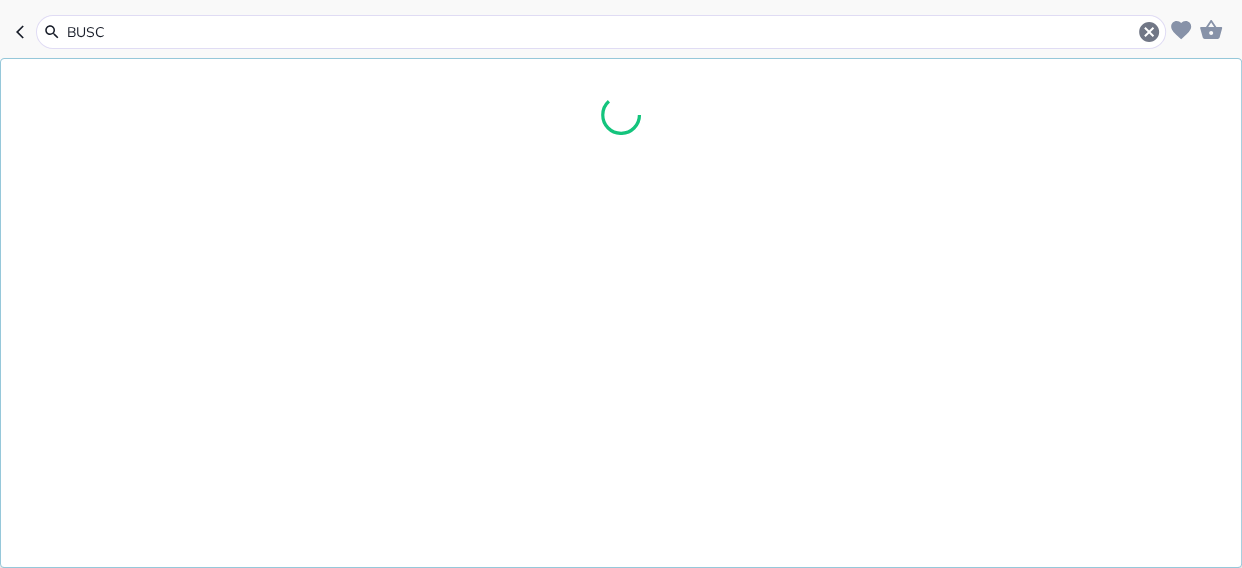 type on "BUSCO" 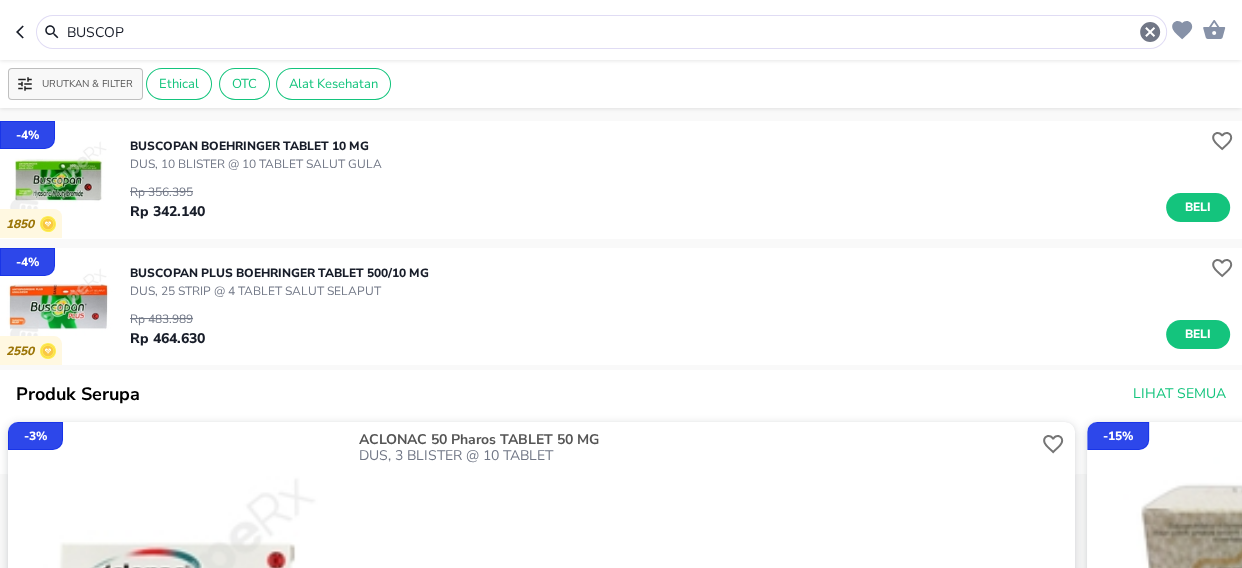 click on "BUSCOPAN PLUS Boehringer TABLET 500/10 MG" at bounding box center [279, 273] 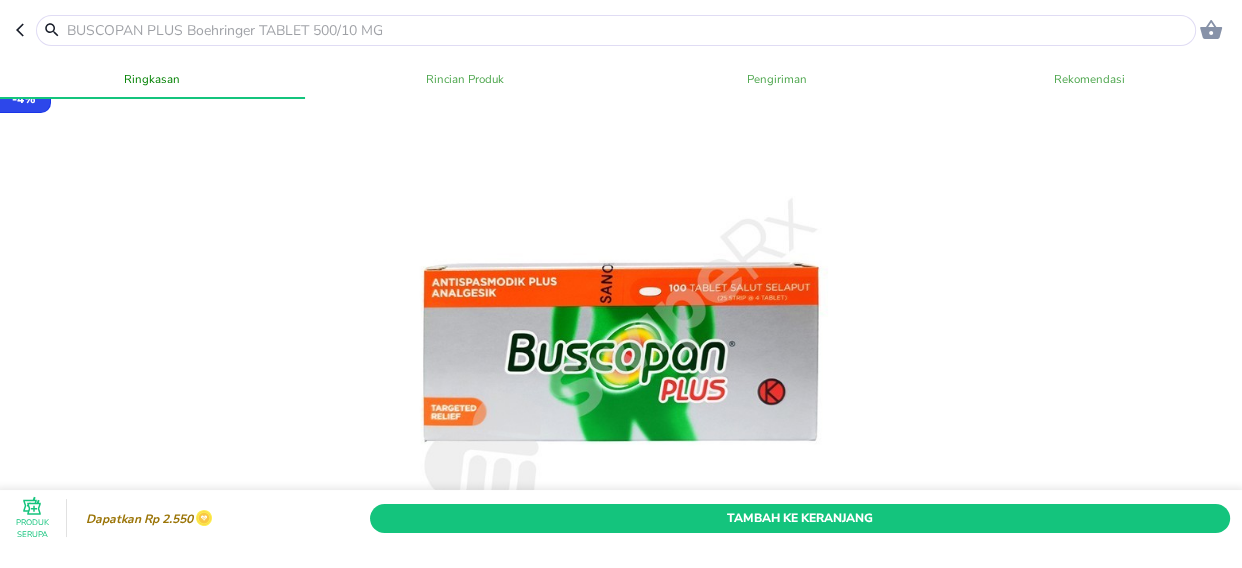 scroll, scrollTop: 0, scrollLeft: 0, axis: both 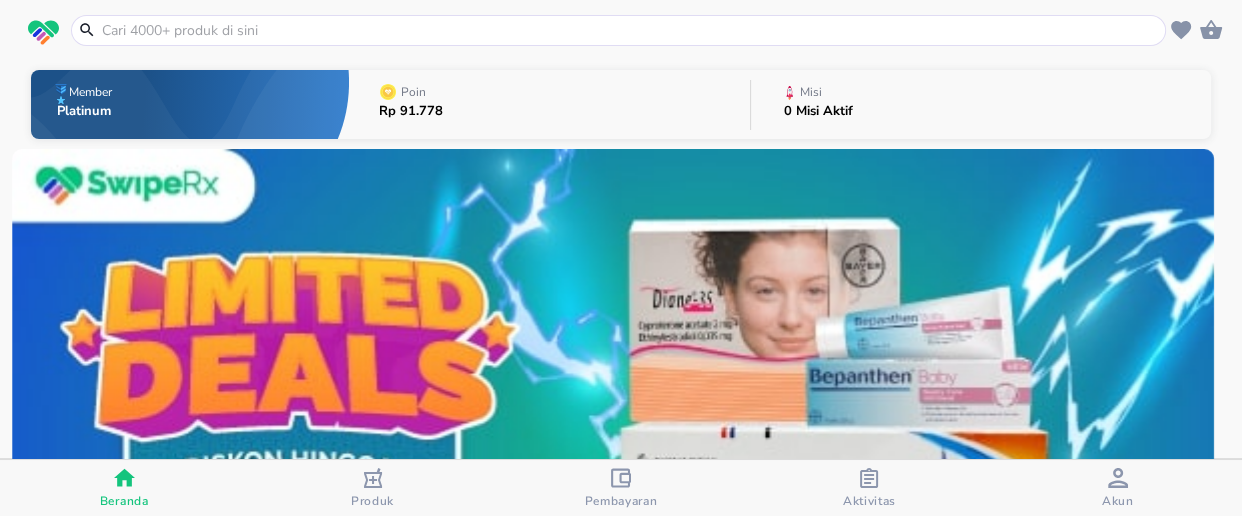 click 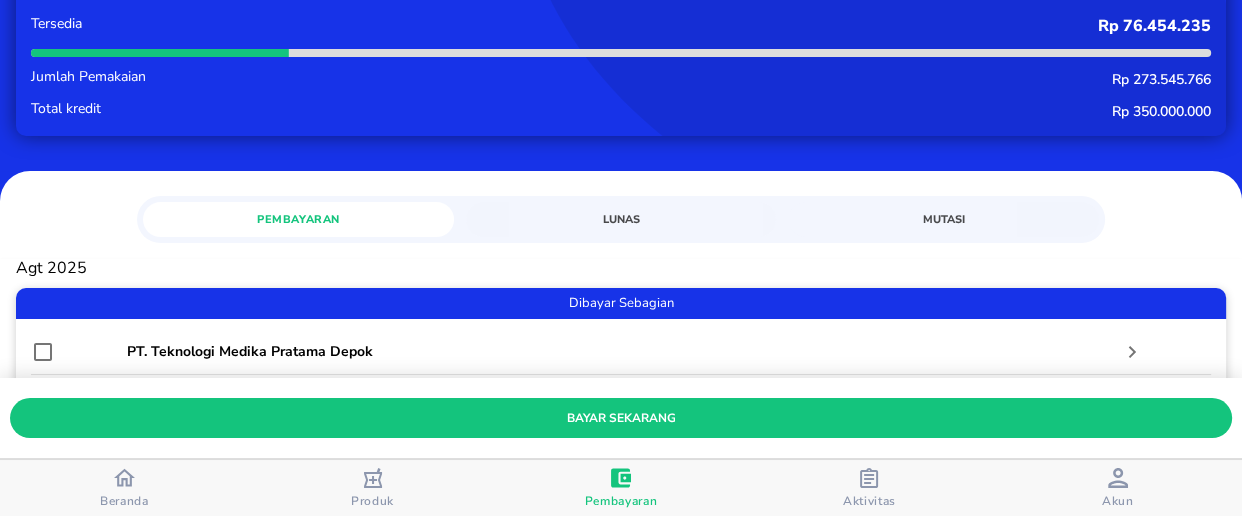 scroll, scrollTop: 272, scrollLeft: 0, axis: vertical 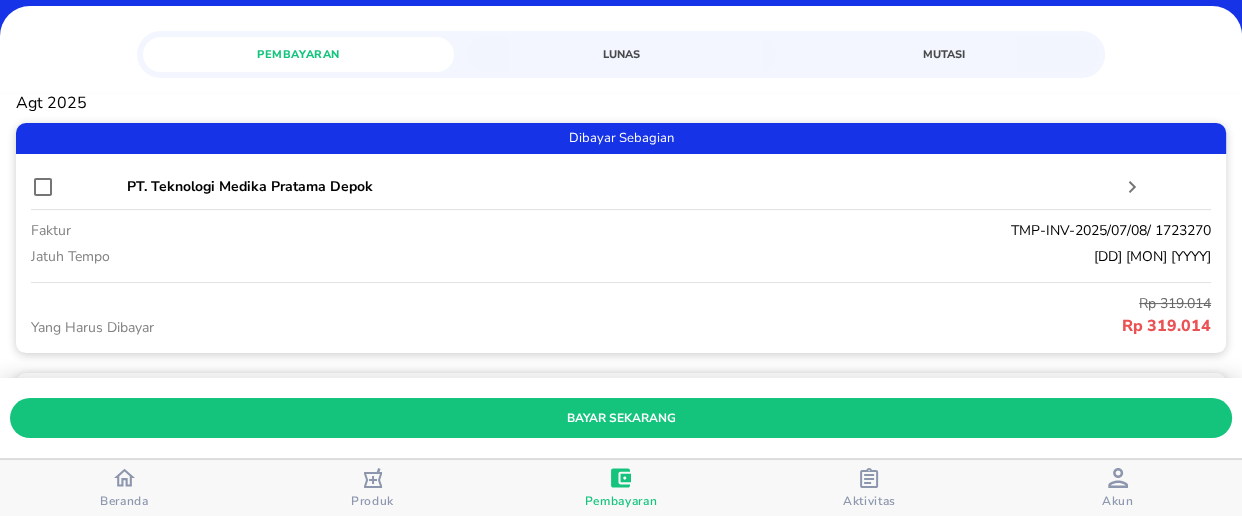 click on "Mutasi" at bounding box center (943, 54) 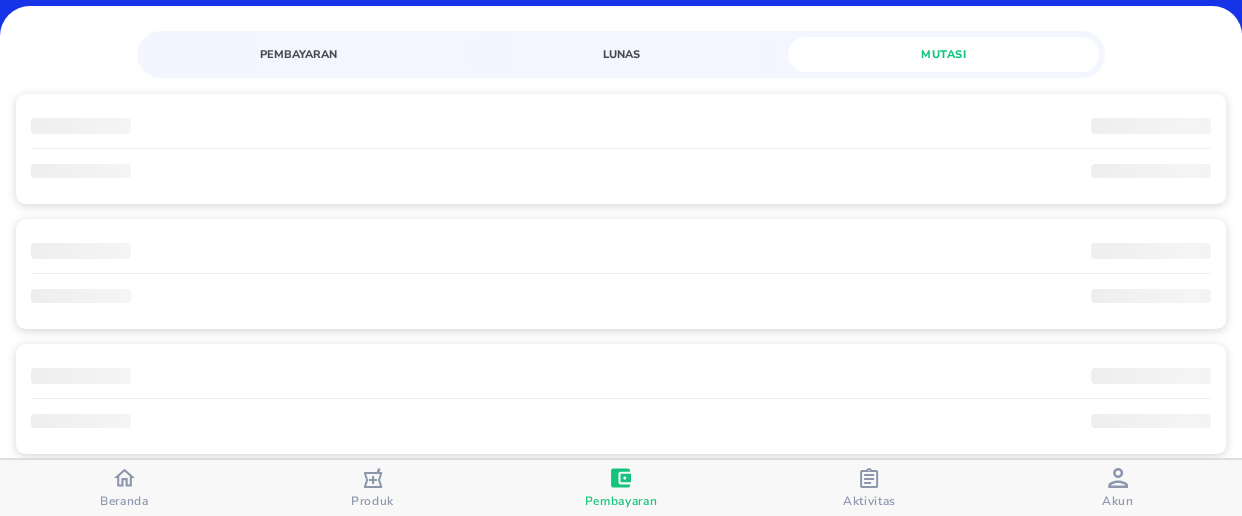 scroll, scrollTop: 272, scrollLeft: 0, axis: vertical 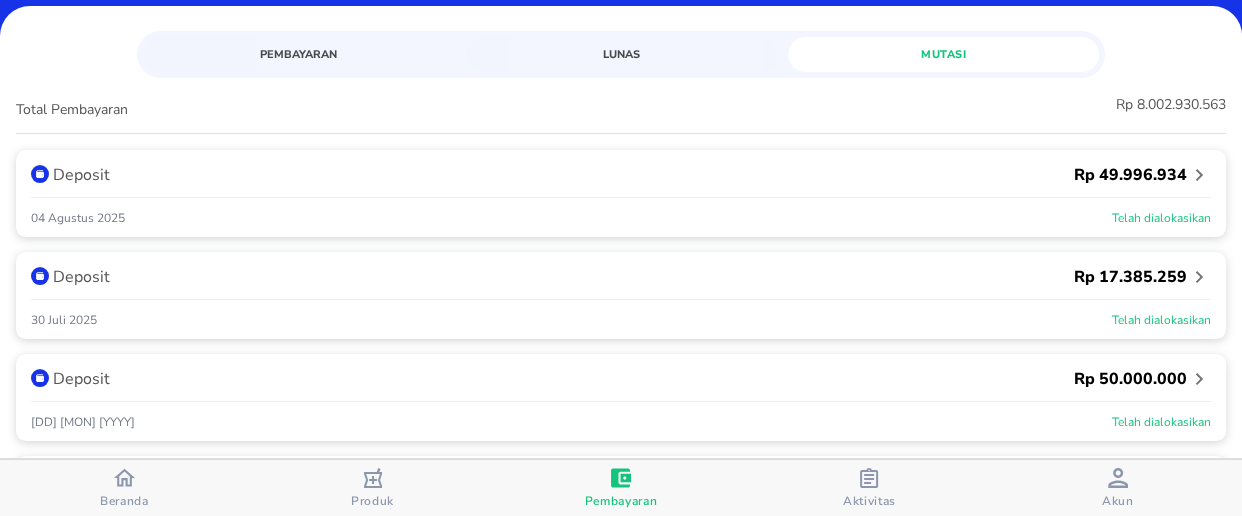 click on "Pembayaran" at bounding box center [298, 54] 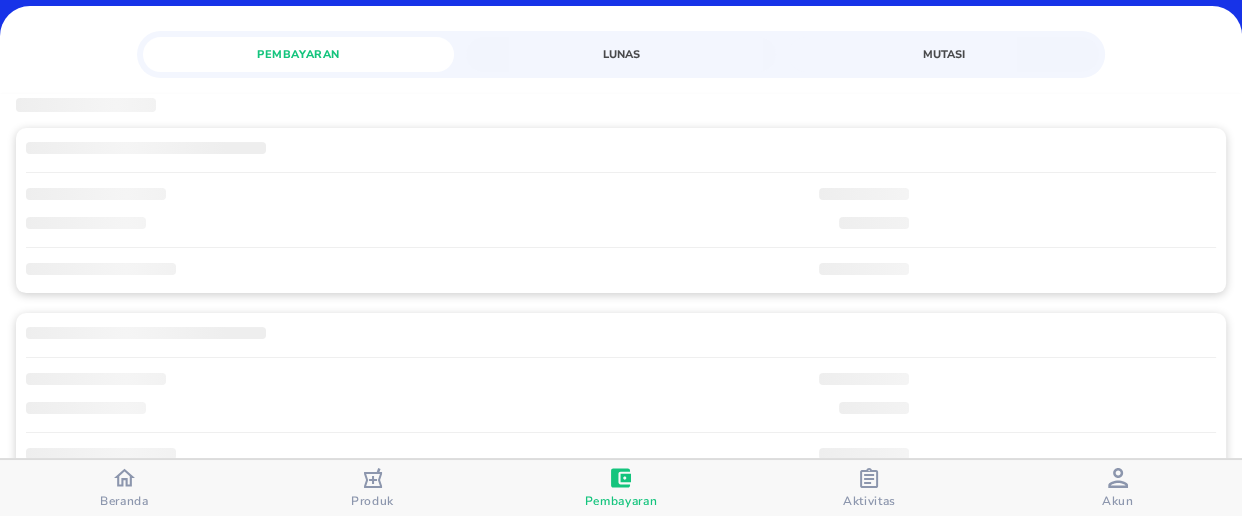 scroll, scrollTop: 272, scrollLeft: 0, axis: vertical 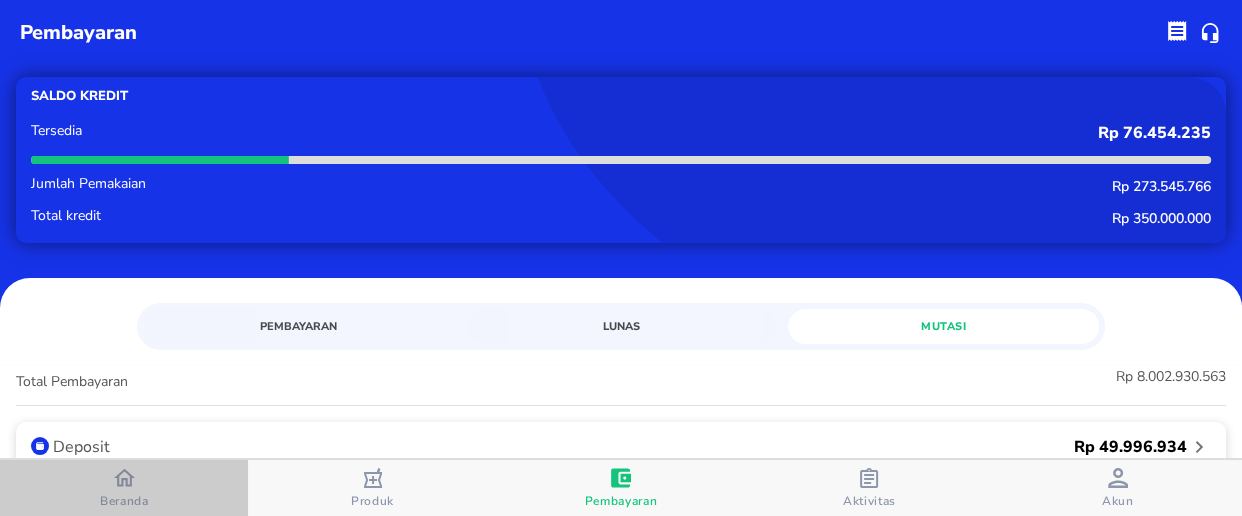 click on "Beranda" at bounding box center (124, 488) 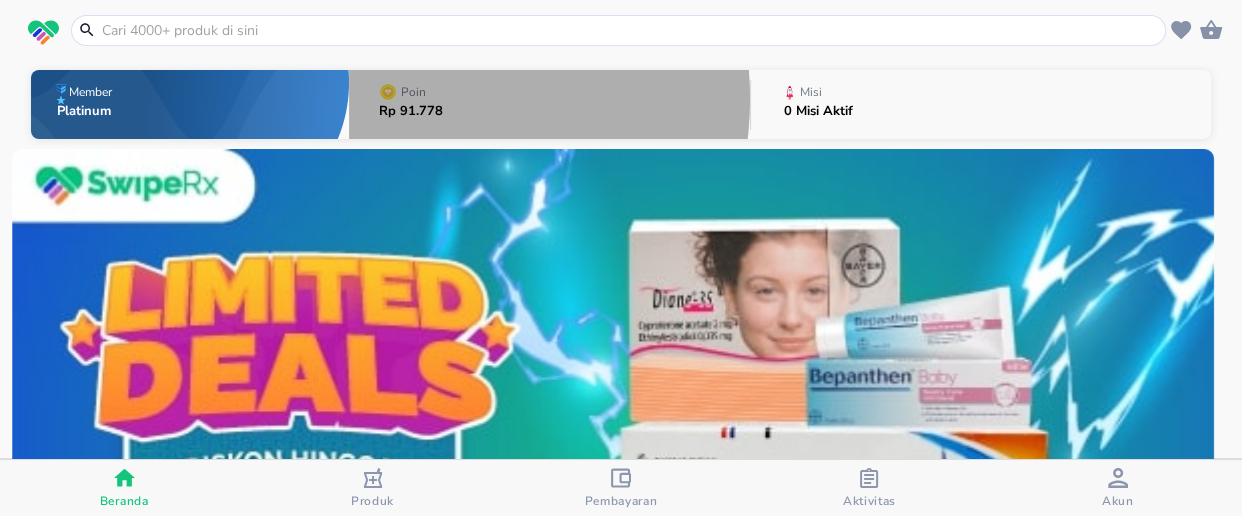 click on "Poin" at bounding box center (413, 92) 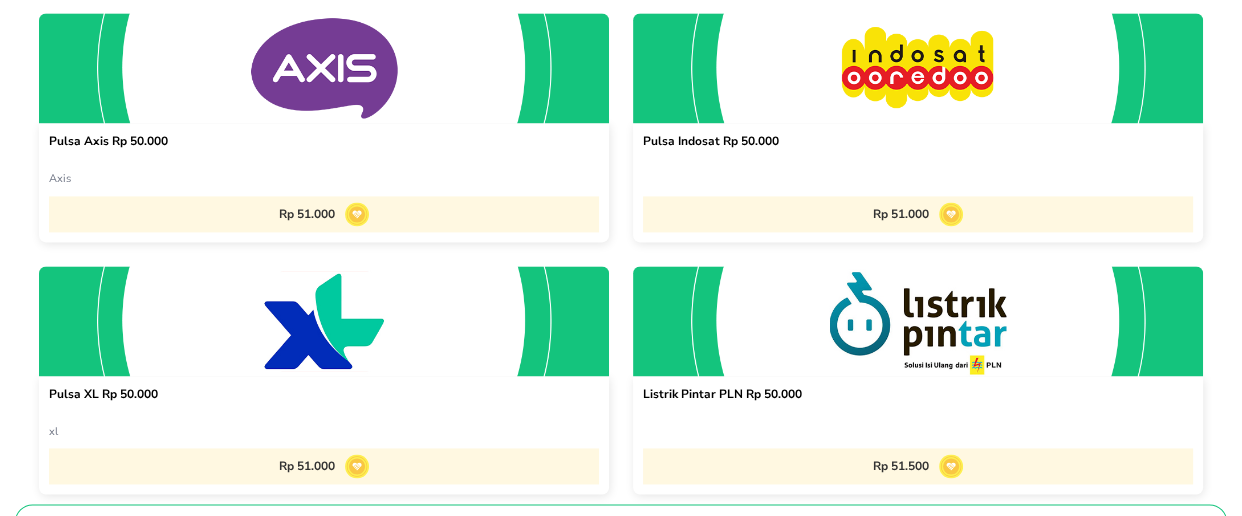 scroll, scrollTop: 2587, scrollLeft: 0, axis: vertical 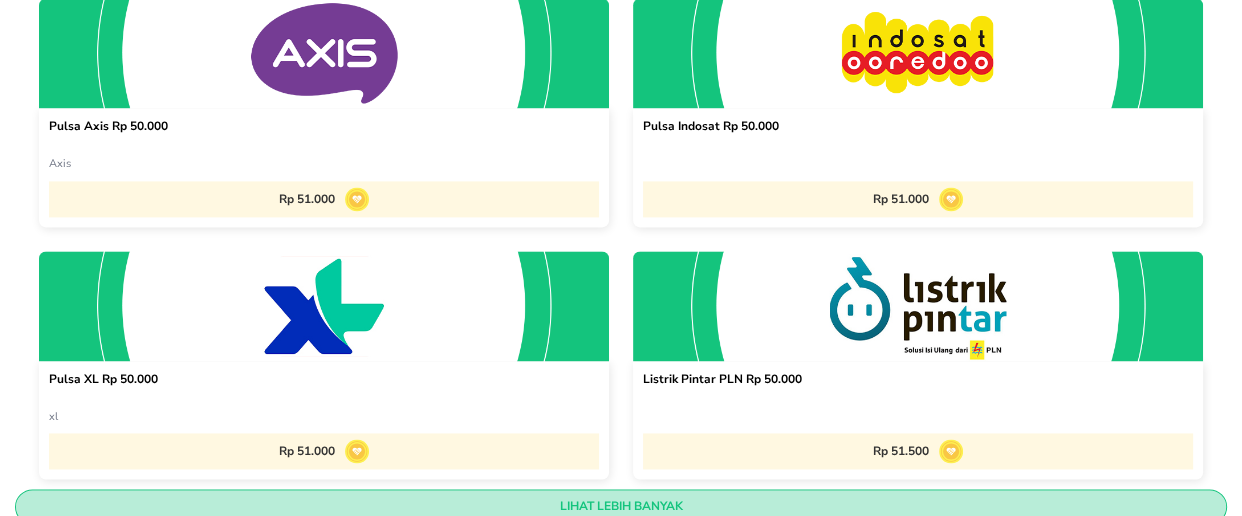 click on "Lihat Lebih Banyak" at bounding box center (621, 506) 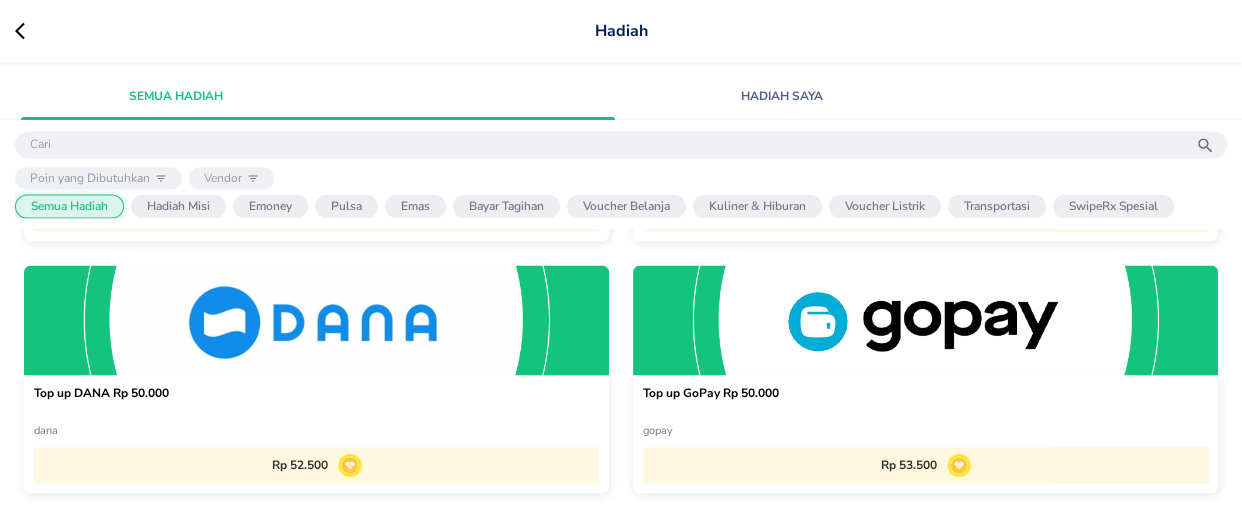 scroll, scrollTop: 2808, scrollLeft: 0, axis: vertical 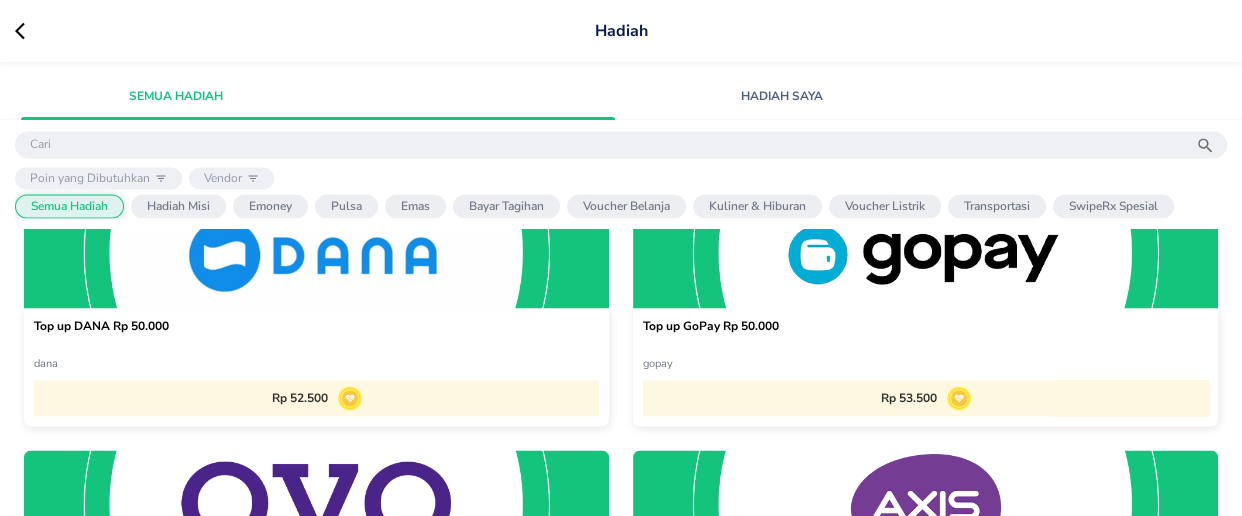 click on "Rp 53.500" at bounding box center [925, 398] 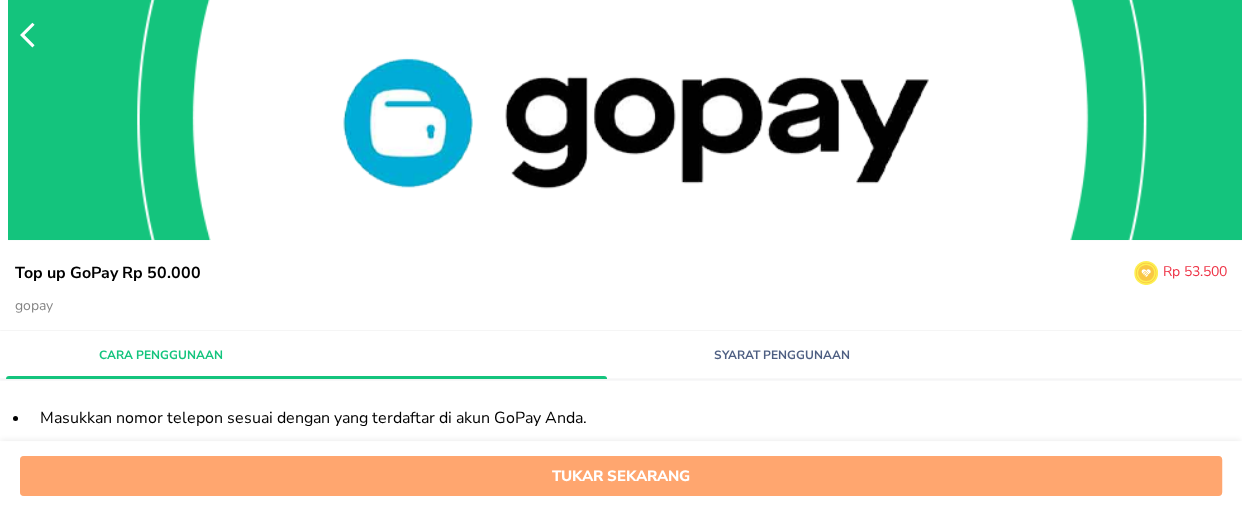 click on "Tukar sekarang" at bounding box center [621, 476] 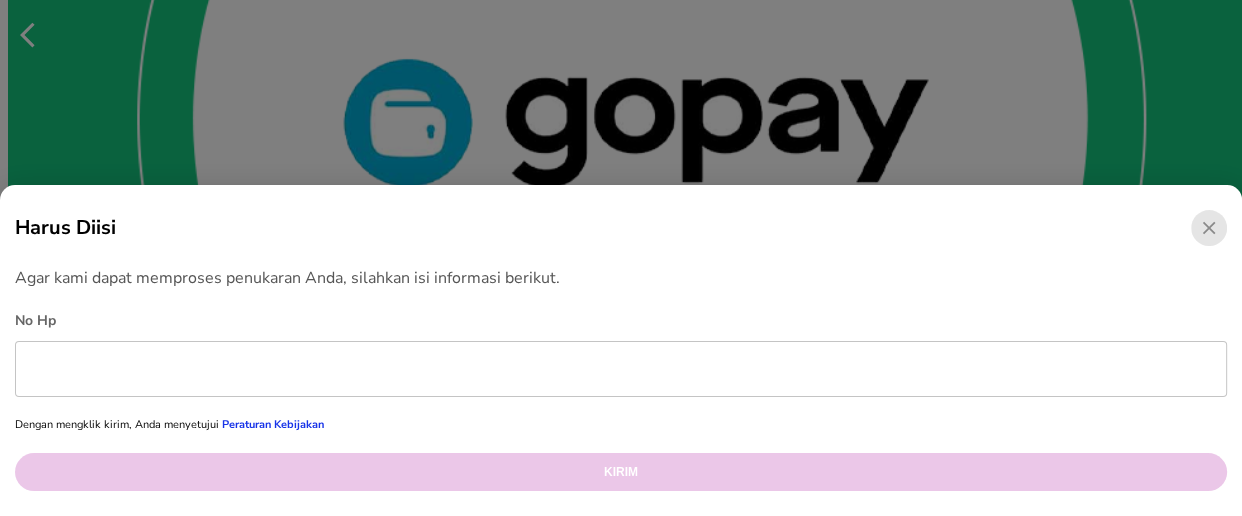 click at bounding box center [621, 369] 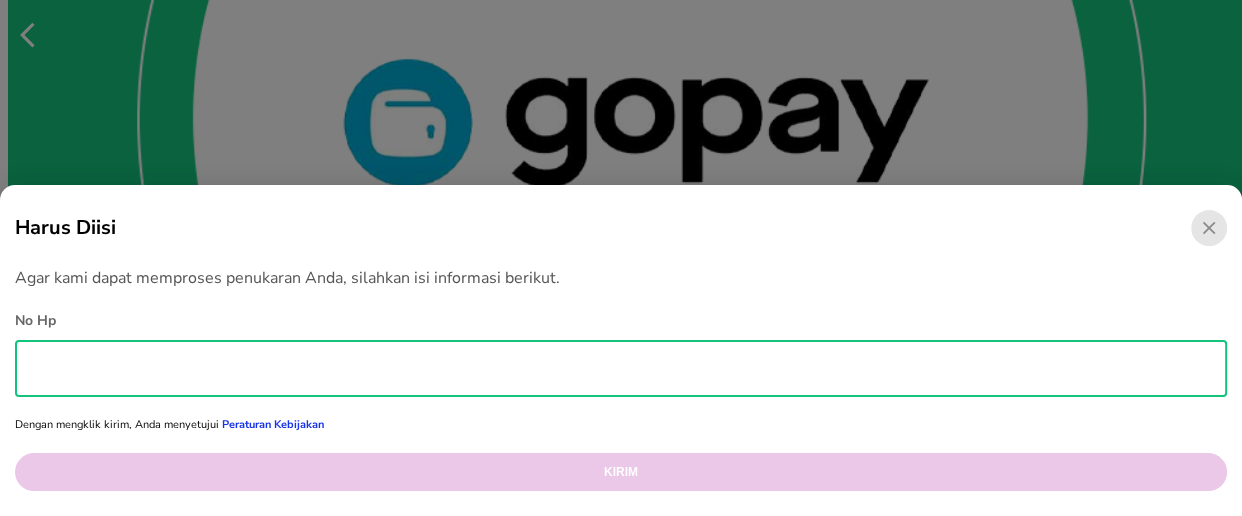 type on "[PHONE]" 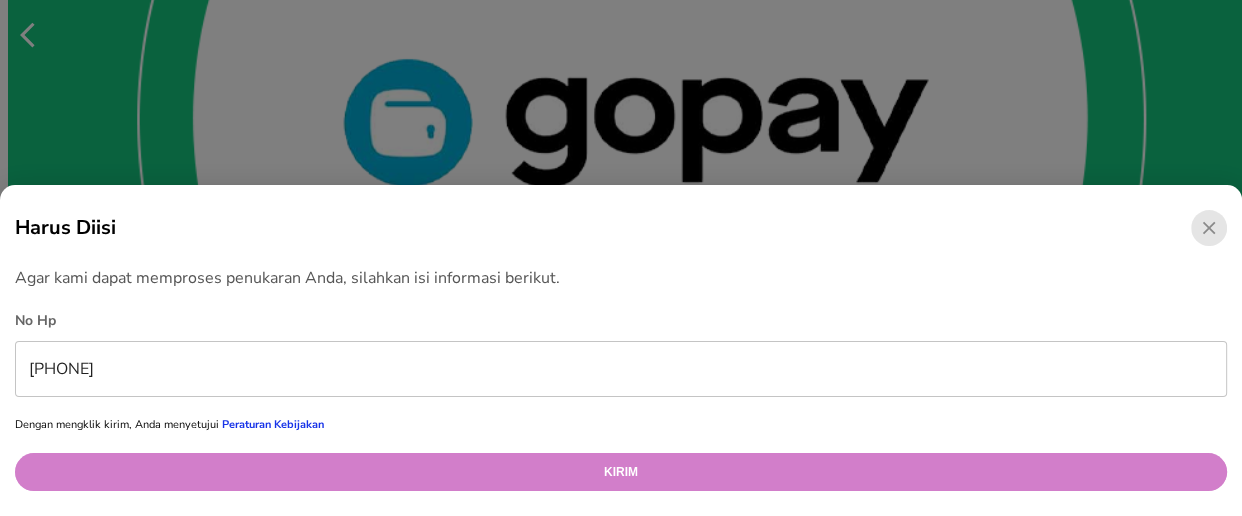 click on "Kirim" at bounding box center (621, 472) 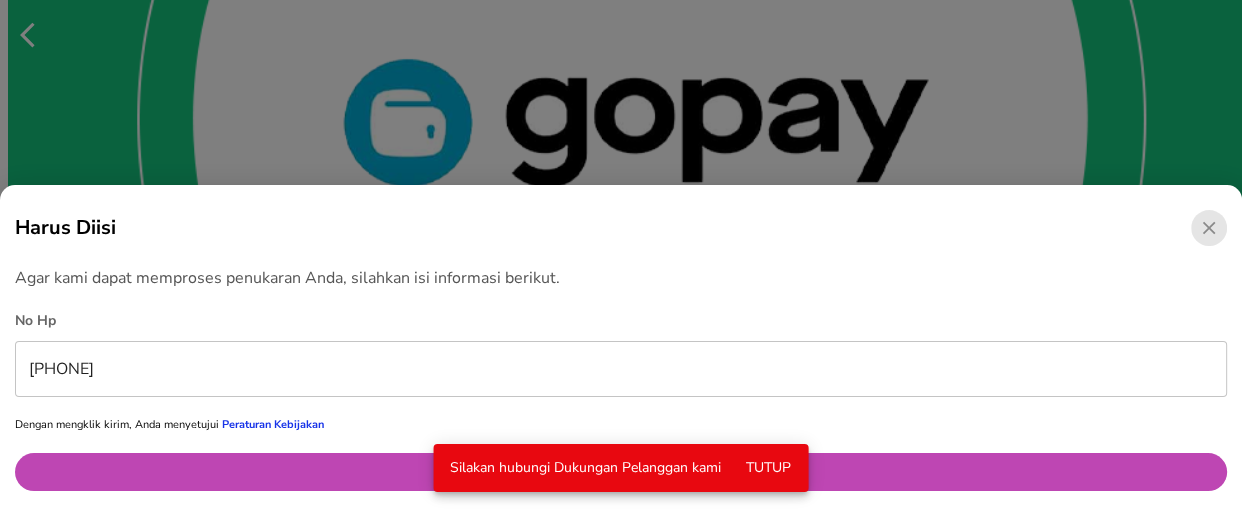 click on "Tutup" at bounding box center (769, 468) 